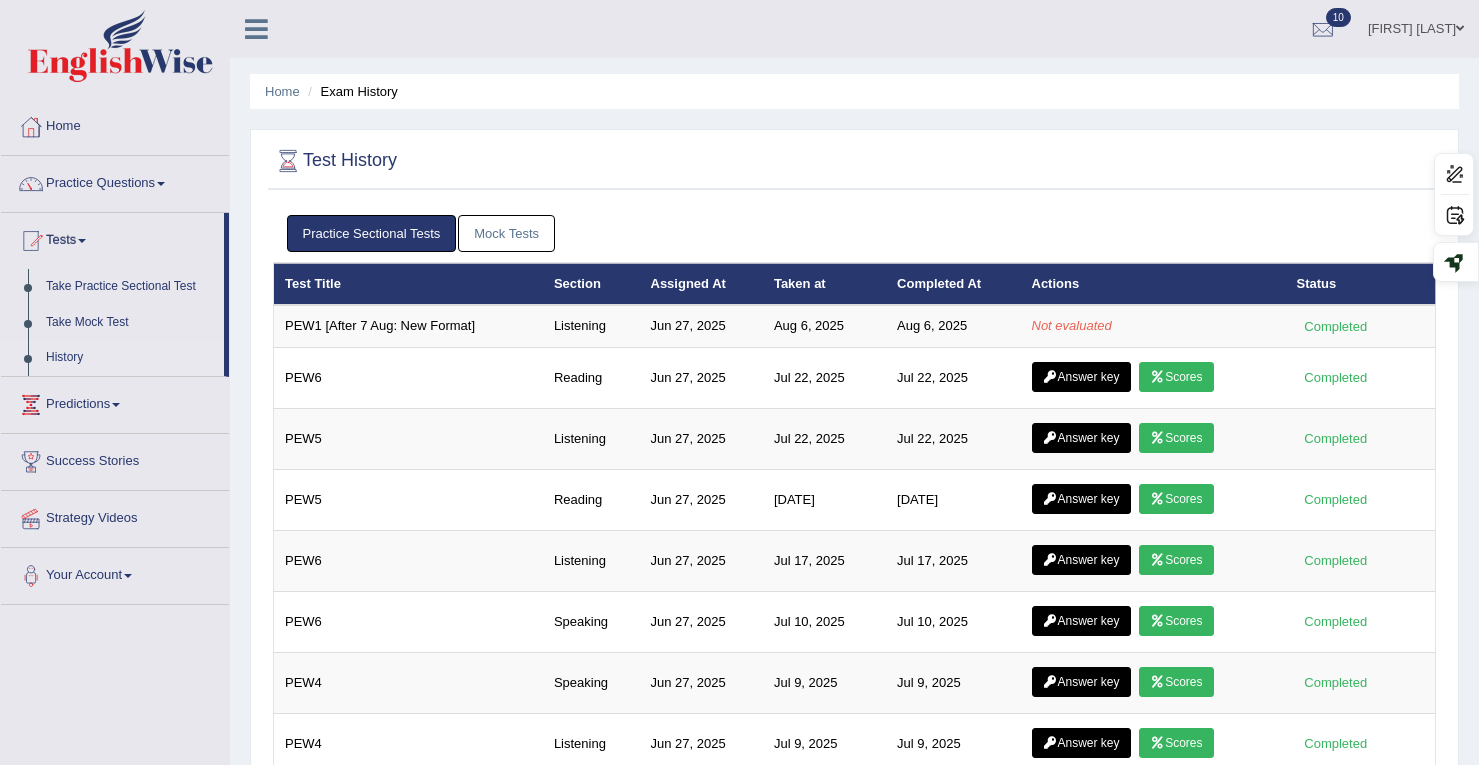 scroll, scrollTop: 0, scrollLeft: 0, axis: both 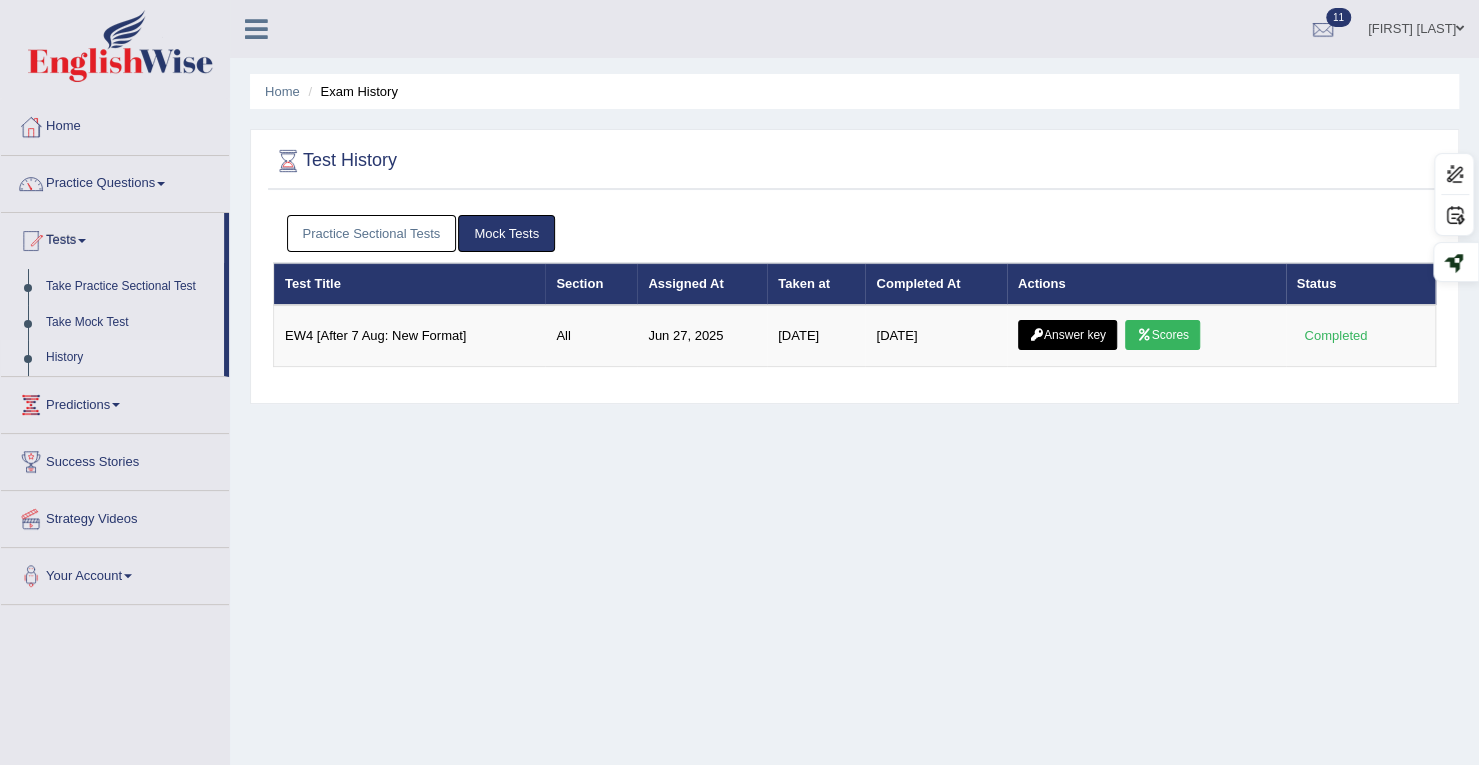 drag, startPoint x: 780, startPoint y: 61, endPoint x: 646, endPoint y: 209, distance: 199.64969 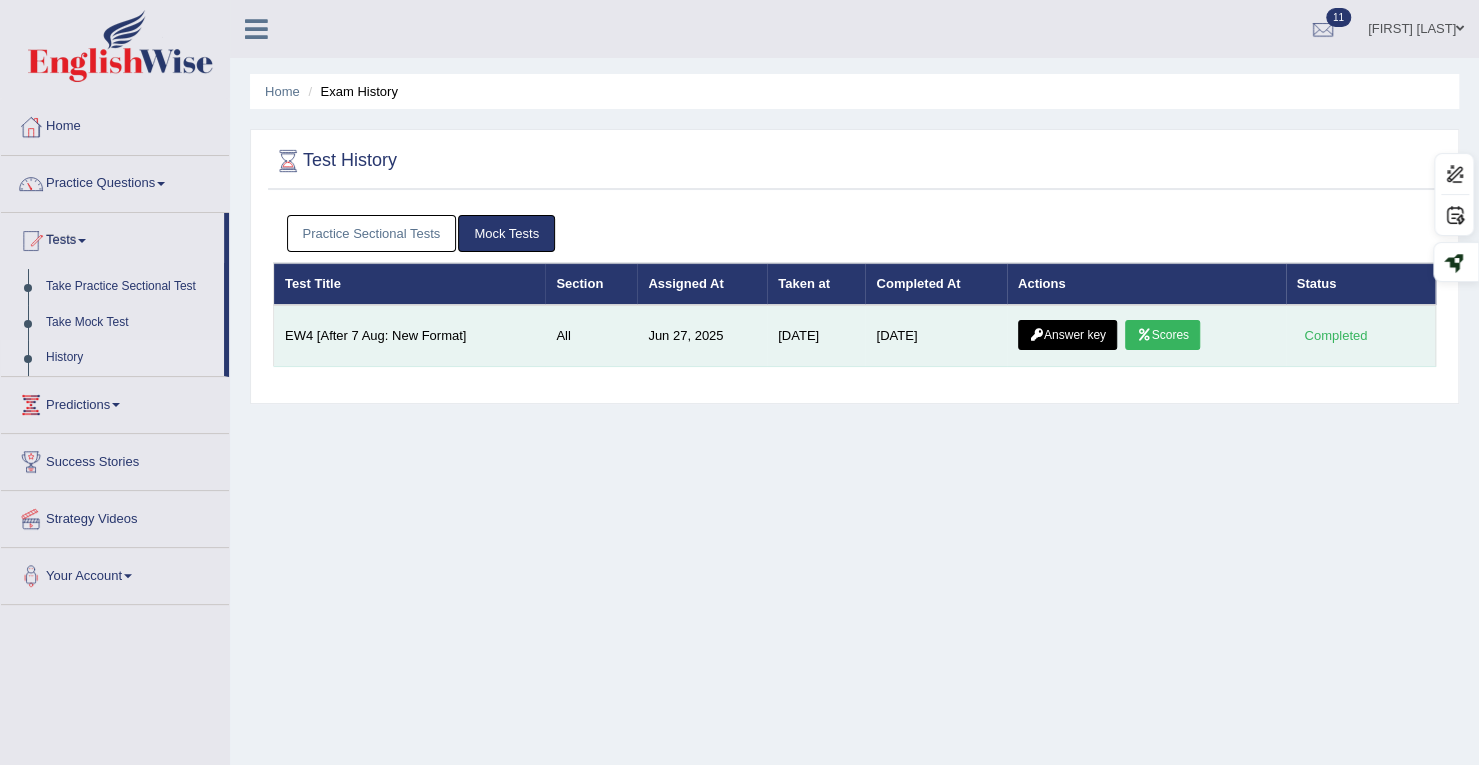 click on "Scores" at bounding box center (1162, 335) 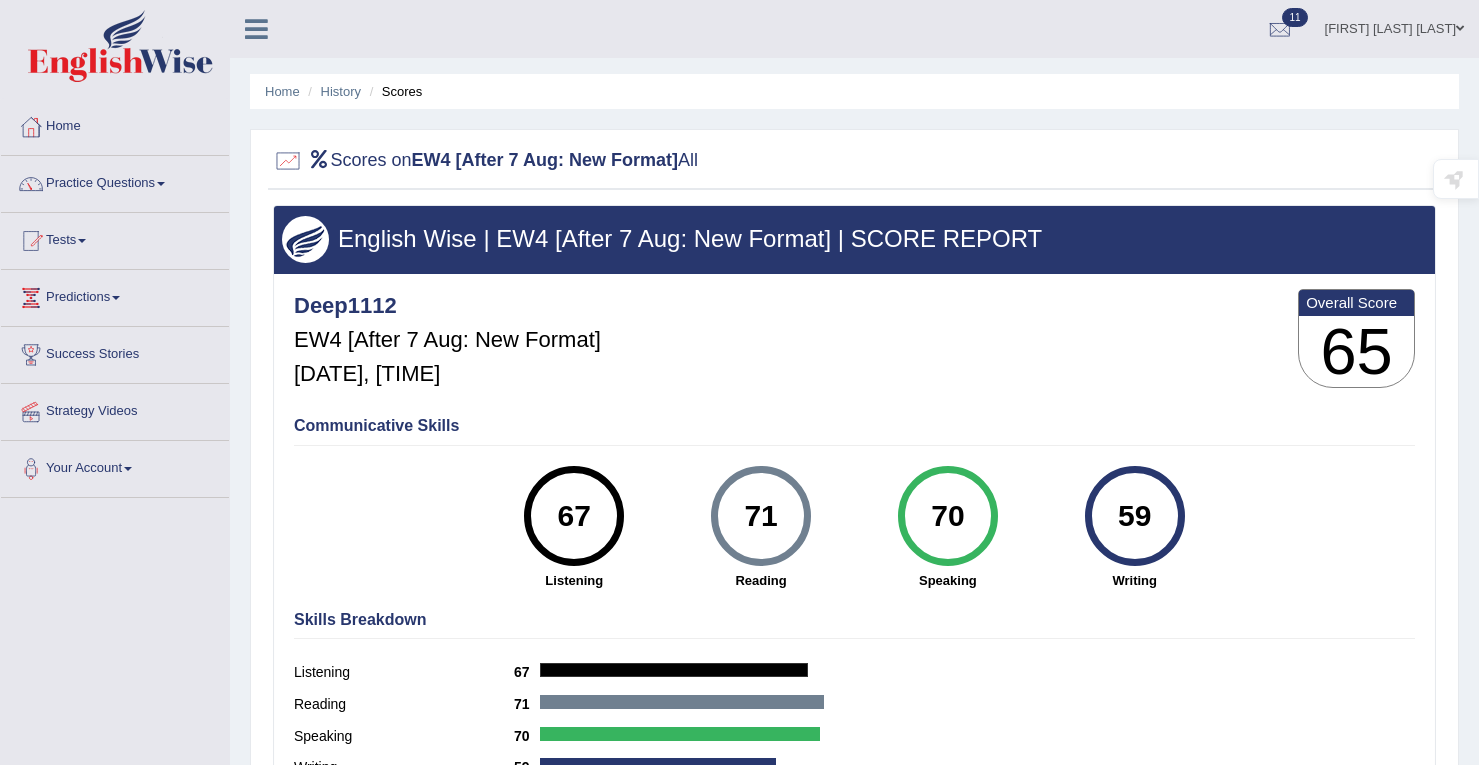 scroll, scrollTop: 0, scrollLeft: 0, axis: both 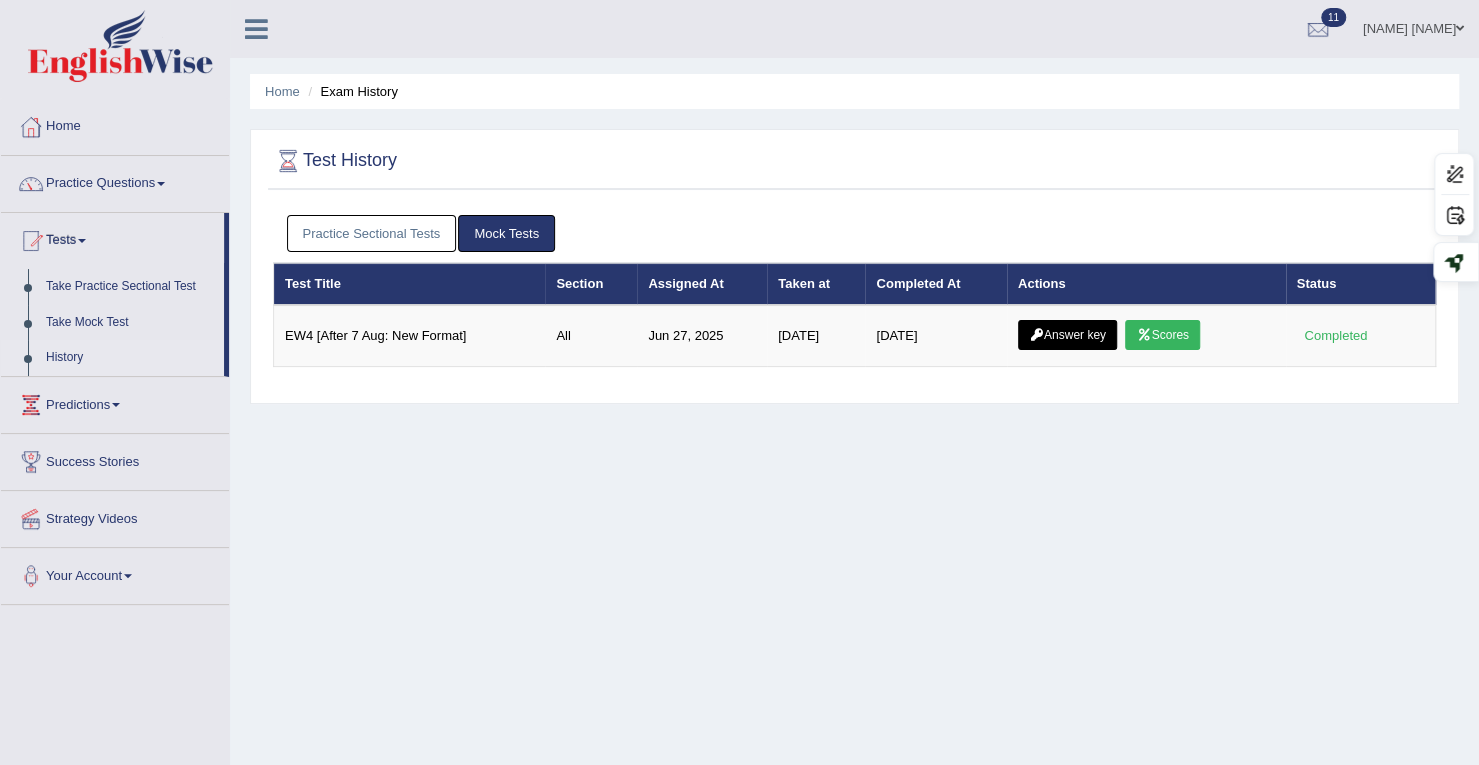 click on "Practice Sectional Tests" at bounding box center [372, 233] 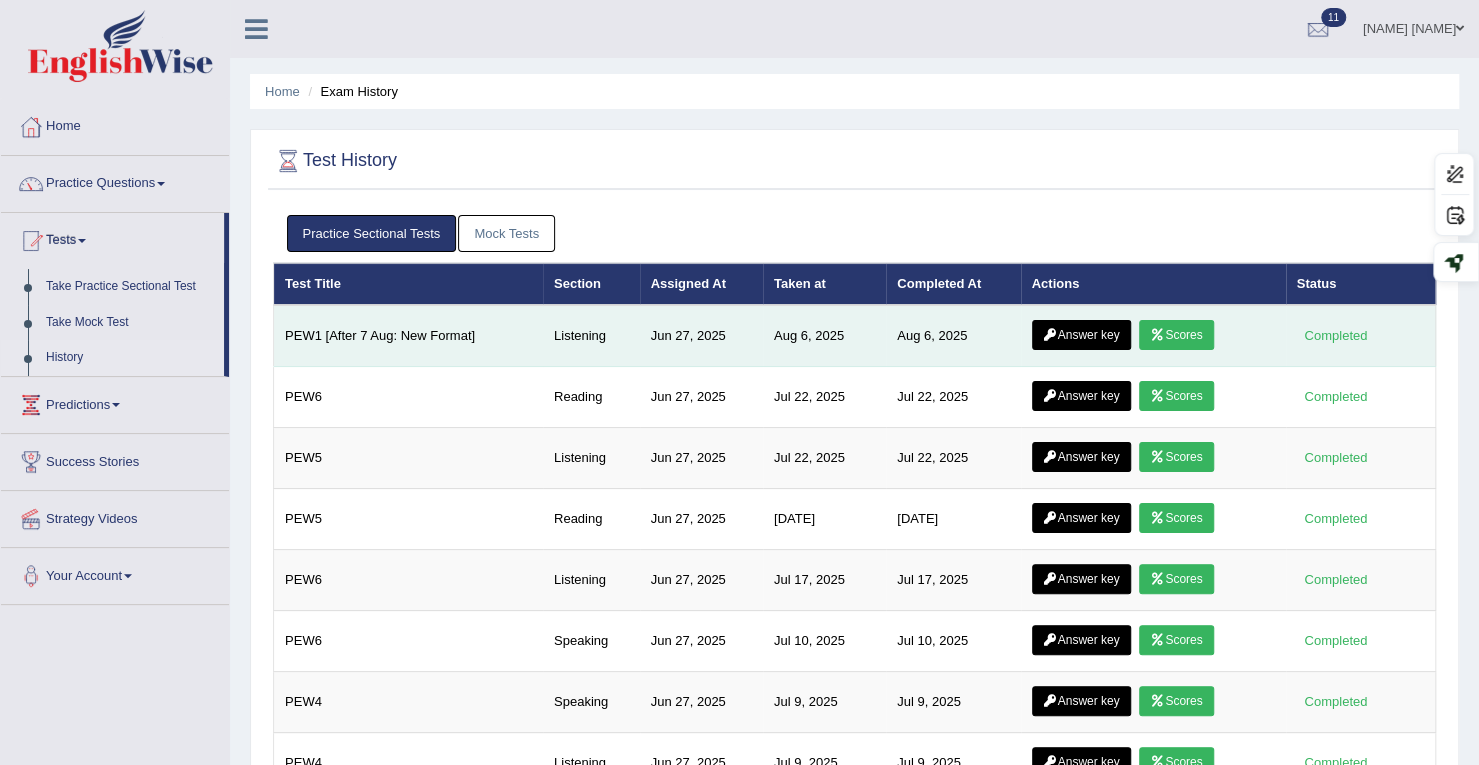 click on "Scores" at bounding box center (1176, 335) 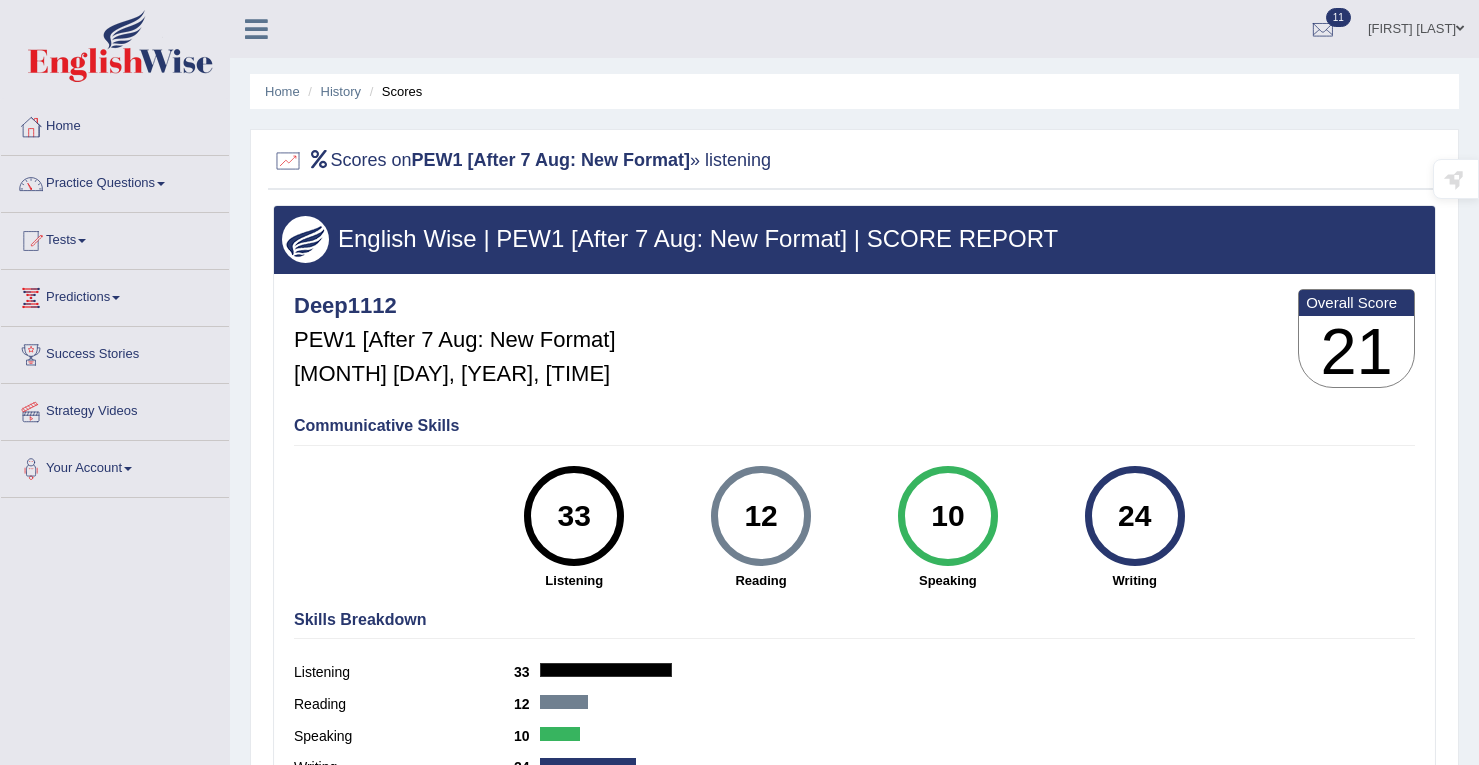 scroll, scrollTop: 0, scrollLeft: 0, axis: both 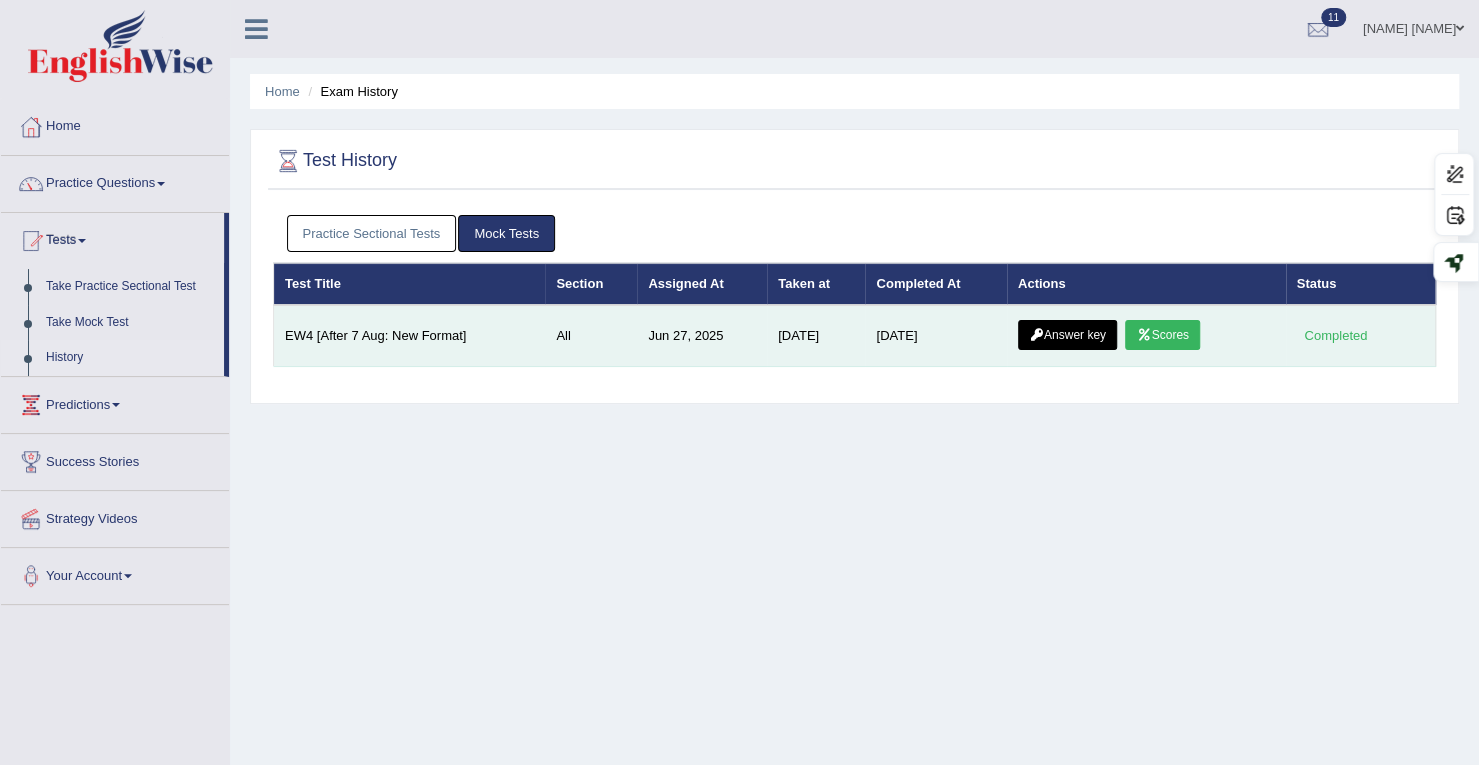 click on "Answer key" at bounding box center [1067, 335] 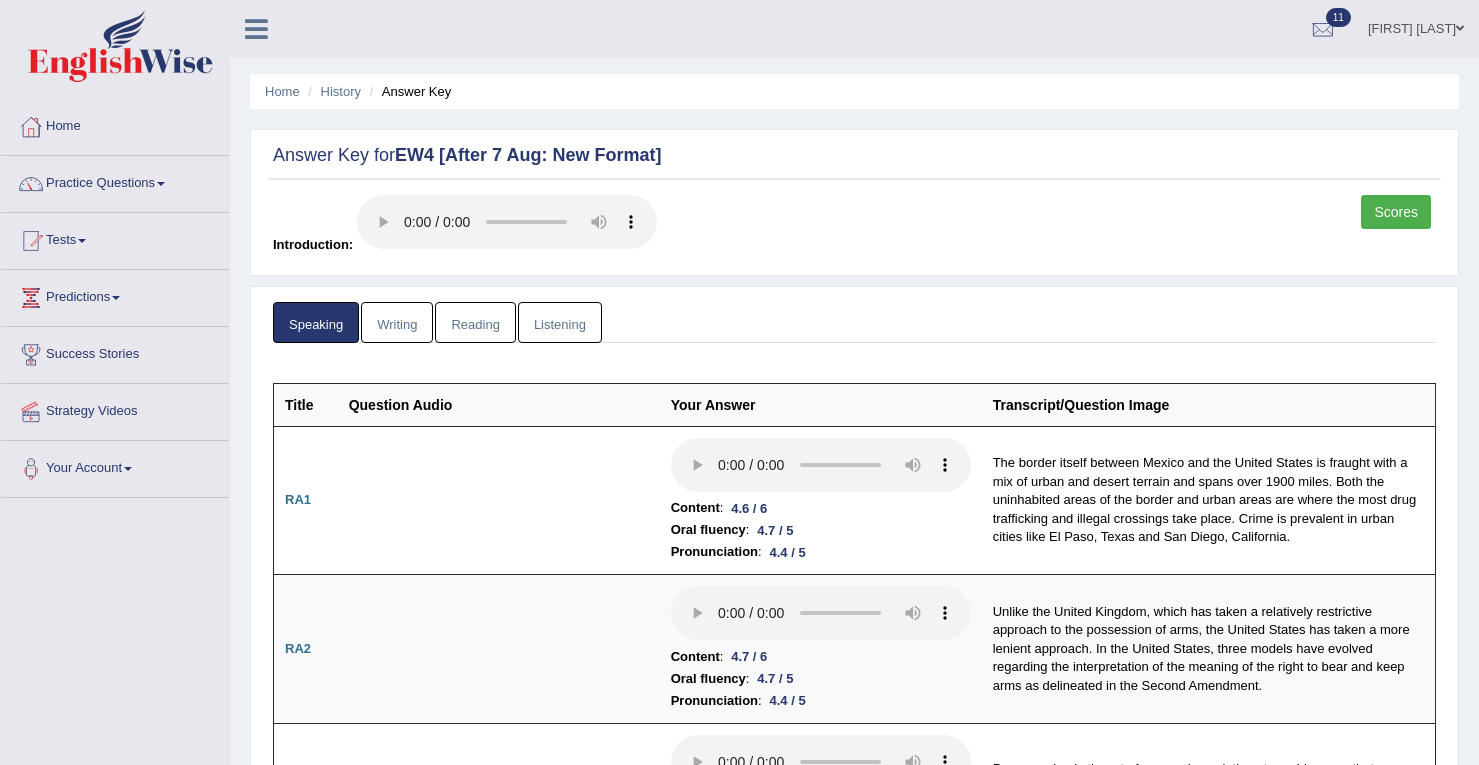 scroll, scrollTop: 0, scrollLeft: 0, axis: both 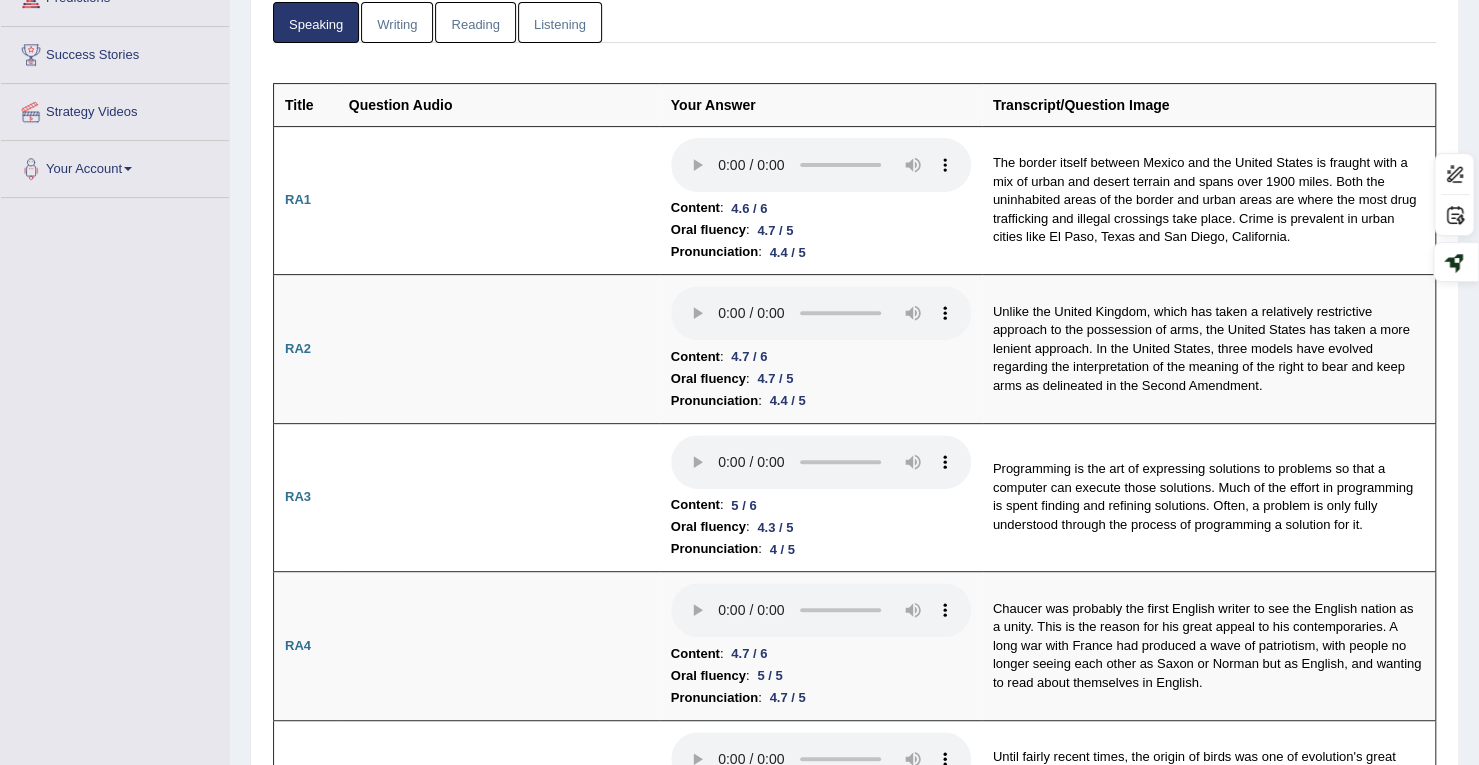 click on "Listening" at bounding box center [560, 22] 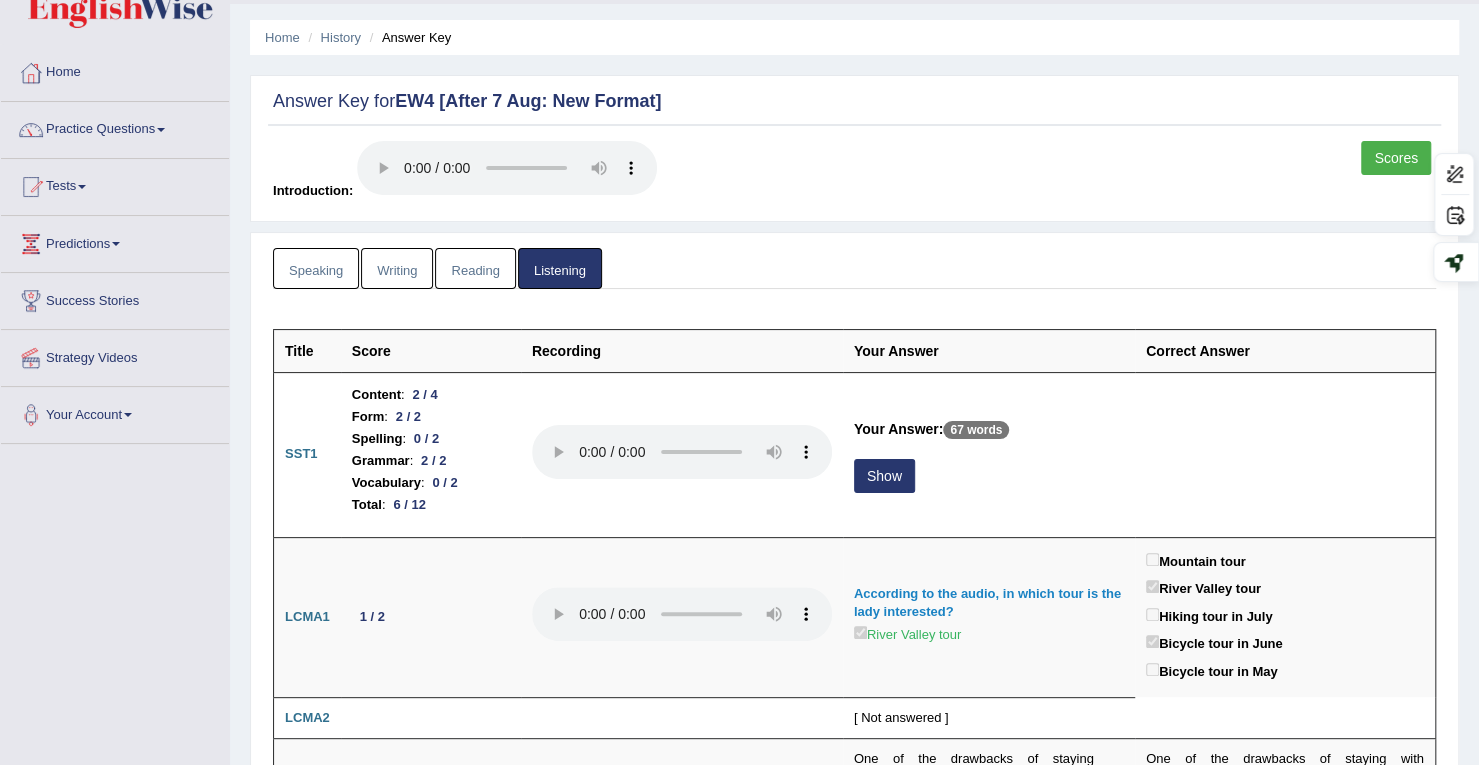 scroll, scrollTop: 0, scrollLeft: 0, axis: both 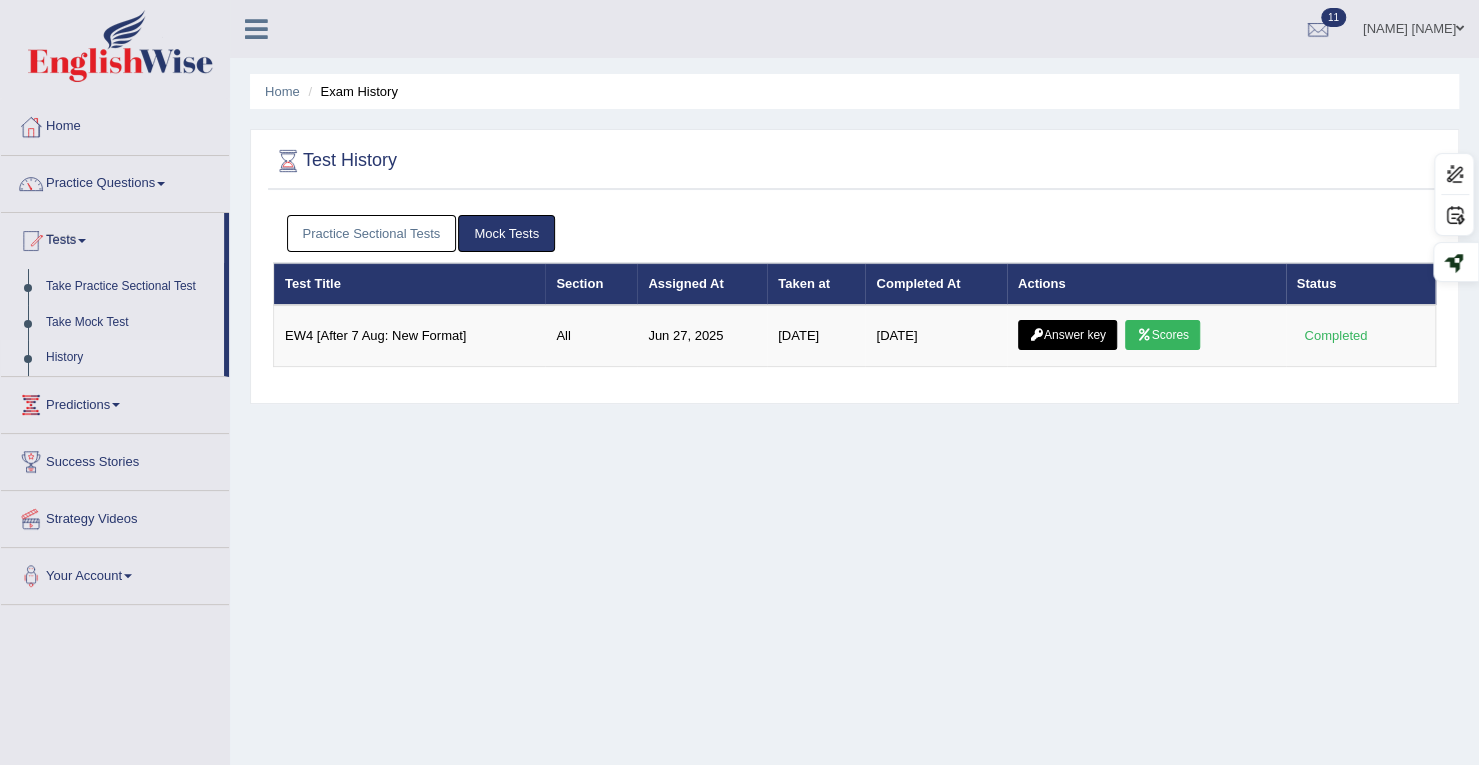 click on "Practice Sectional Tests" at bounding box center [372, 233] 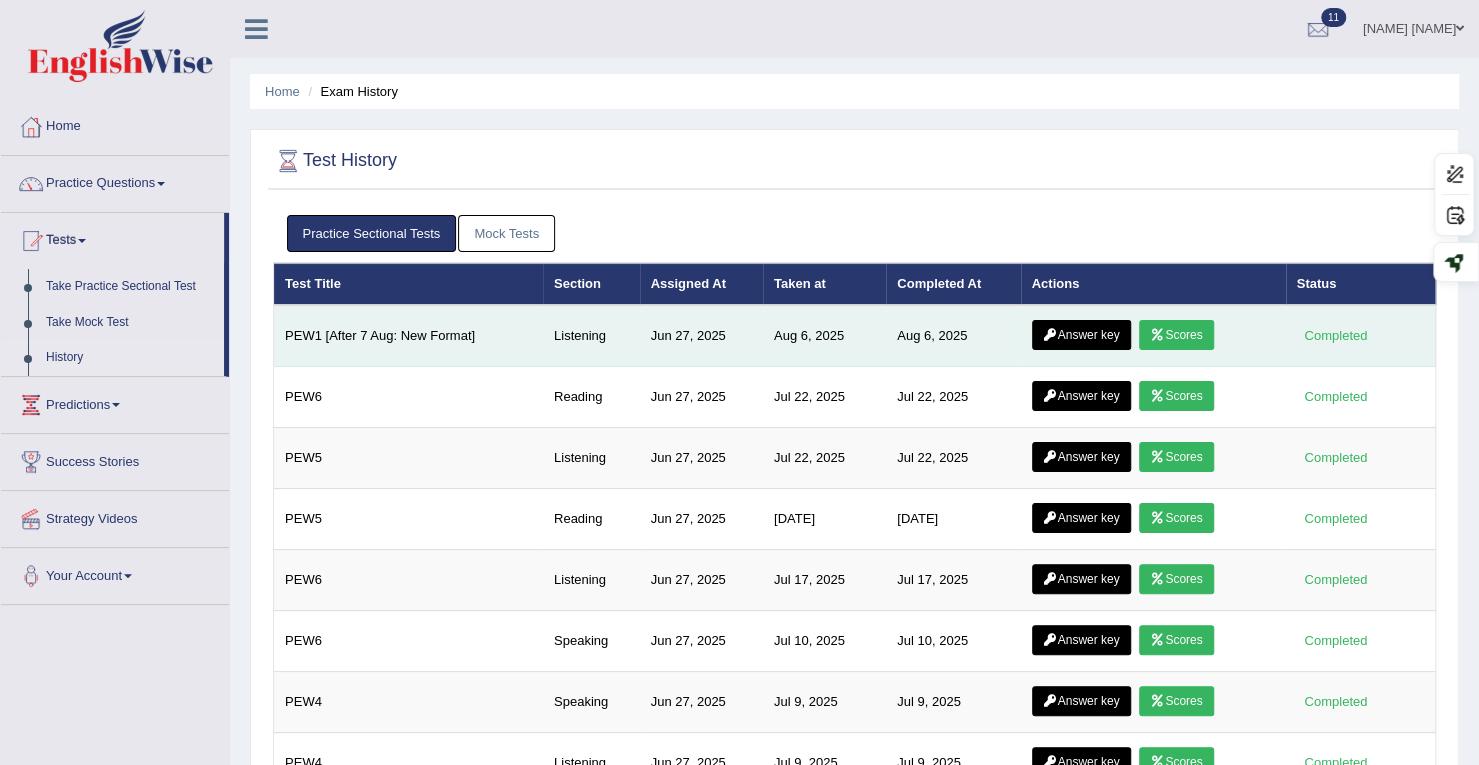 click on "Answer key" at bounding box center [1081, 335] 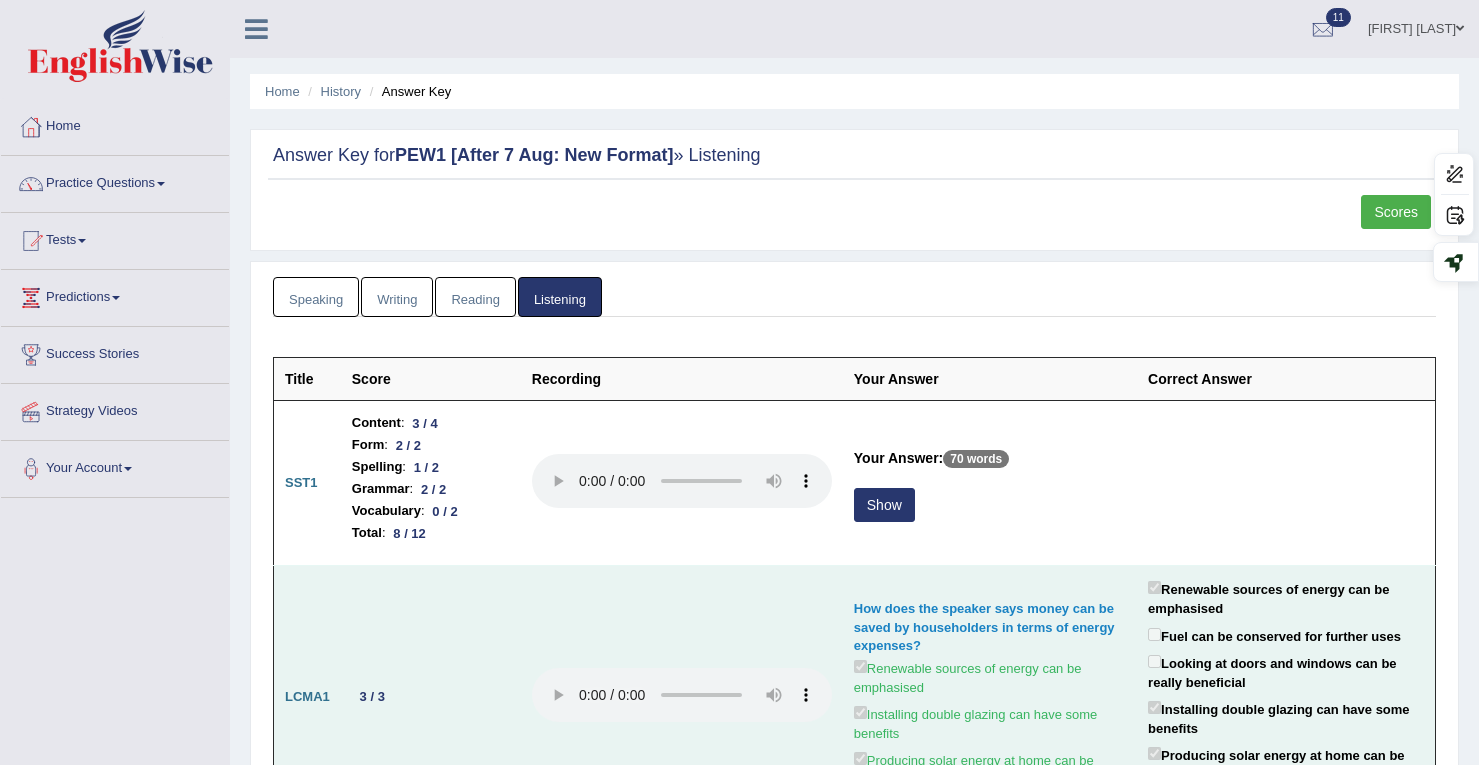 scroll, scrollTop: 310, scrollLeft: 0, axis: vertical 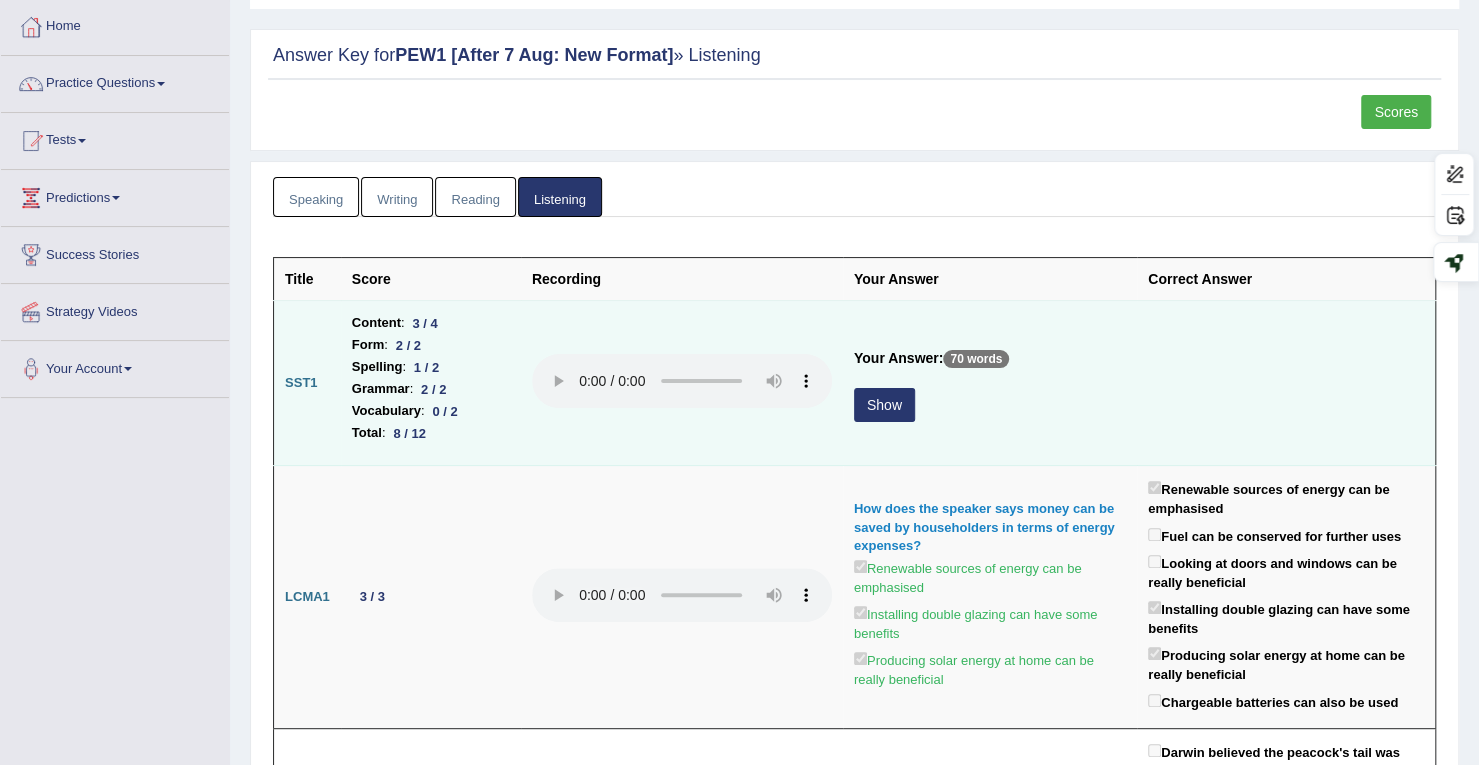 click on "Show" at bounding box center [884, 405] 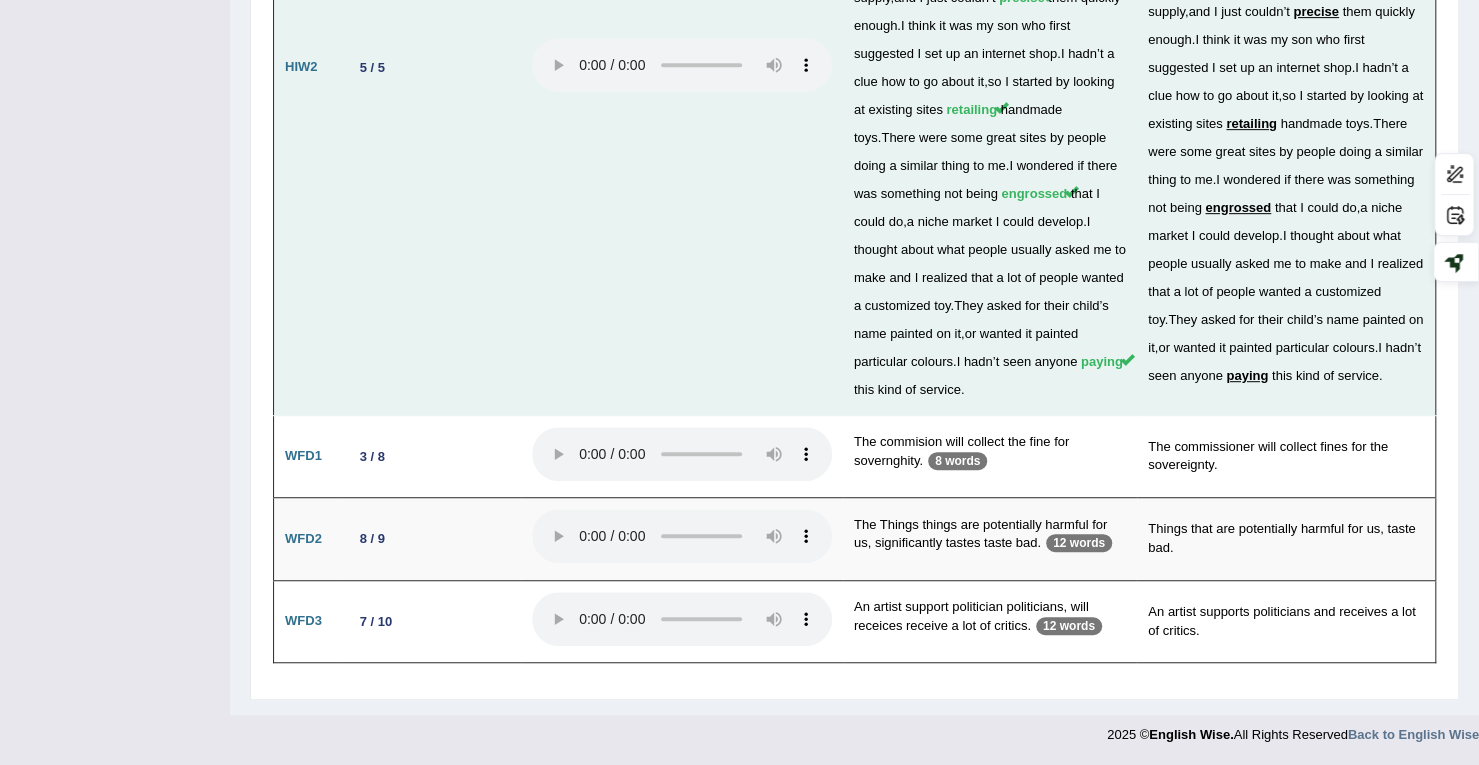 scroll, scrollTop: 4987, scrollLeft: 0, axis: vertical 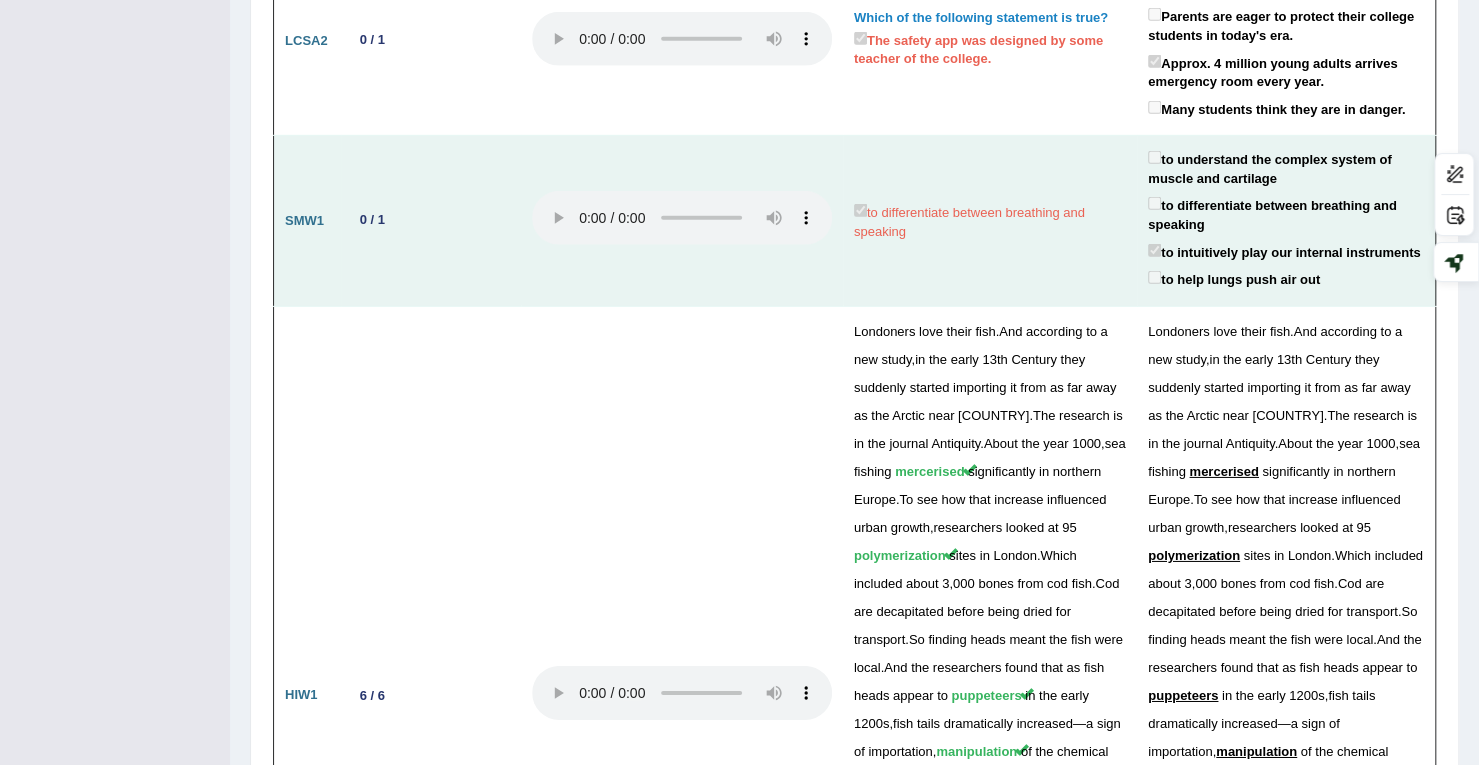 click at bounding box center (682, 221) 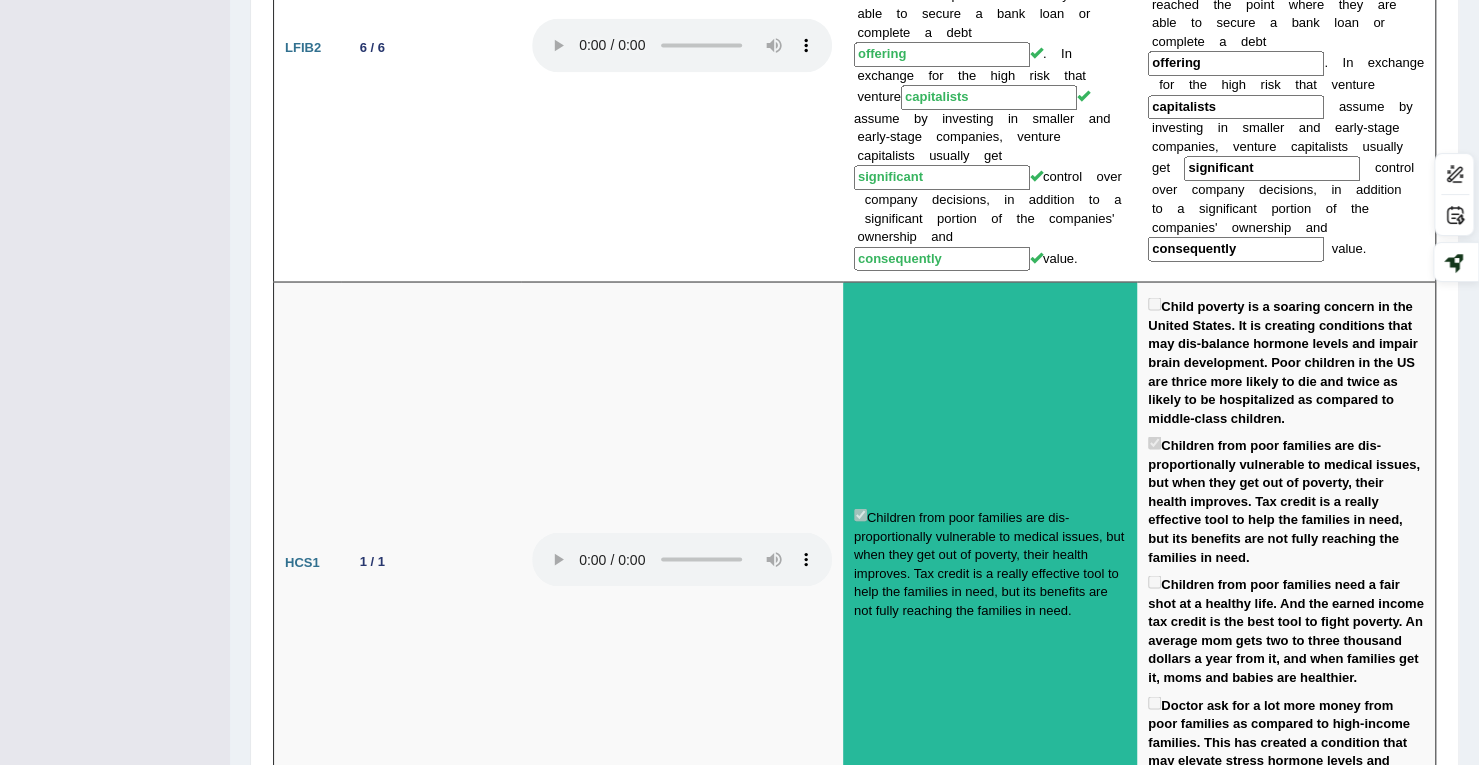 scroll, scrollTop: 1787, scrollLeft: 0, axis: vertical 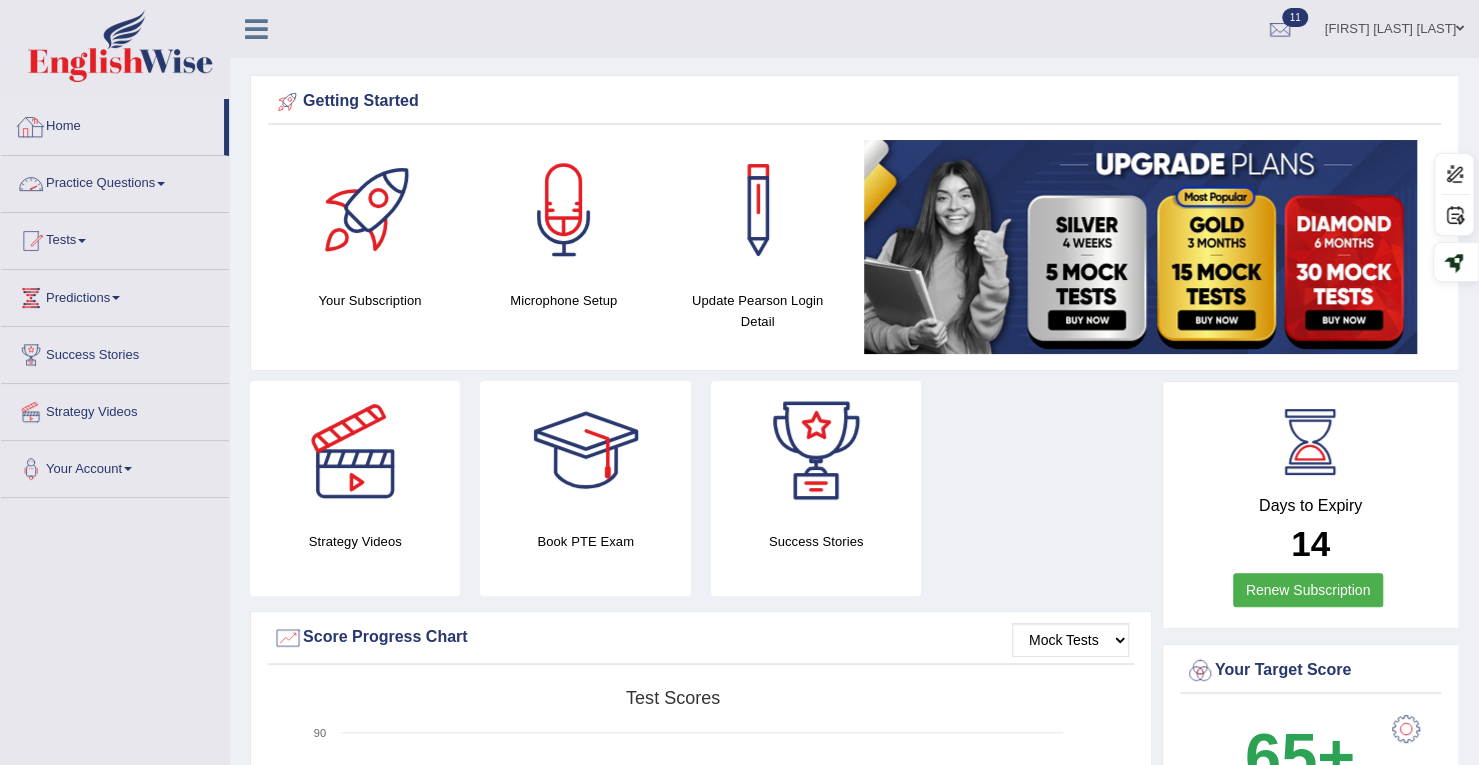 click on "Home" at bounding box center [112, 124] 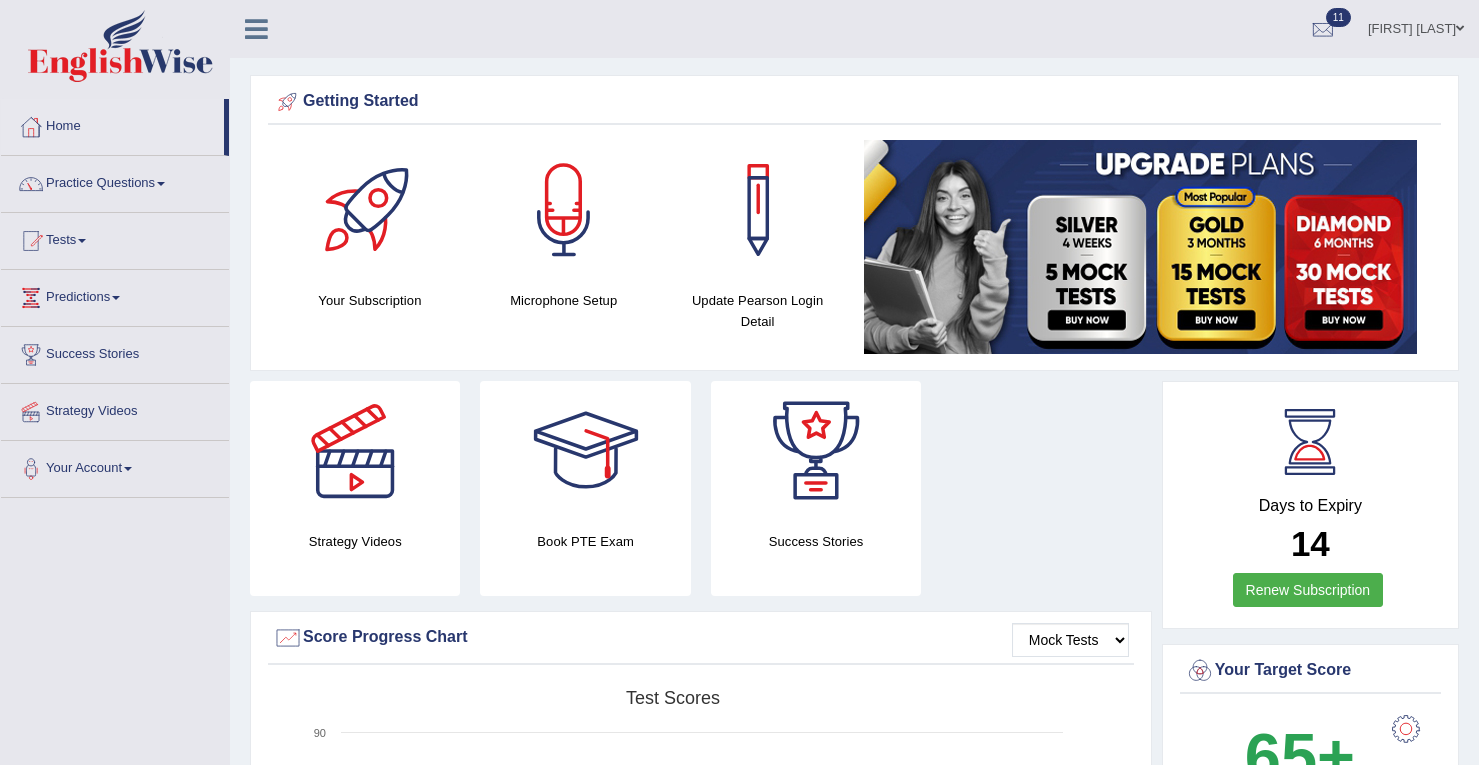 scroll, scrollTop: 0, scrollLeft: 0, axis: both 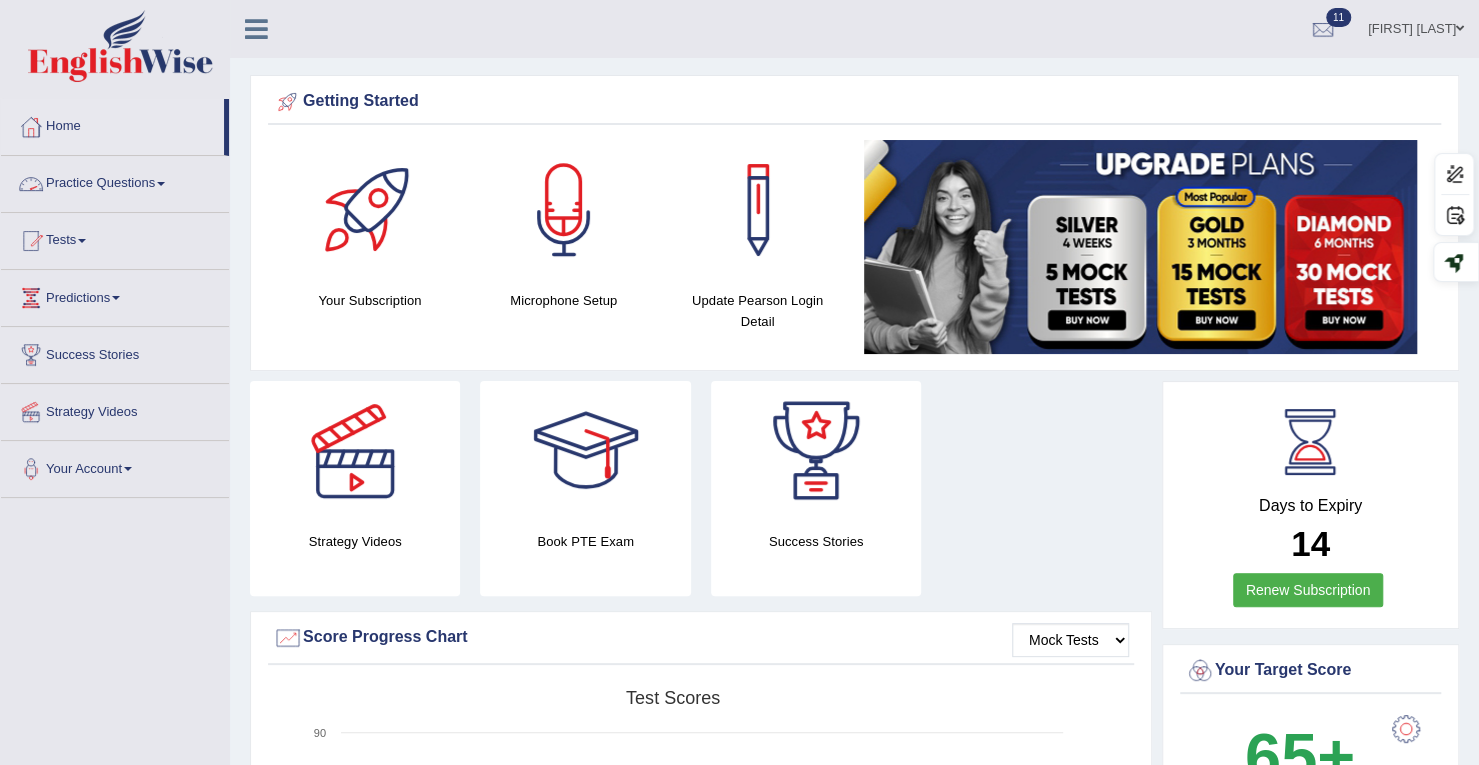 click on "Practice Questions" at bounding box center [115, 181] 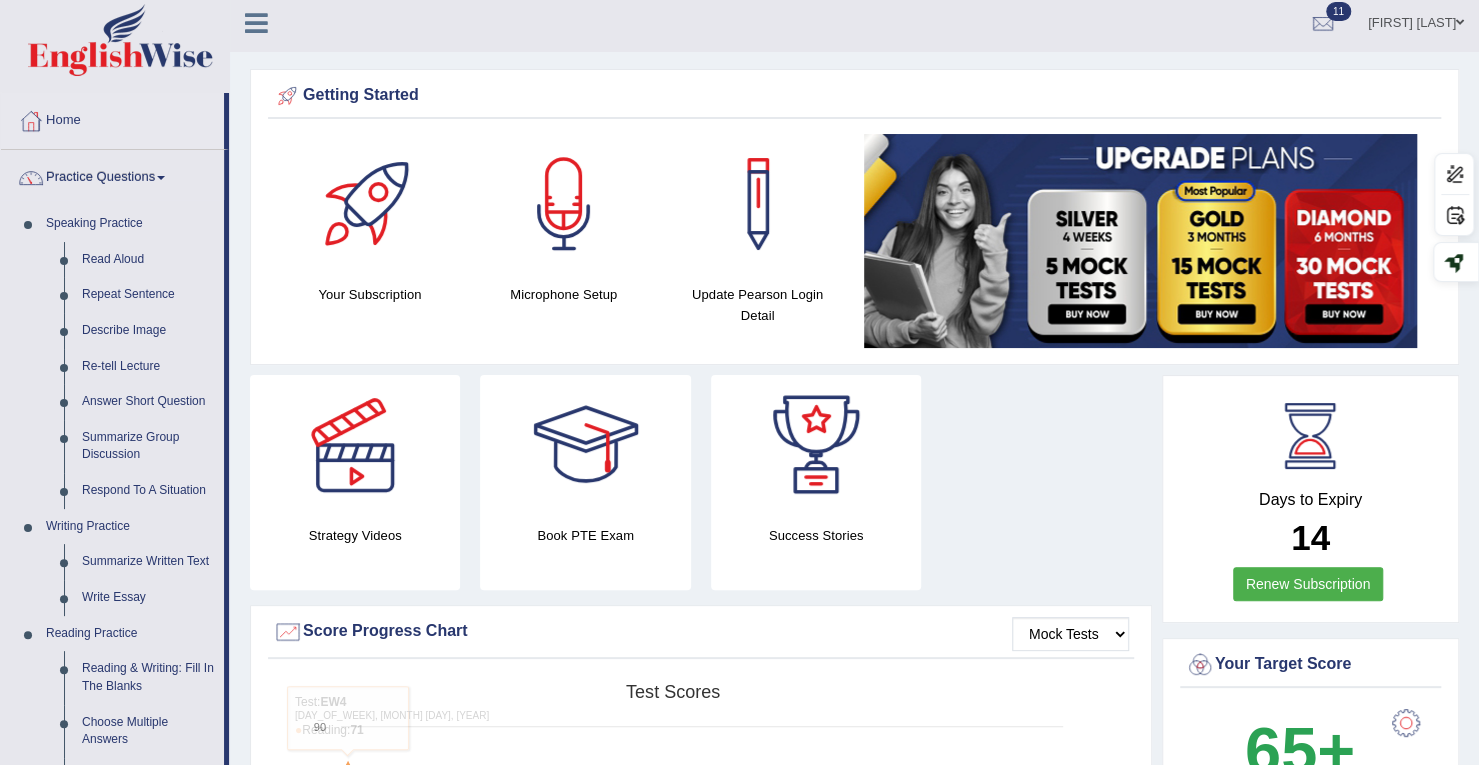 scroll, scrollTop: 0, scrollLeft: 0, axis: both 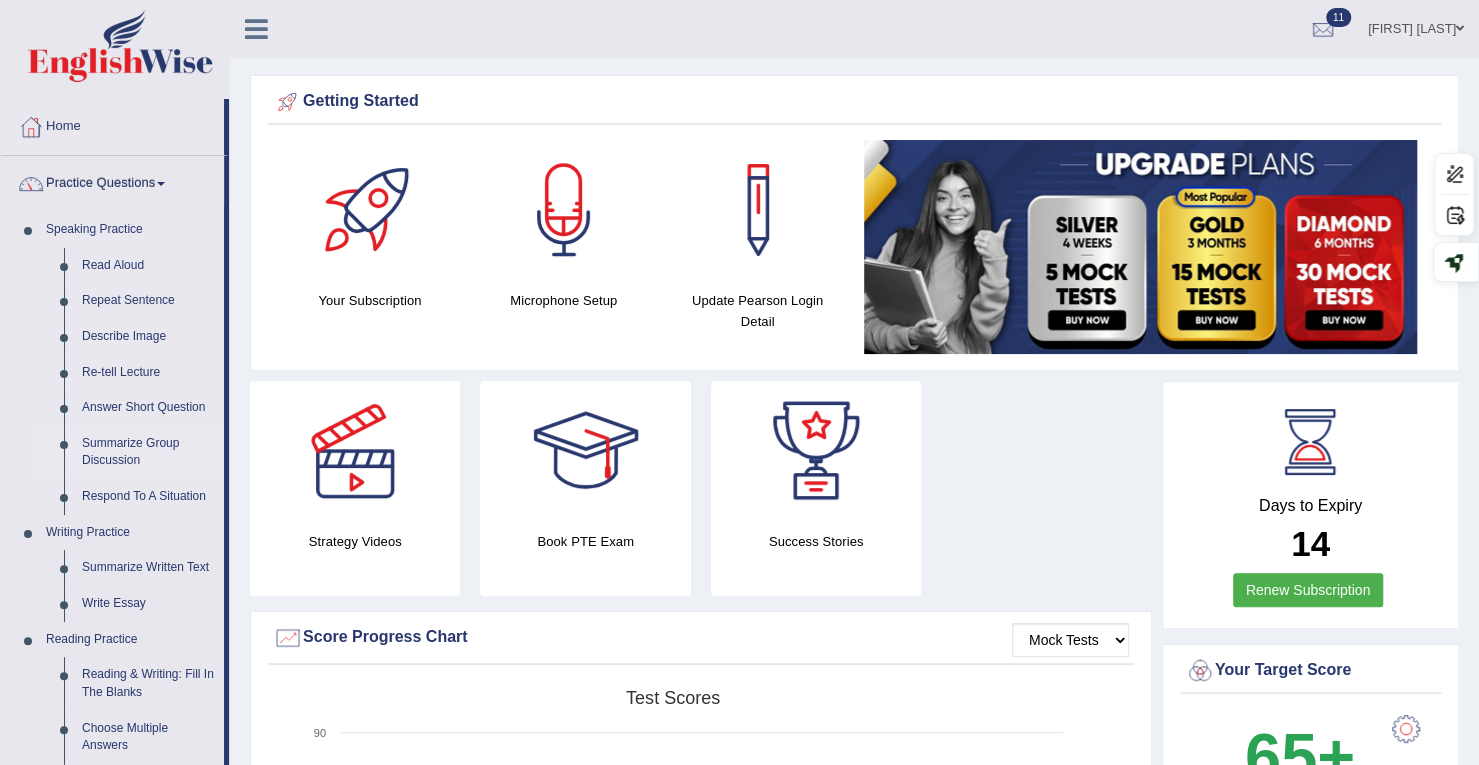 click on "Summarize Group Discussion" at bounding box center (148, 452) 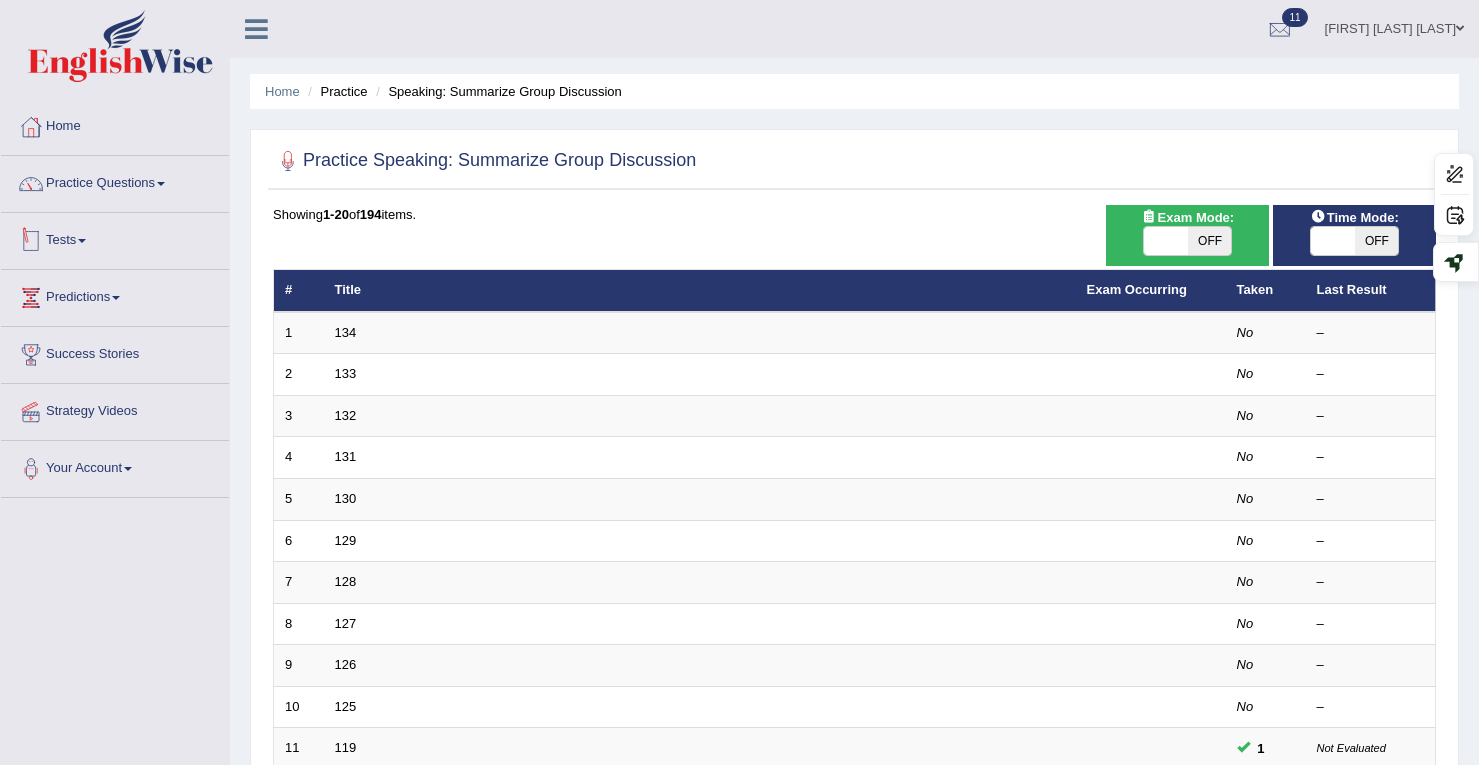 scroll, scrollTop: 0, scrollLeft: 0, axis: both 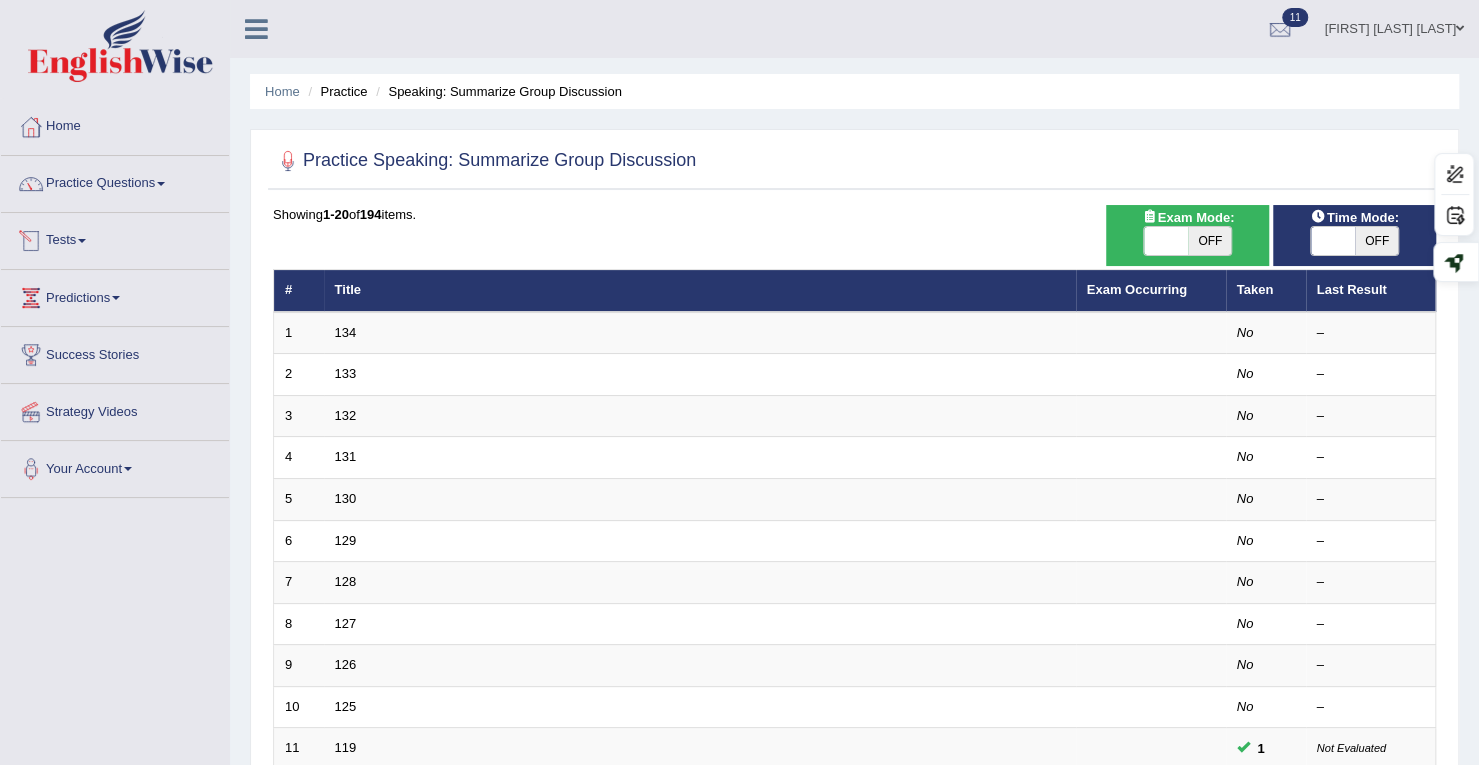 click on "Tests" at bounding box center (115, 238) 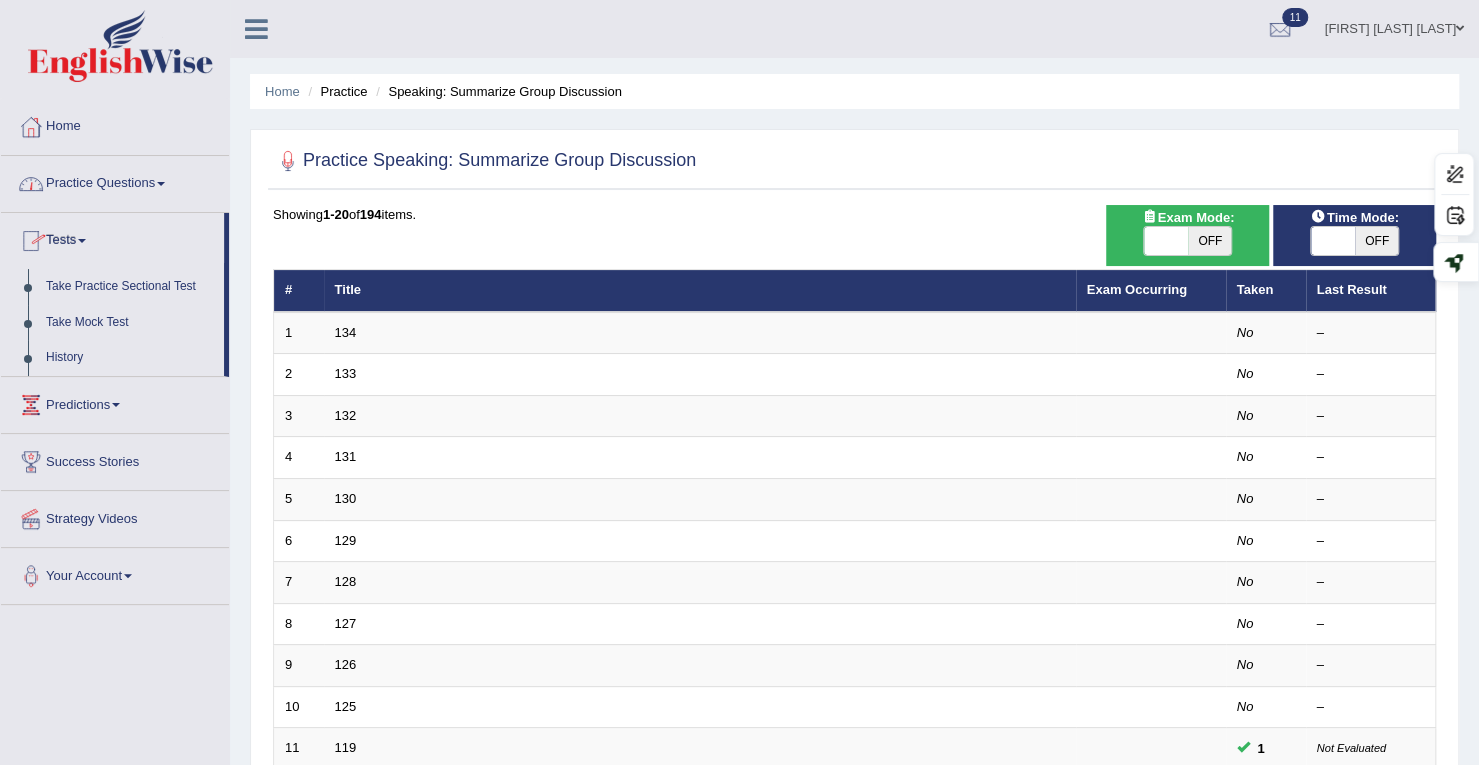 click on "Practice Questions" at bounding box center (115, 181) 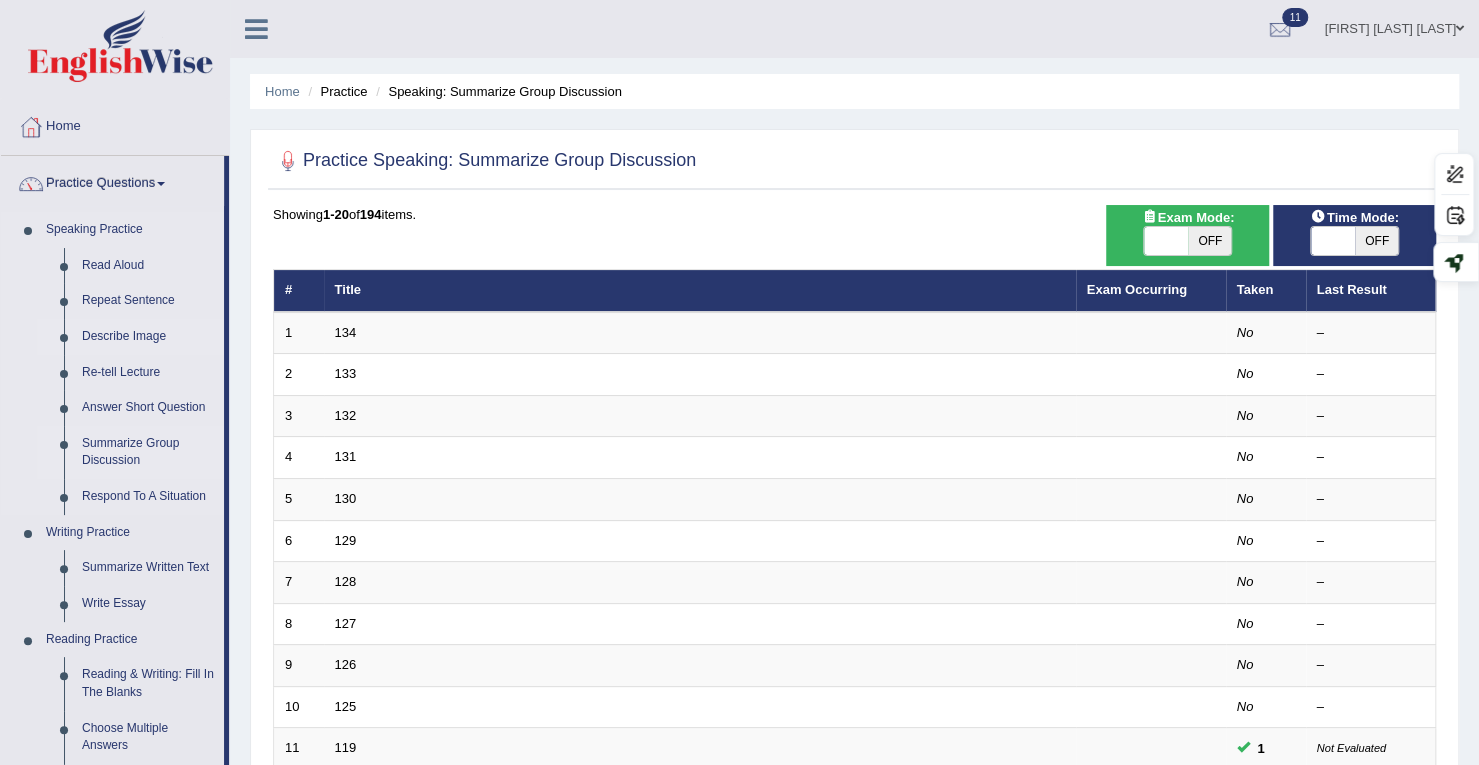 click on "Describe Image" at bounding box center [148, 337] 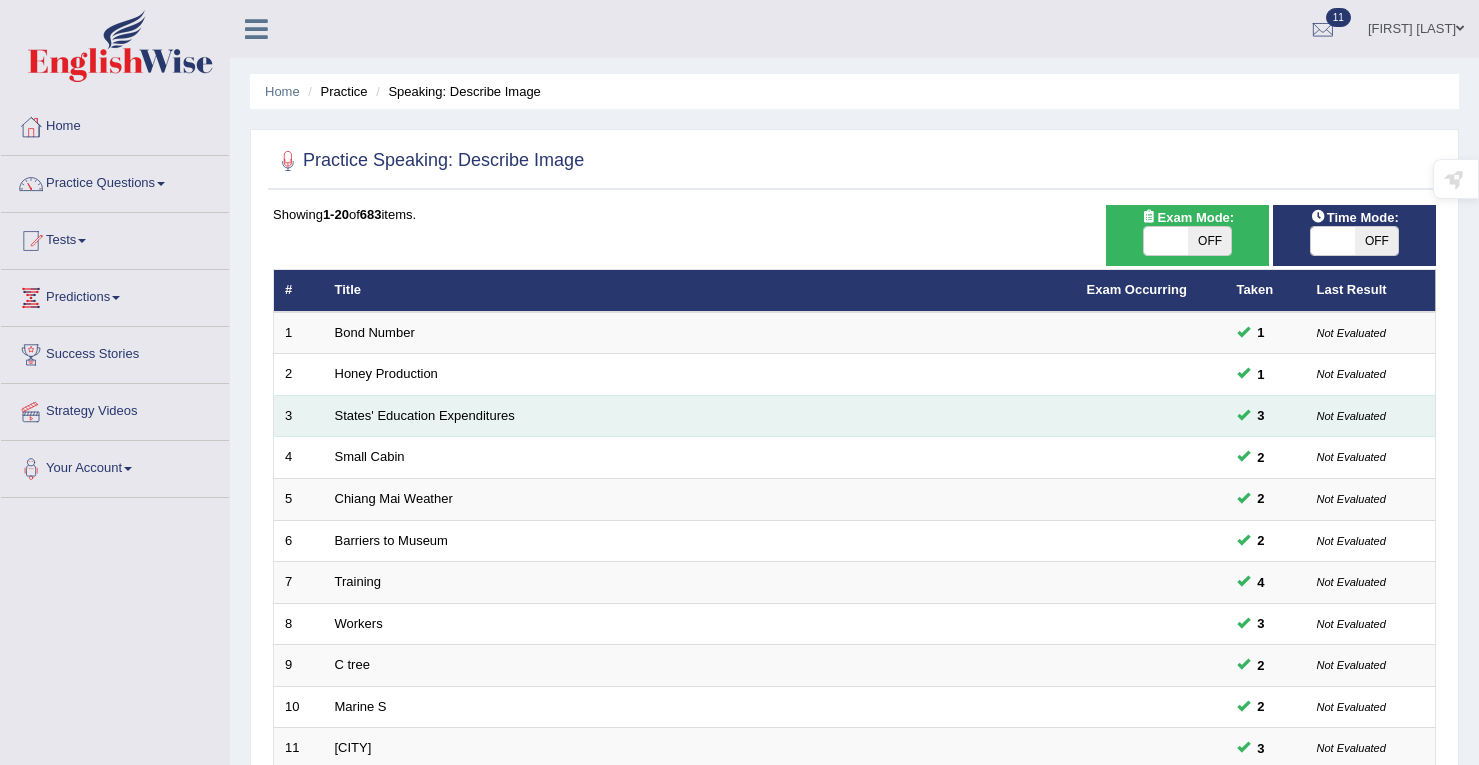 scroll, scrollTop: 0, scrollLeft: 0, axis: both 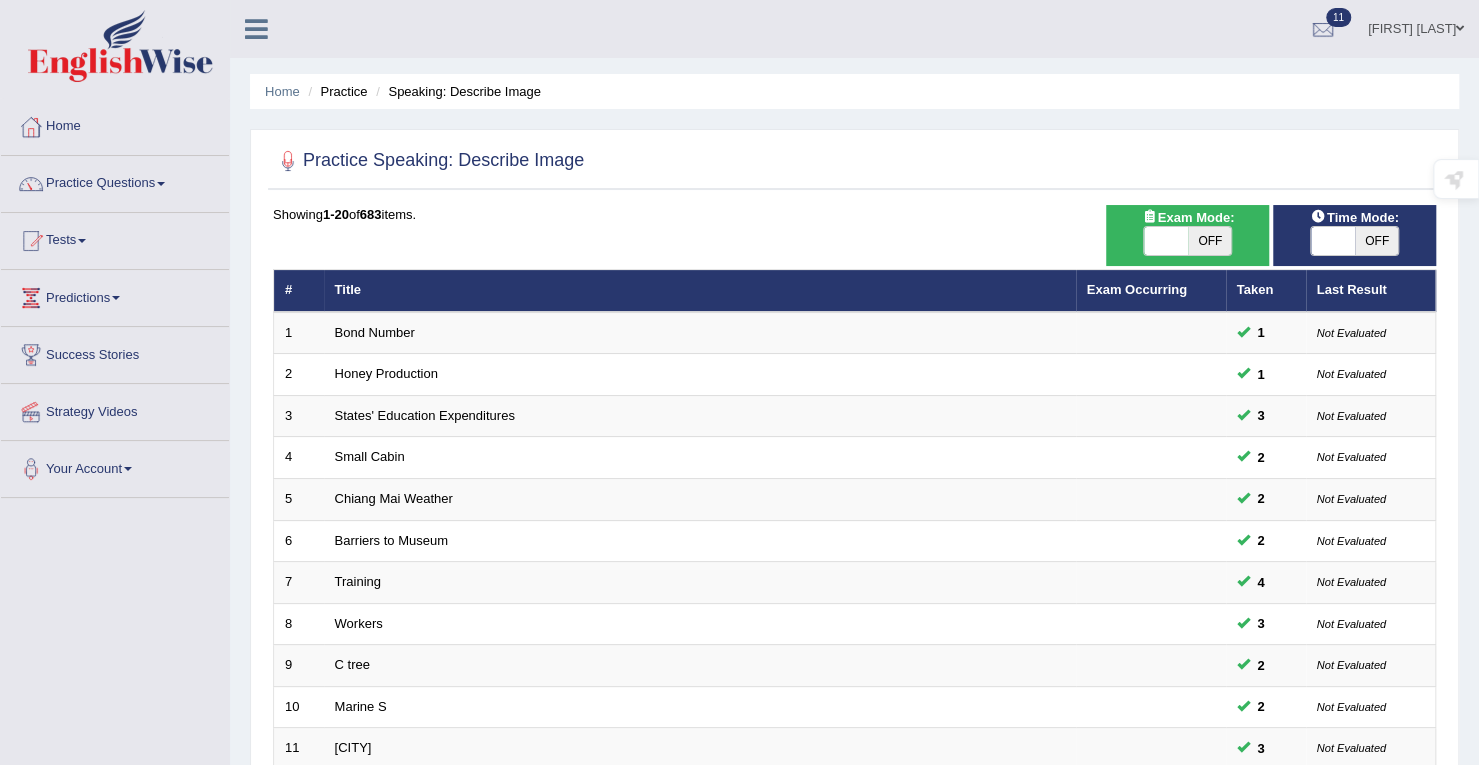 click at bounding box center [1166, 241] 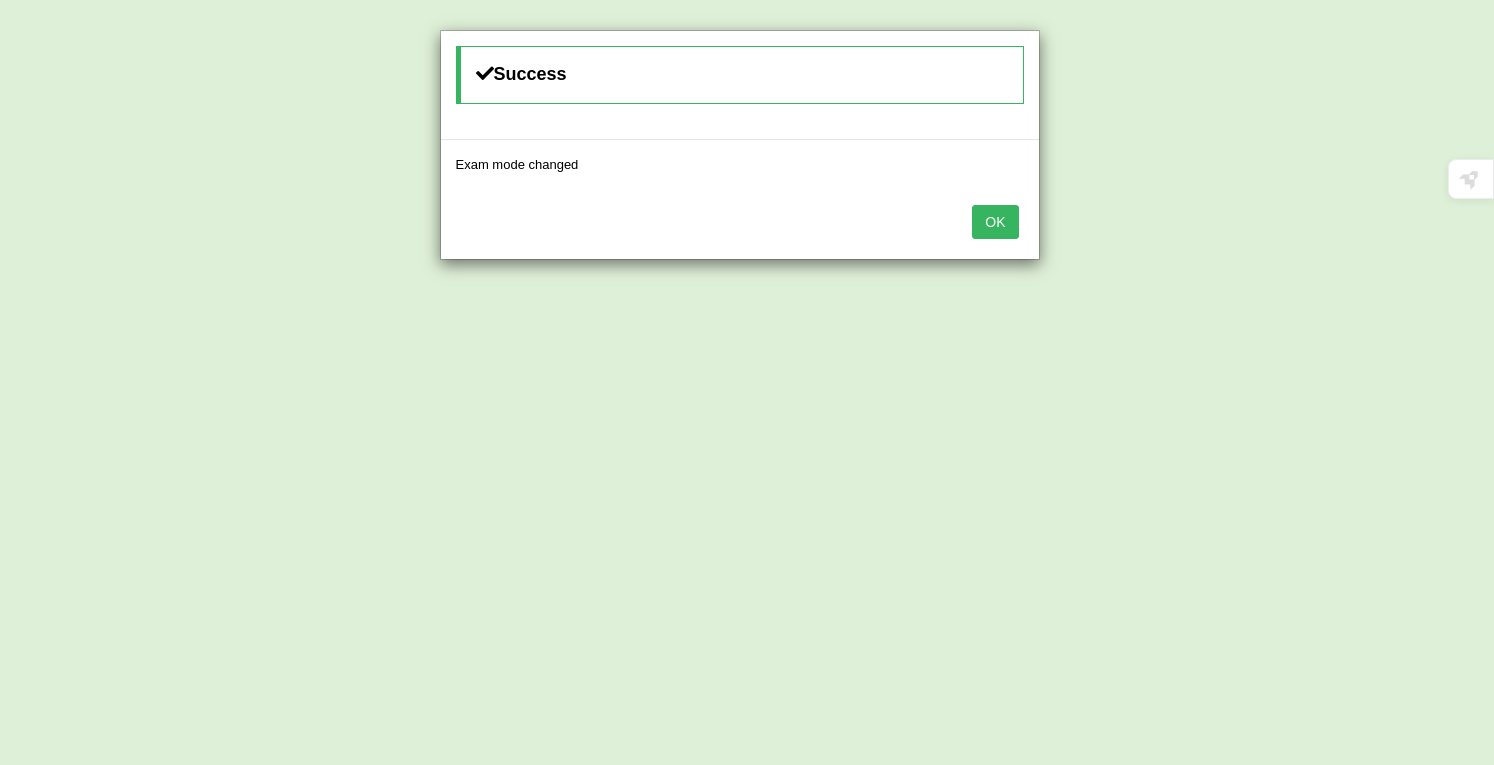 click on "OK" at bounding box center [995, 222] 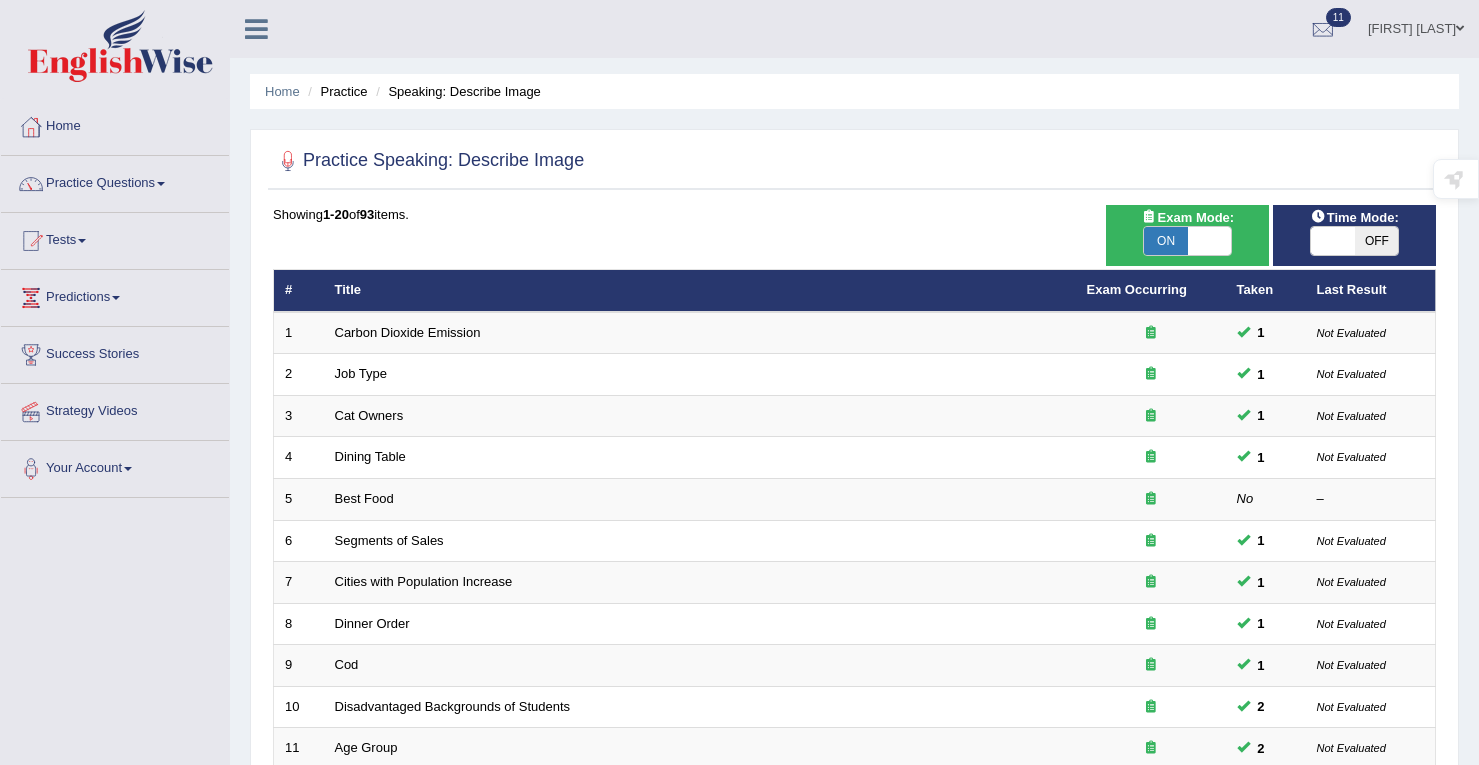 scroll, scrollTop: 0, scrollLeft: 0, axis: both 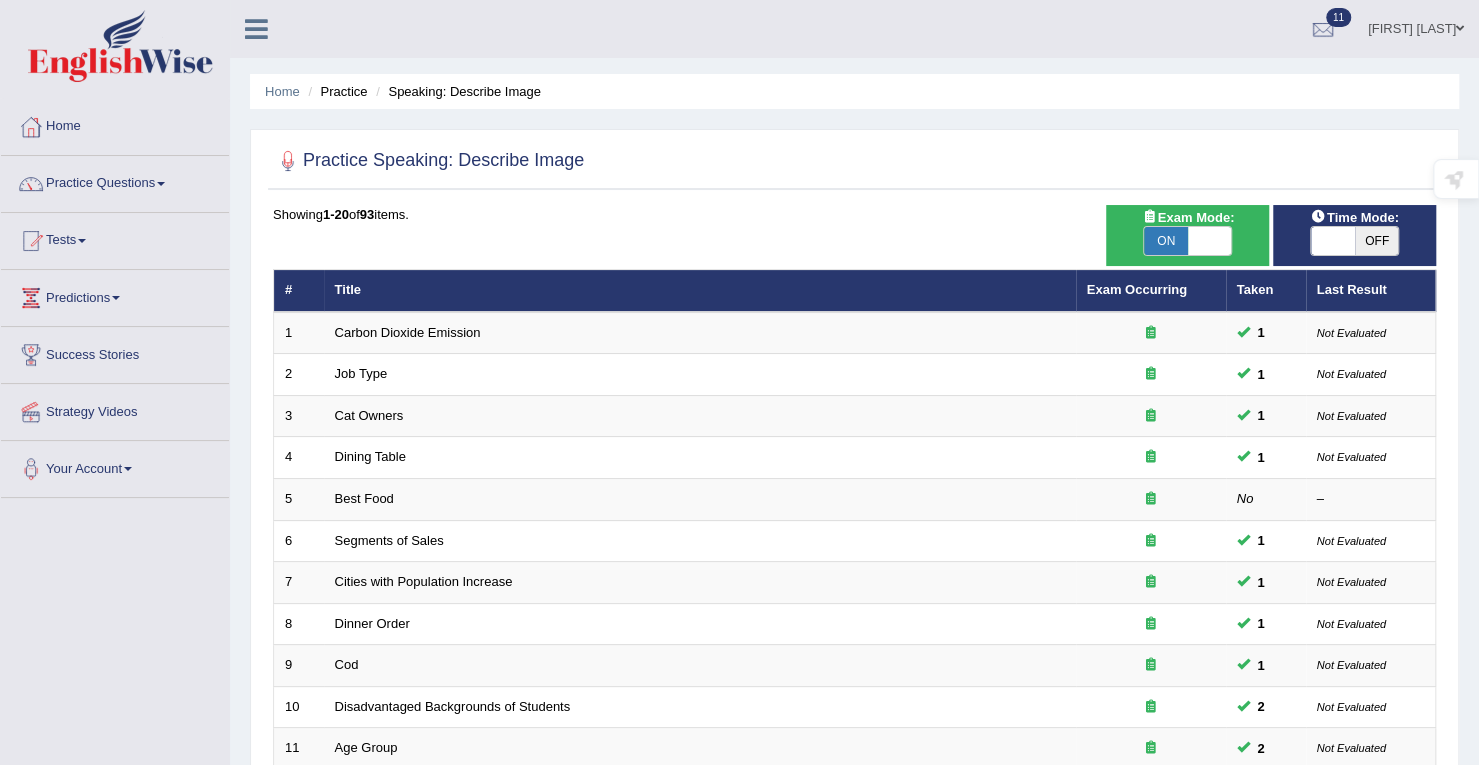 click at bounding box center (1333, 241) 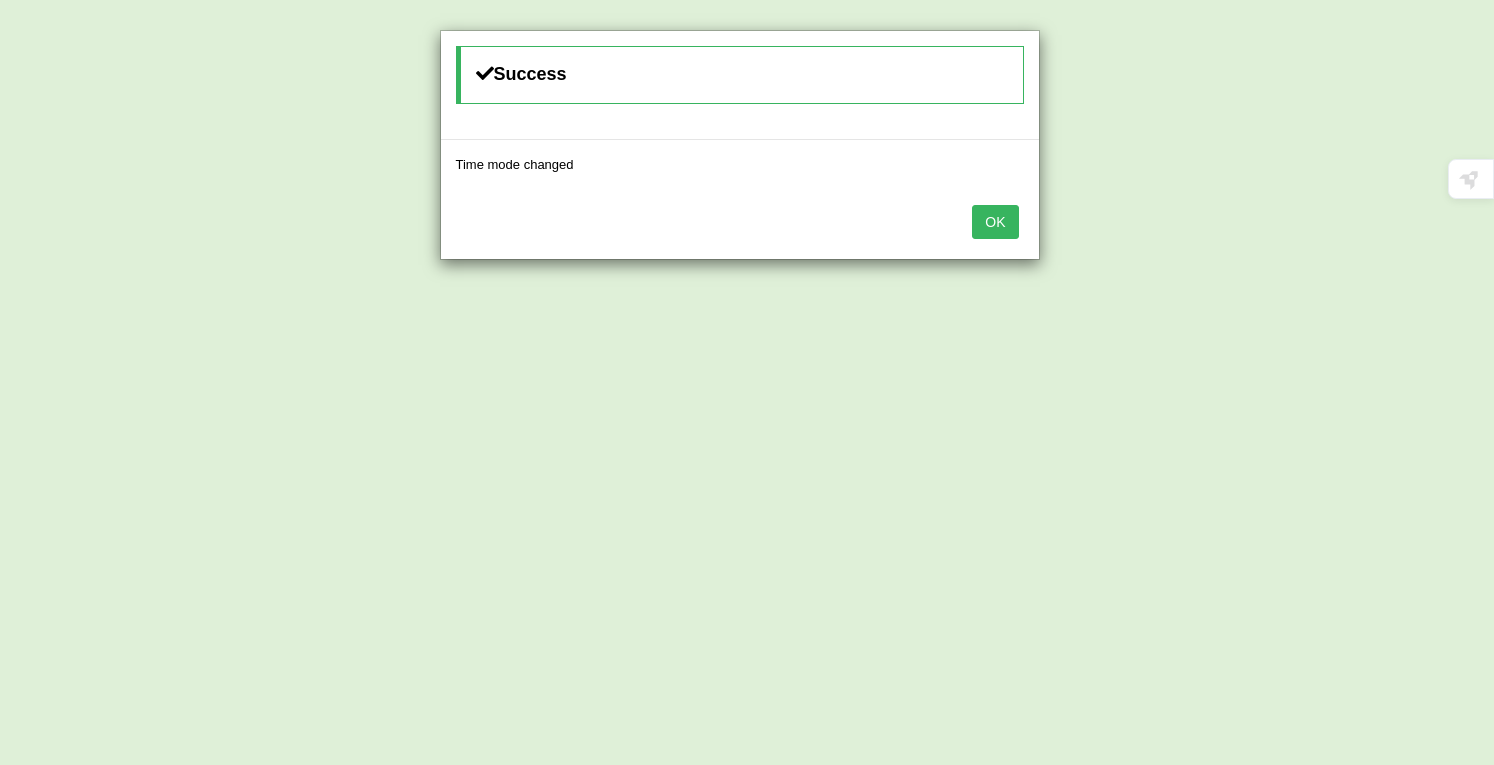 click on "OK" at bounding box center [995, 222] 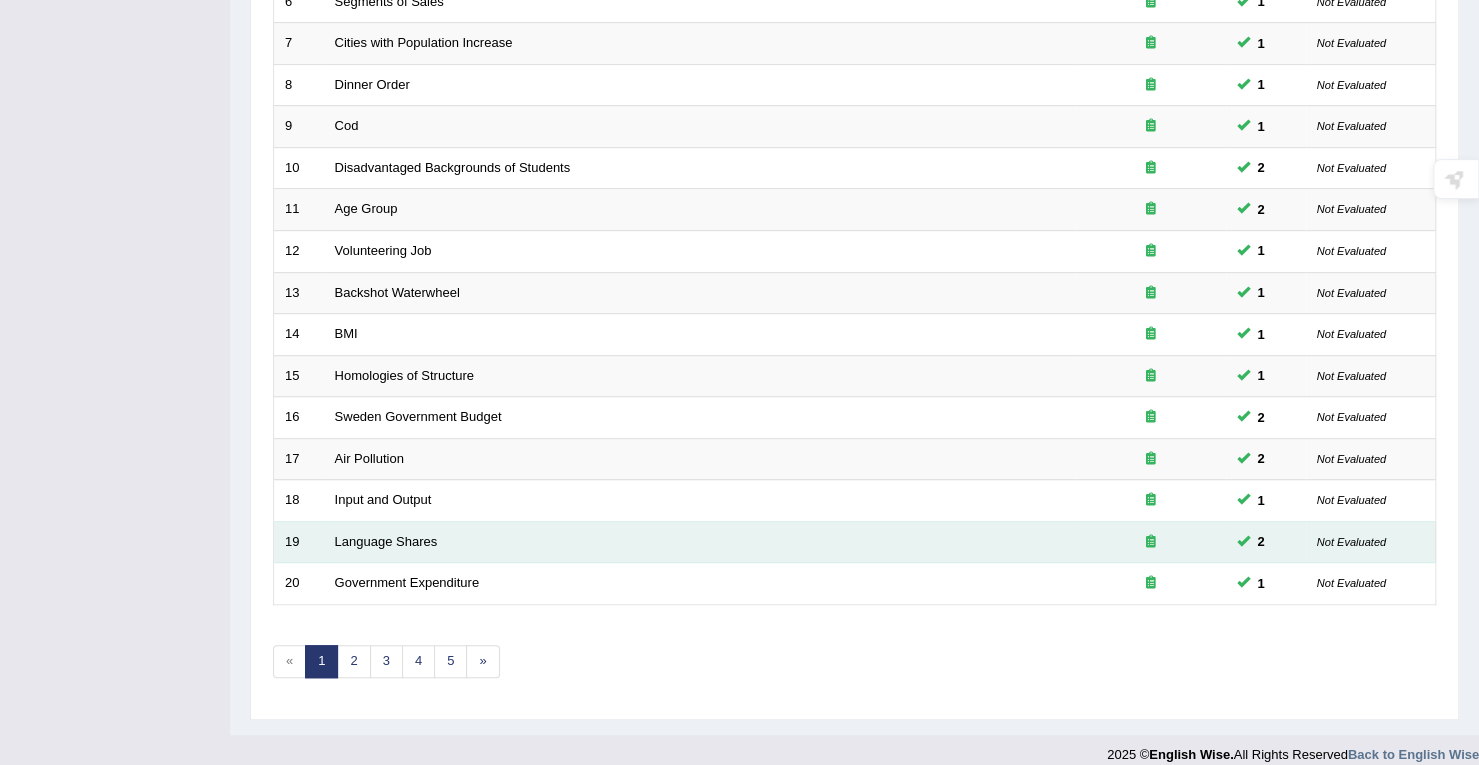scroll, scrollTop: 549, scrollLeft: 0, axis: vertical 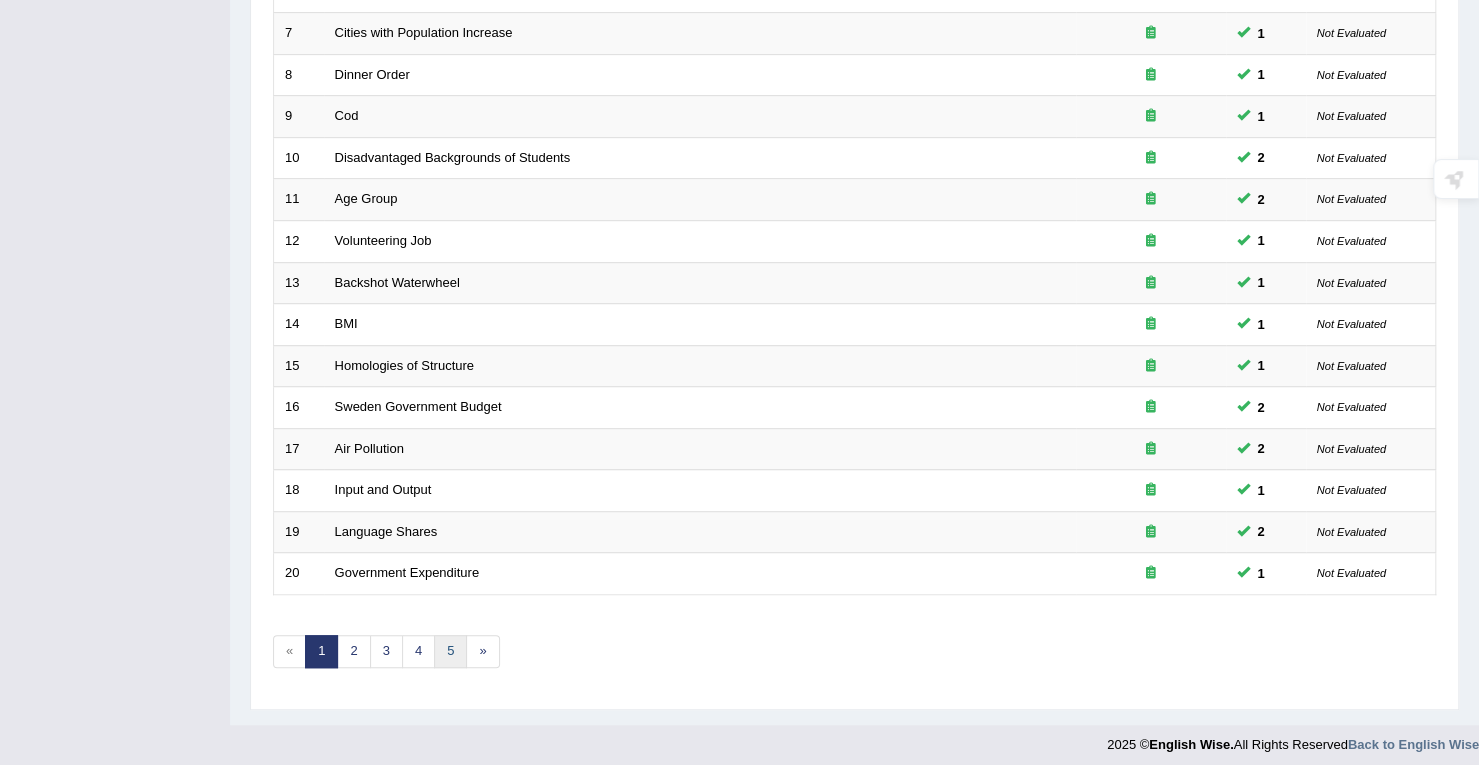 click on "5" at bounding box center [450, 651] 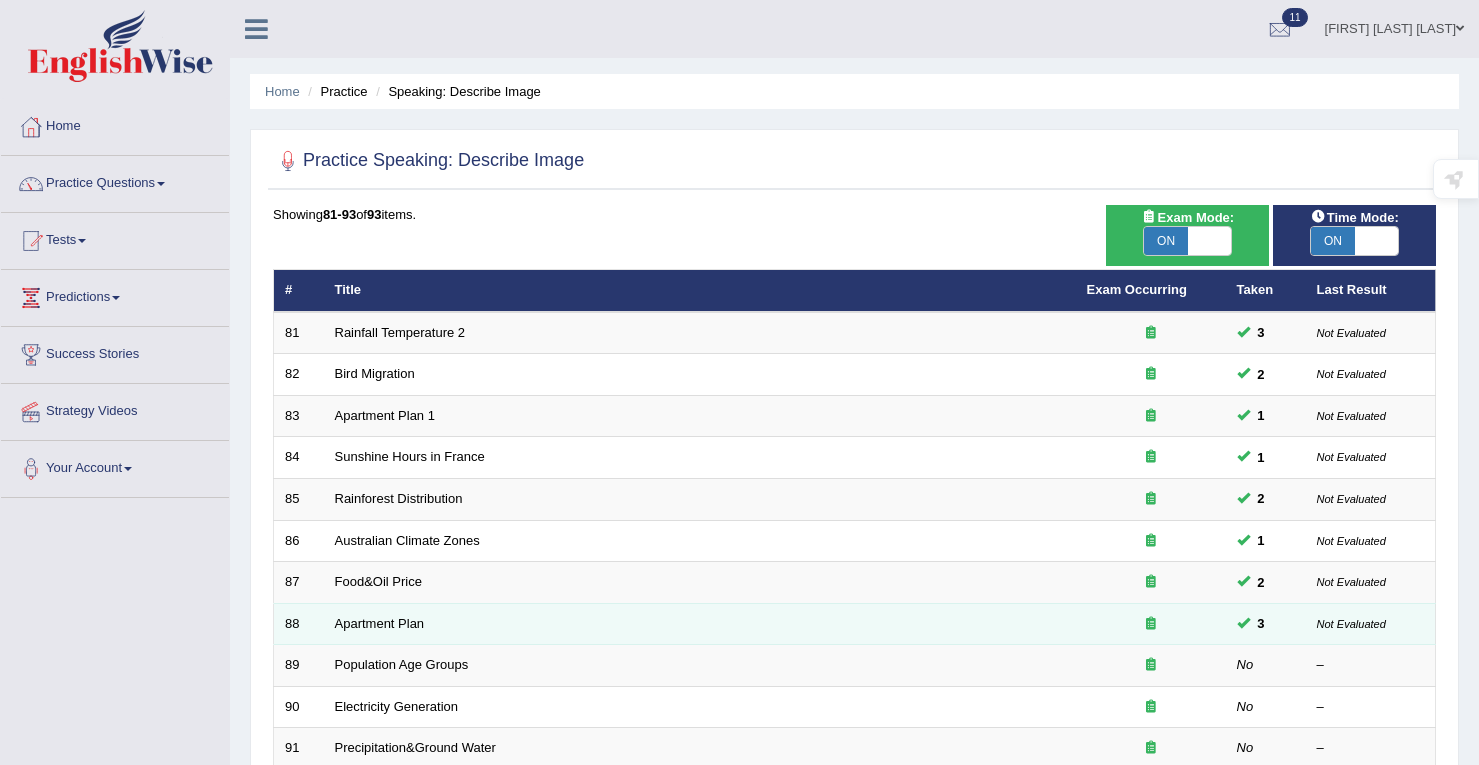 scroll, scrollTop: 0, scrollLeft: 0, axis: both 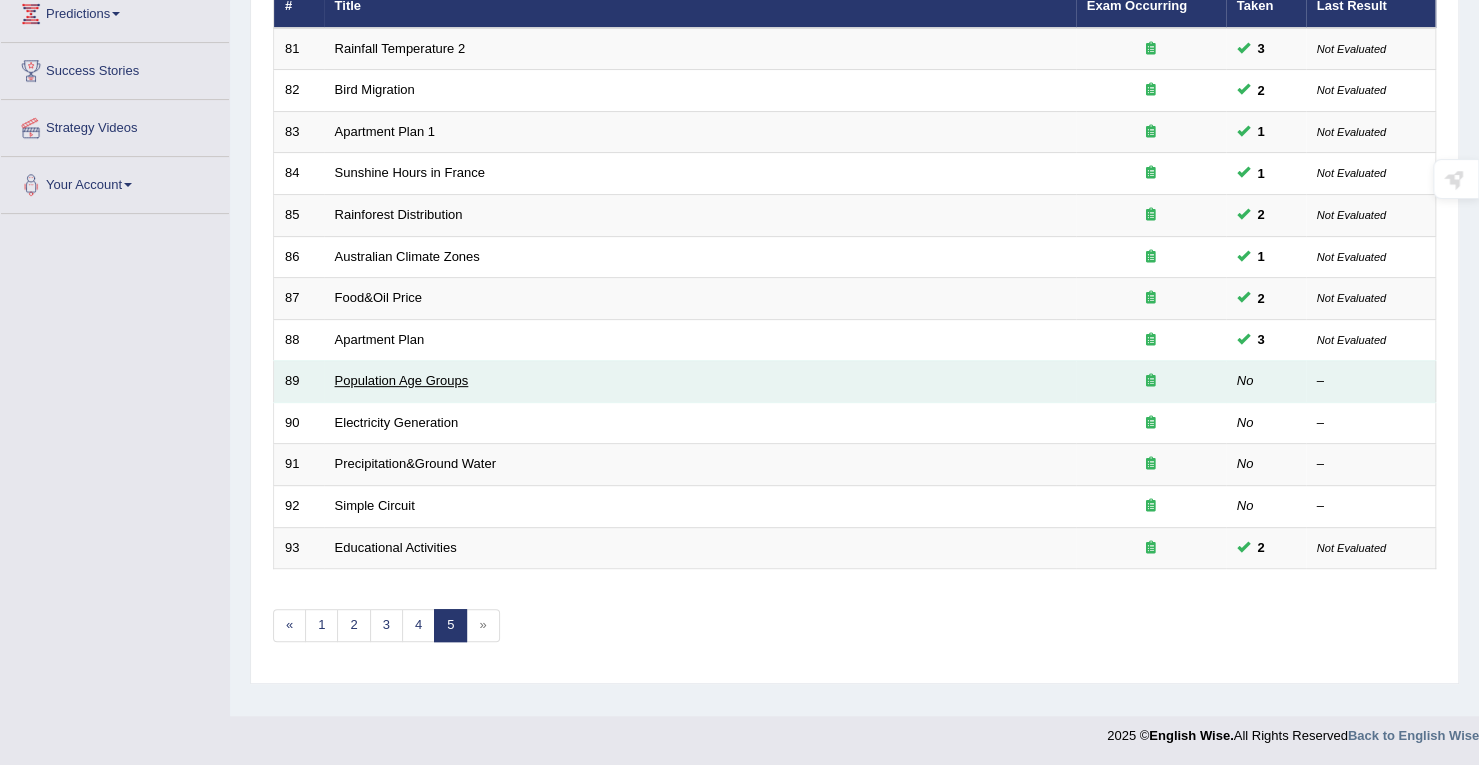 click on "Population Age Groups" at bounding box center (402, 380) 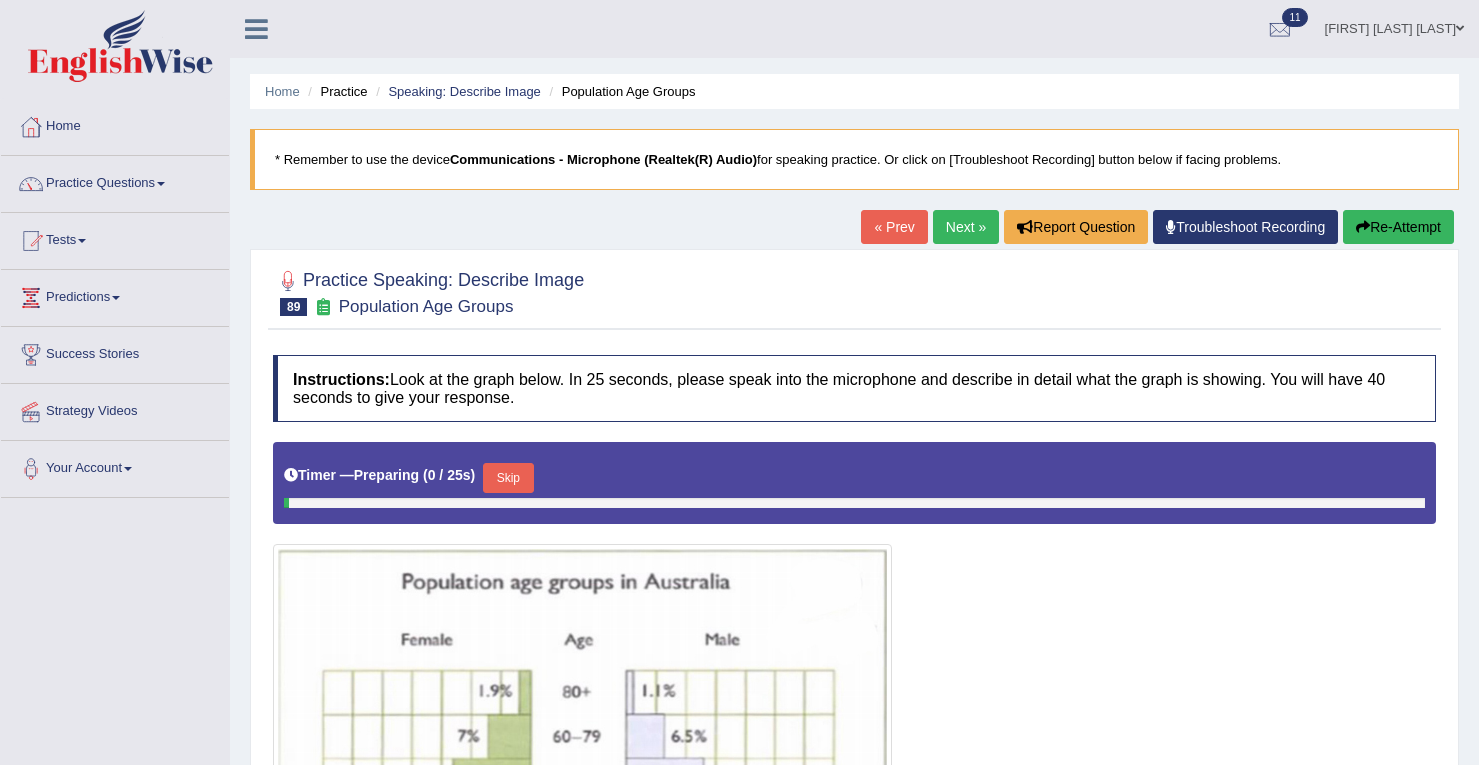 scroll, scrollTop: 0, scrollLeft: 0, axis: both 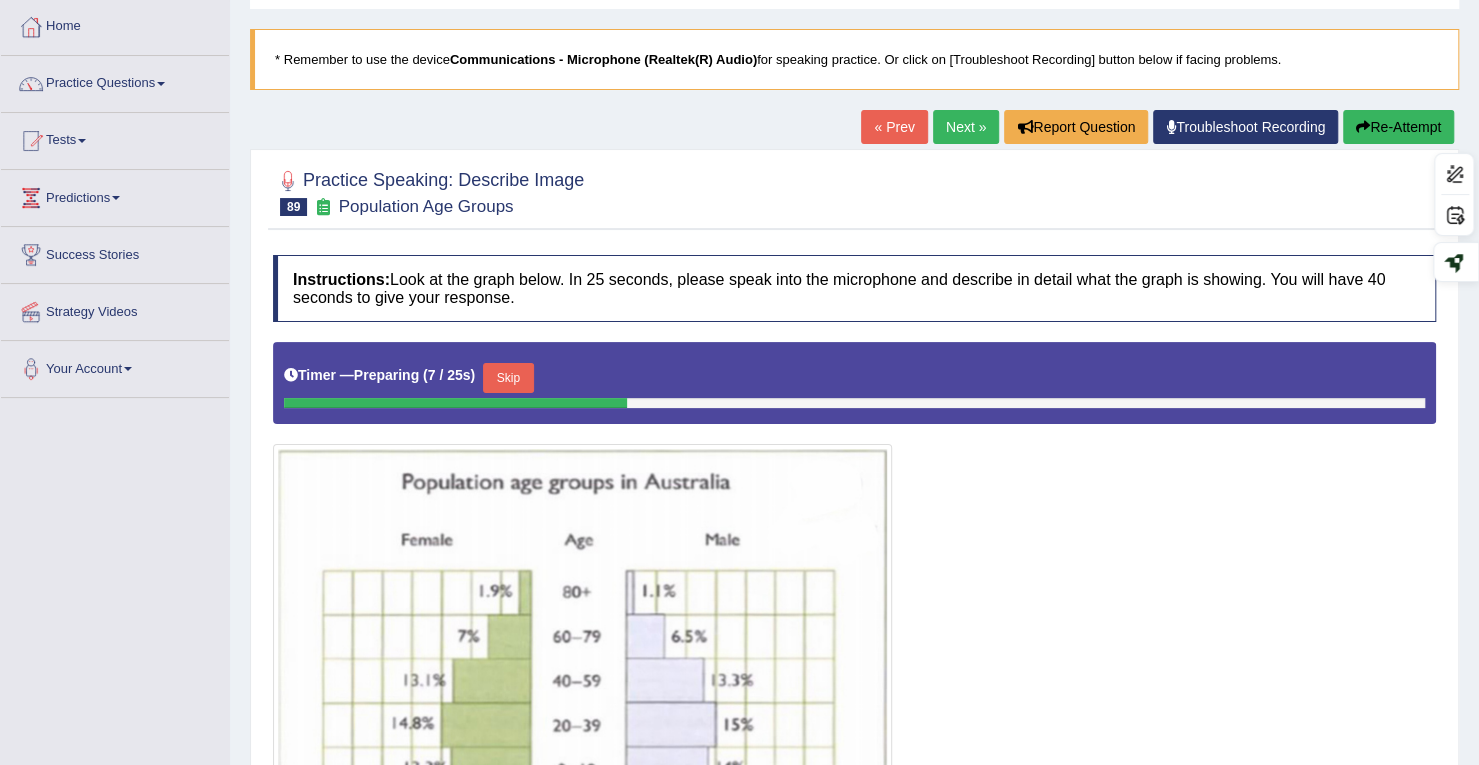click on "Re-Attempt" at bounding box center (1398, 127) 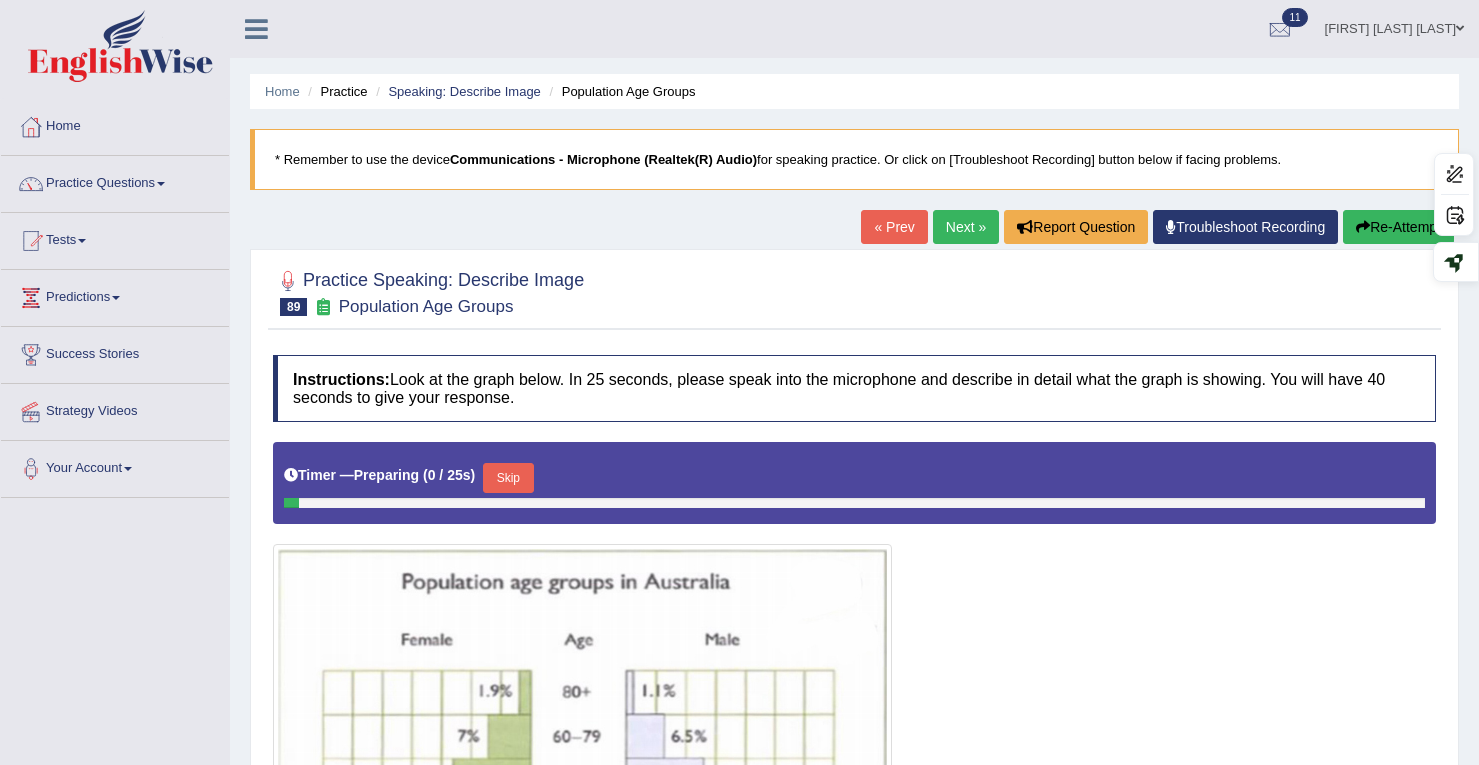 scroll, scrollTop: 313, scrollLeft: 0, axis: vertical 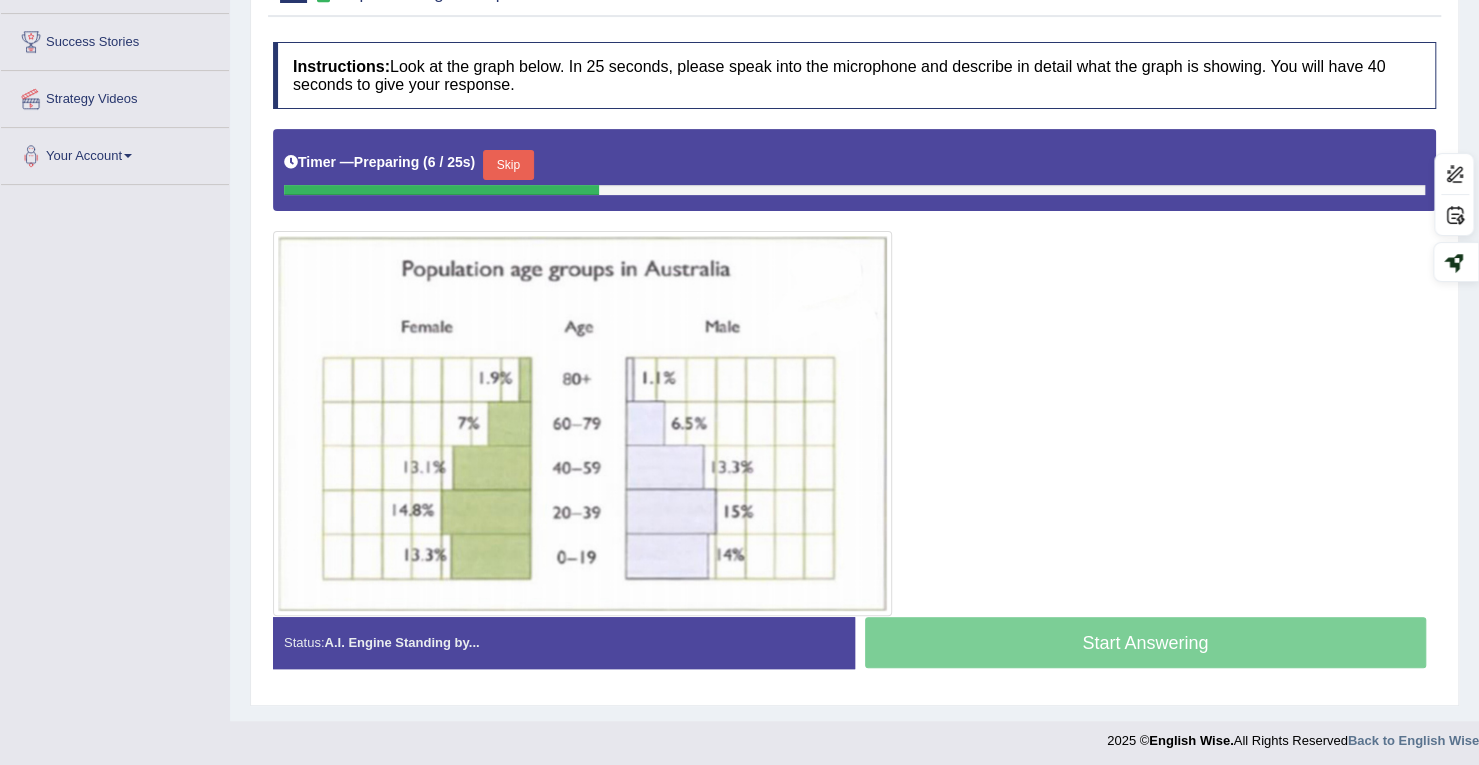 click on "Toggle navigation
Home
Practice Questions   Speaking Practice Read Aloud
Repeat Sentence
Describe Image
Re-tell Lecture
Answer Short Question
Summarize Group Discussion
Respond To A Situation
Writing Practice  Summarize Written Text
Write Essay
Reading Practice  Reading & Writing: Fill In The Blanks
Choose Multiple Answers
Re-order Paragraphs
Fill In The Blanks
Choose Single Answer
Listening Practice  Summarize Spoken Text
Highlight Incorrect Words
Highlight Correct Summary
Select Missing Word
Choose Single Answer
Choose Multiple Answers
Fill In The Blanks
Write From Dictation
Pronunciation
Tests  Take Practice Sectional Test
Take Mock Test" at bounding box center (739, 224) 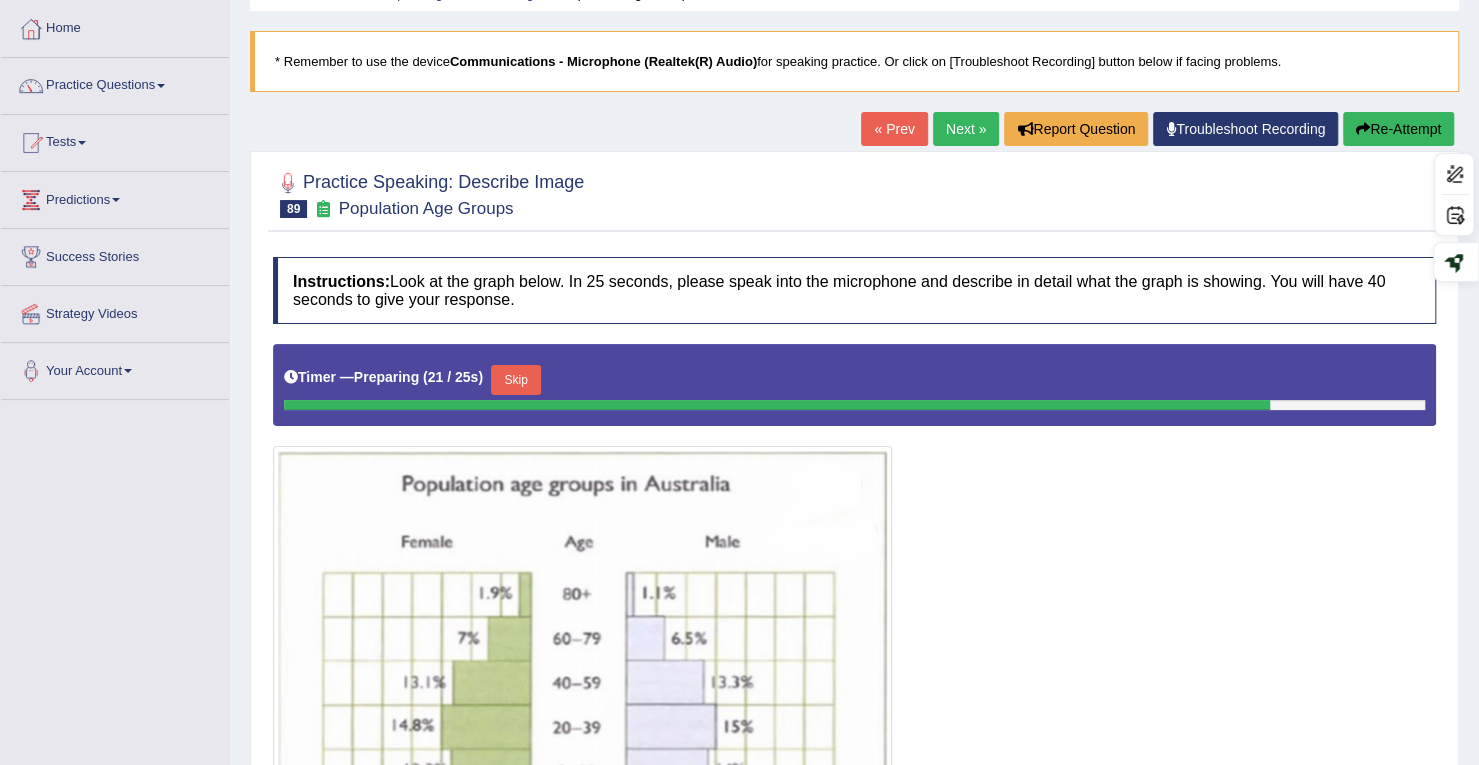 scroll, scrollTop: 0, scrollLeft: 0, axis: both 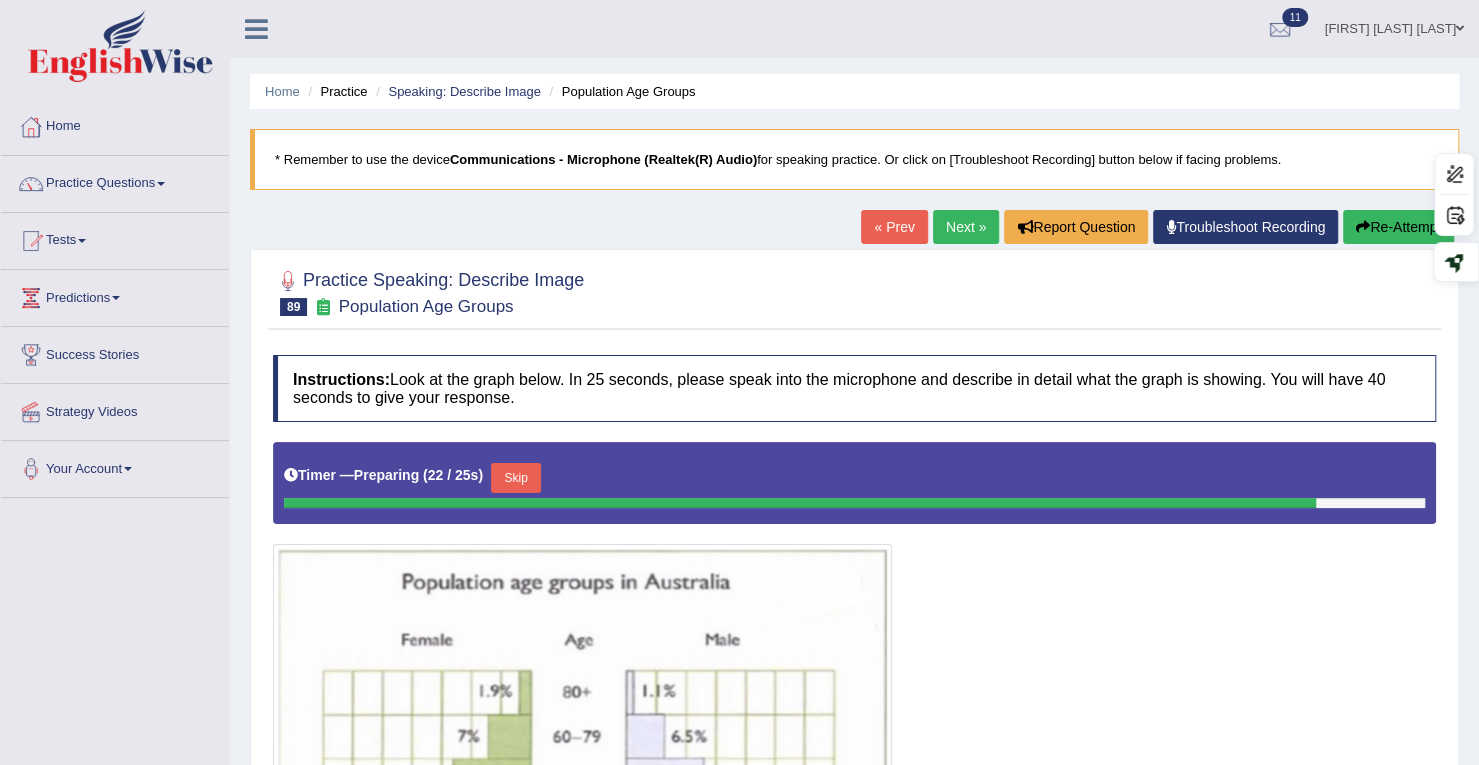 click on "Re-Attempt" at bounding box center (1398, 227) 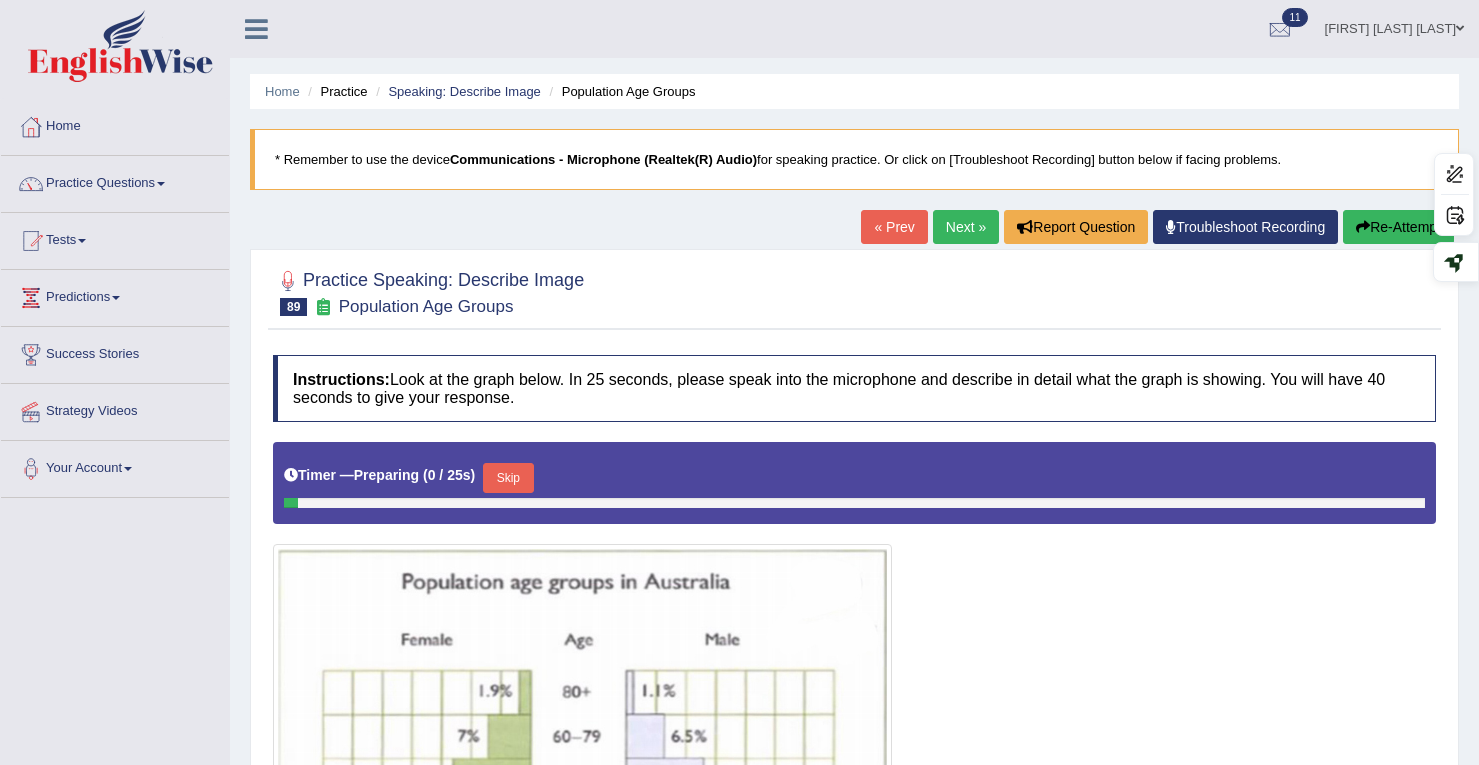 scroll, scrollTop: 0, scrollLeft: 0, axis: both 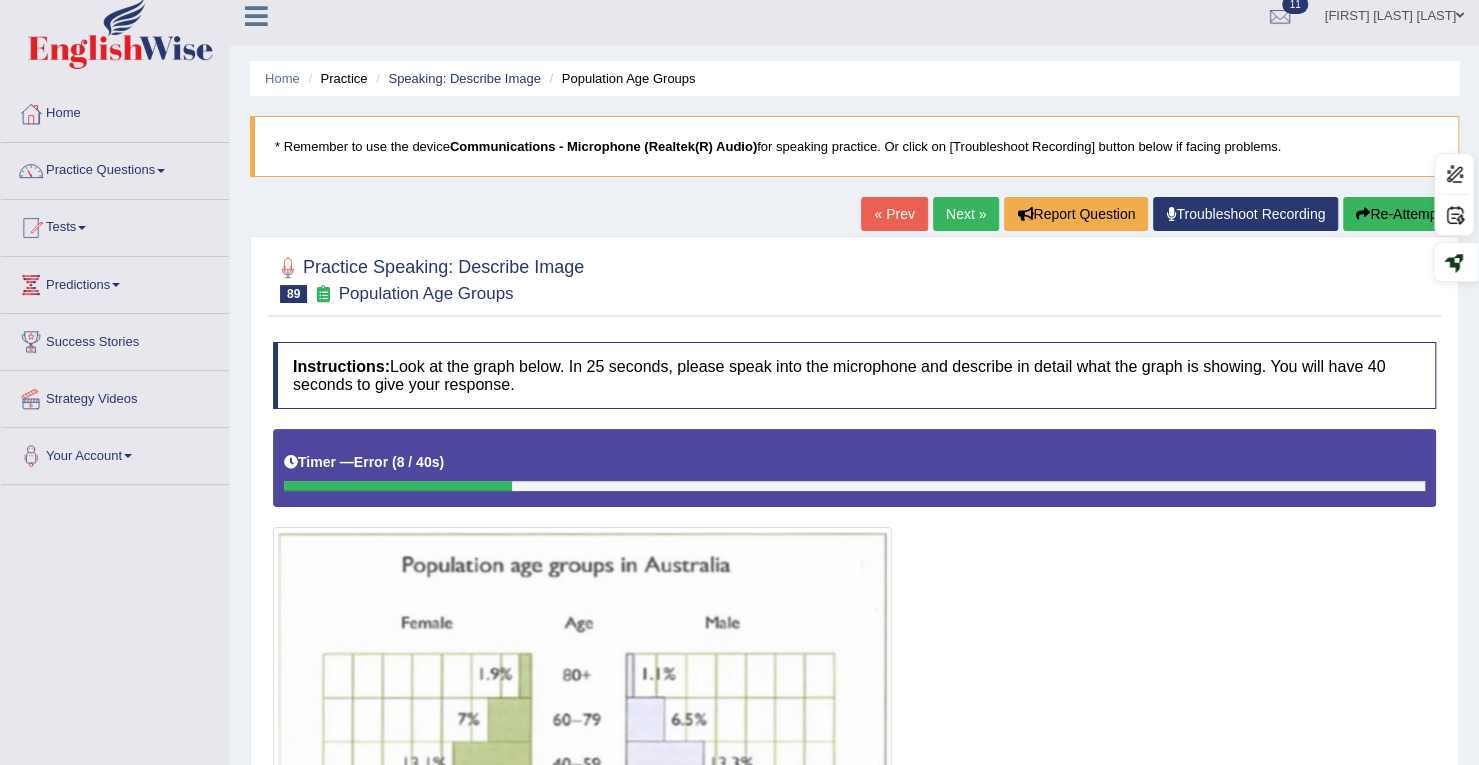 click on "Re-Attempt" at bounding box center [1398, 214] 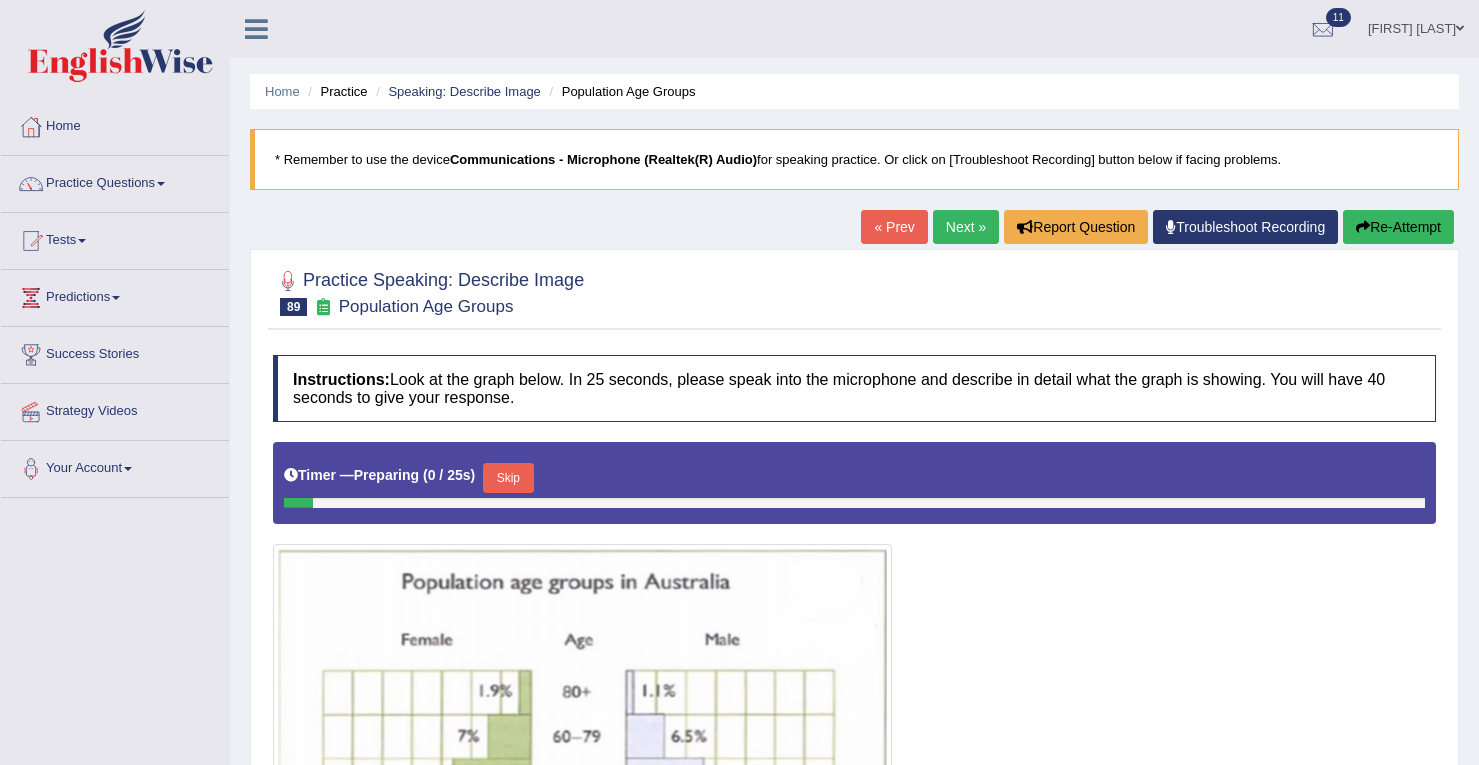 scroll, scrollTop: 13, scrollLeft: 0, axis: vertical 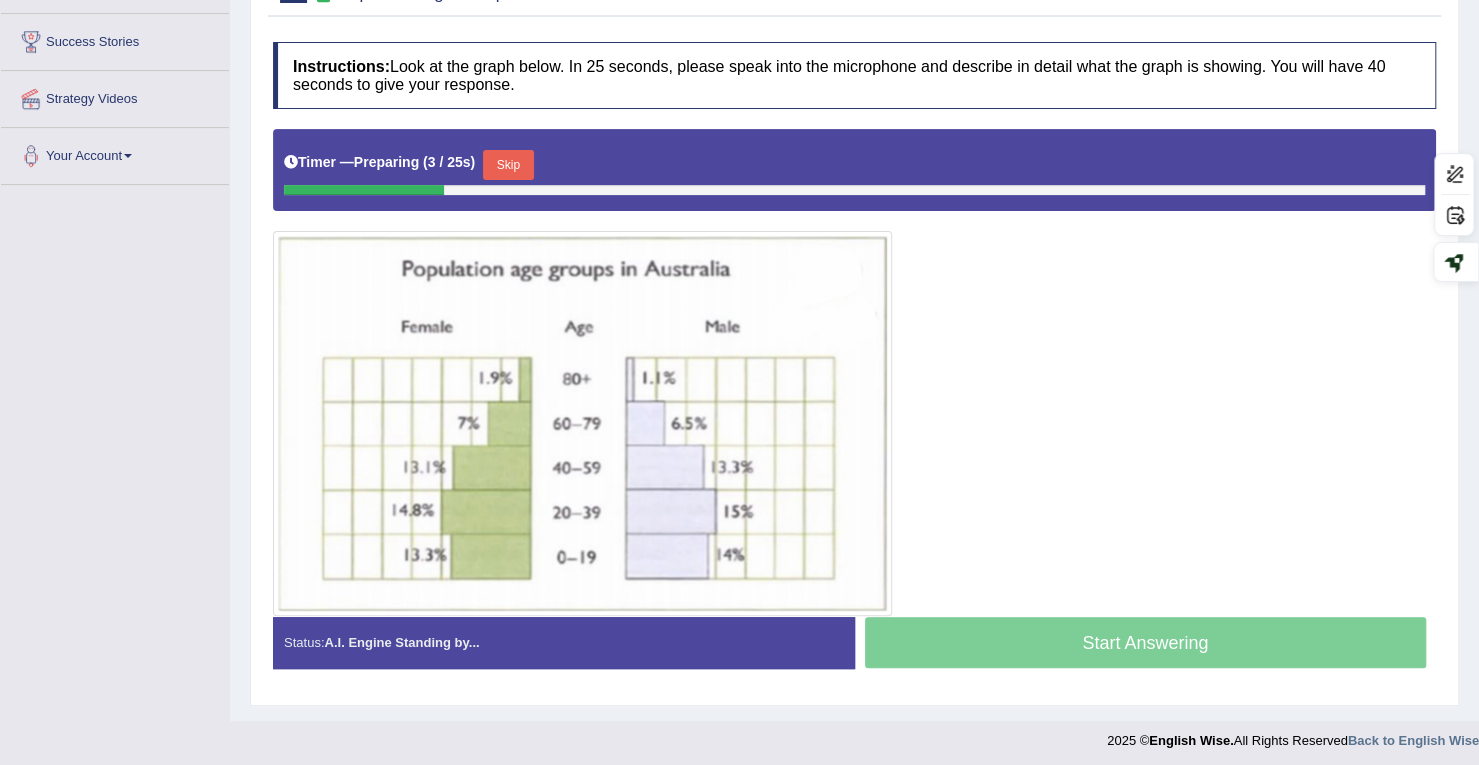 click on "Skip" at bounding box center (508, 165) 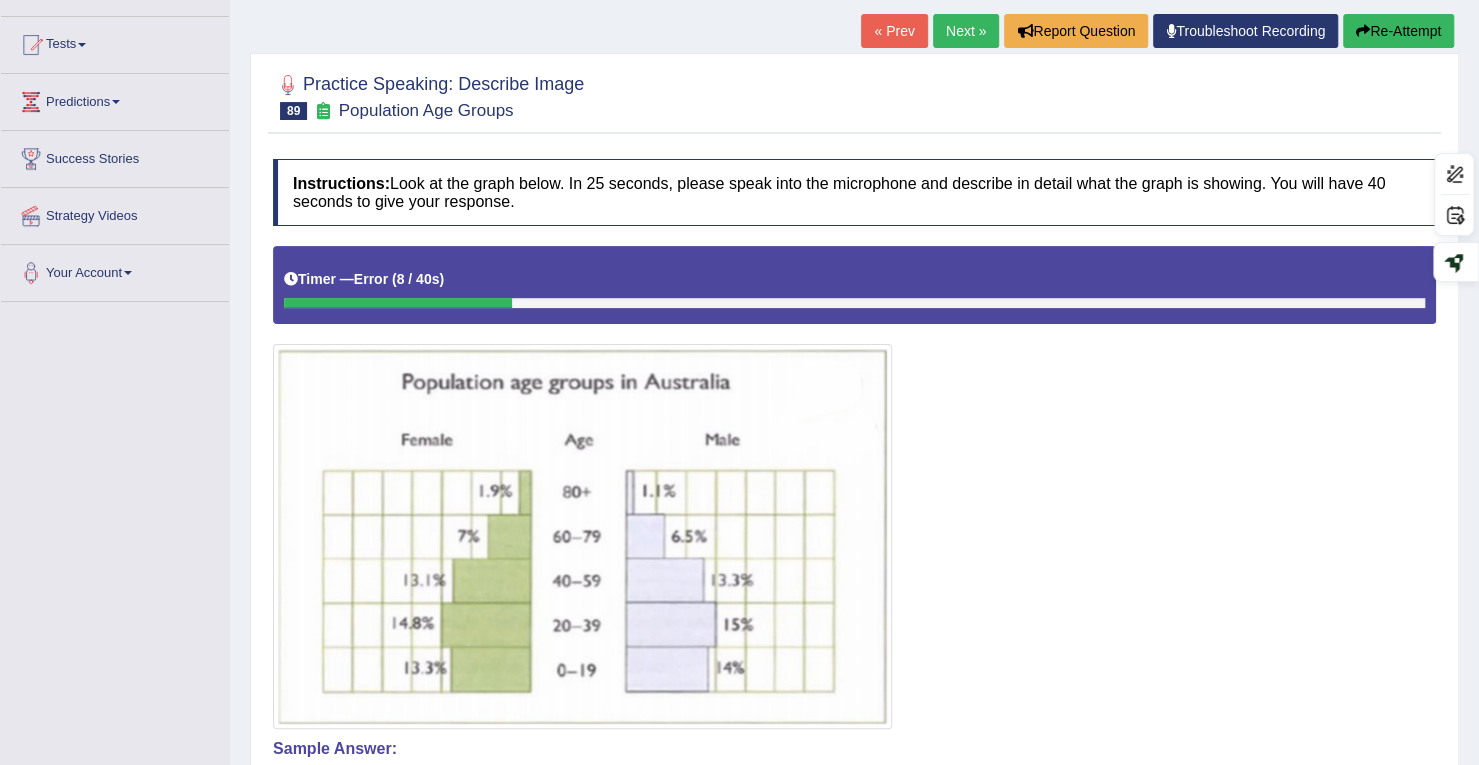 scroll, scrollTop: 13, scrollLeft: 0, axis: vertical 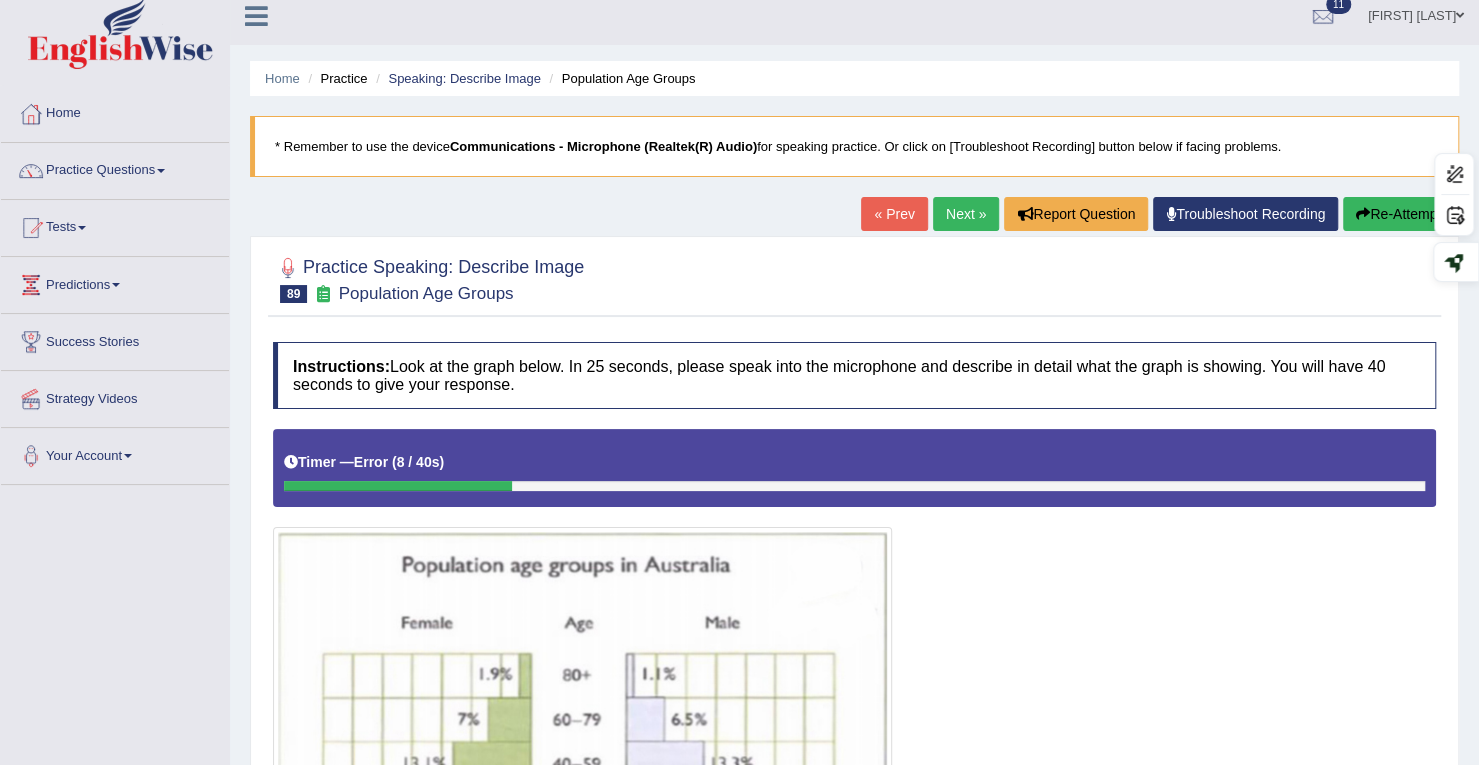 click on "Re-Attempt" at bounding box center (1398, 214) 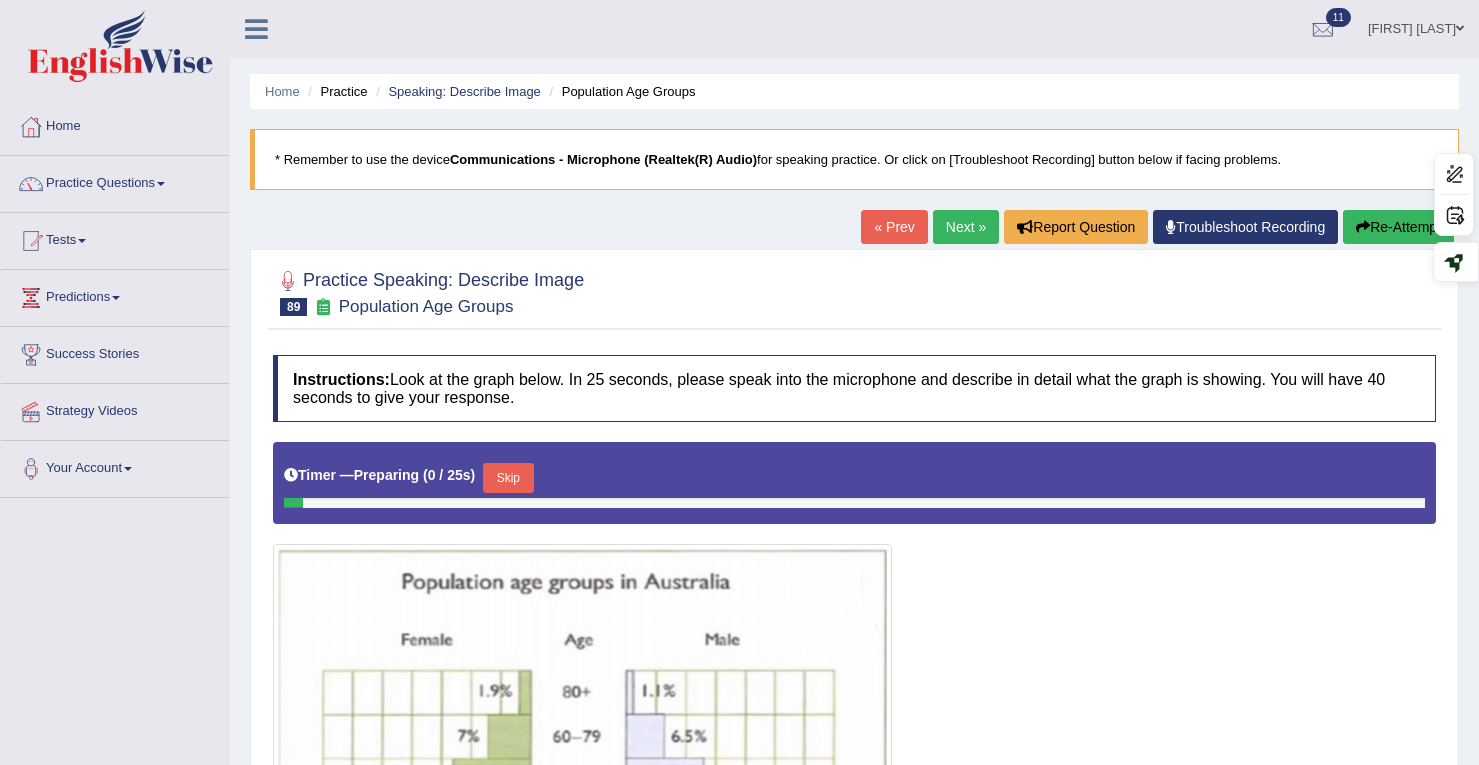 scroll, scrollTop: 313, scrollLeft: 0, axis: vertical 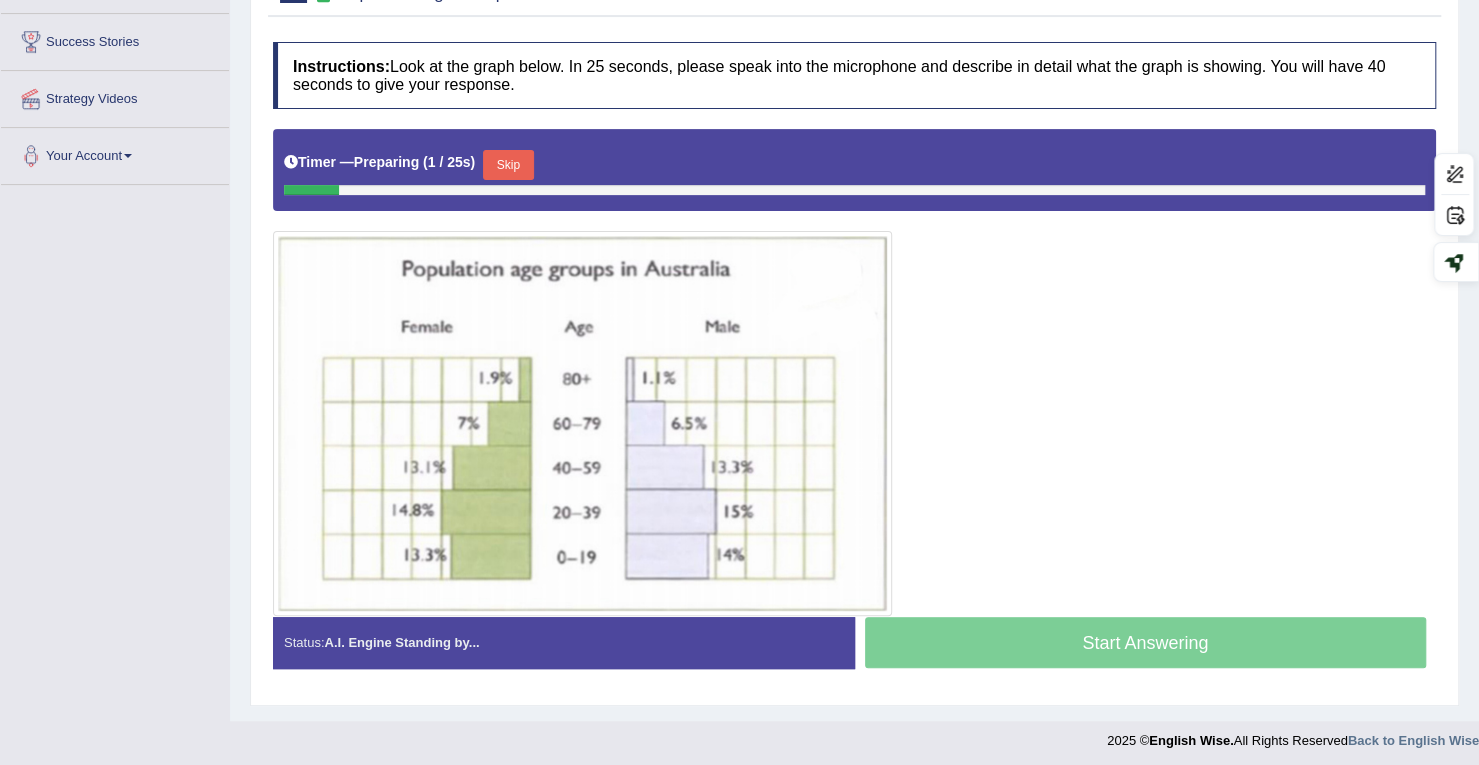 click on "Skip" at bounding box center (508, 165) 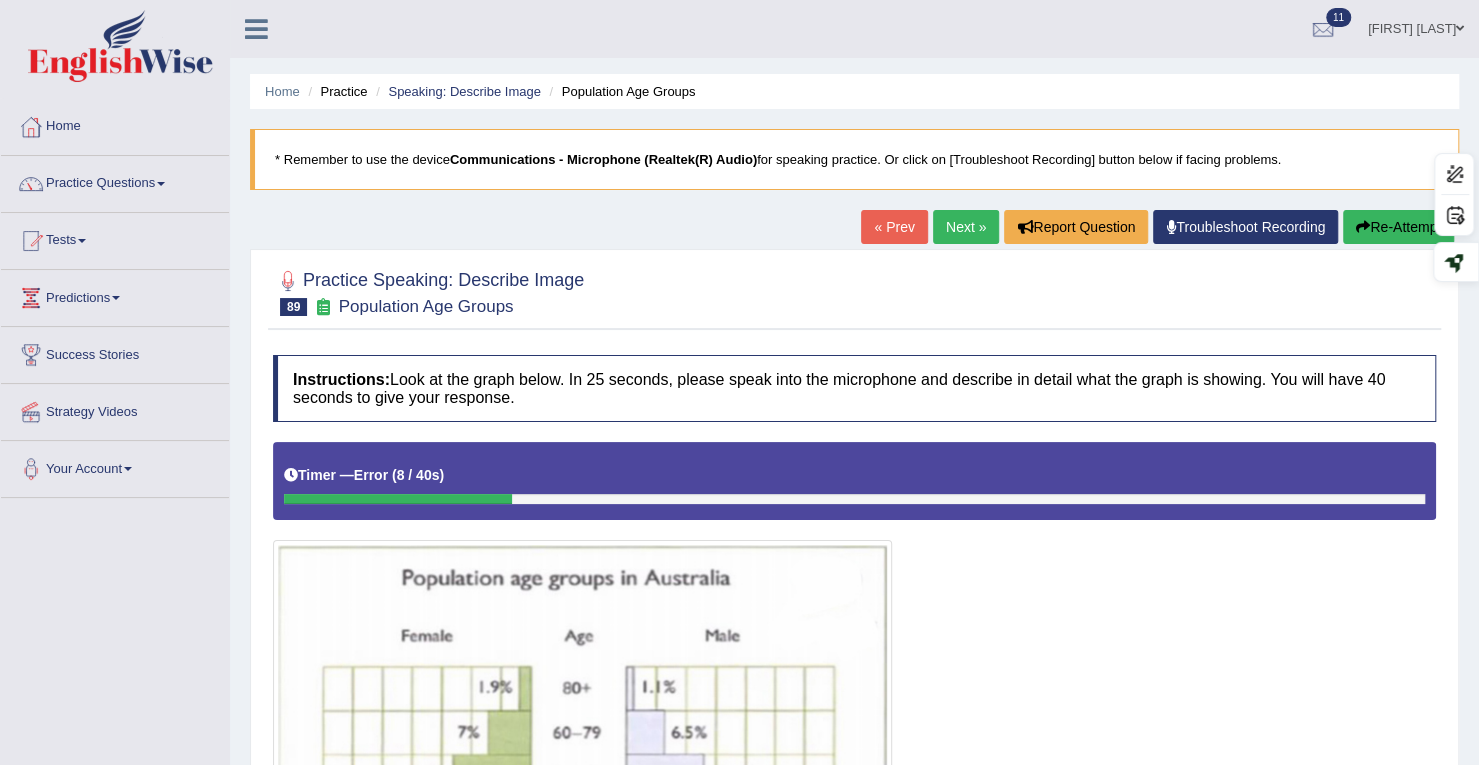 scroll, scrollTop: 0, scrollLeft: 0, axis: both 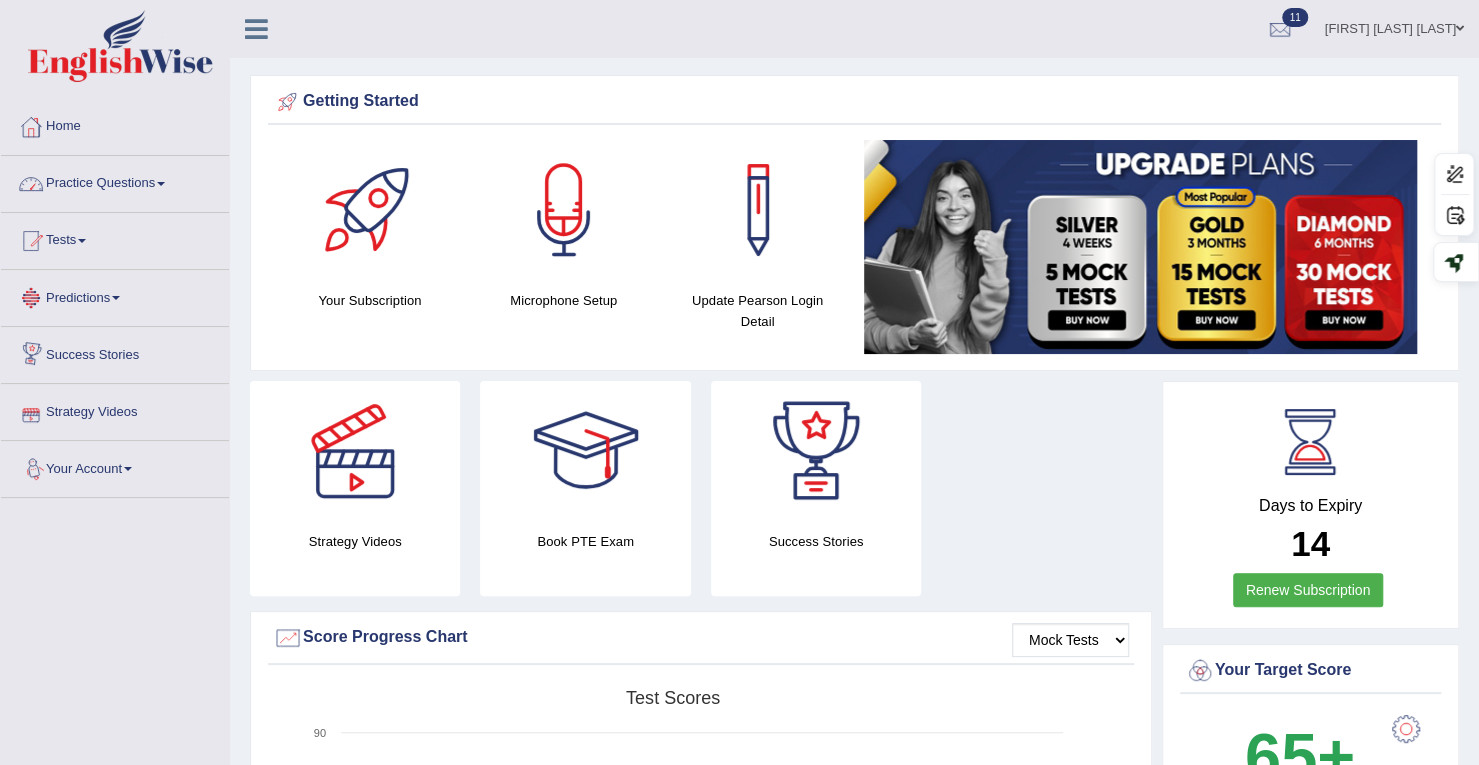 click at bounding box center (161, 184) 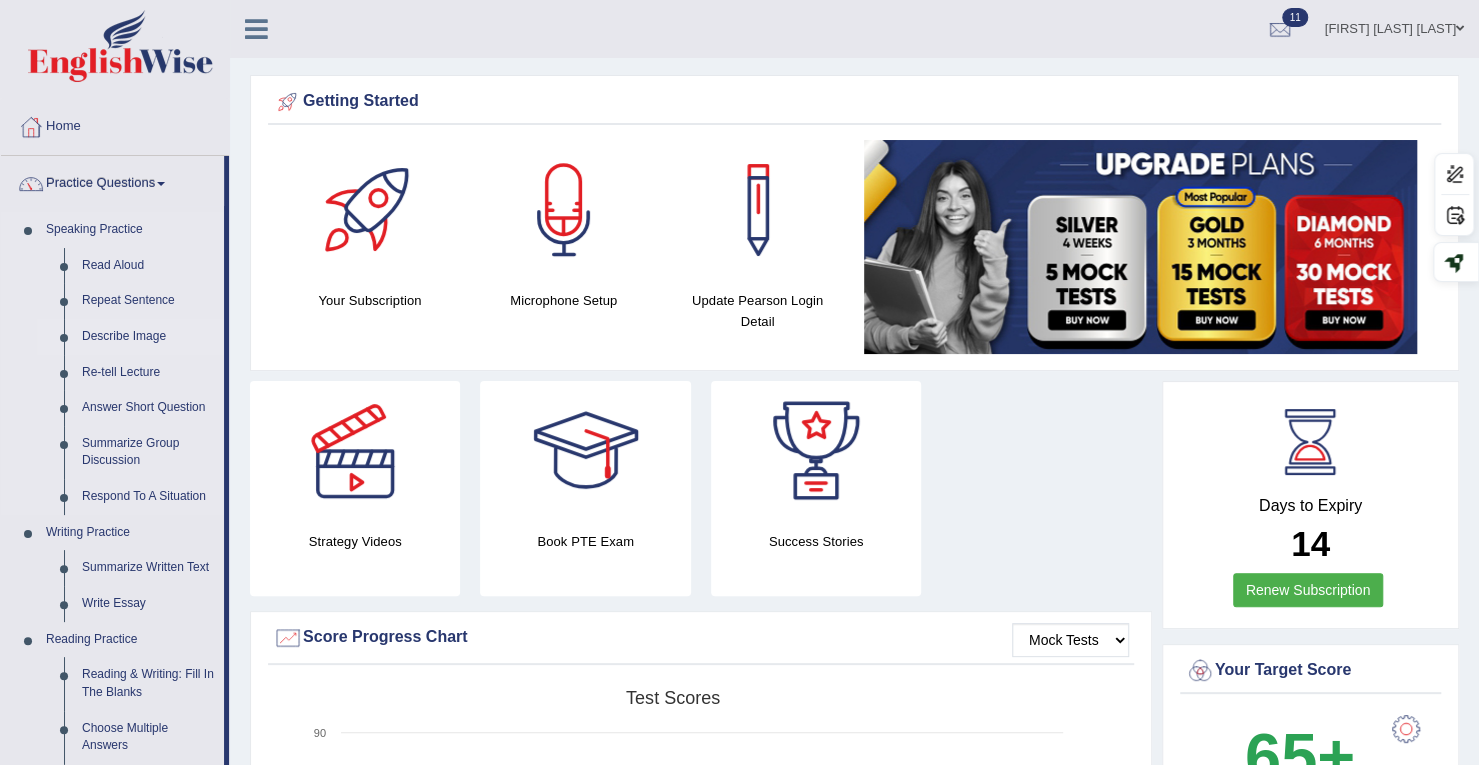 click on "Describe Image" at bounding box center [148, 337] 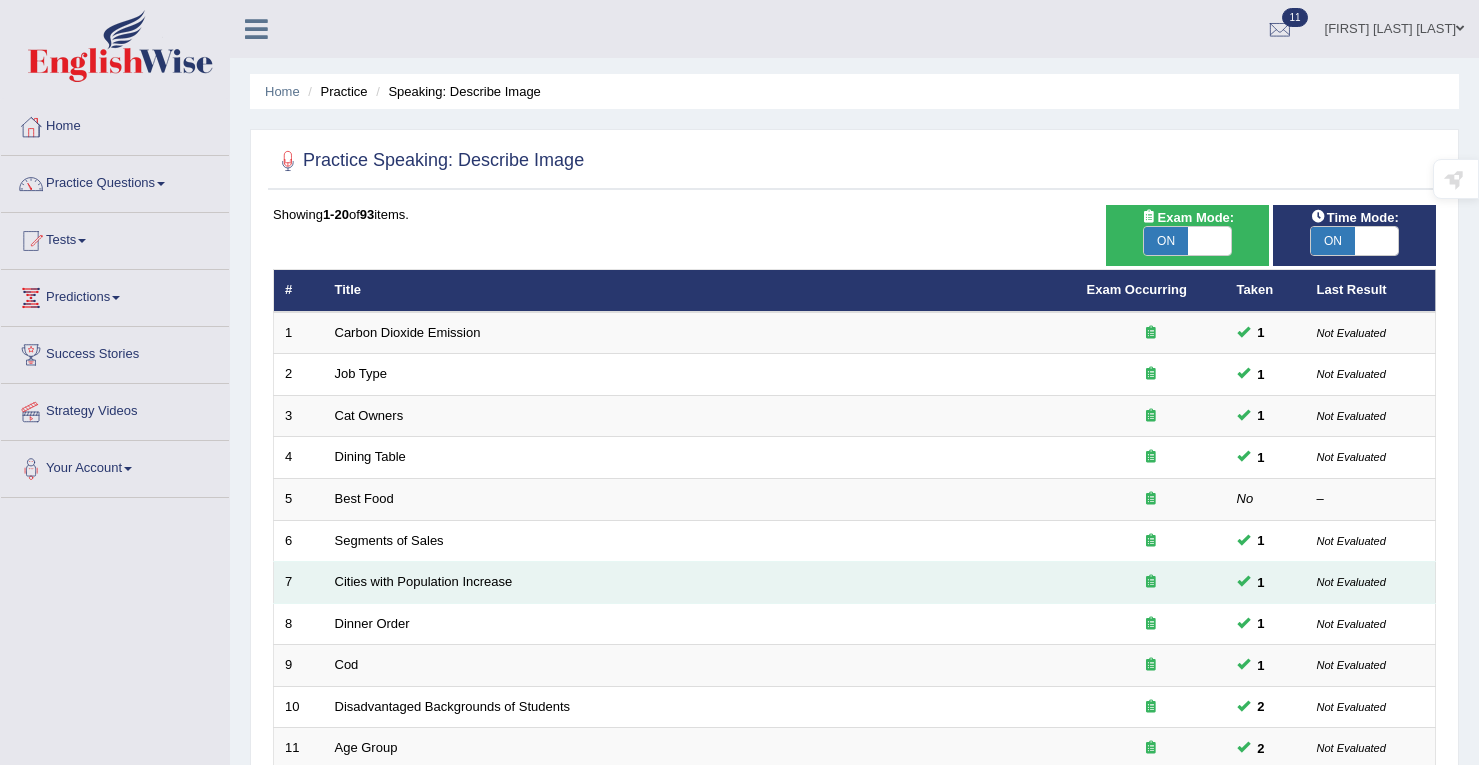scroll, scrollTop: 0, scrollLeft: 0, axis: both 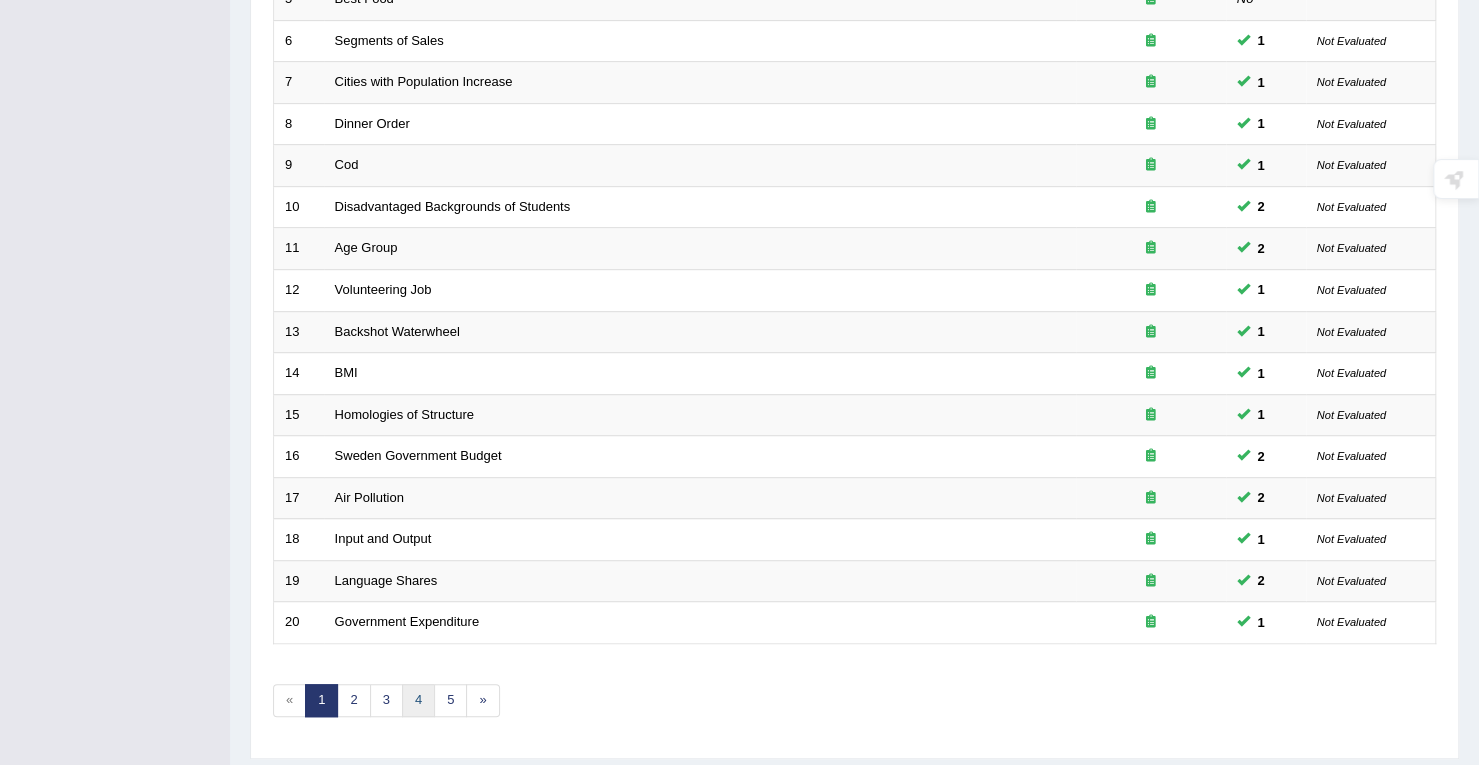click on "4" at bounding box center [418, 700] 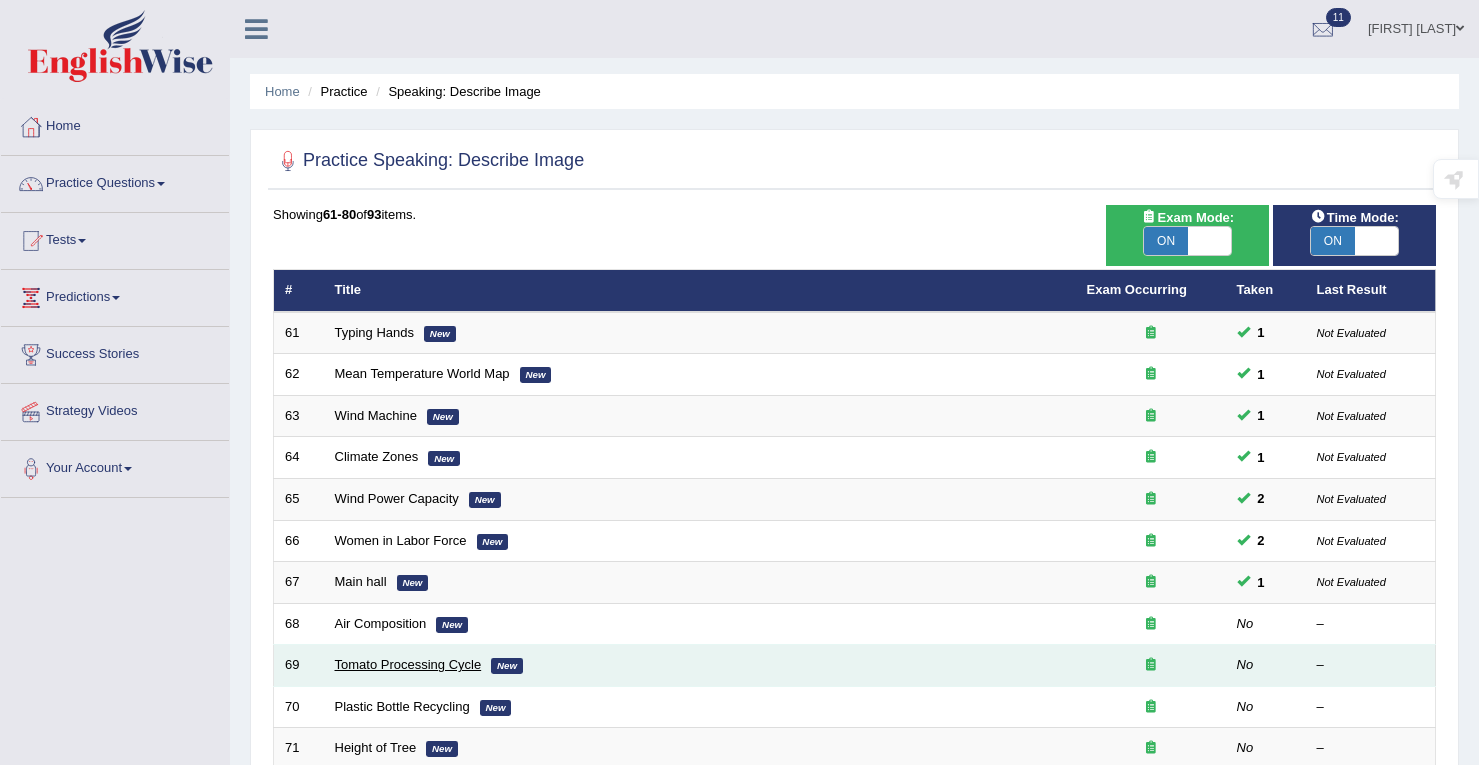 scroll, scrollTop: 0, scrollLeft: 0, axis: both 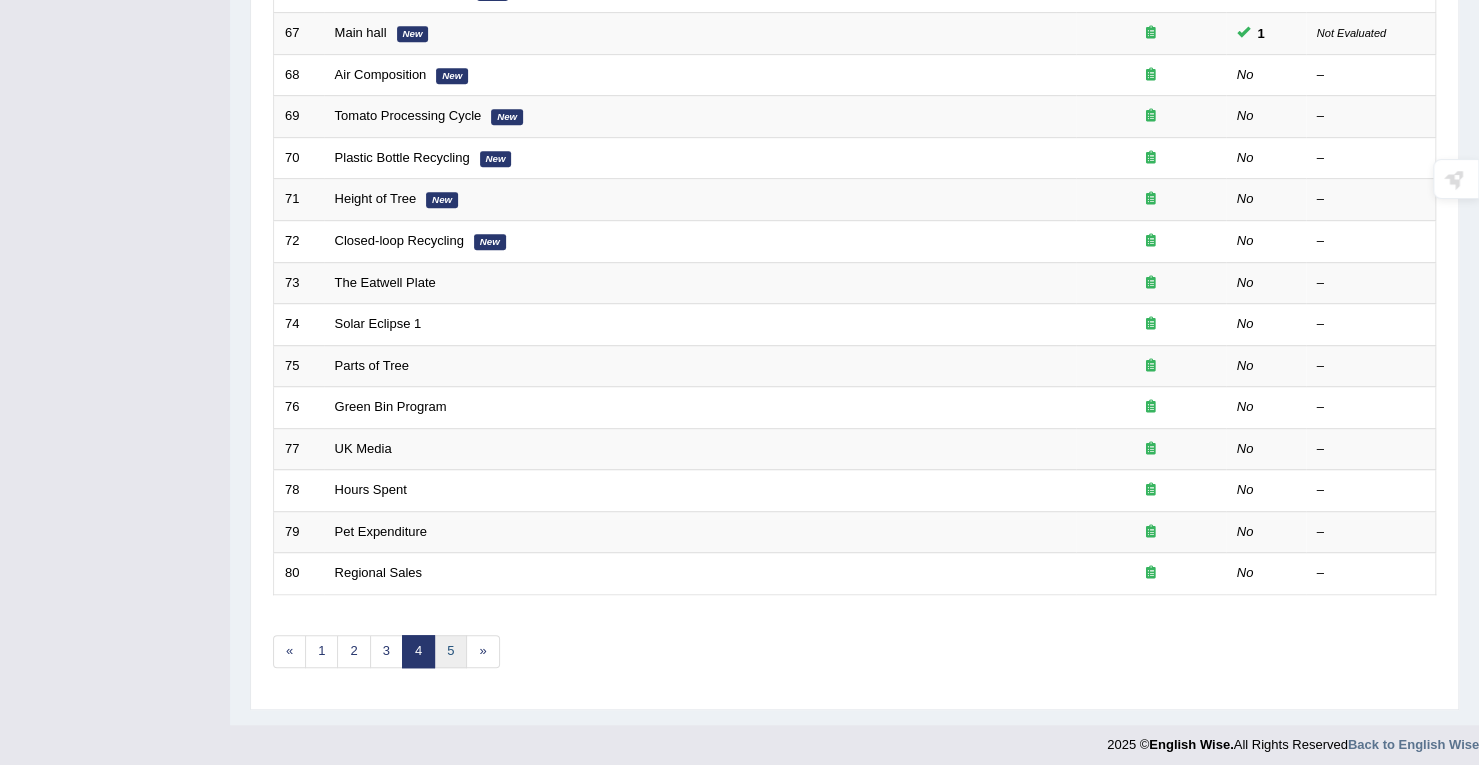 click on "5" at bounding box center (450, 651) 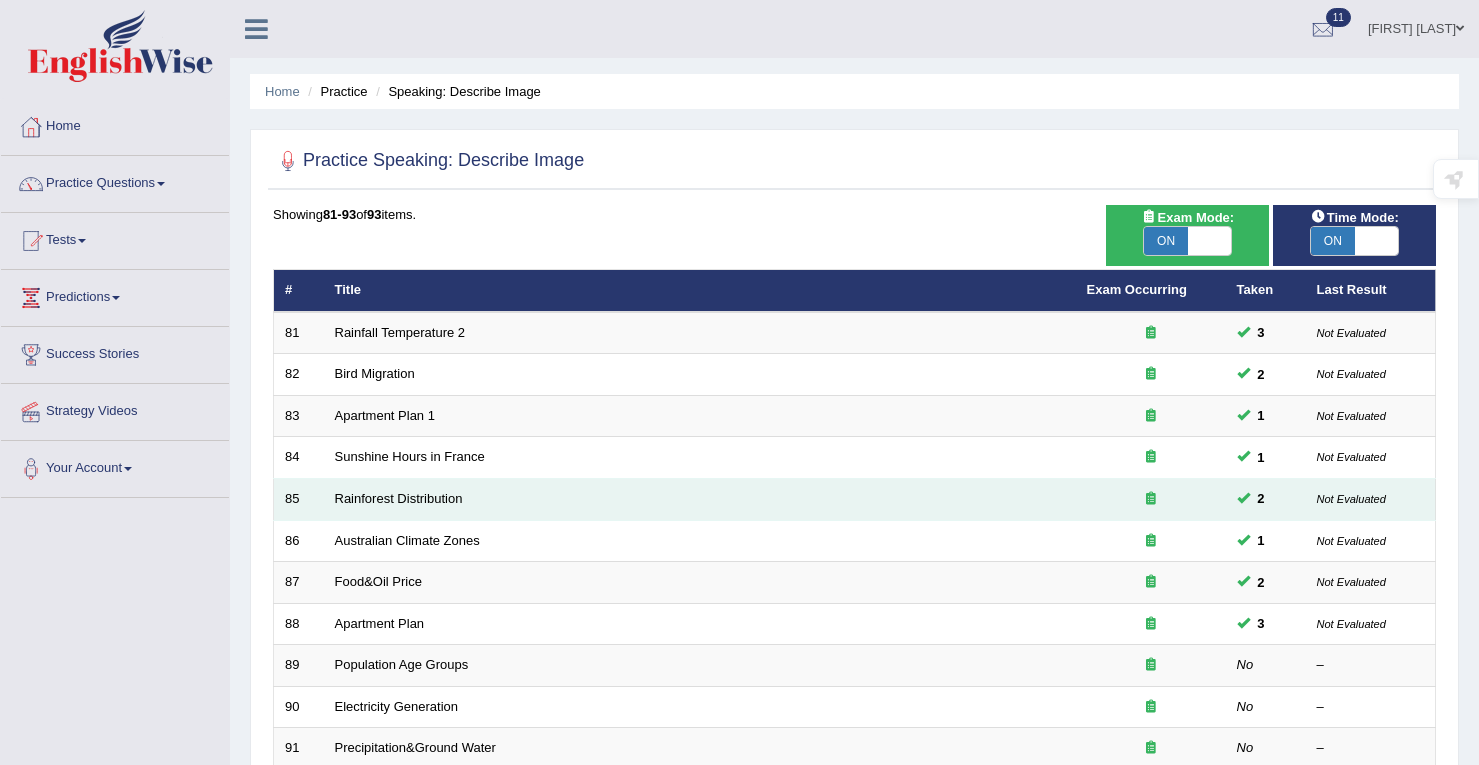 scroll, scrollTop: 0, scrollLeft: 0, axis: both 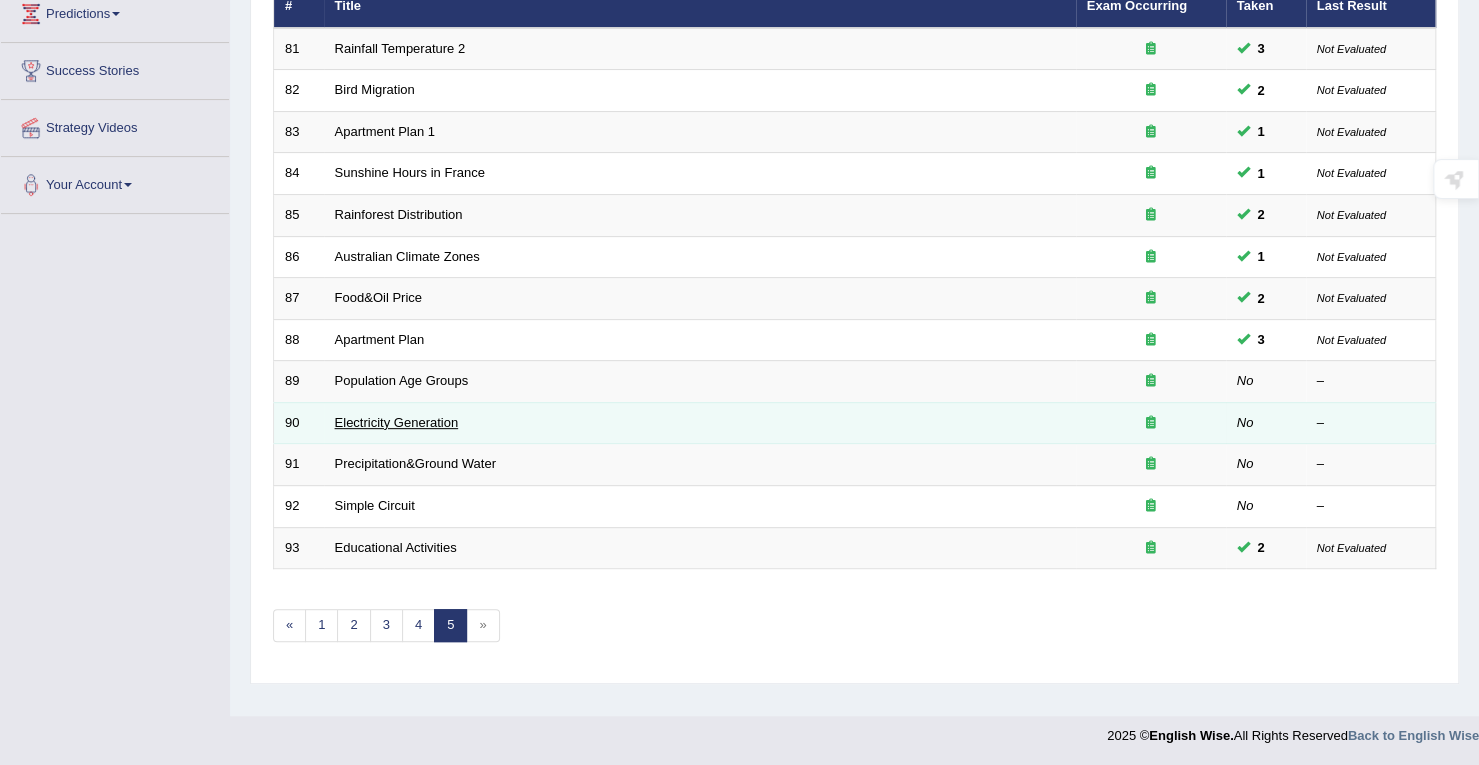 click on "Electricity Generation" at bounding box center (397, 422) 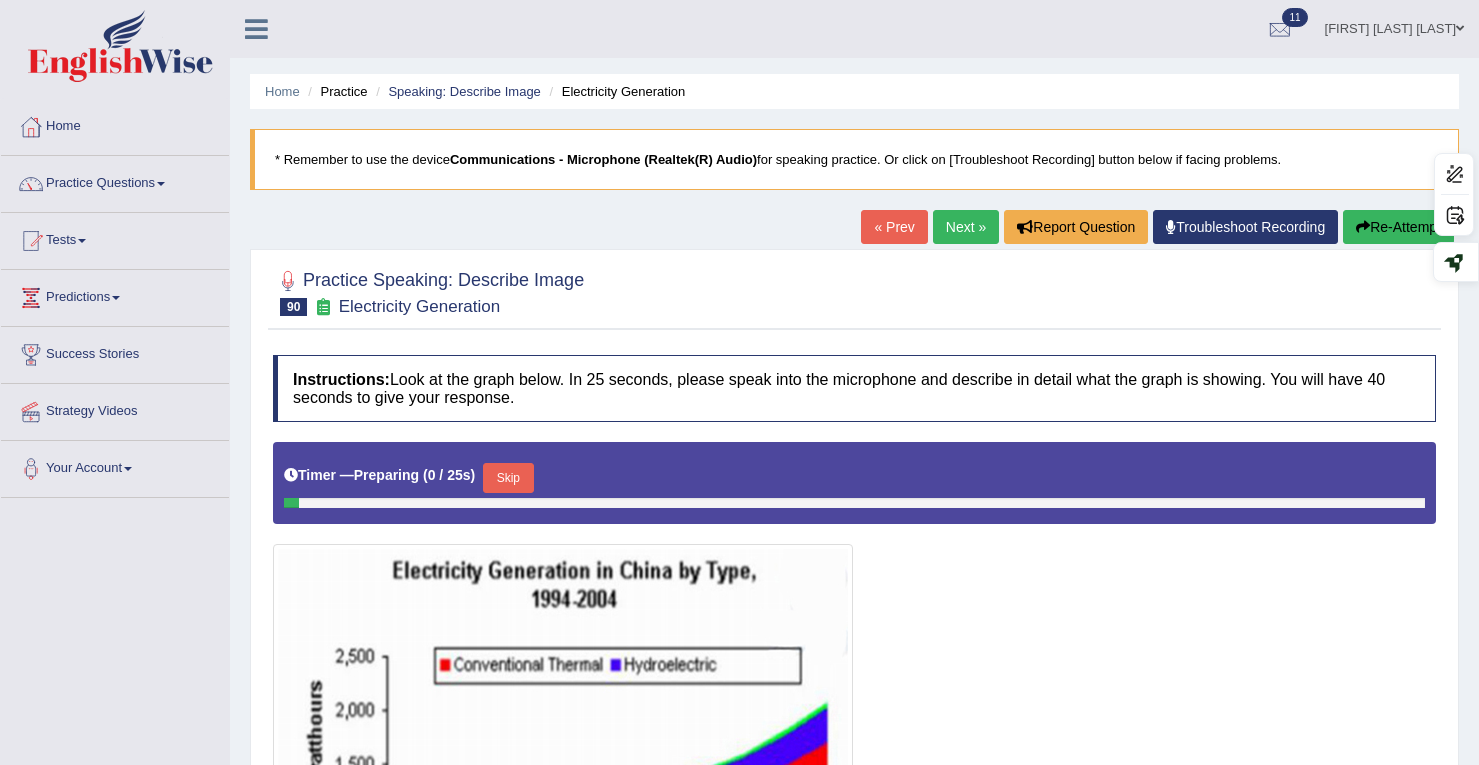 scroll, scrollTop: 0, scrollLeft: 0, axis: both 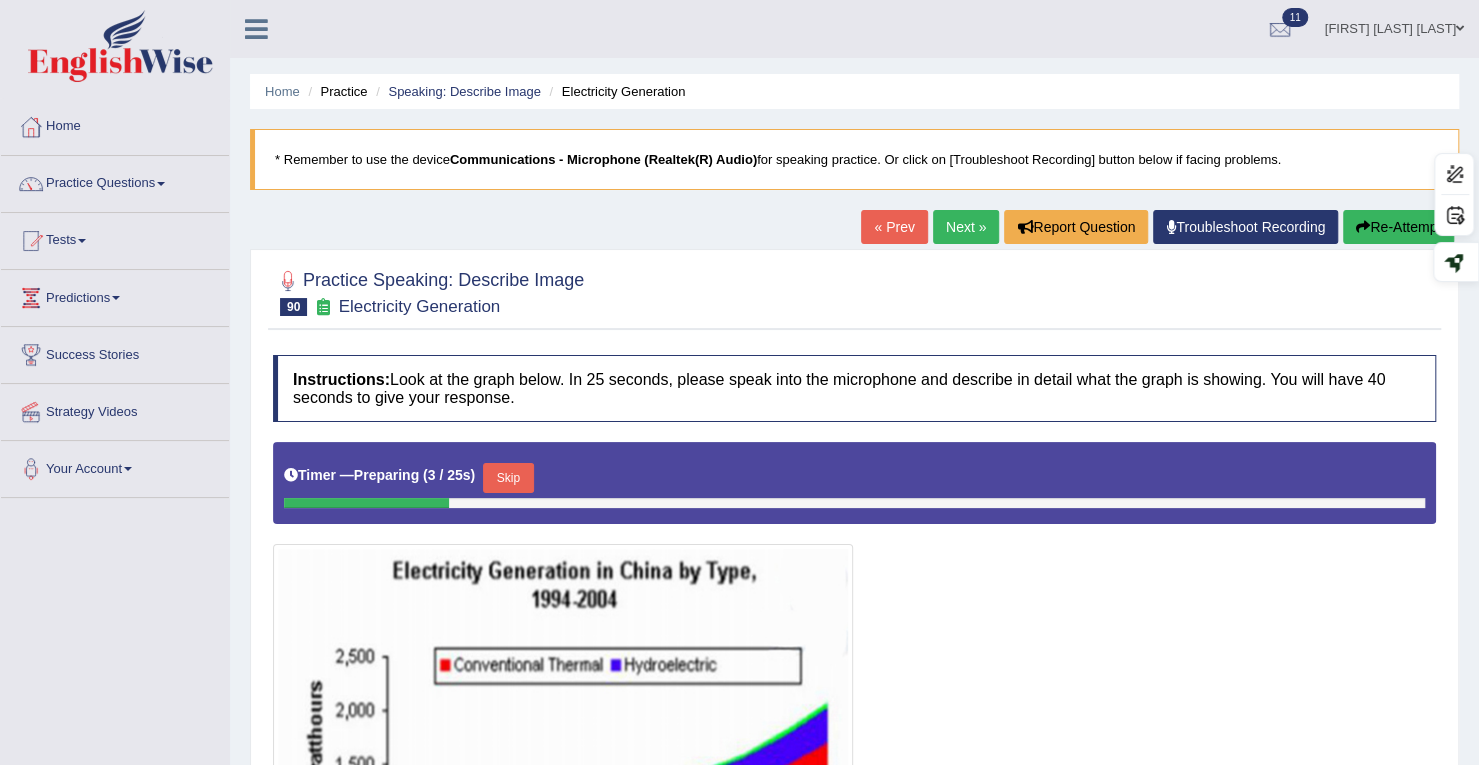 click on "Next »" at bounding box center (966, 227) 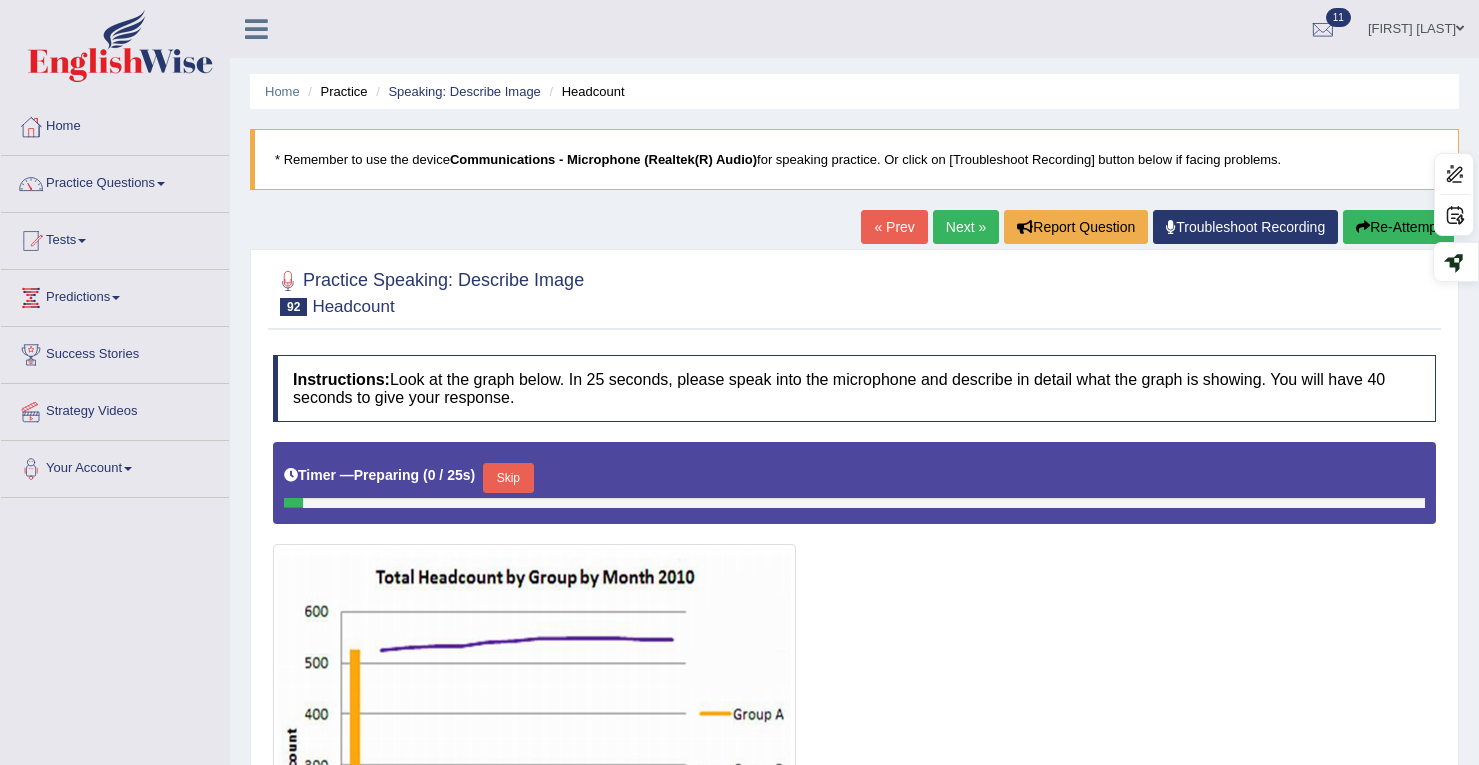 scroll, scrollTop: 0, scrollLeft: 0, axis: both 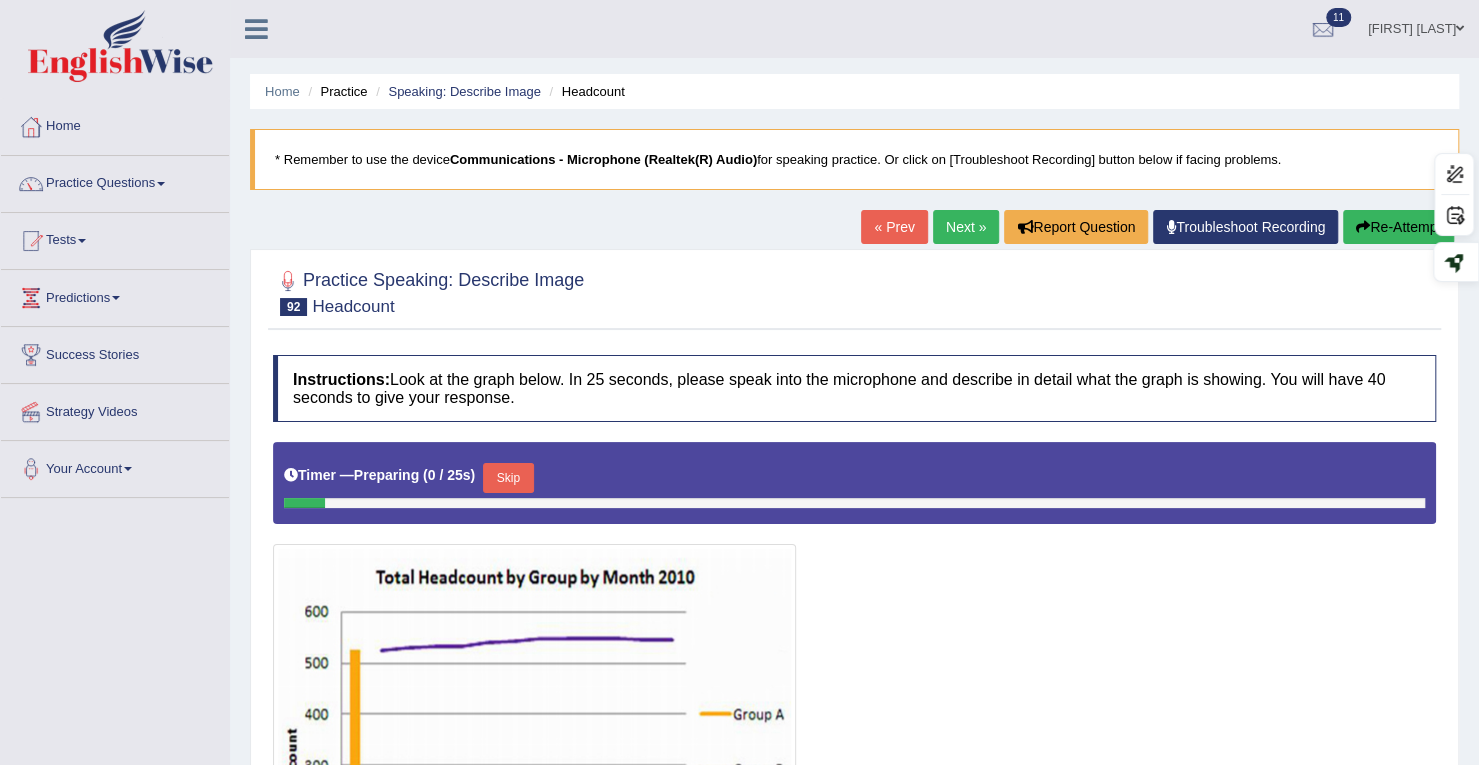 click on "Next »" at bounding box center [966, 227] 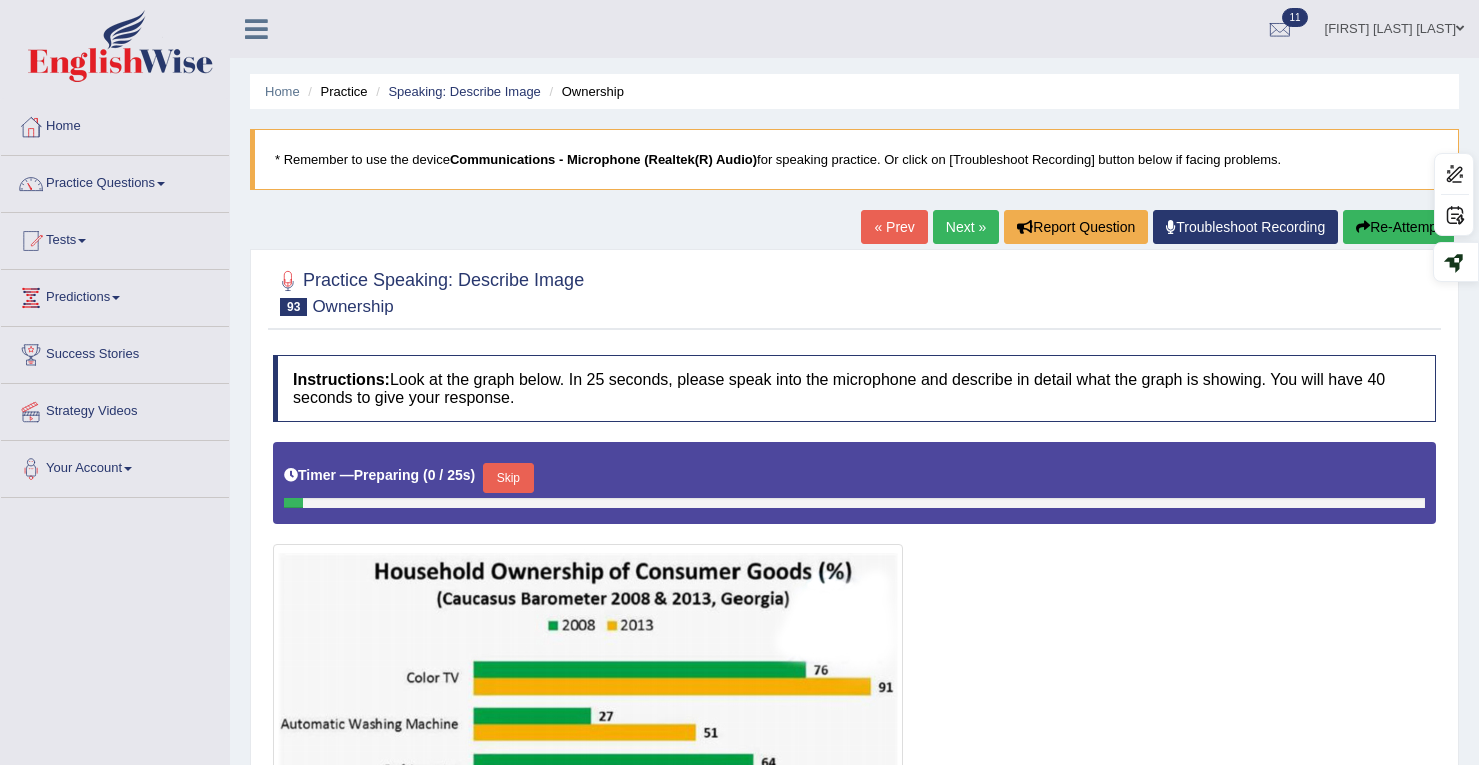scroll, scrollTop: 0, scrollLeft: 0, axis: both 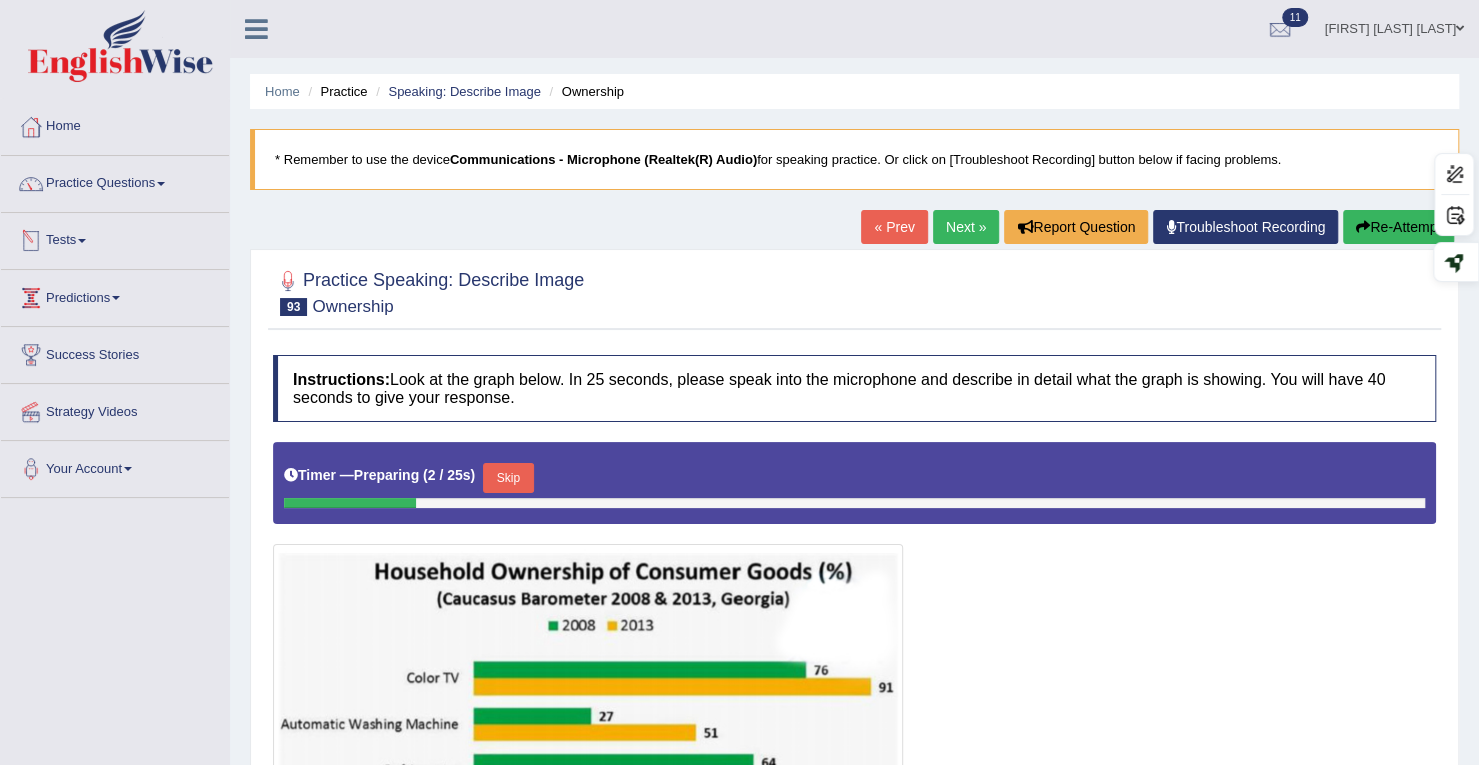 click on "Tests" at bounding box center (115, 238) 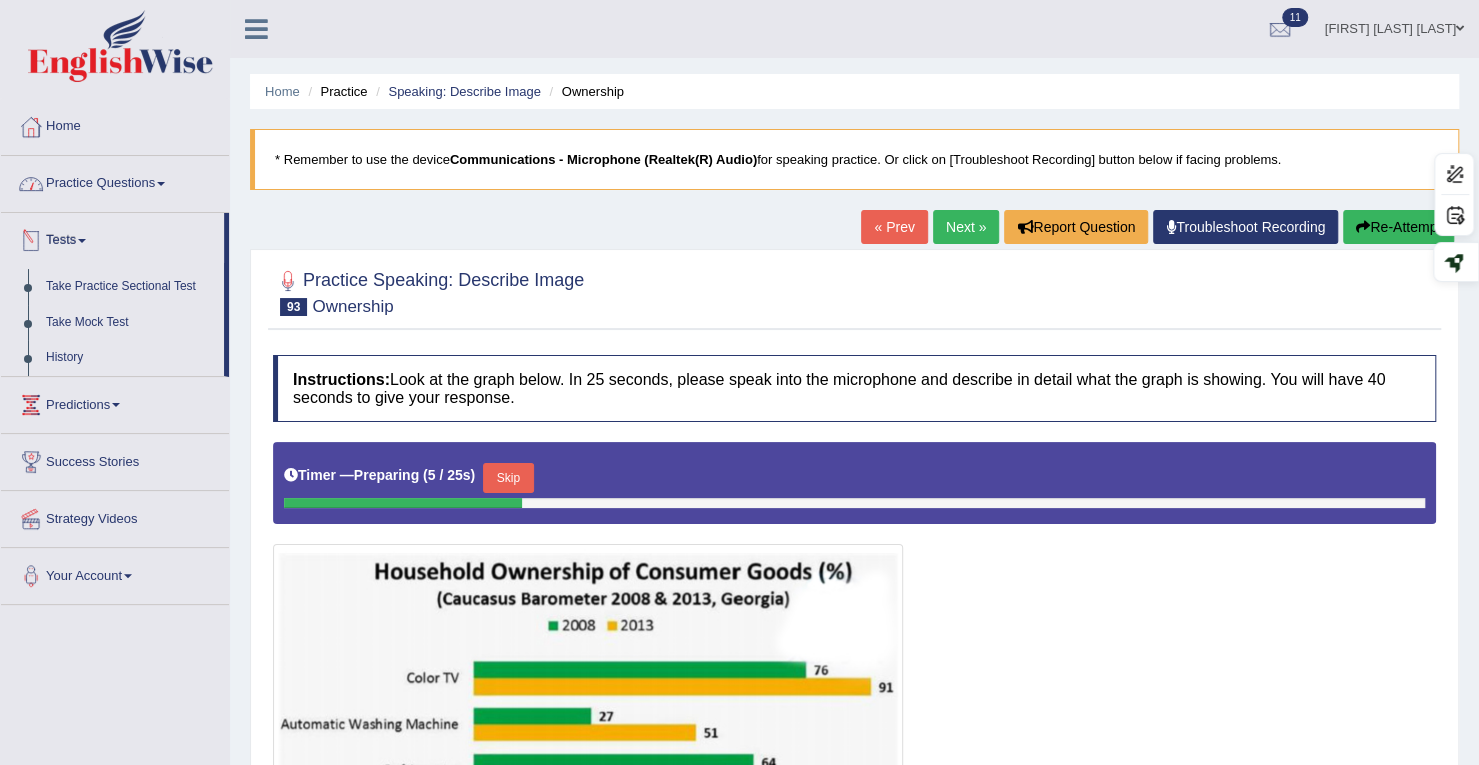 click on "Practice Questions" at bounding box center [115, 181] 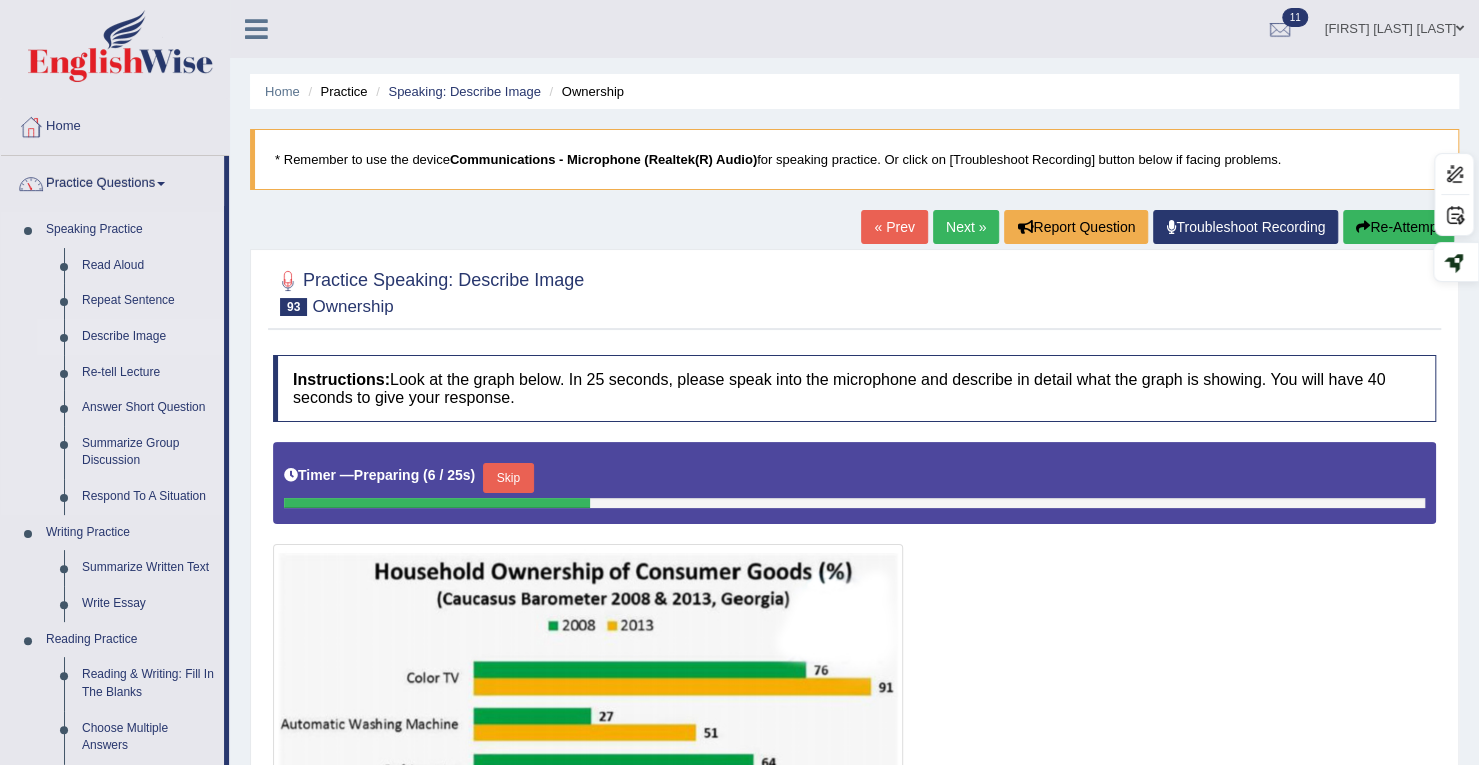 click on "Describe Image" at bounding box center (148, 337) 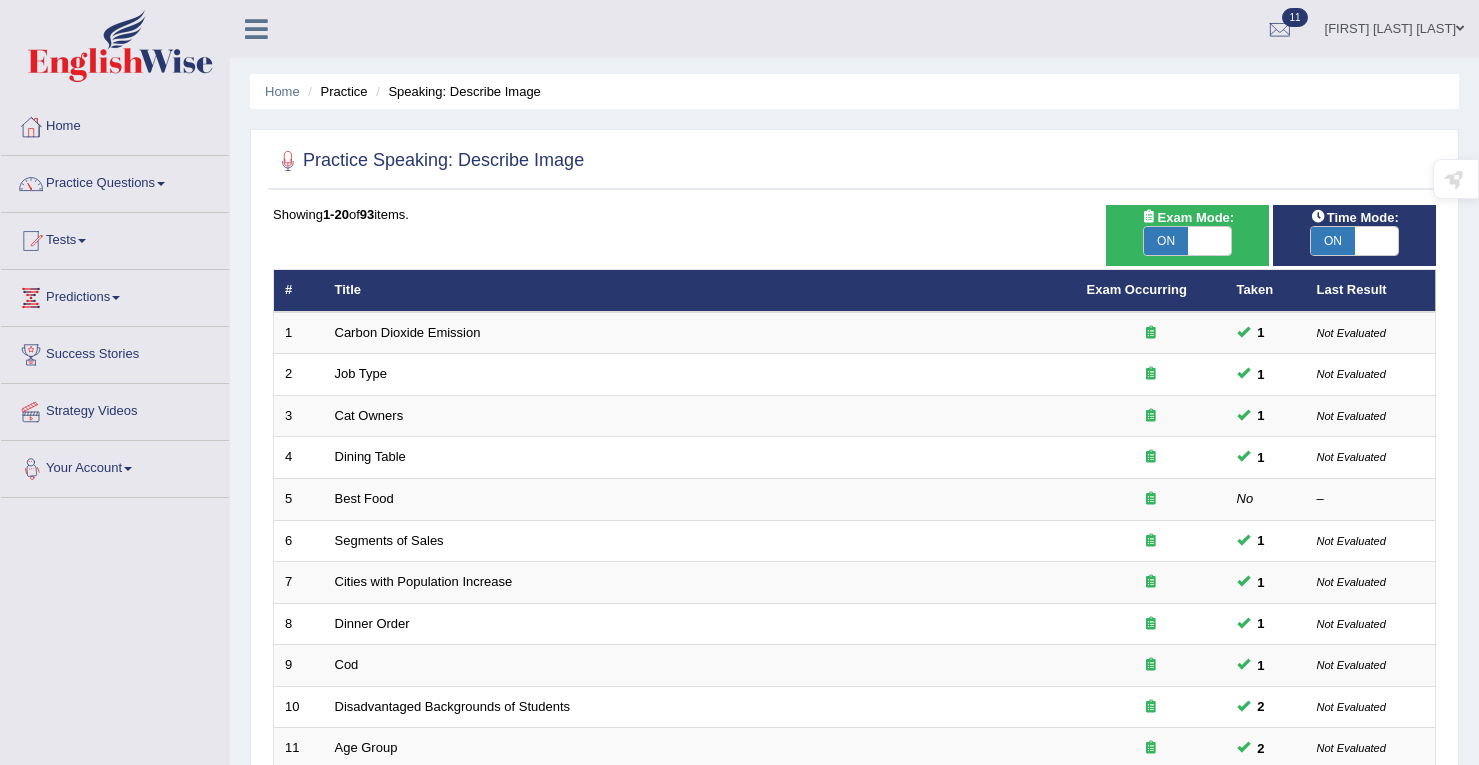 scroll, scrollTop: 500, scrollLeft: 0, axis: vertical 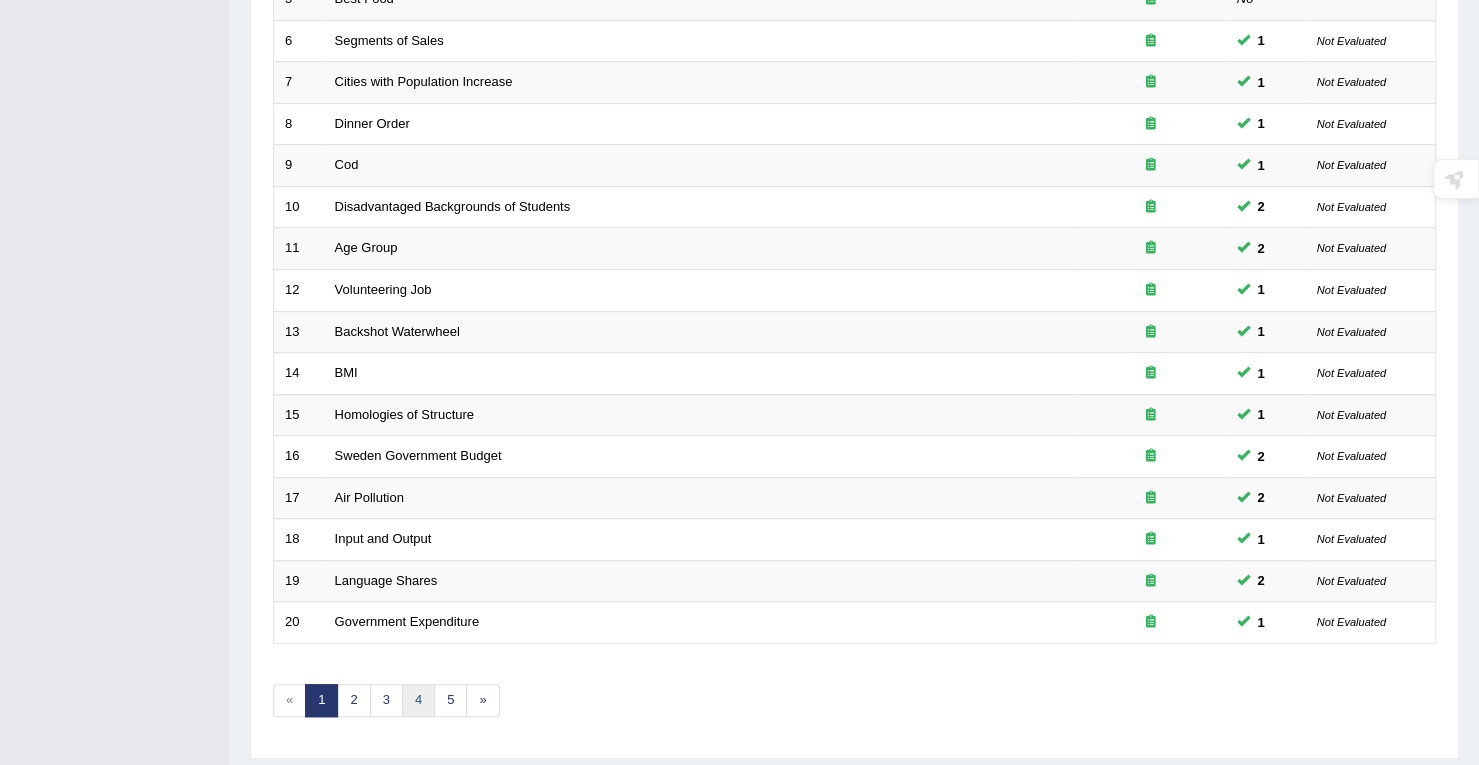 click on "4" at bounding box center (418, 700) 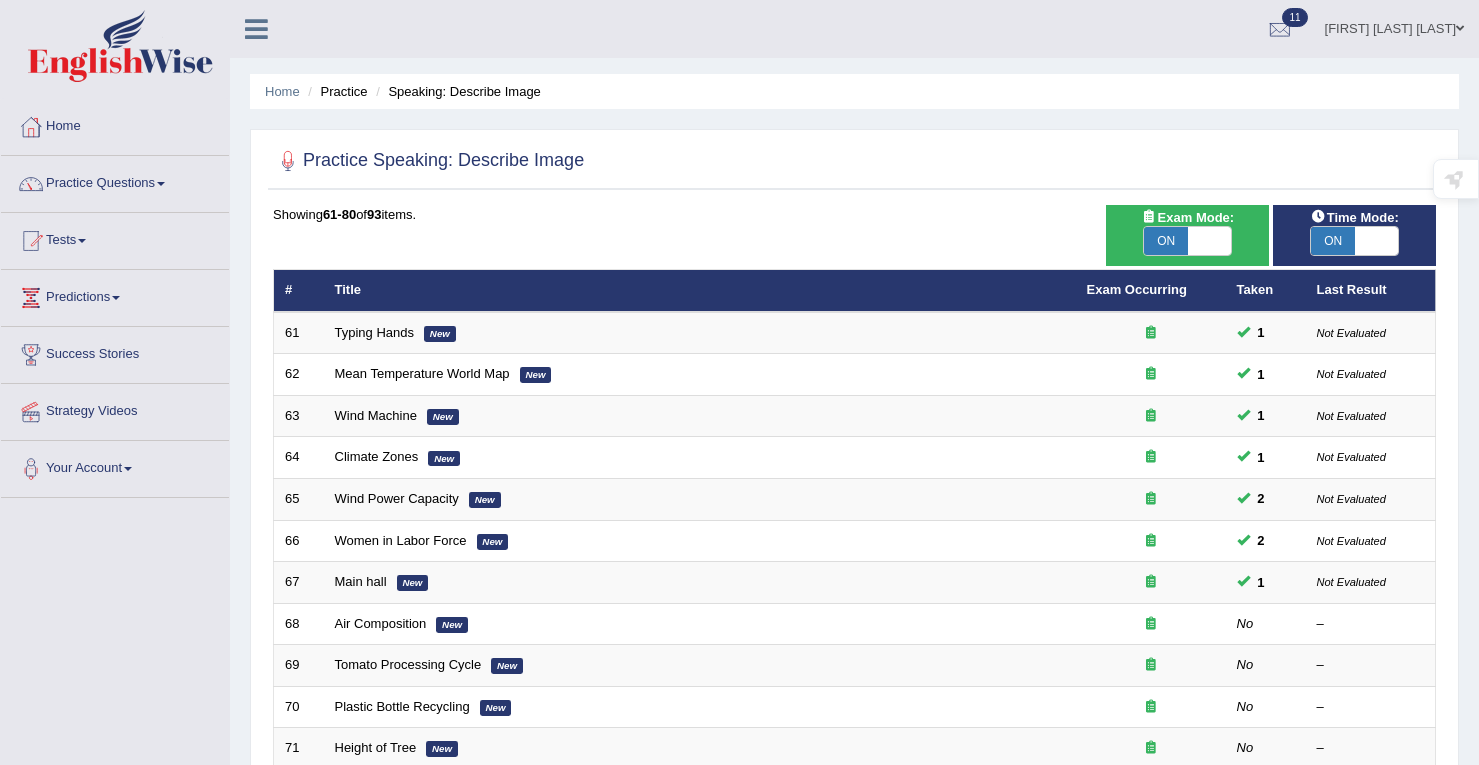 scroll, scrollTop: 194, scrollLeft: 0, axis: vertical 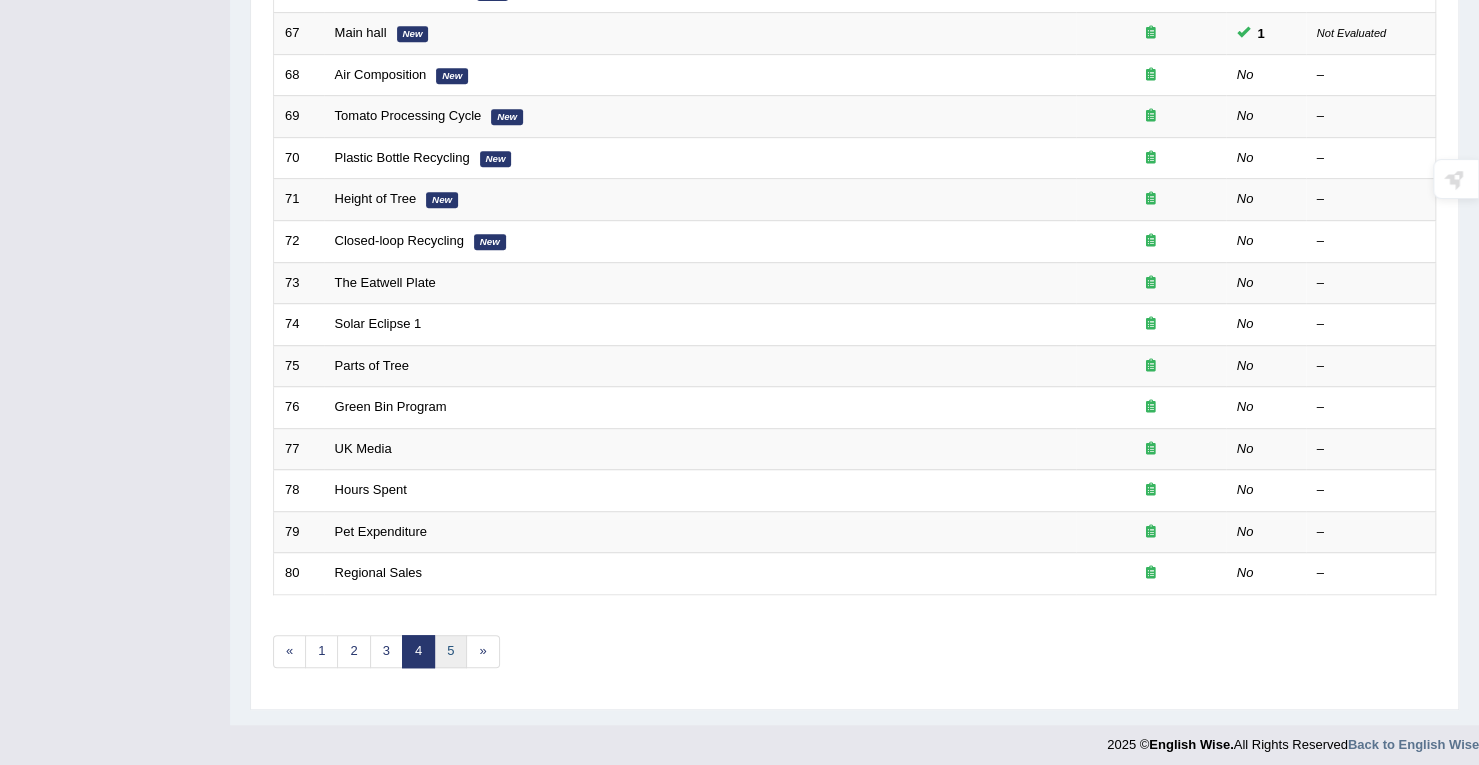 click on "5" at bounding box center [450, 651] 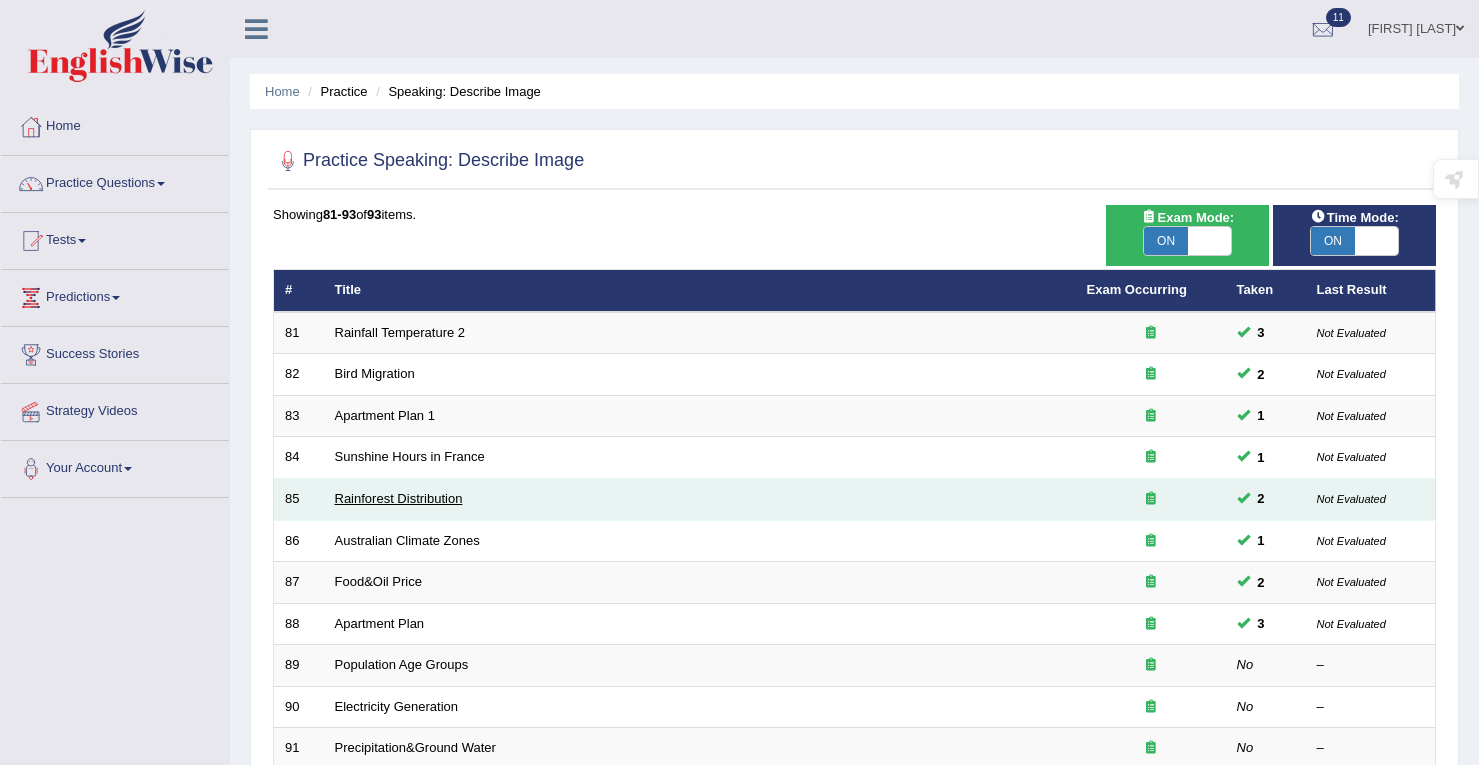 scroll, scrollTop: 0, scrollLeft: 0, axis: both 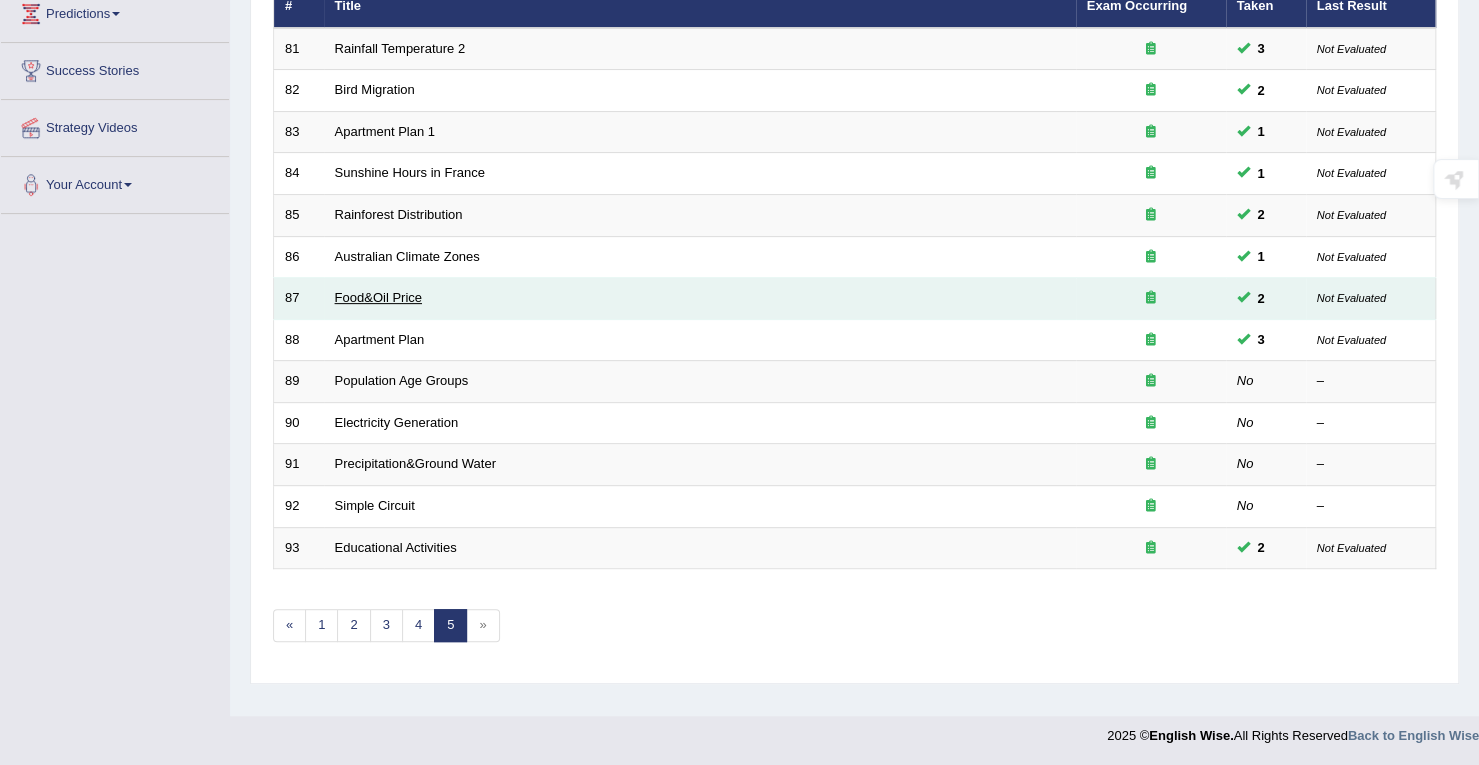 click on "Food&Oil Price" at bounding box center (378, 297) 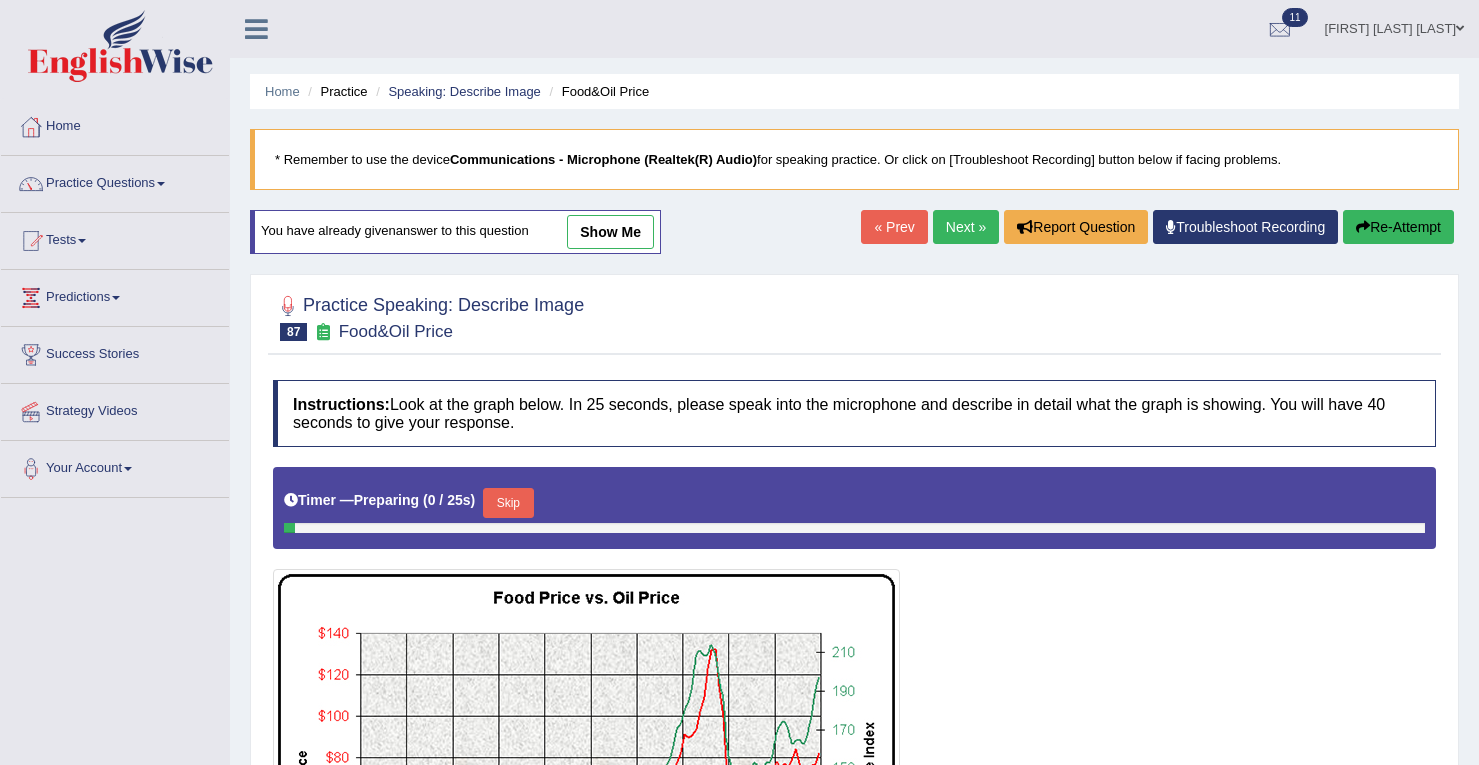 scroll, scrollTop: 0, scrollLeft: 0, axis: both 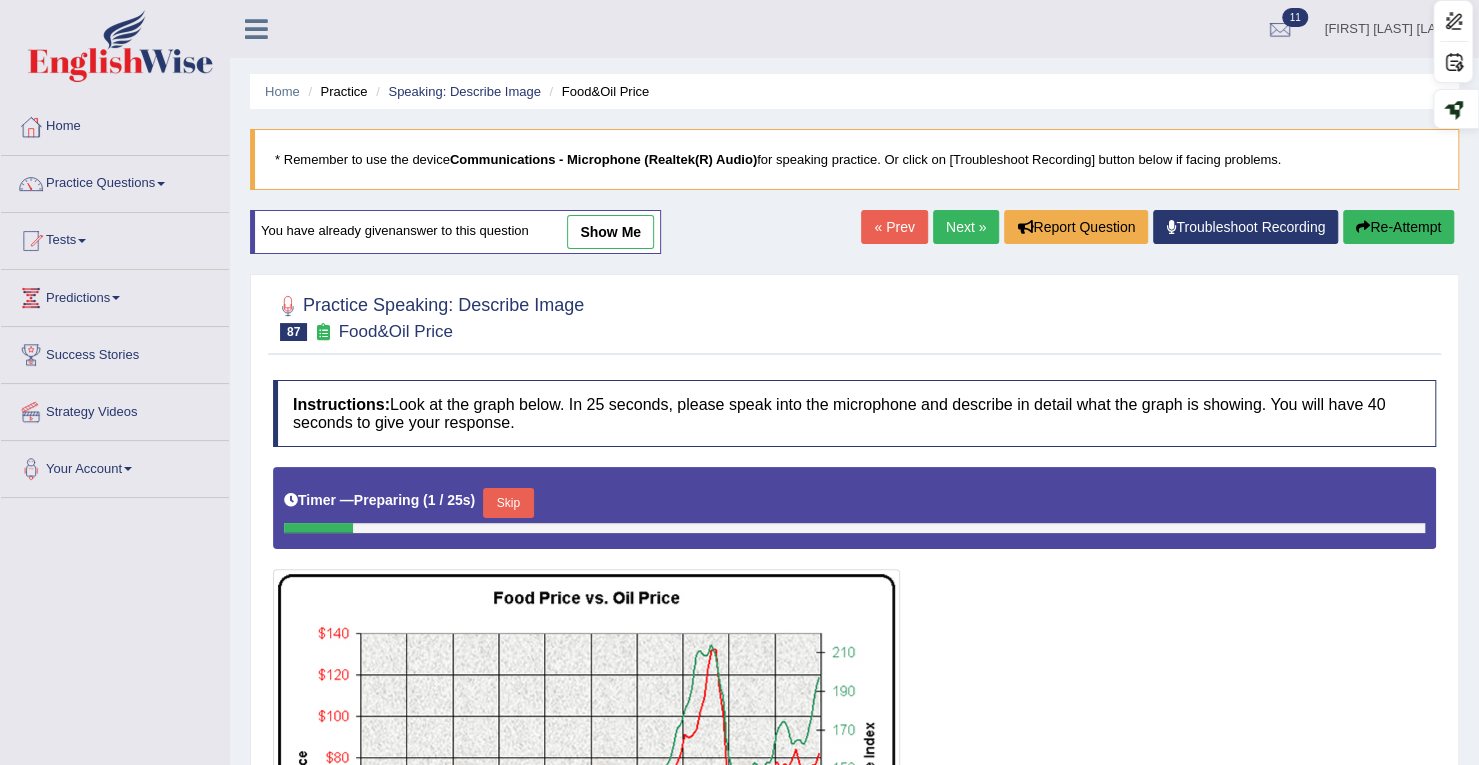 click on "Next »" at bounding box center [966, 227] 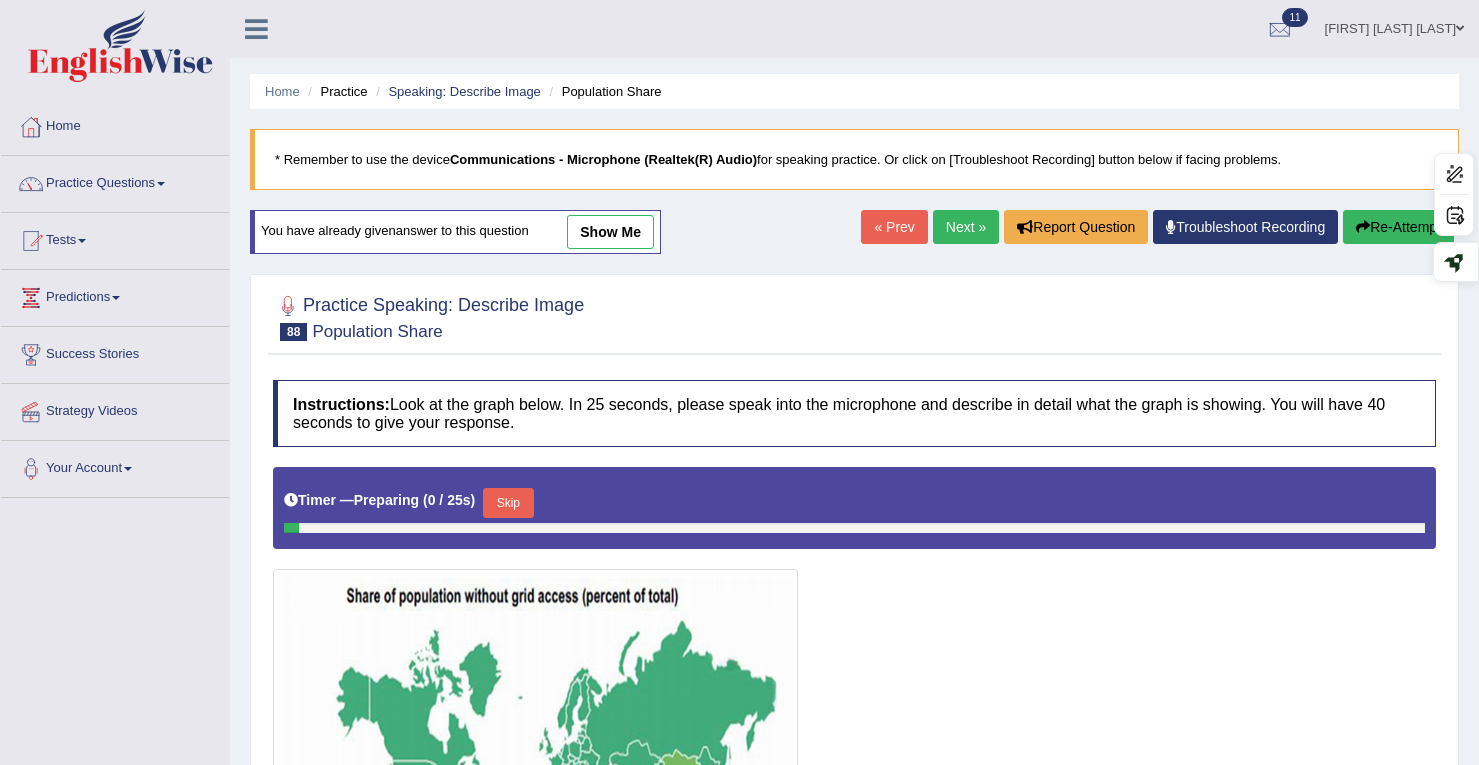 scroll, scrollTop: 0, scrollLeft: 0, axis: both 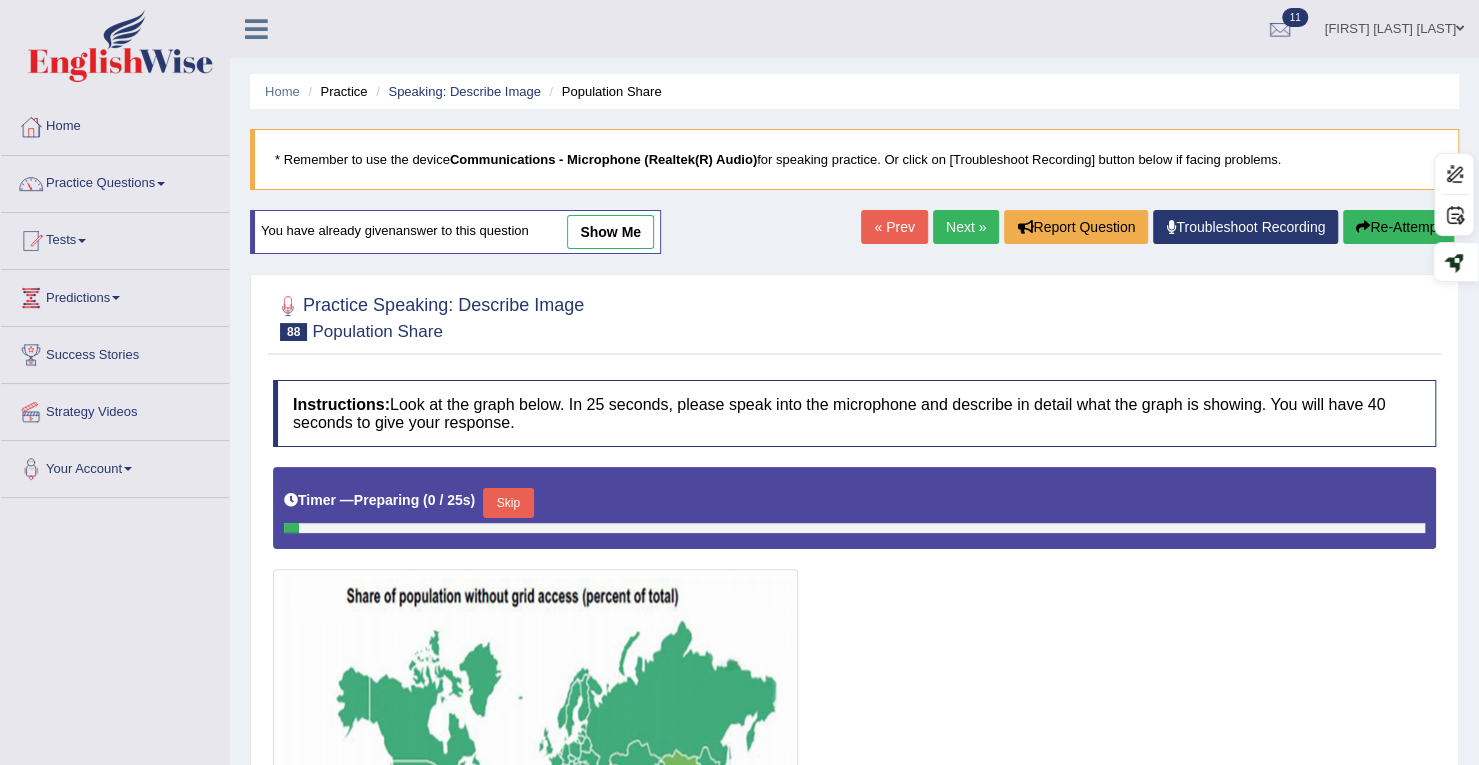 click on "Next »" at bounding box center [966, 227] 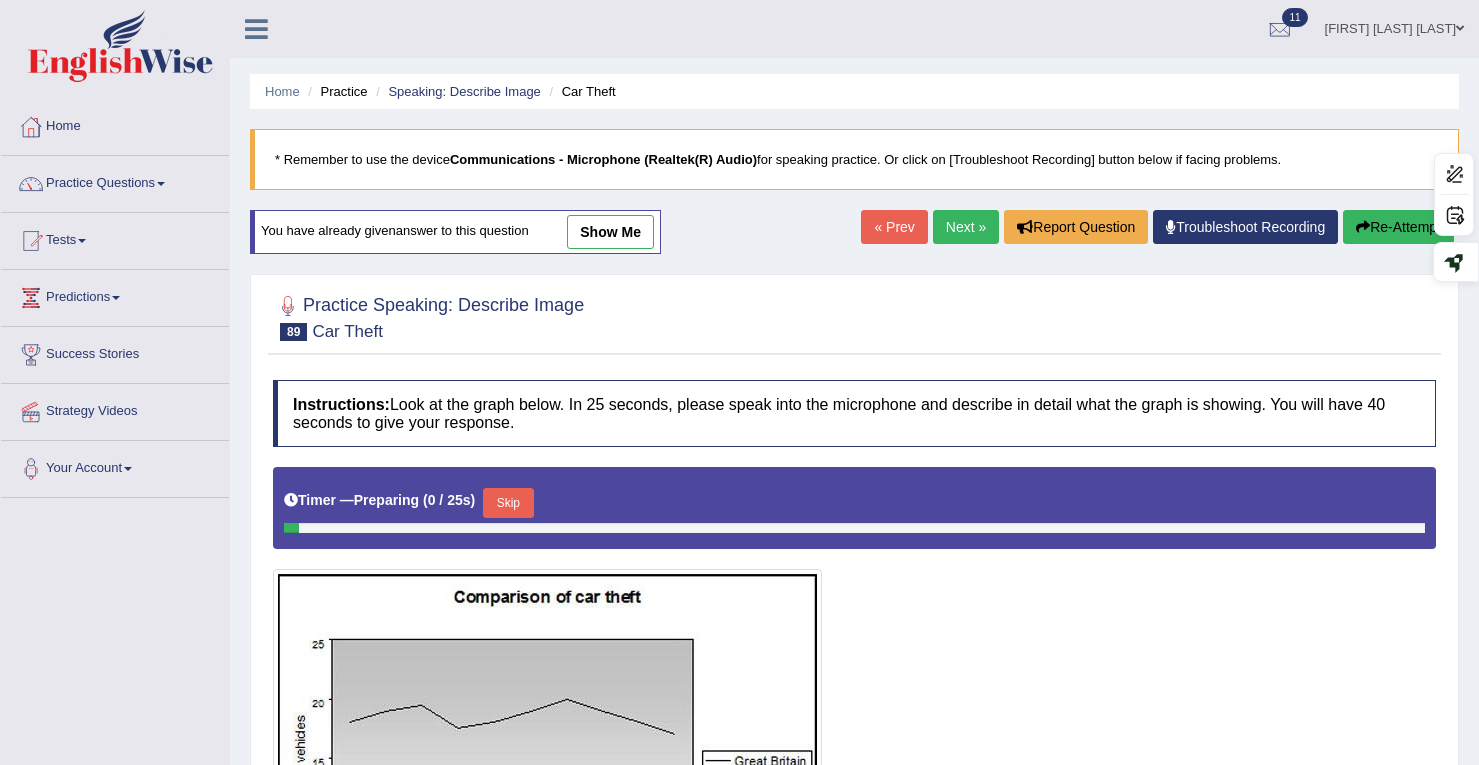 scroll, scrollTop: 0, scrollLeft: 0, axis: both 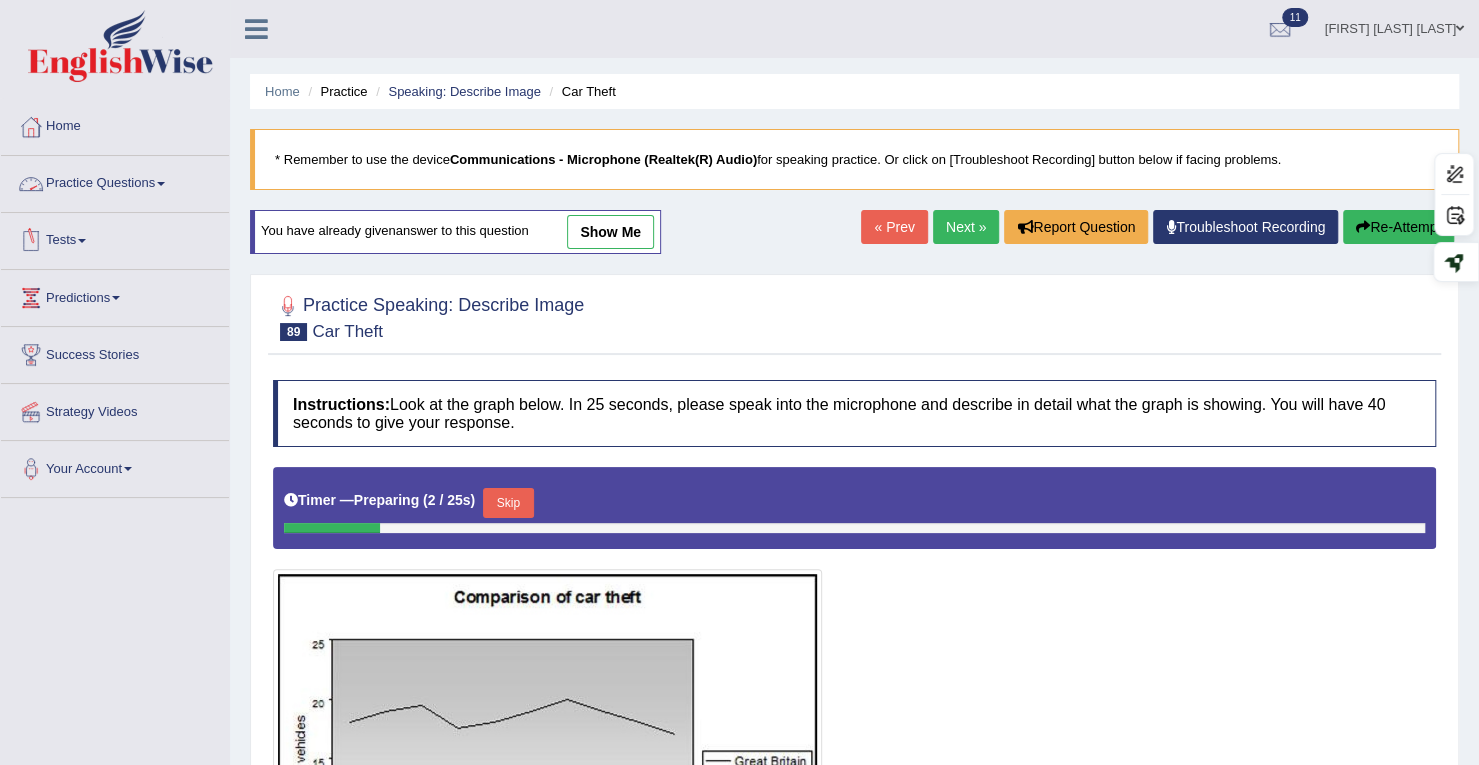 click on "Practice Questions" at bounding box center [115, 181] 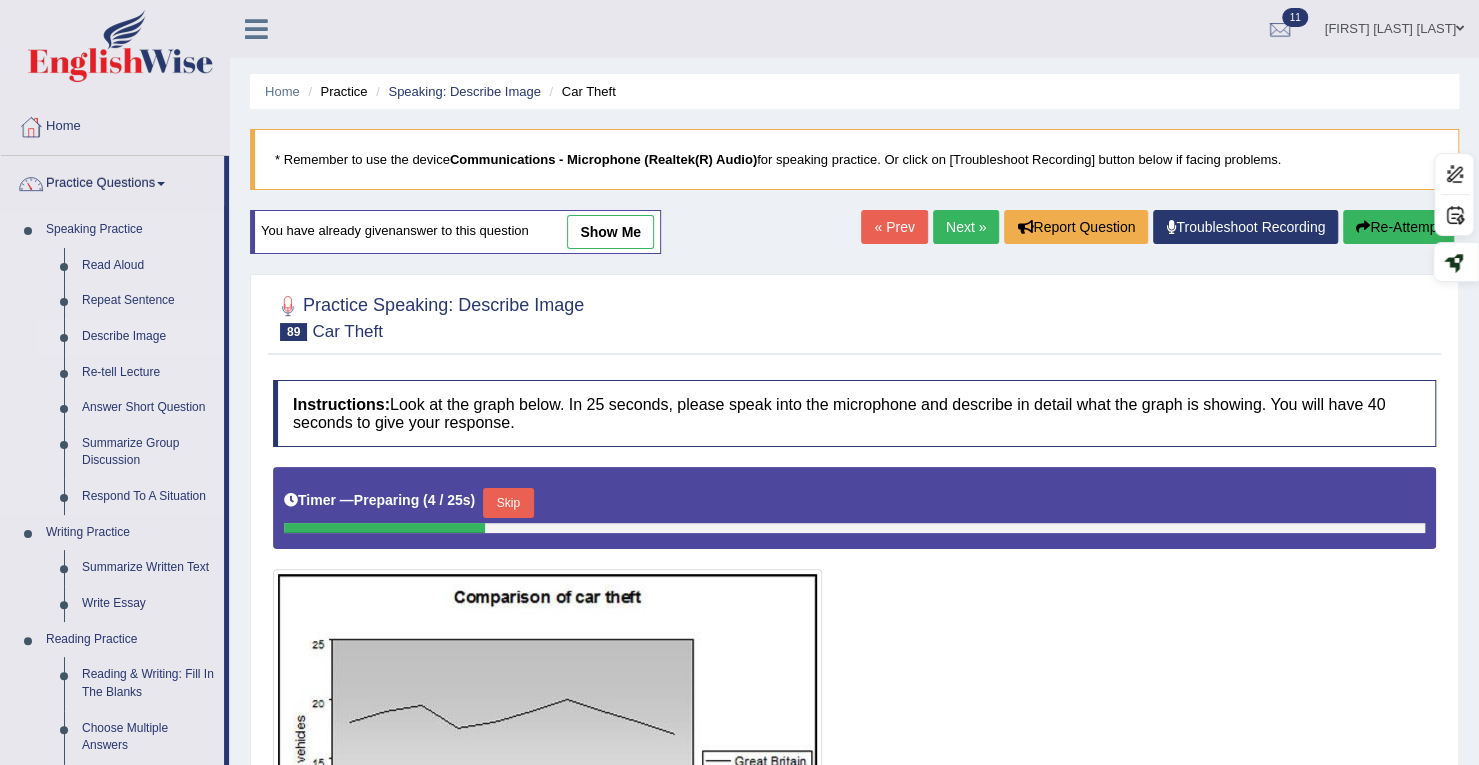 click on "Describe Image" at bounding box center [148, 337] 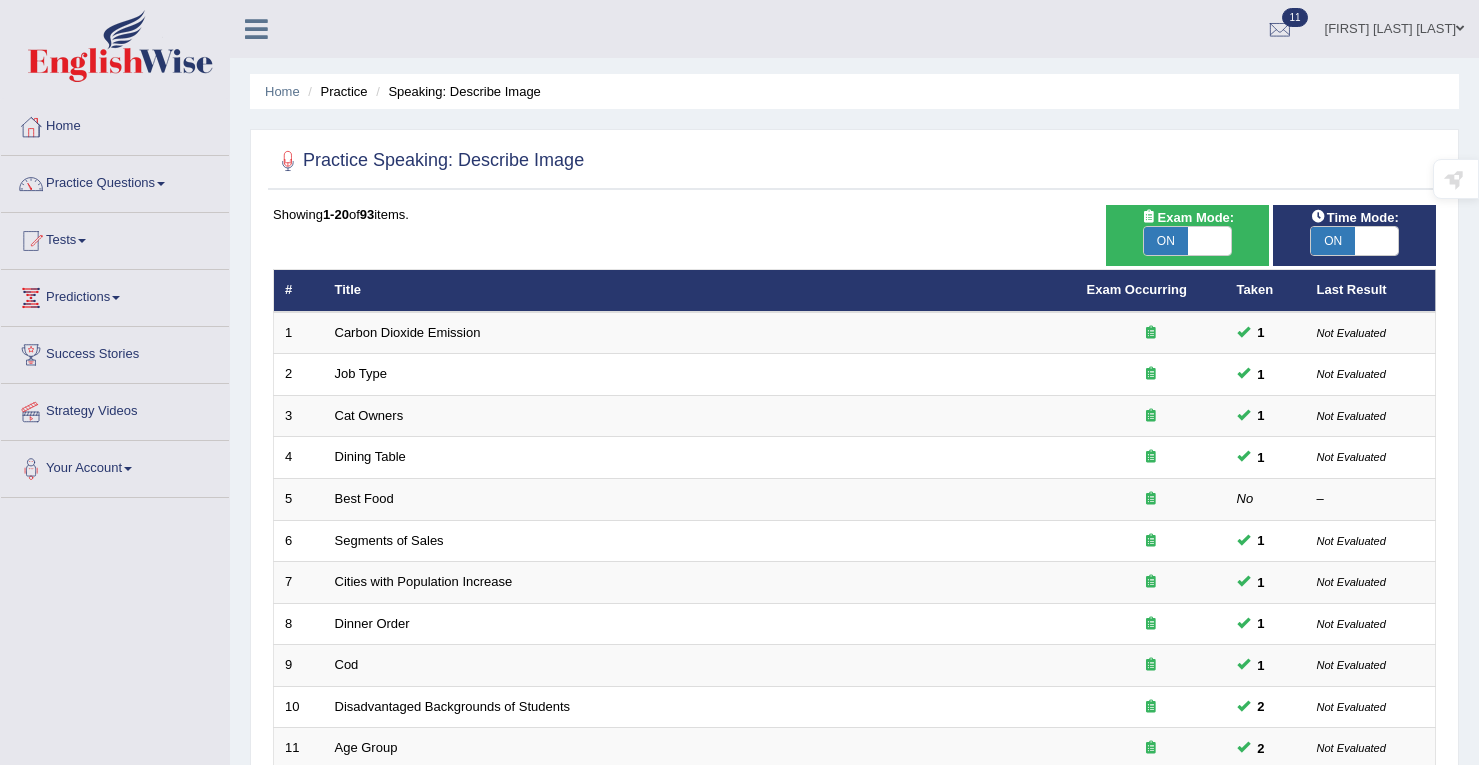 scroll, scrollTop: 500, scrollLeft: 0, axis: vertical 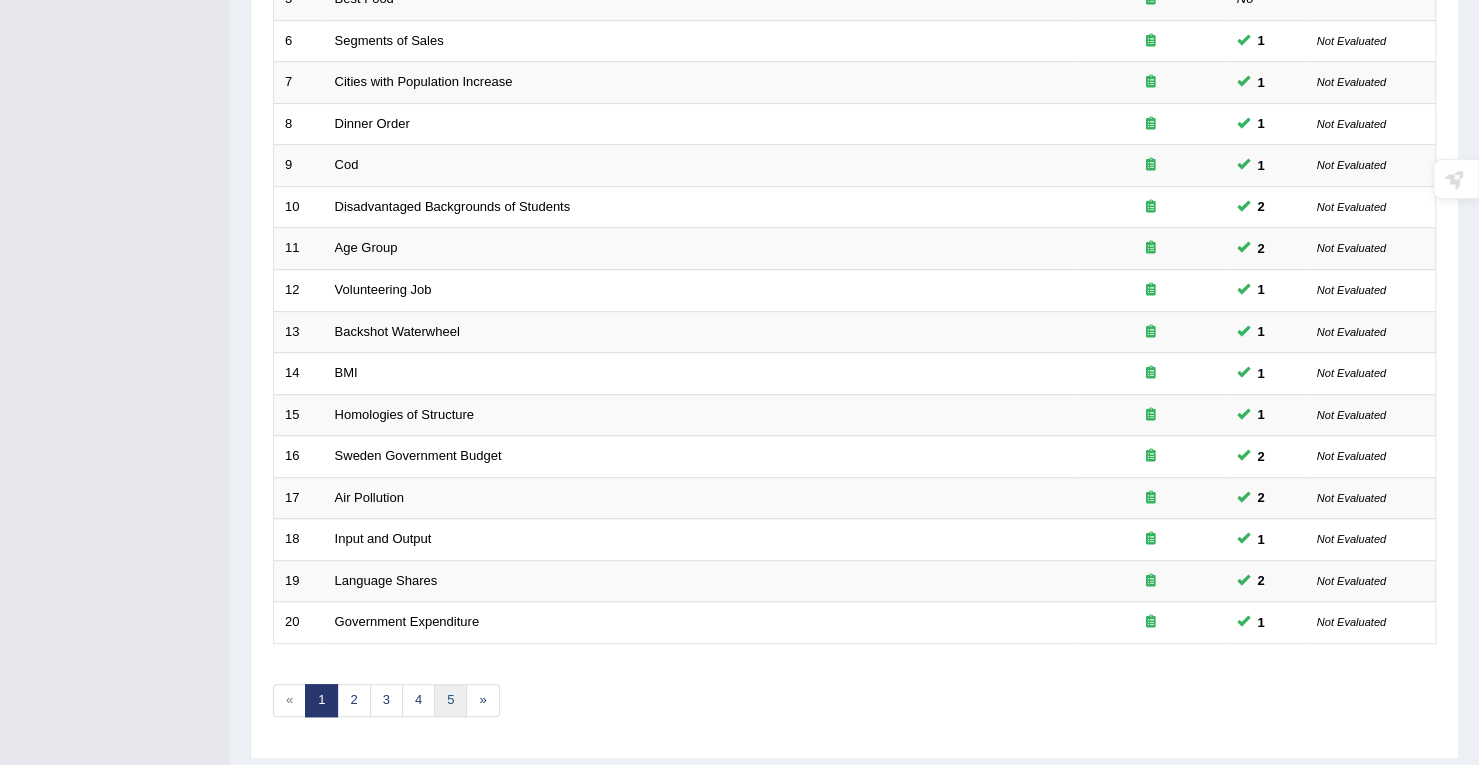 click on "5" at bounding box center (450, 700) 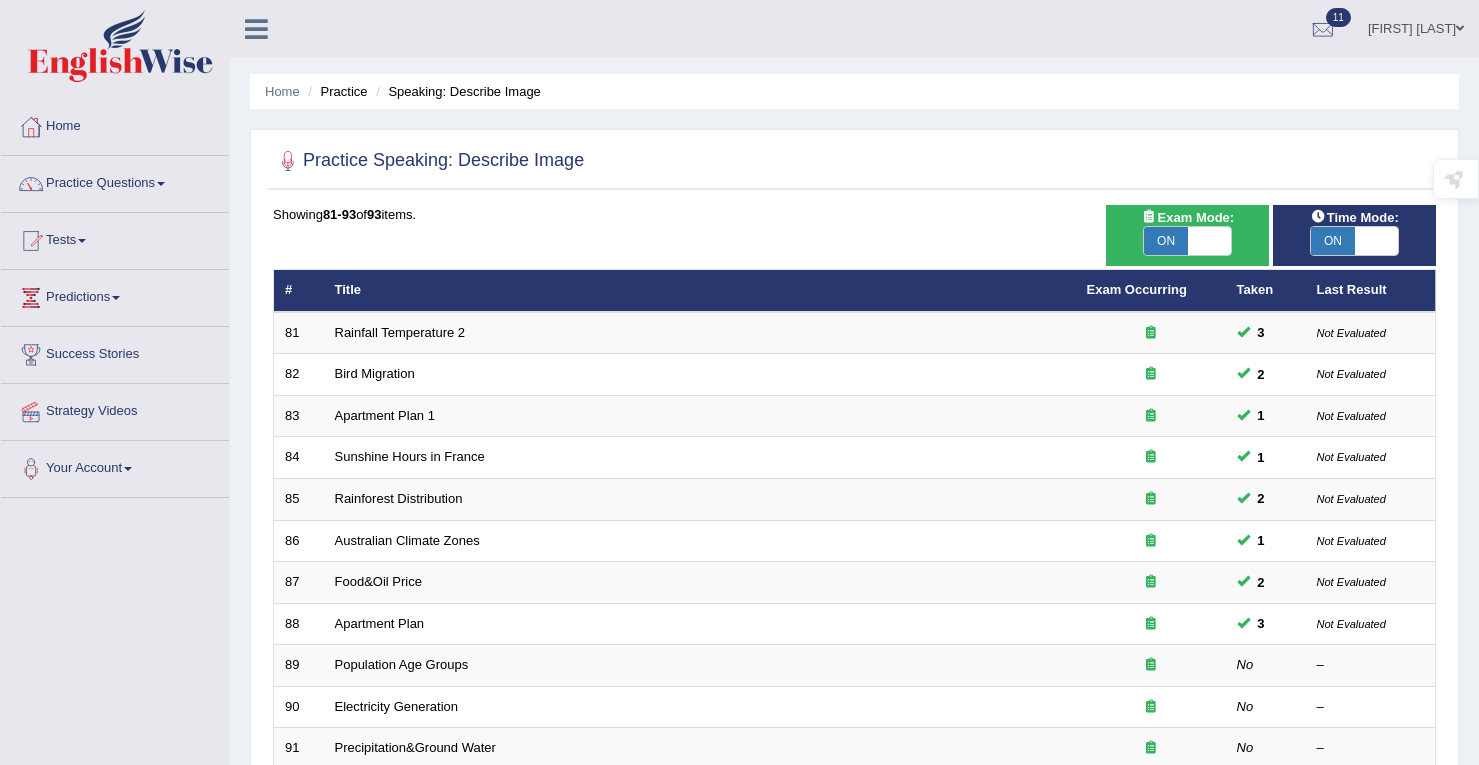 scroll, scrollTop: 0, scrollLeft: 0, axis: both 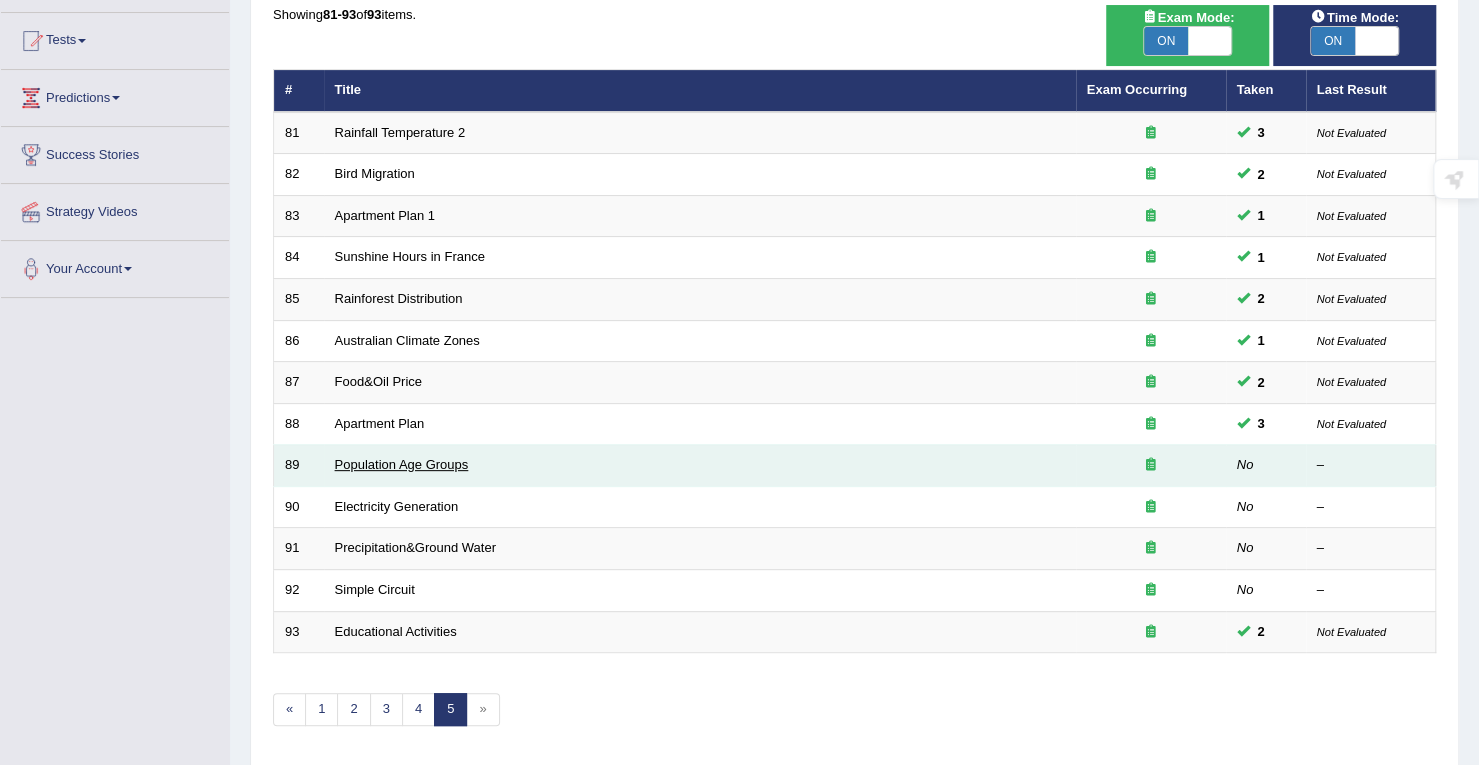 click on "Population Age Groups" at bounding box center (402, 464) 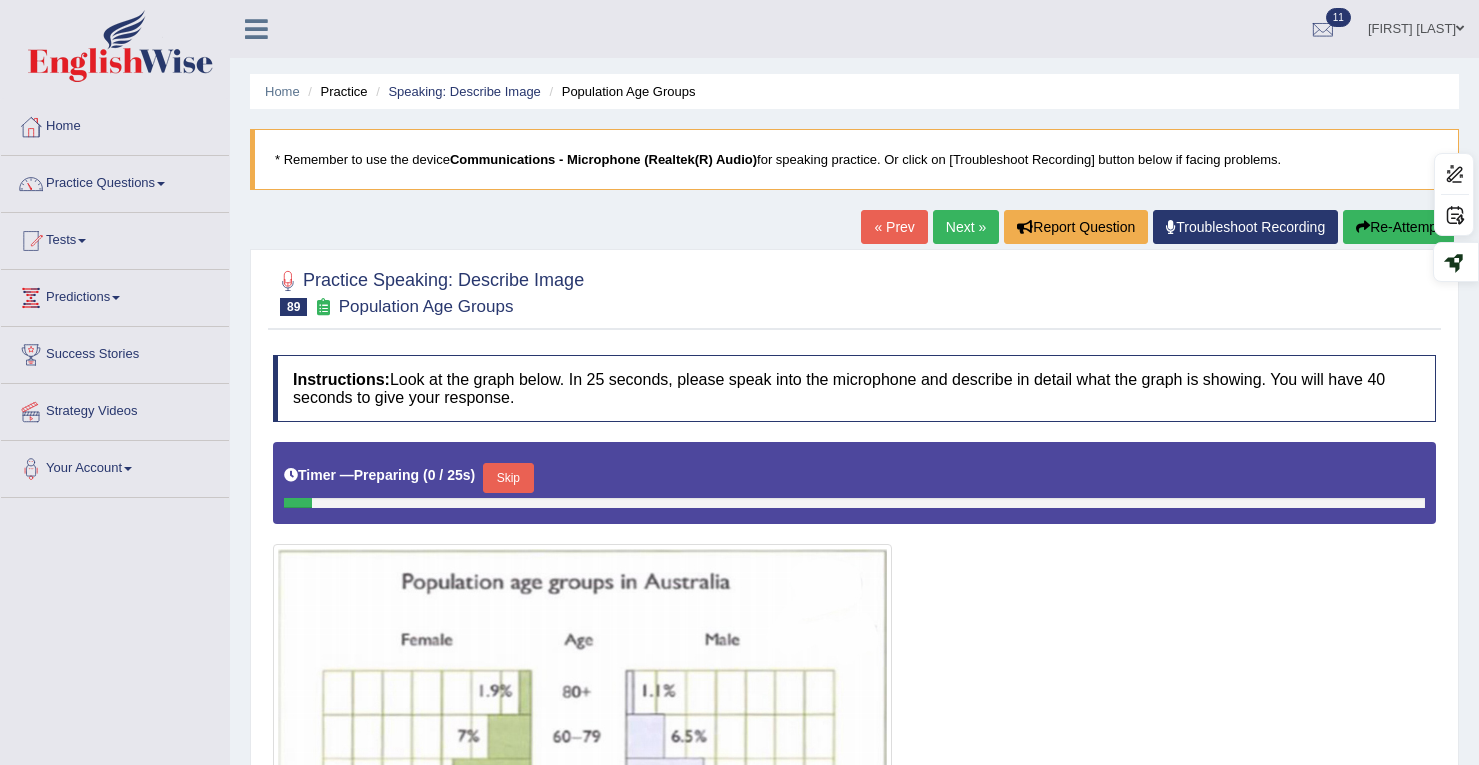 scroll, scrollTop: 200, scrollLeft: 0, axis: vertical 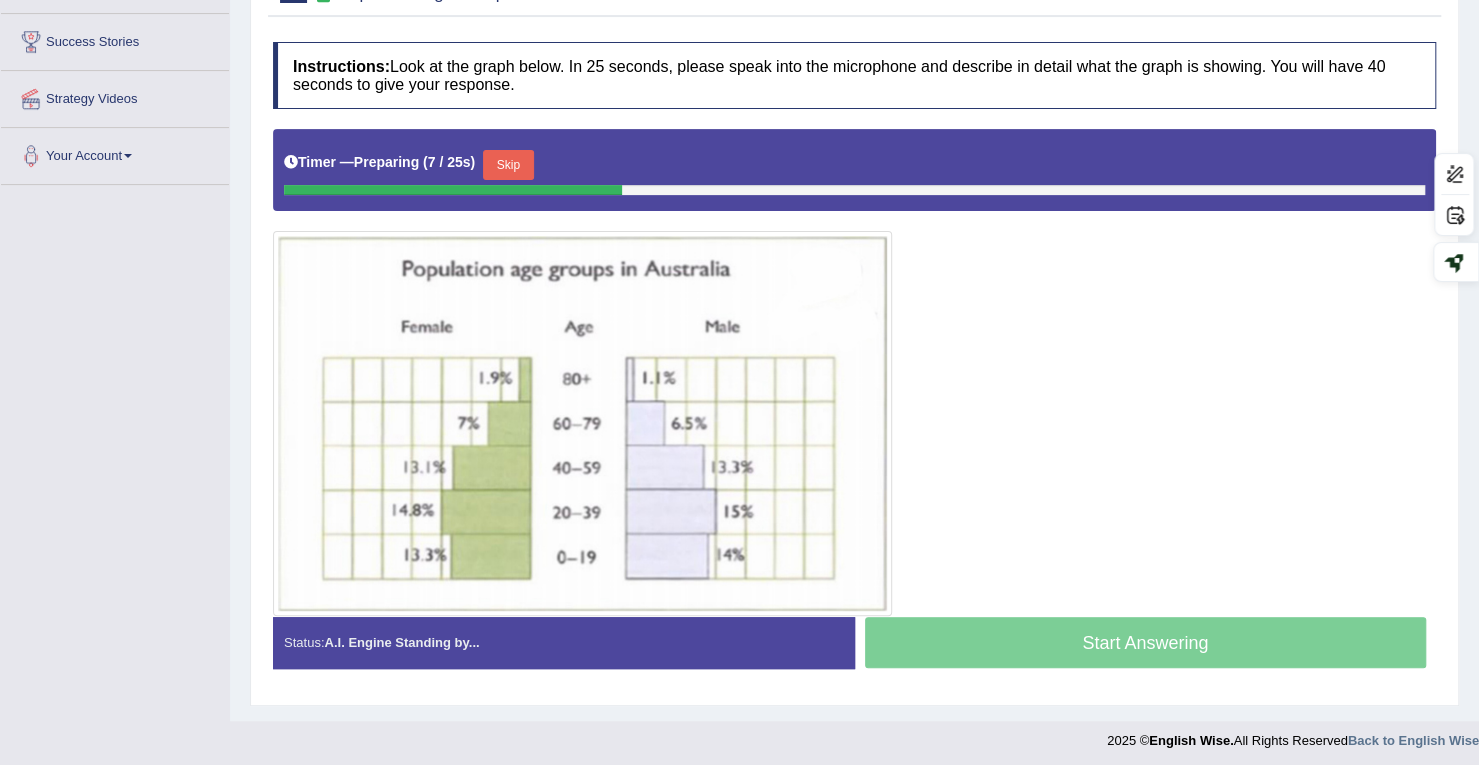 click on "Skip" at bounding box center [508, 165] 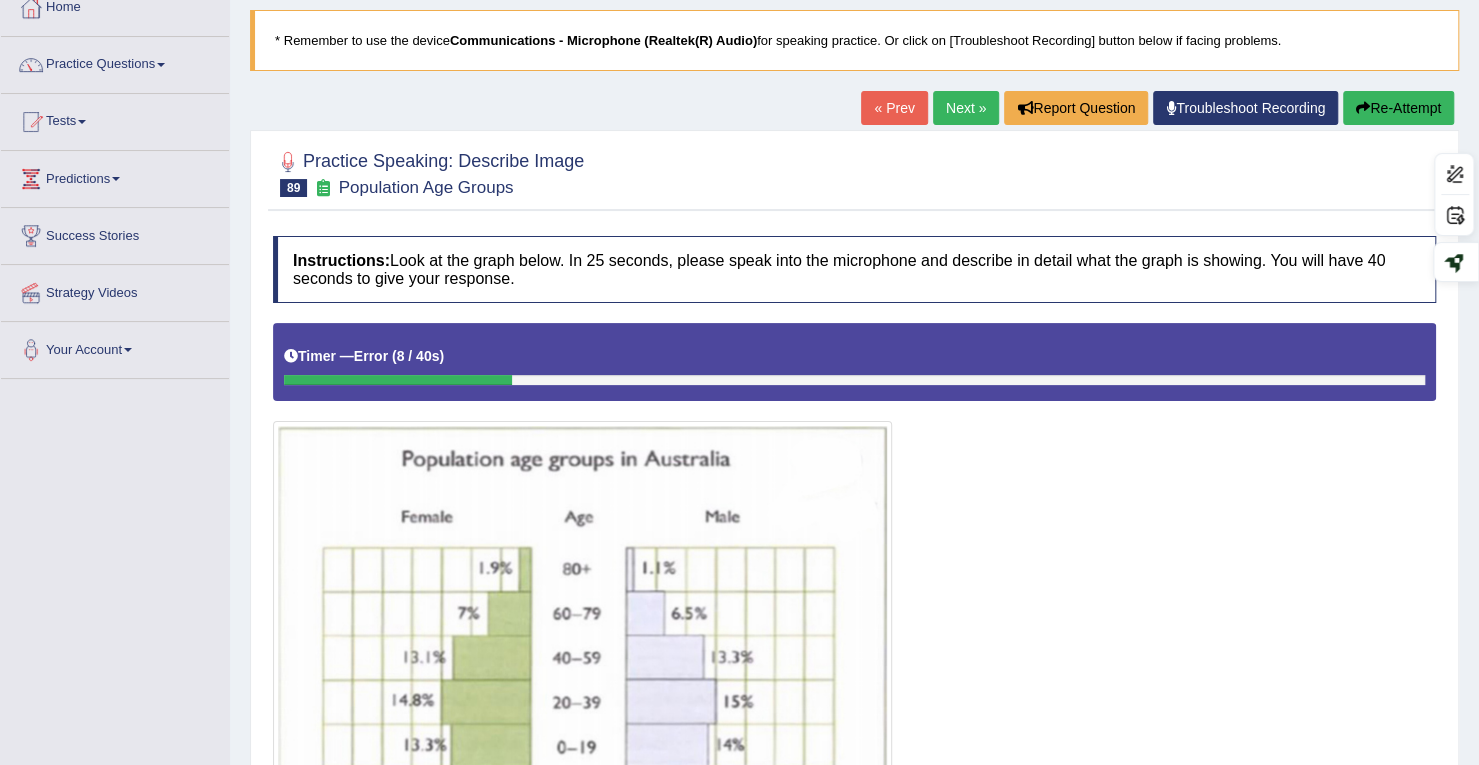 scroll, scrollTop: 0, scrollLeft: 0, axis: both 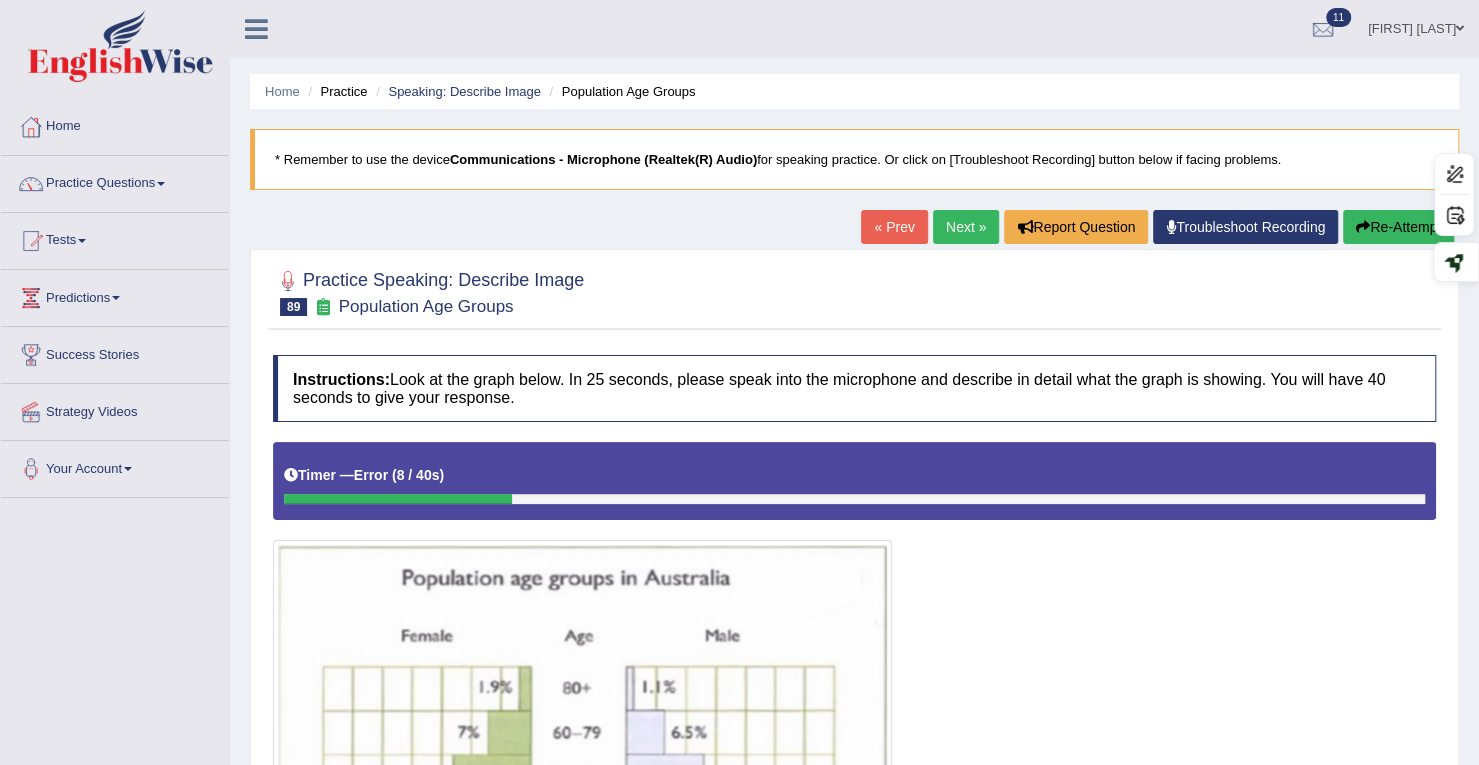 click on "Next »" at bounding box center [966, 227] 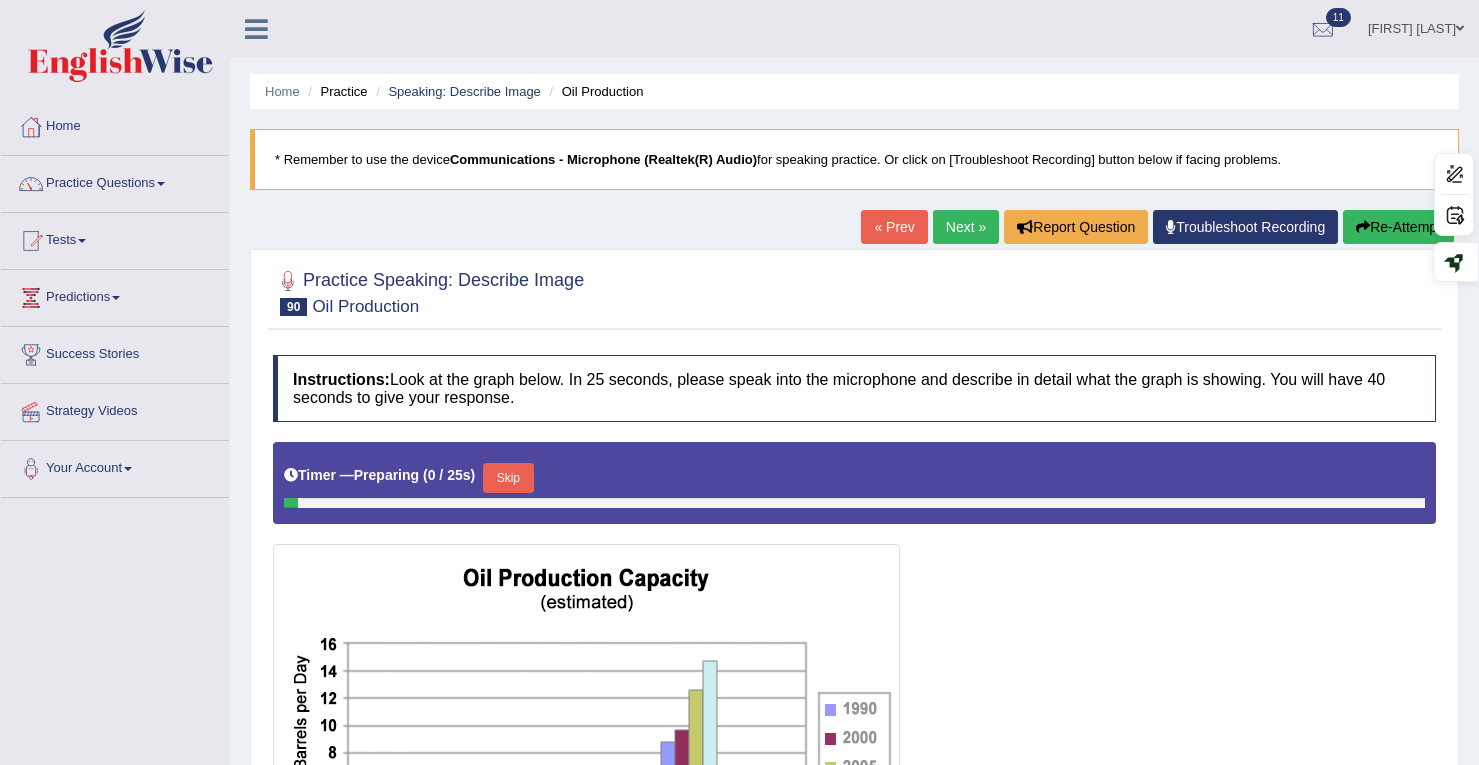 scroll, scrollTop: 0, scrollLeft: 0, axis: both 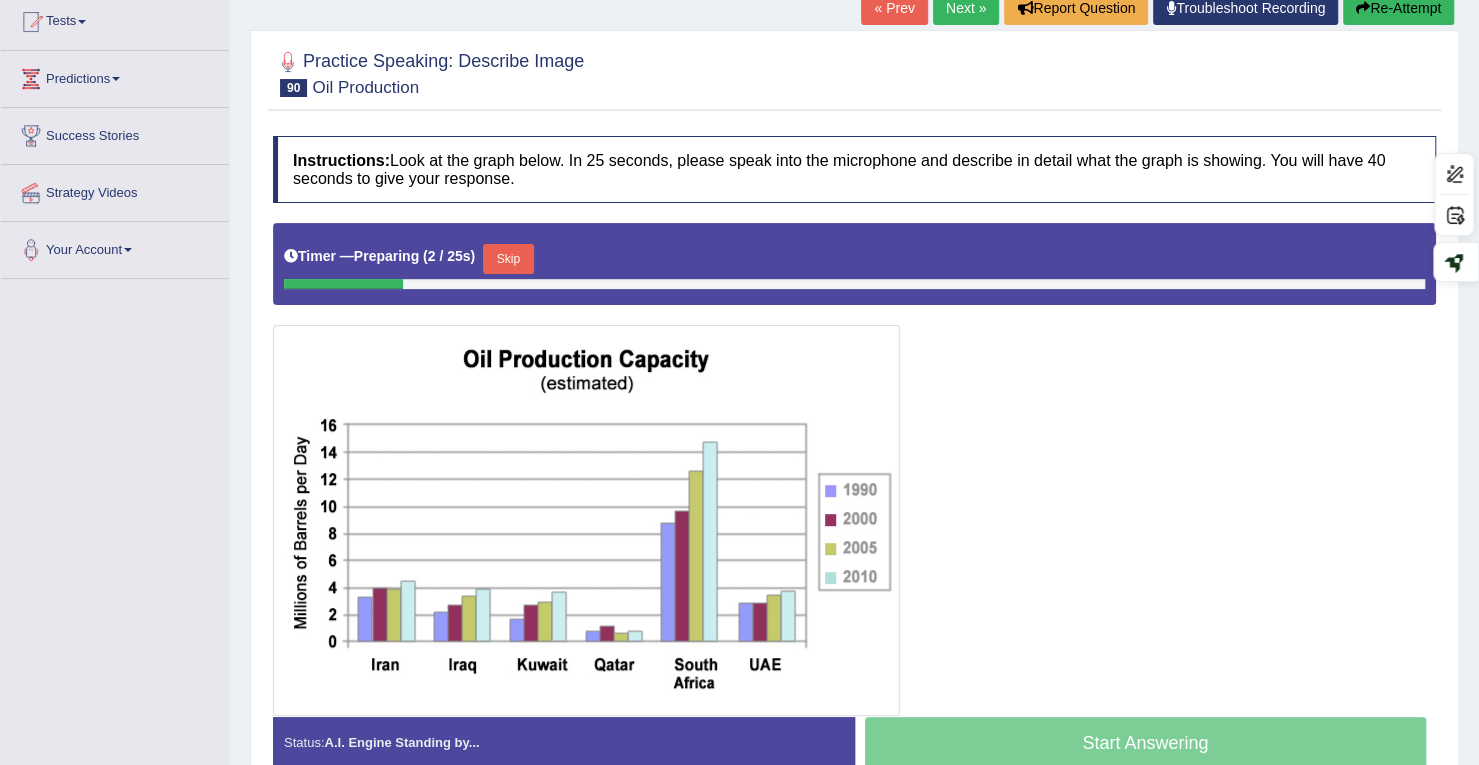 click on "Skip" at bounding box center (508, 259) 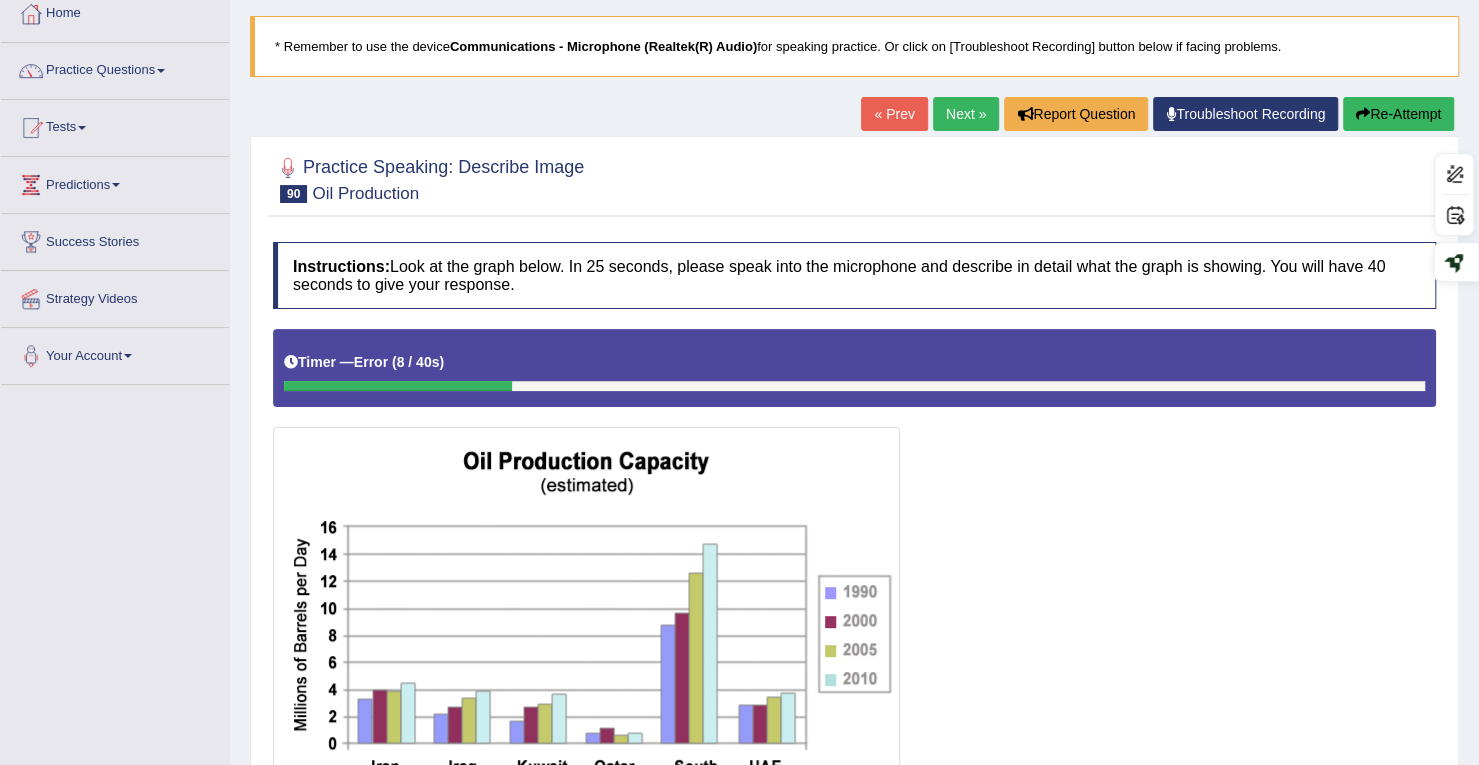 scroll, scrollTop: 0, scrollLeft: 0, axis: both 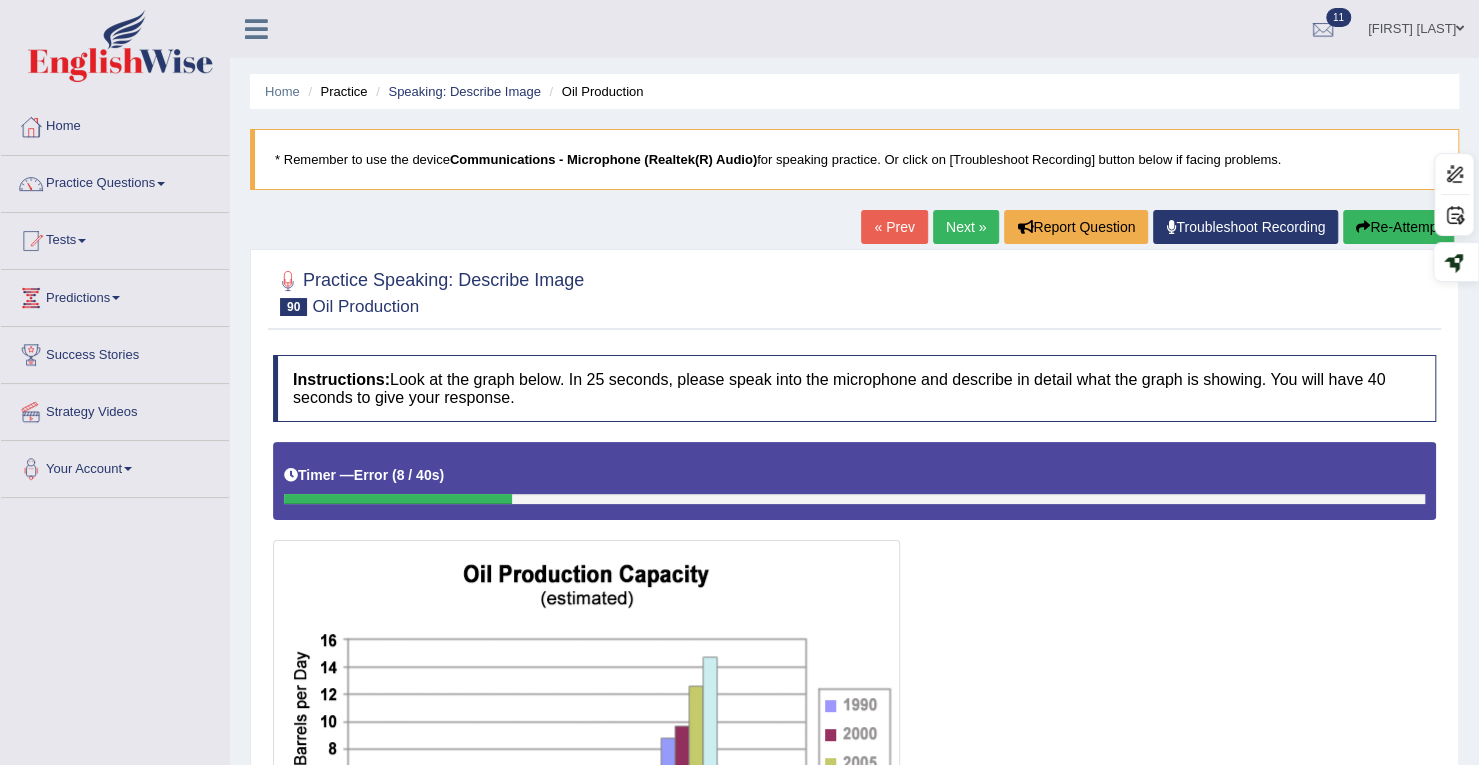 drag, startPoint x: 1398, startPoint y: 228, endPoint x: 1150, endPoint y: 230, distance: 248.00807 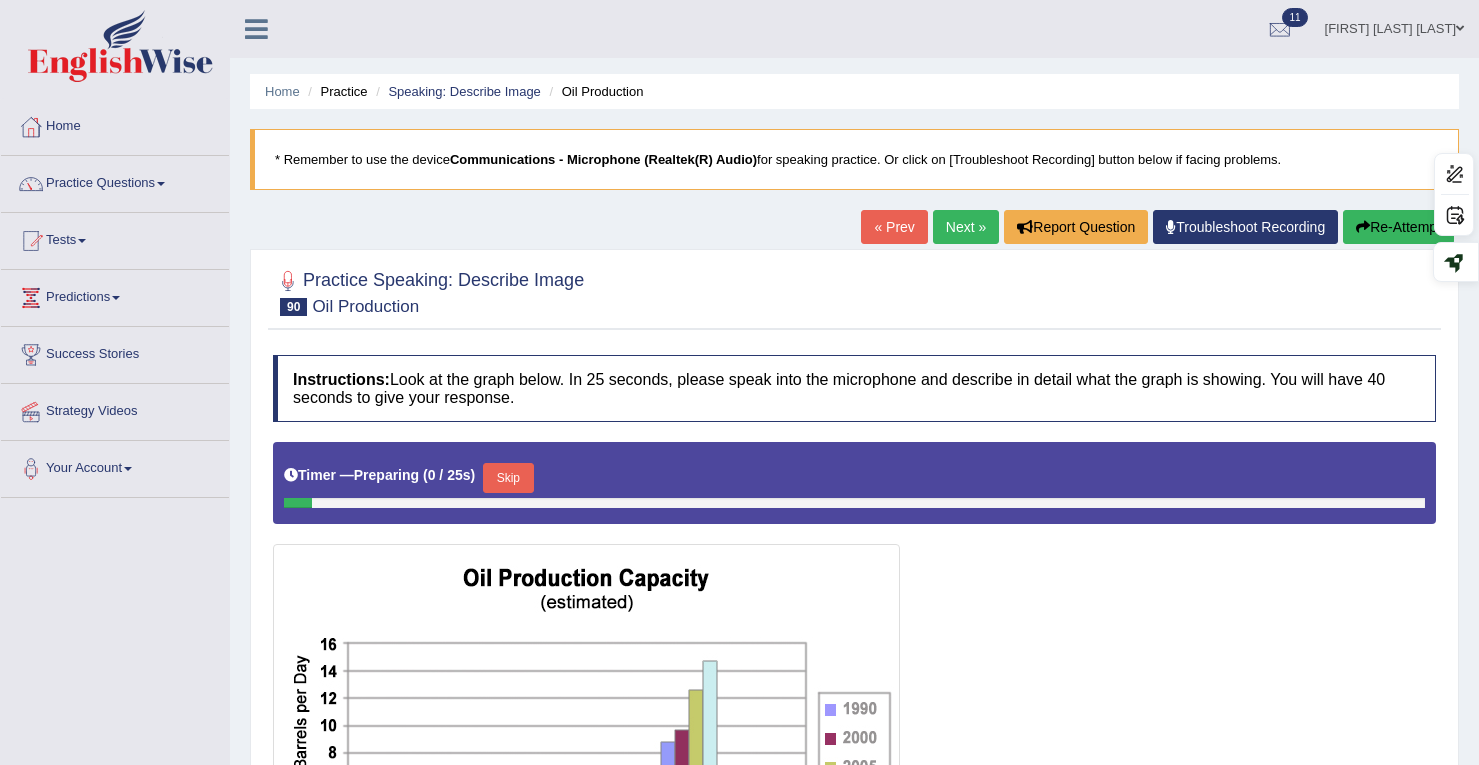 scroll, scrollTop: 0, scrollLeft: 0, axis: both 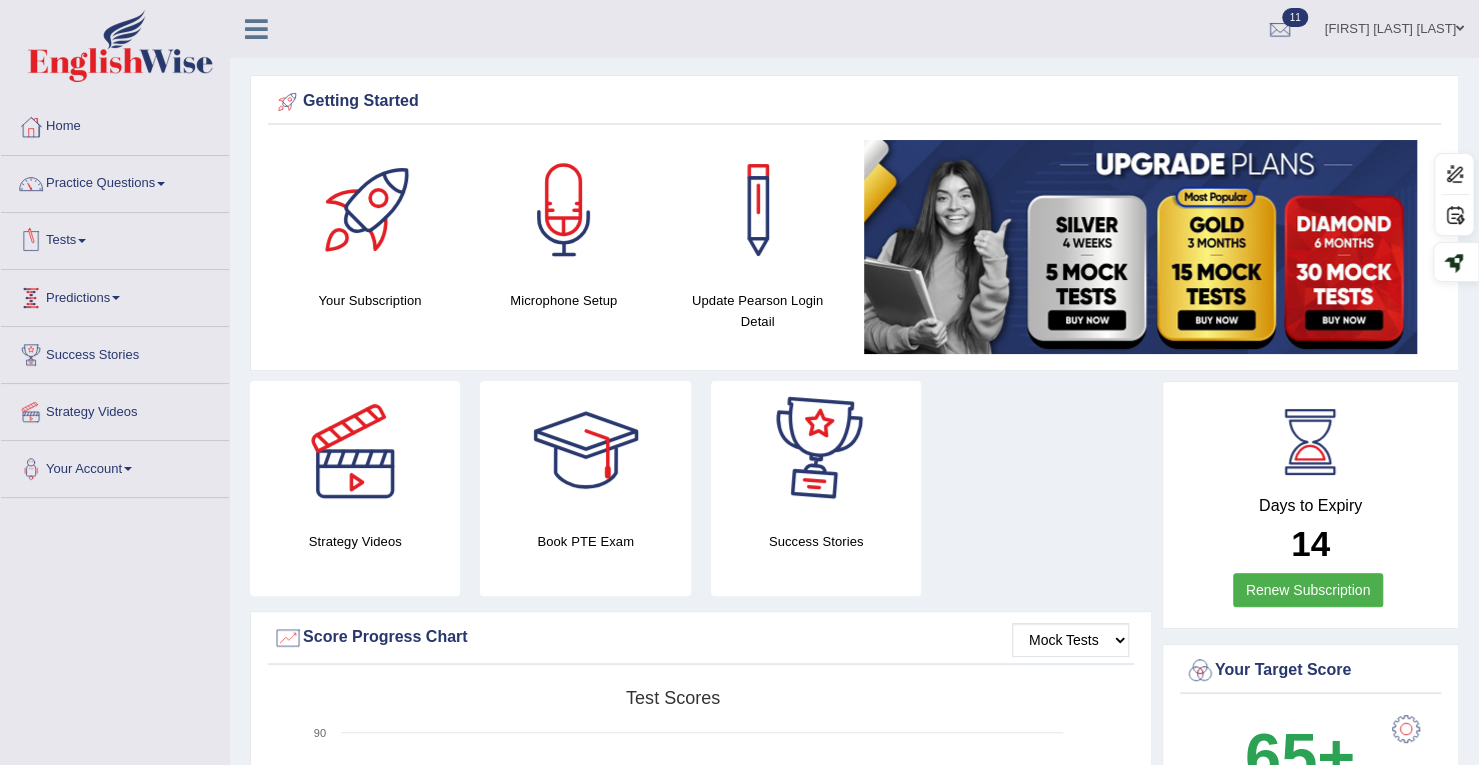 click on "Tests" at bounding box center (115, 238) 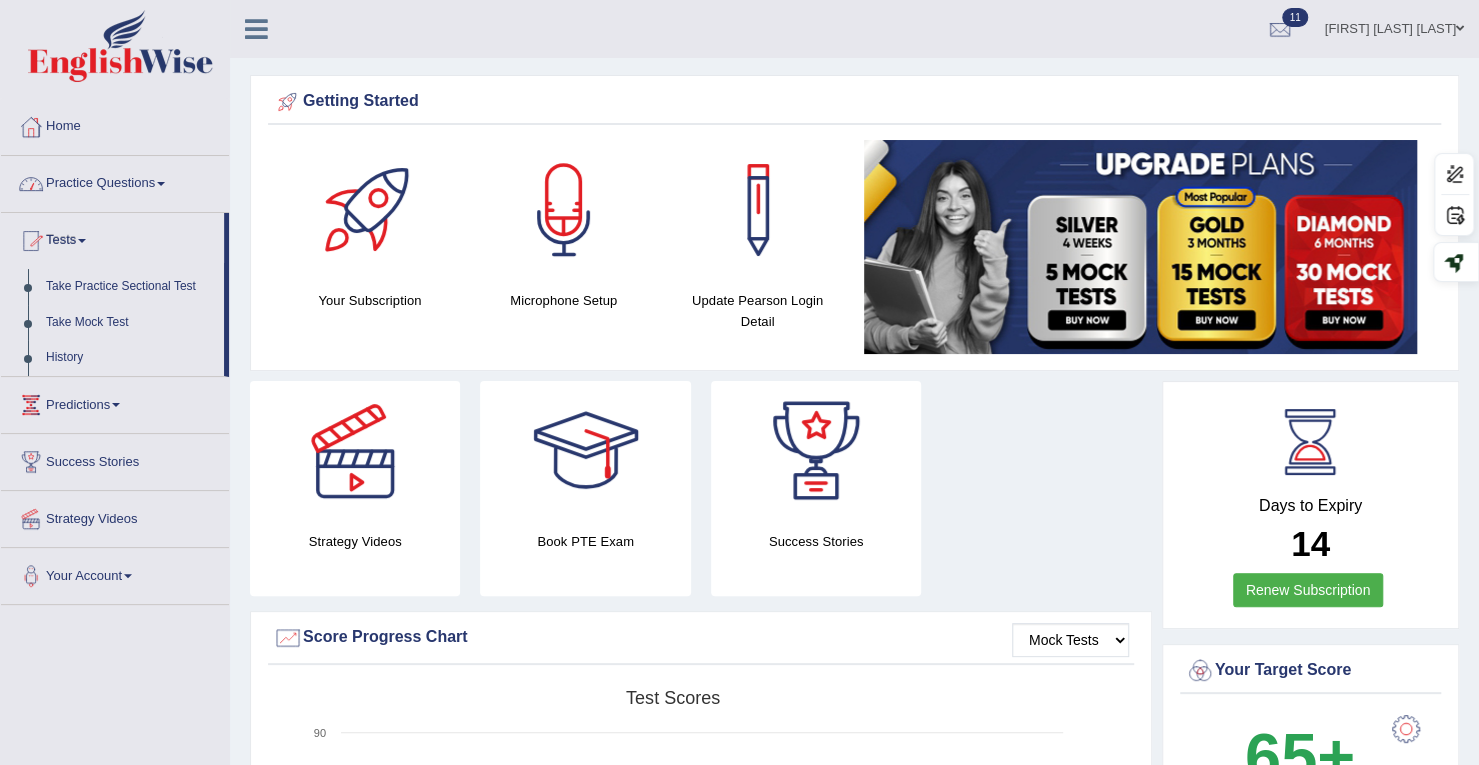 click on "Practice Questions" at bounding box center [115, 181] 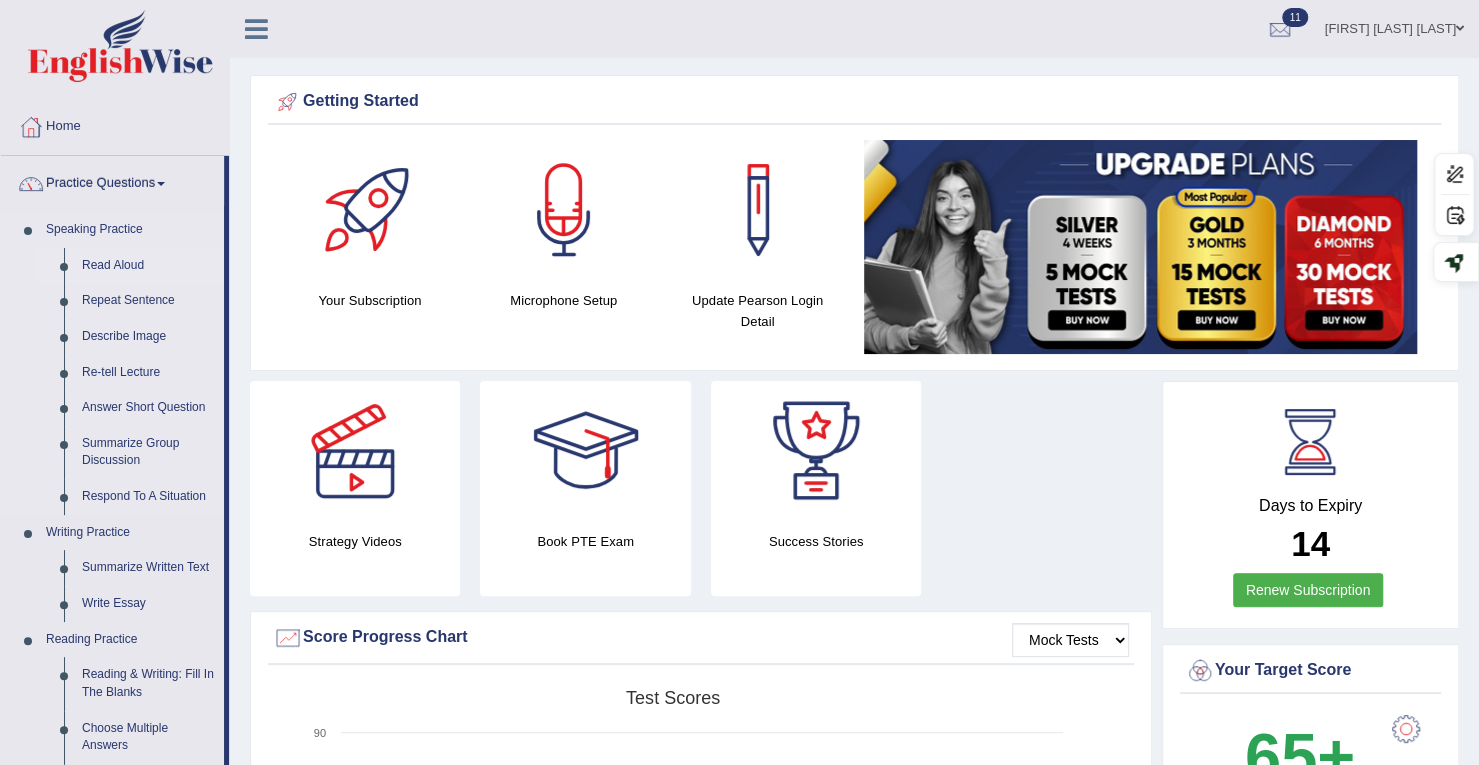 click on "Read Aloud" at bounding box center (148, 266) 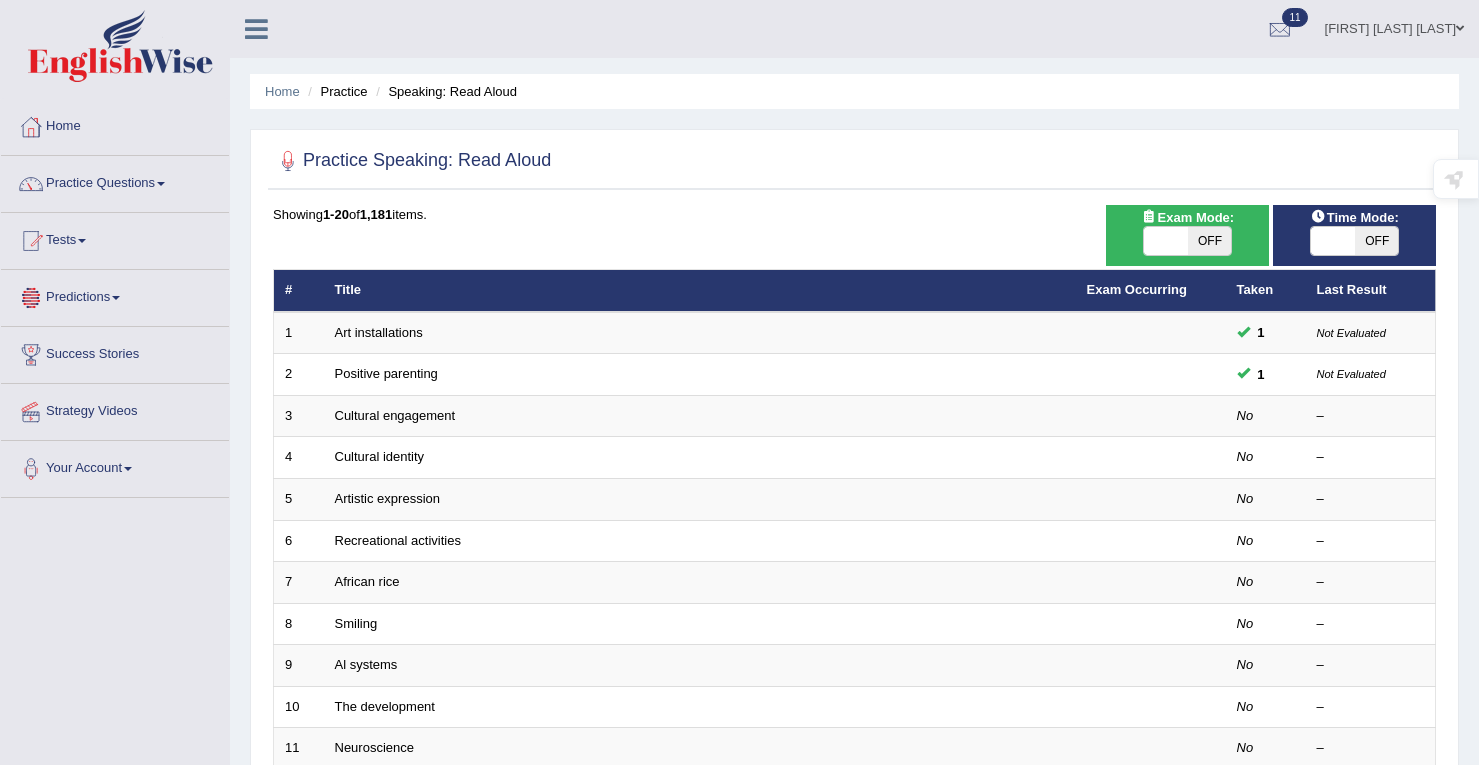 scroll, scrollTop: 0, scrollLeft: 0, axis: both 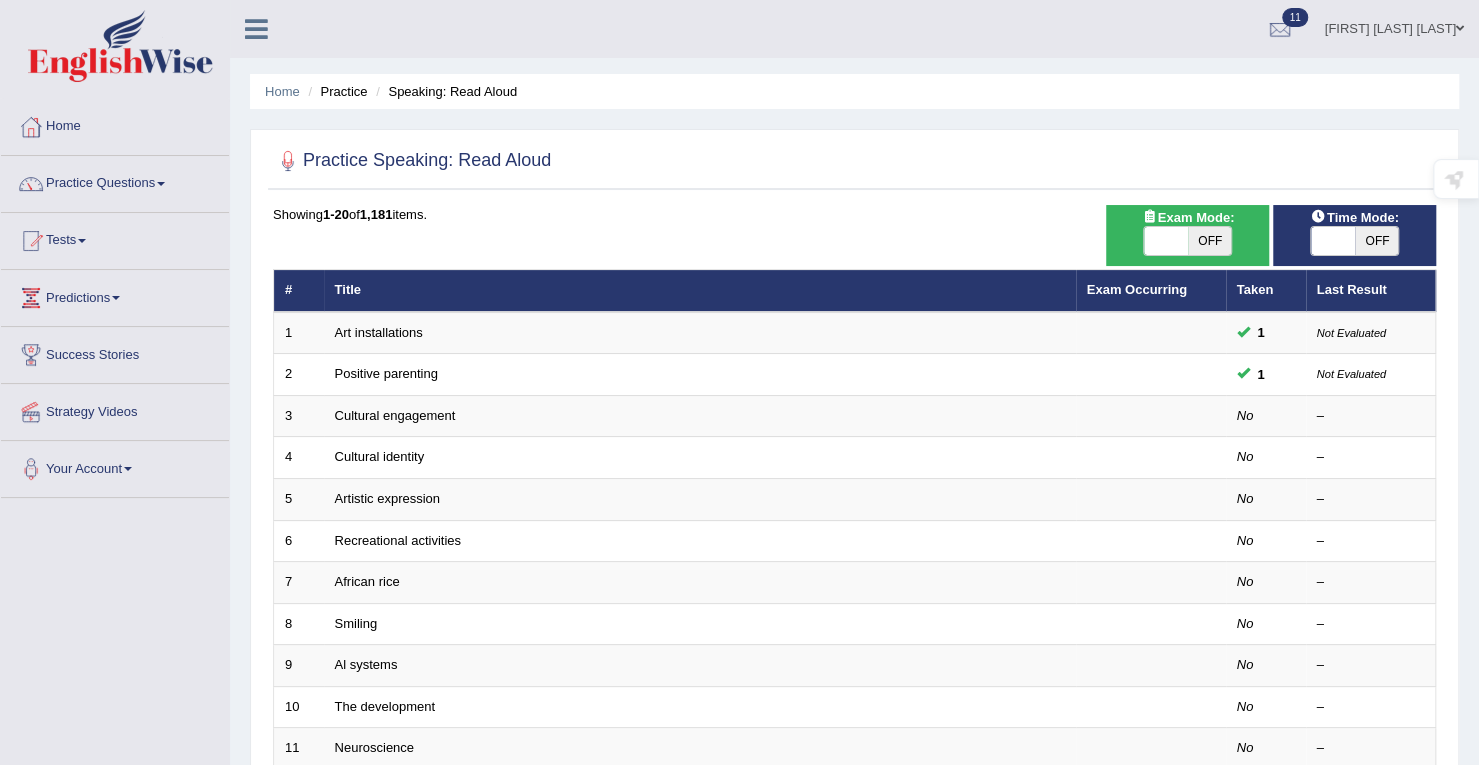 click on "Art installations" at bounding box center [379, 332] 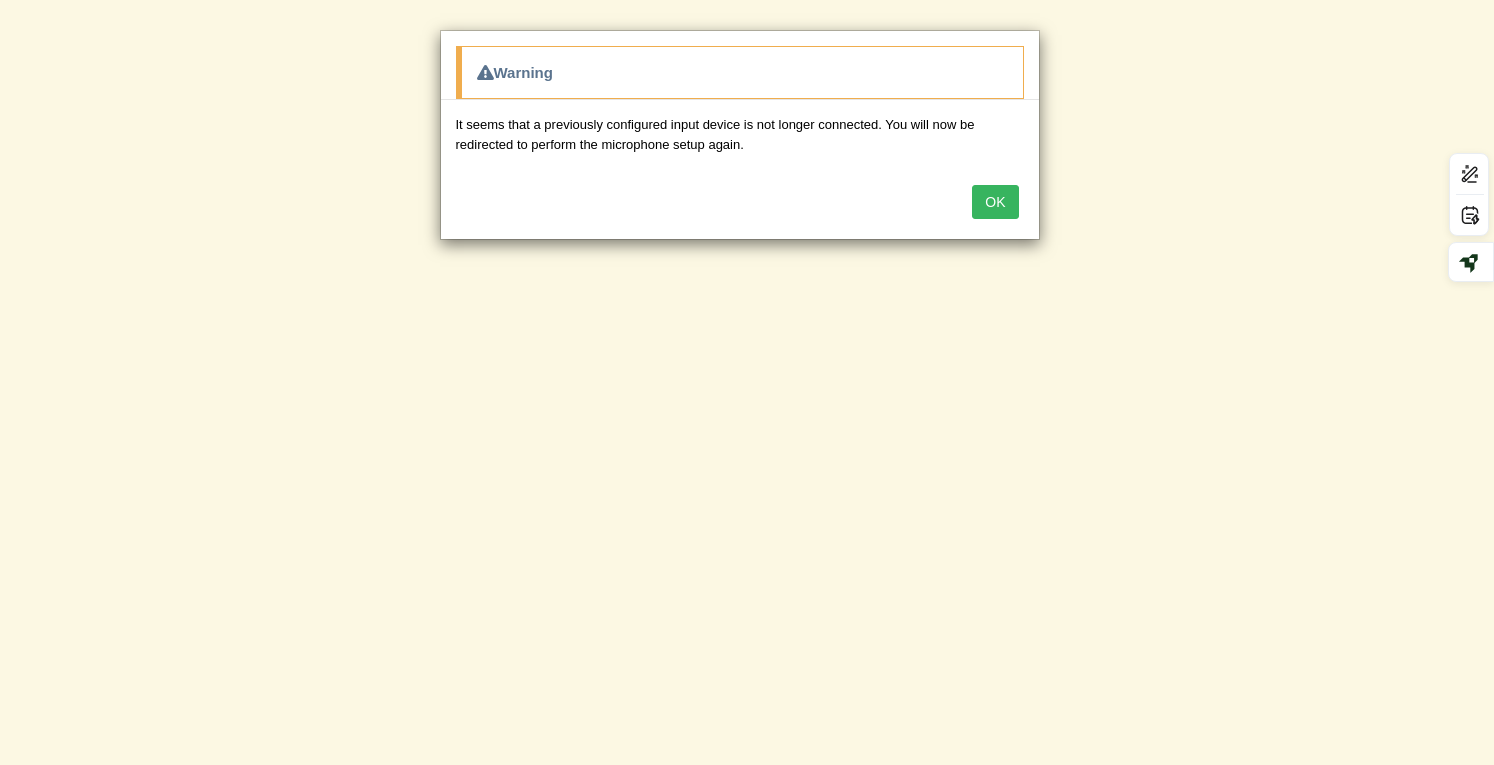 scroll, scrollTop: 0, scrollLeft: 0, axis: both 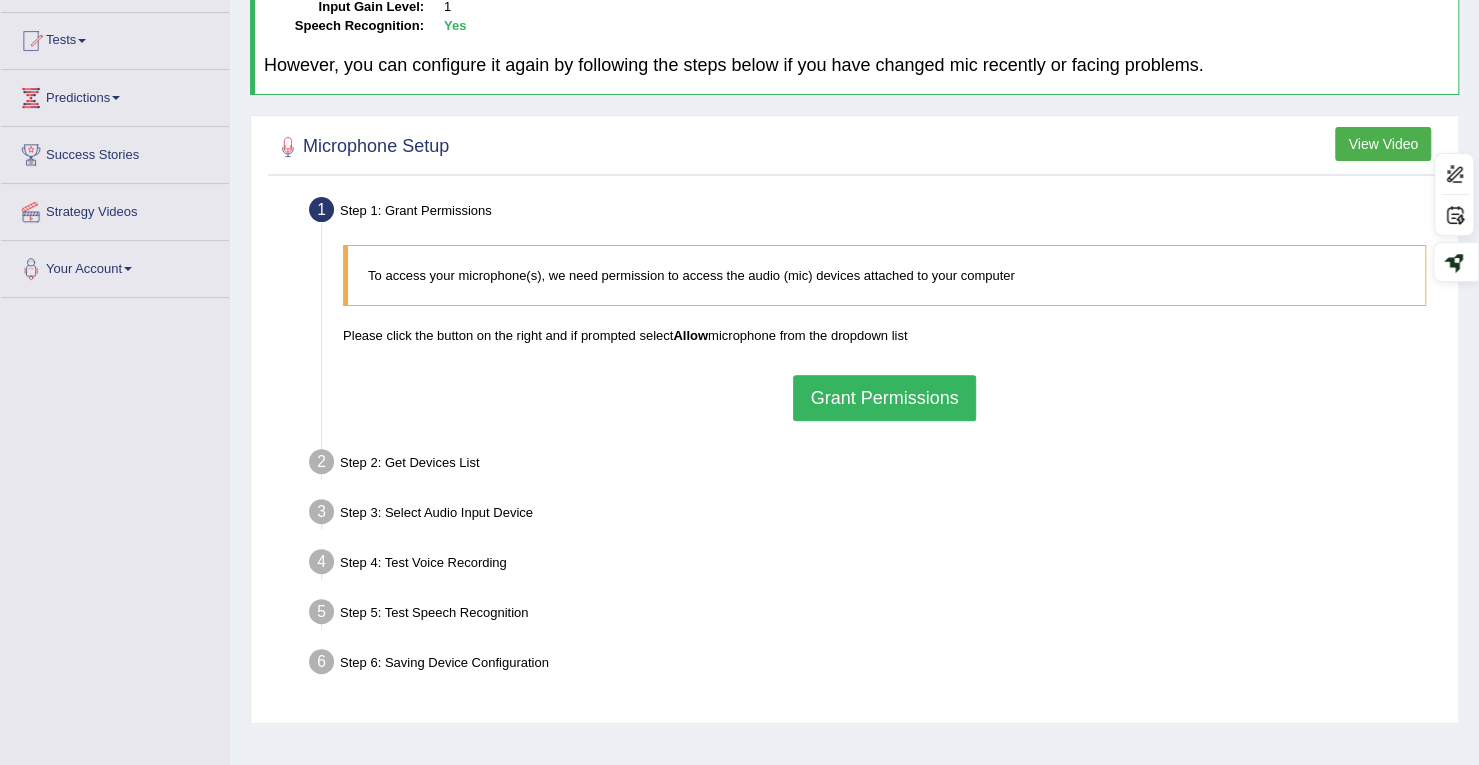 click on "Grant Permissions" at bounding box center [884, 398] 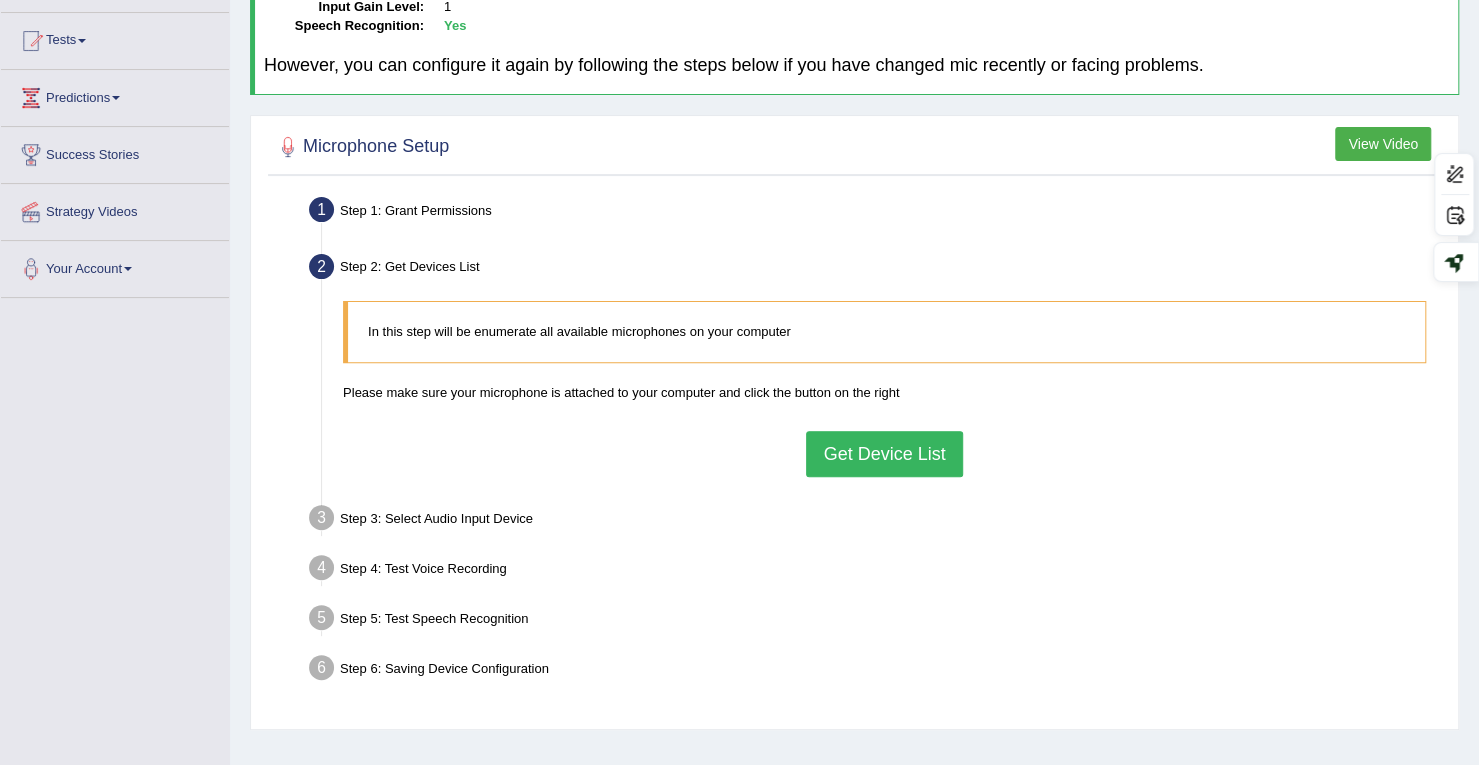 click on "Get Device List" at bounding box center [884, 454] 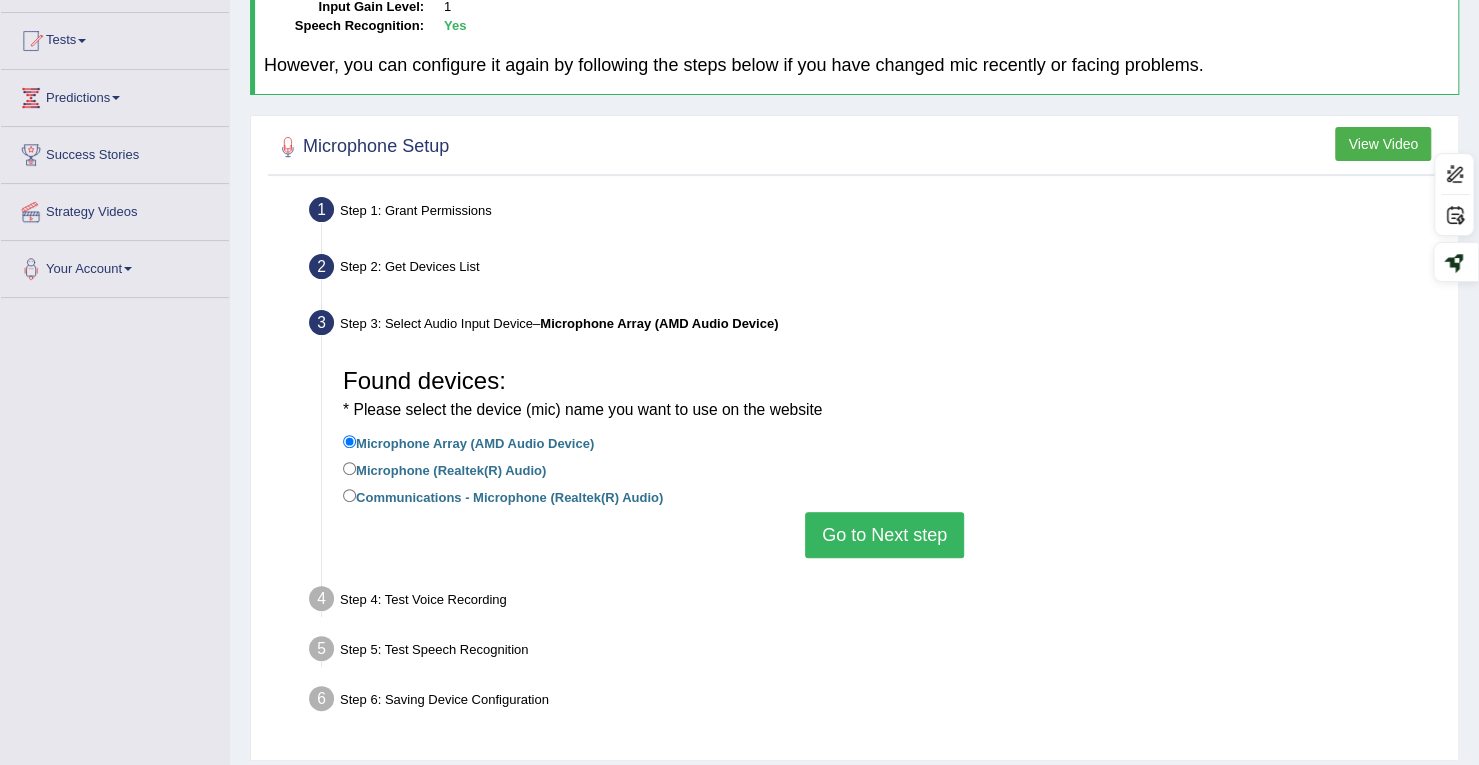 click on "Microphone (Realtek(R) Audio)" at bounding box center [444, 469] 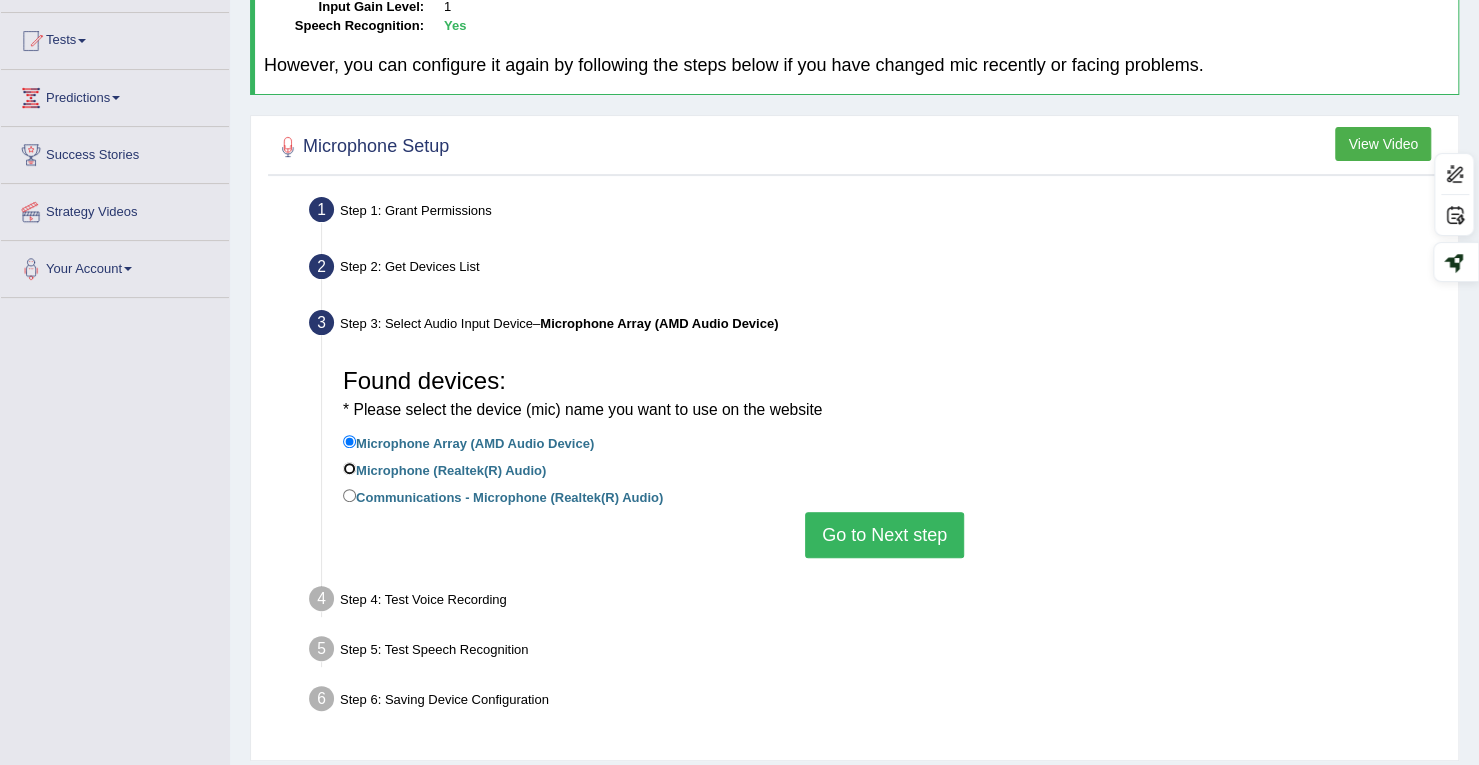 radio on "true" 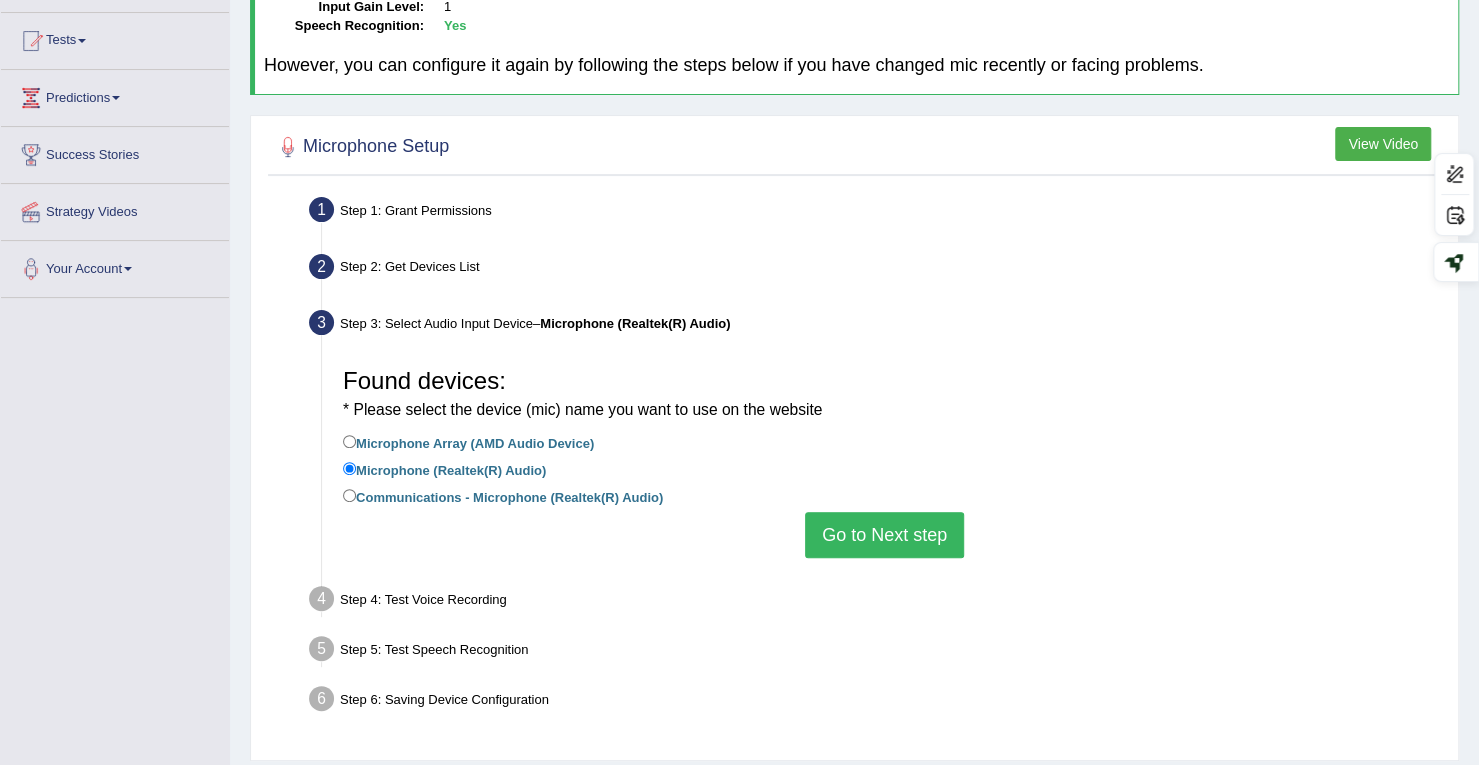 click on "Go to Next step" at bounding box center [884, 535] 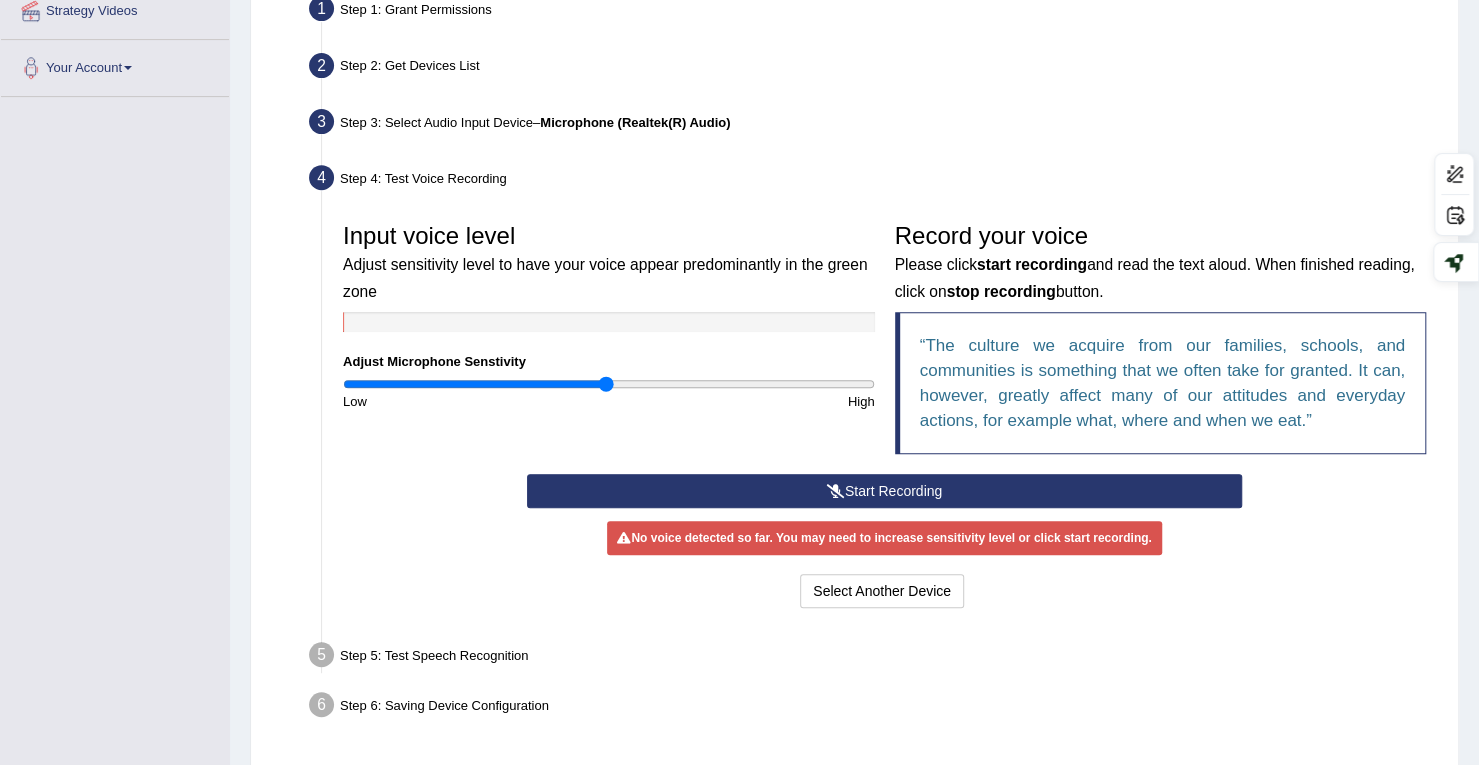 scroll, scrollTop: 464, scrollLeft: 0, axis: vertical 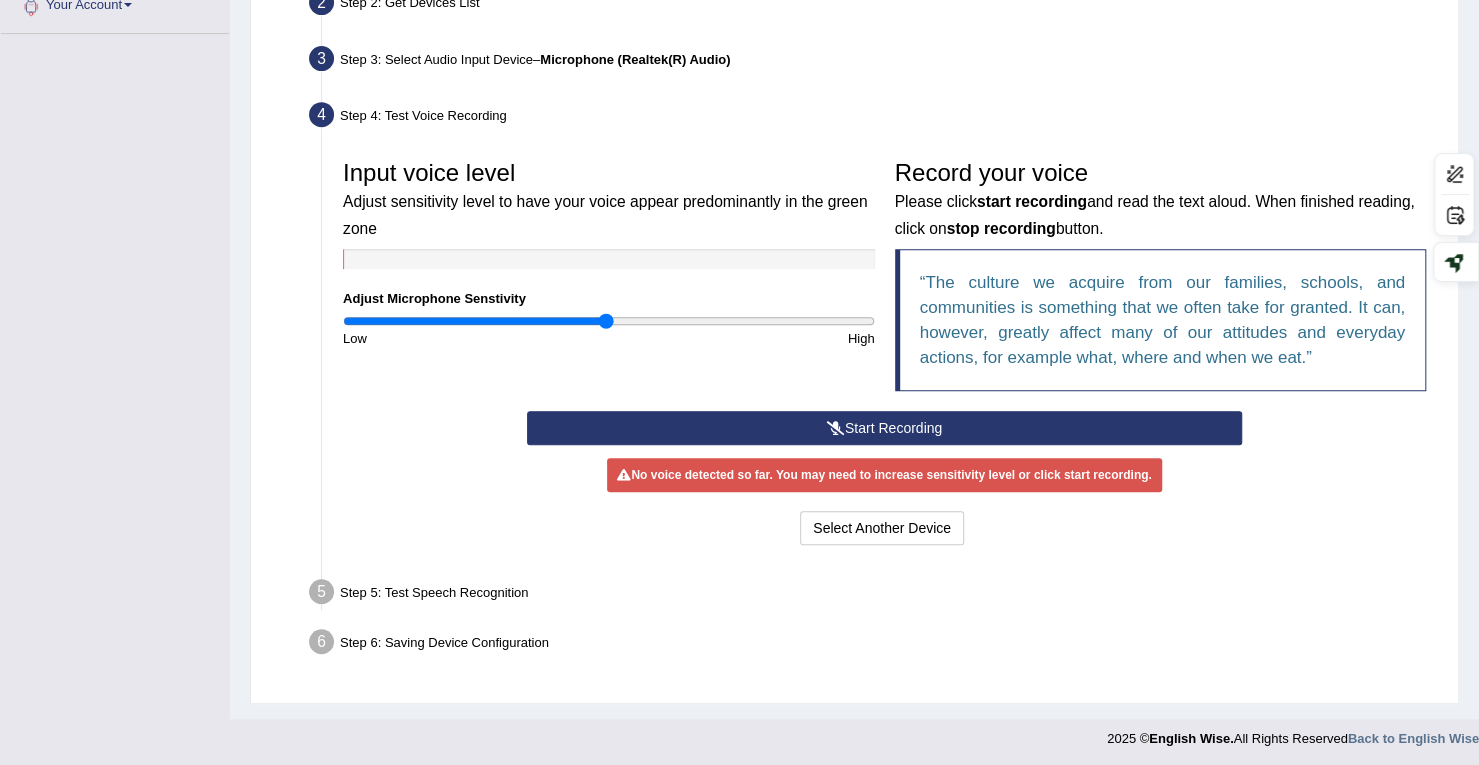 click on "Start Recording" at bounding box center [884, 428] 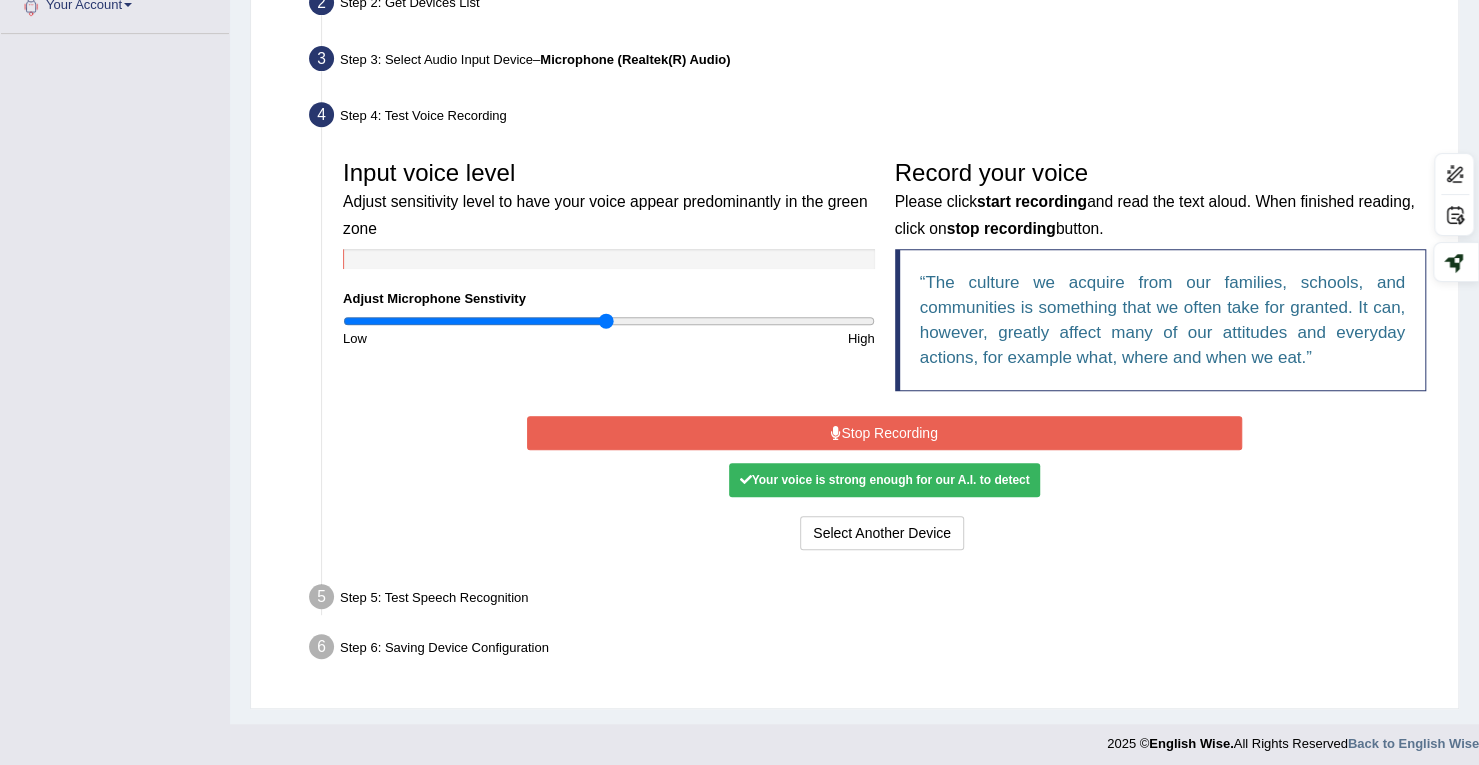 click on "Stop Recording" at bounding box center (884, 433) 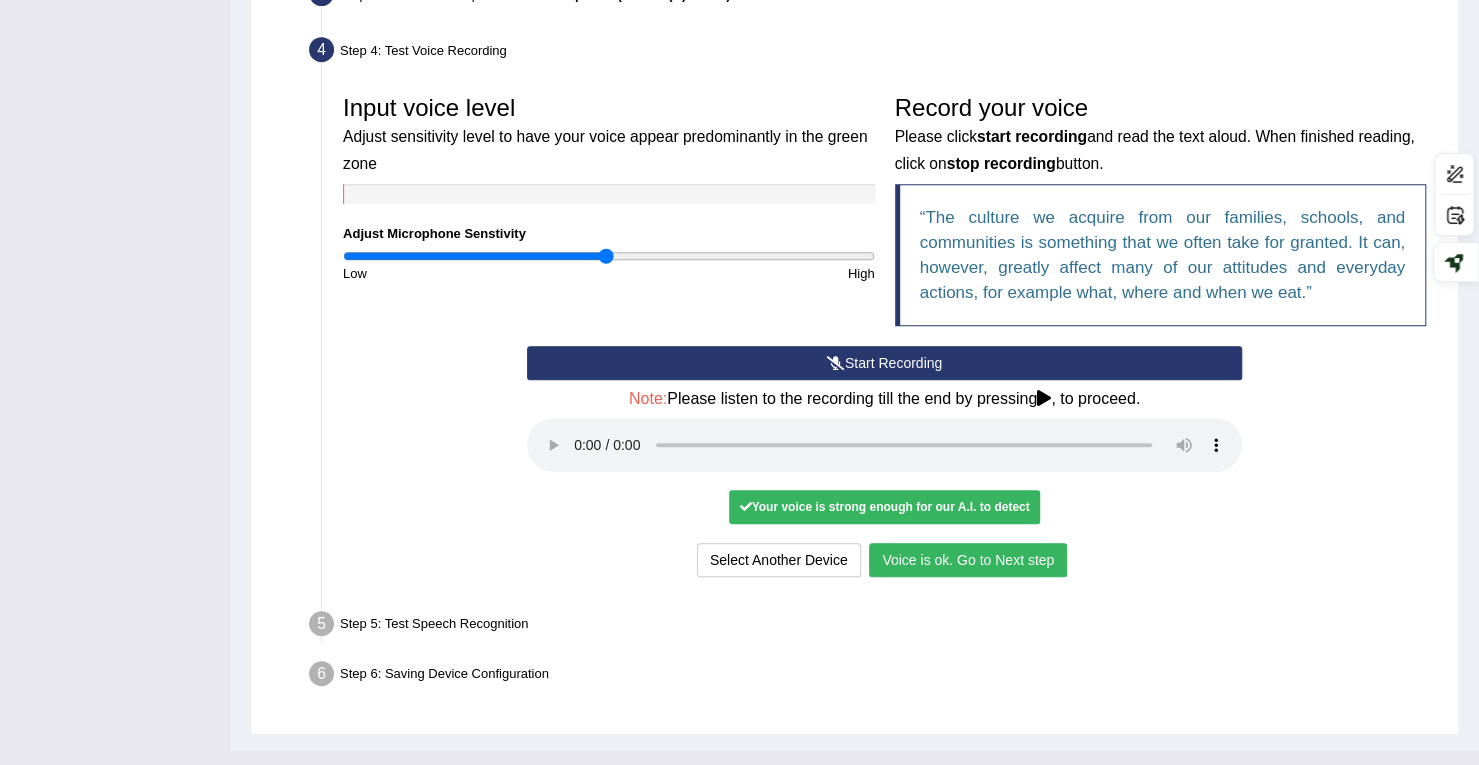 scroll, scrollTop: 560, scrollLeft: 0, axis: vertical 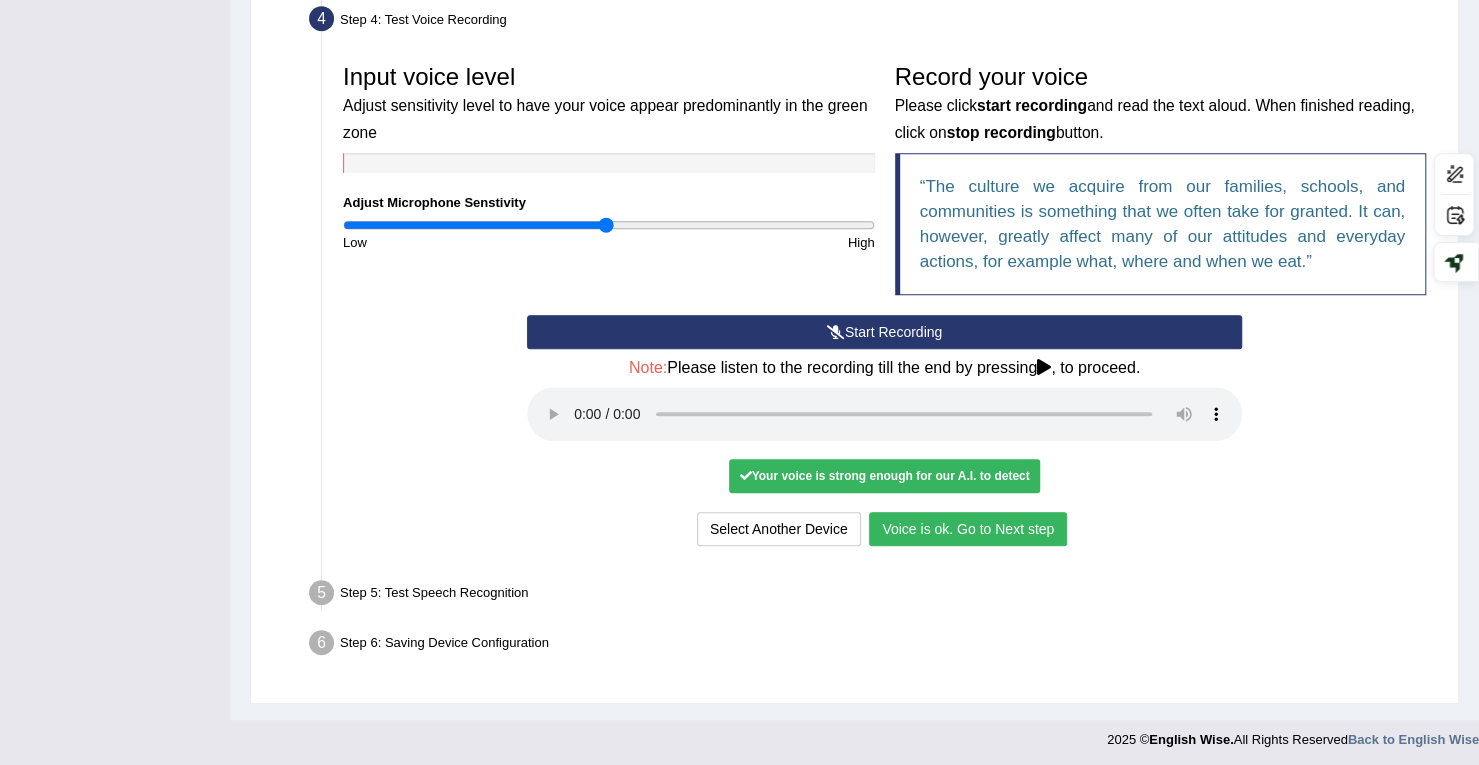 click at bounding box center (1044, 367) 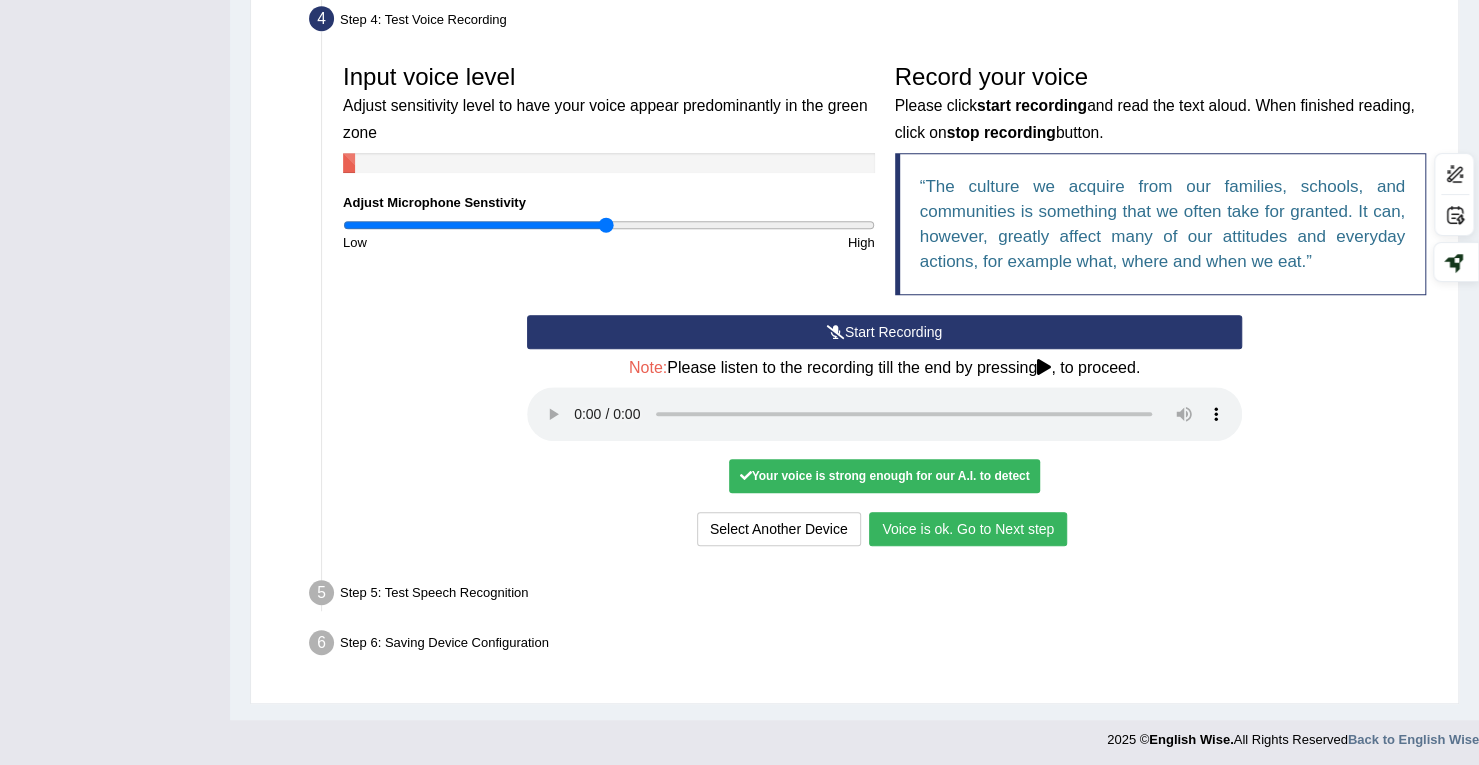 click on "Start Recording" at bounding box center [884, 332] 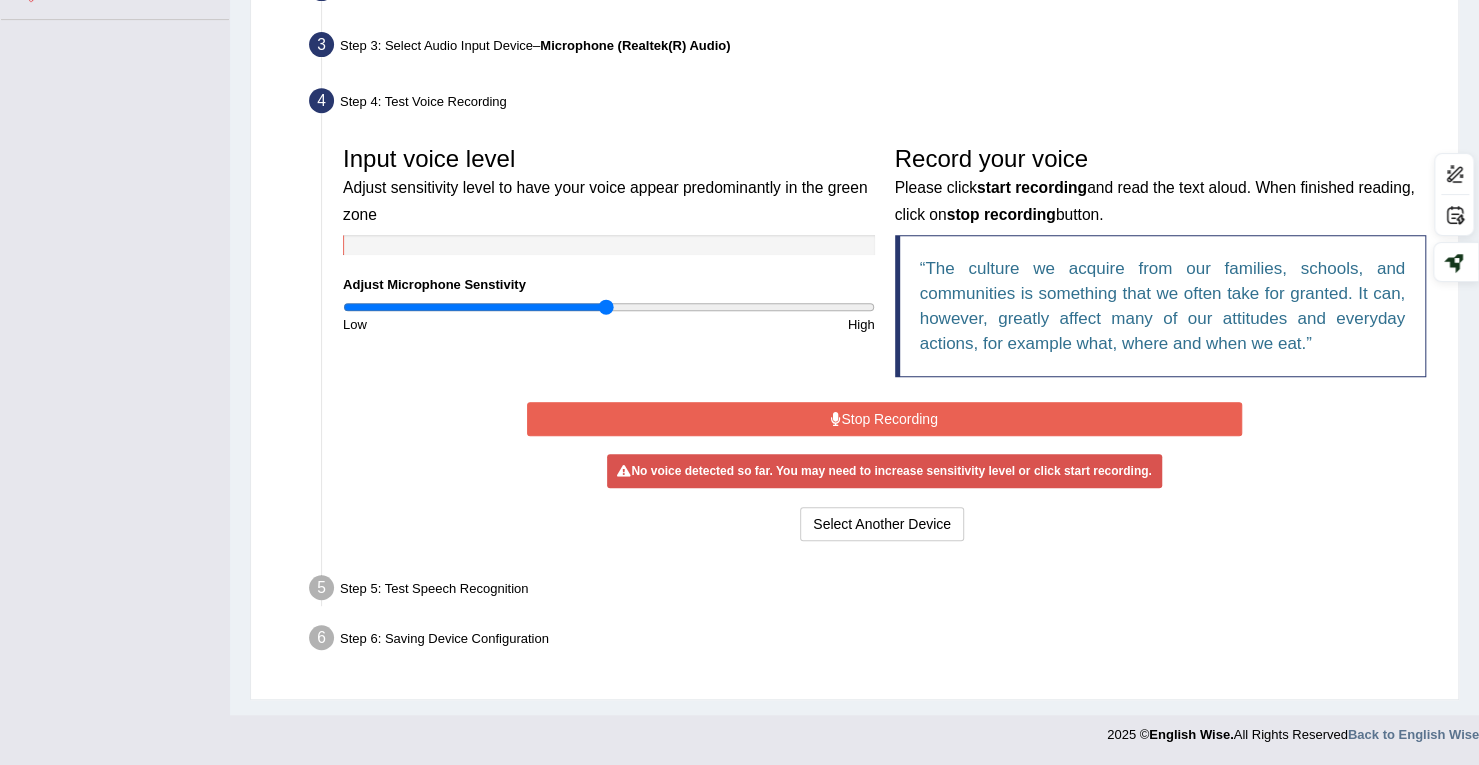 scroll, scrollTop: 468, scrollLeft: 0, axis: vertical 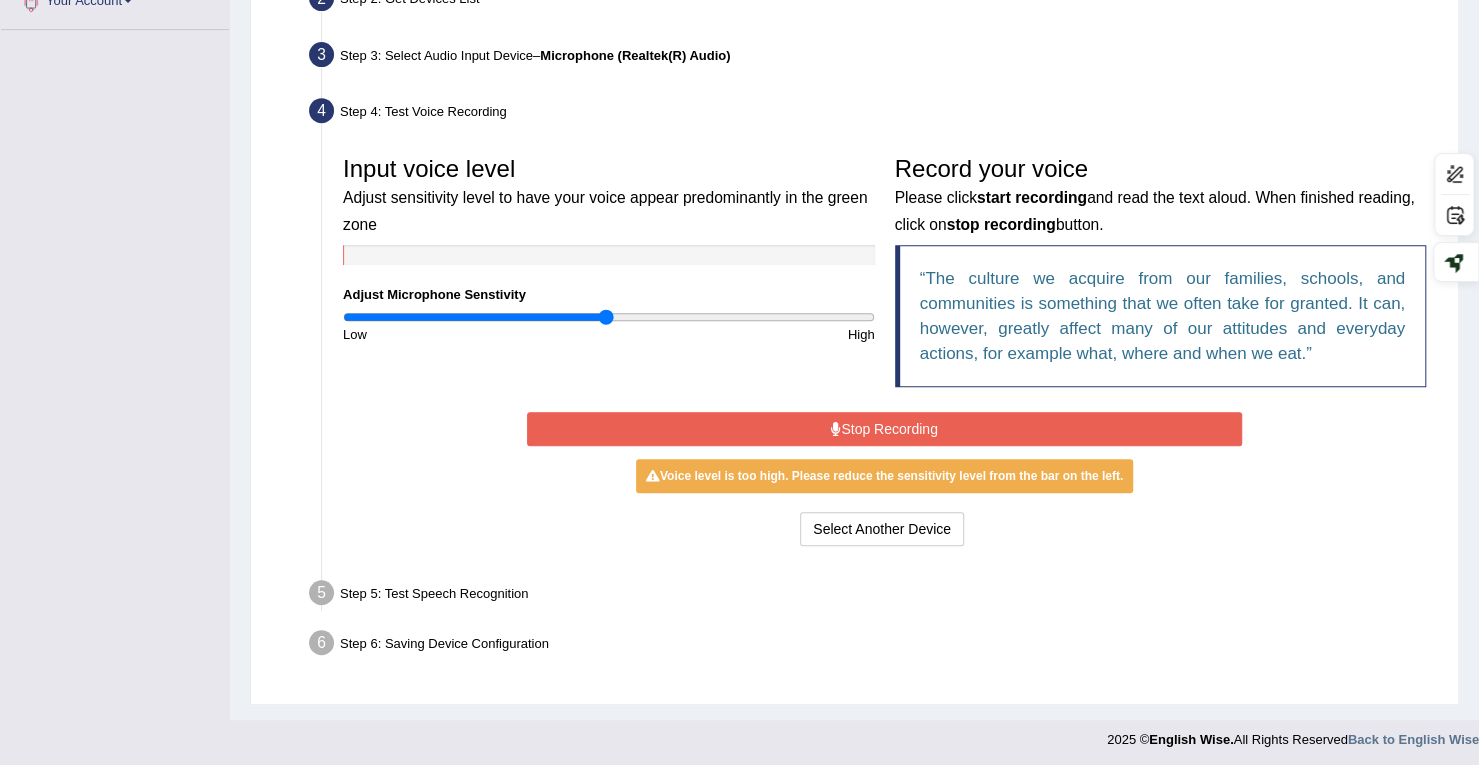 click on "Stop Recording" at bounding box center [884, 429] 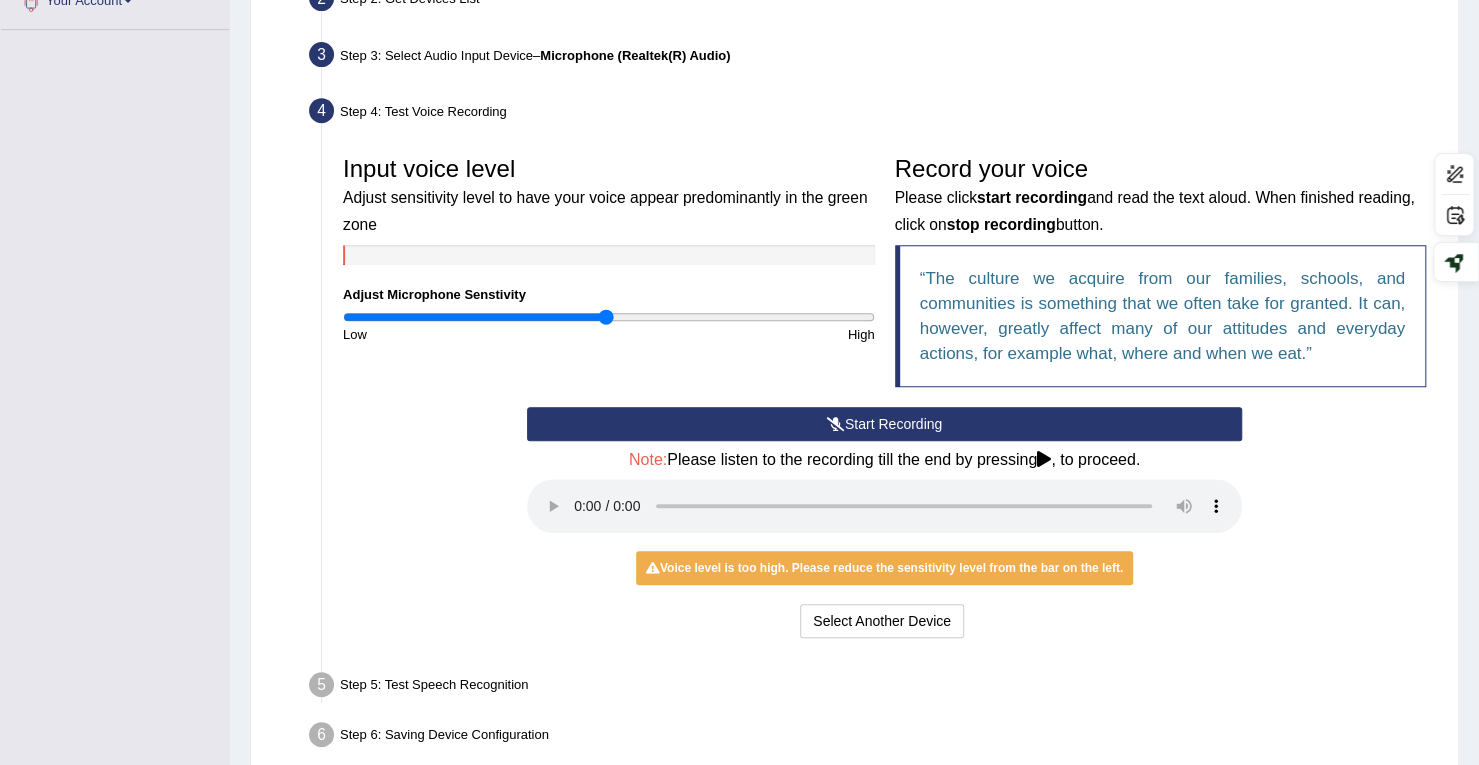 click at bounding box center (1044, 459) 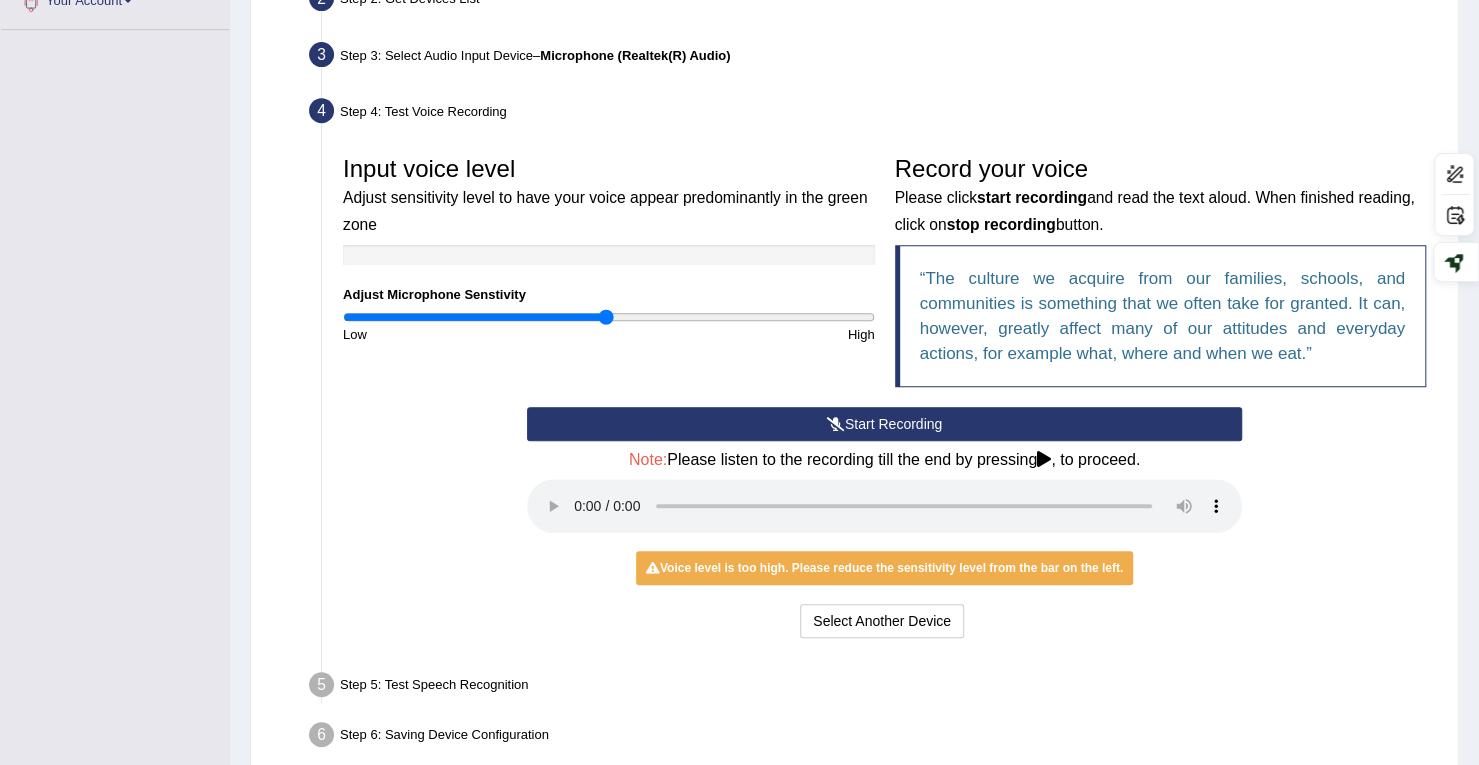 click on "Start Recording    Stop Recording   Note:  Please listen to the recording till the end by pressing  , to proceed.       No voice detected so far. You may need to increase sensitivity level or click start recording.     Voice level is too low yet. Please increase the sensitivity level from the bar on the left.     Your voice is strong enough for our A.I. to detect    Voice level is too high. Please reduce the sensitivity level from the bar on the left.     Select Another Device   Voice is ok. Go to Next step" at bounding box center (884, 525) 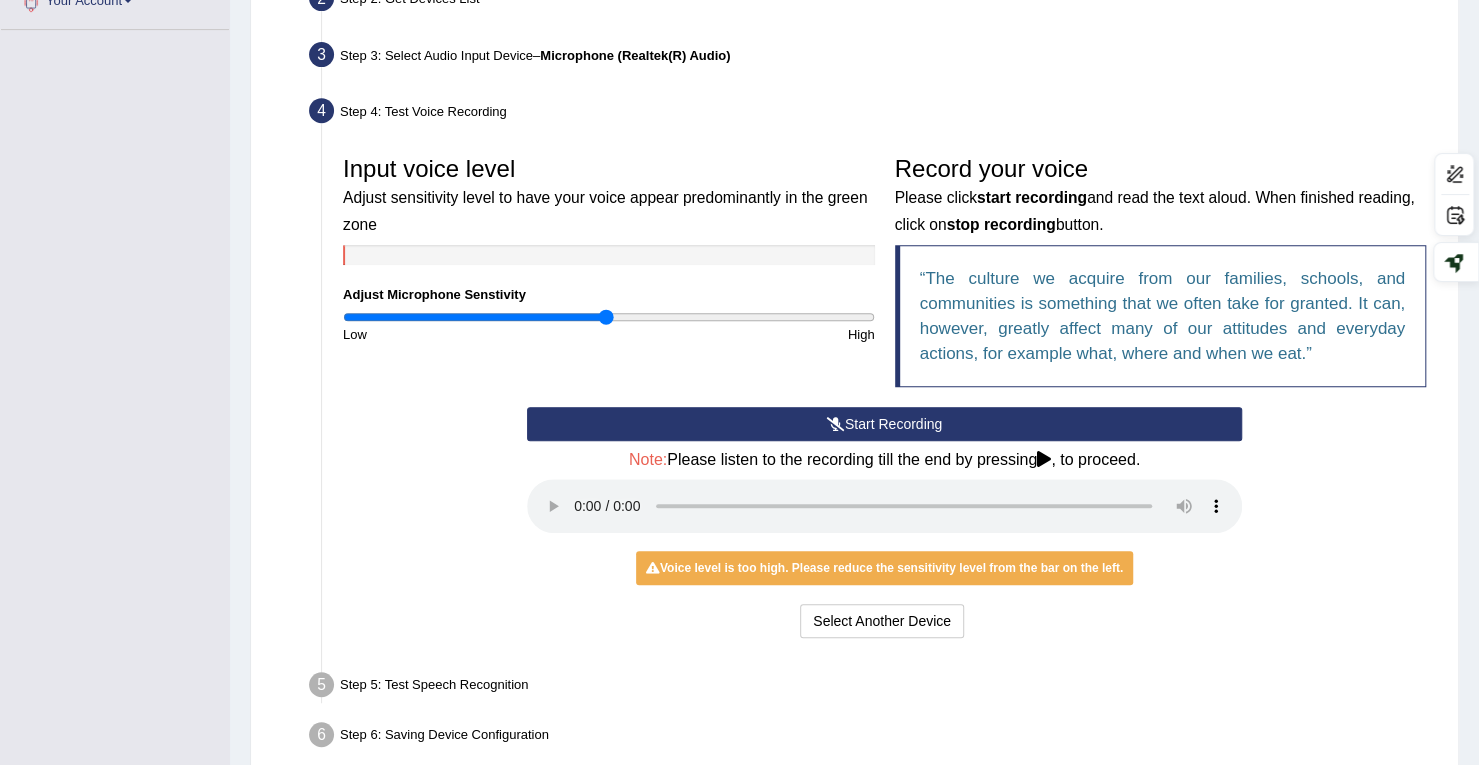 click on "Start Recording" at bounding box center (884, 424) 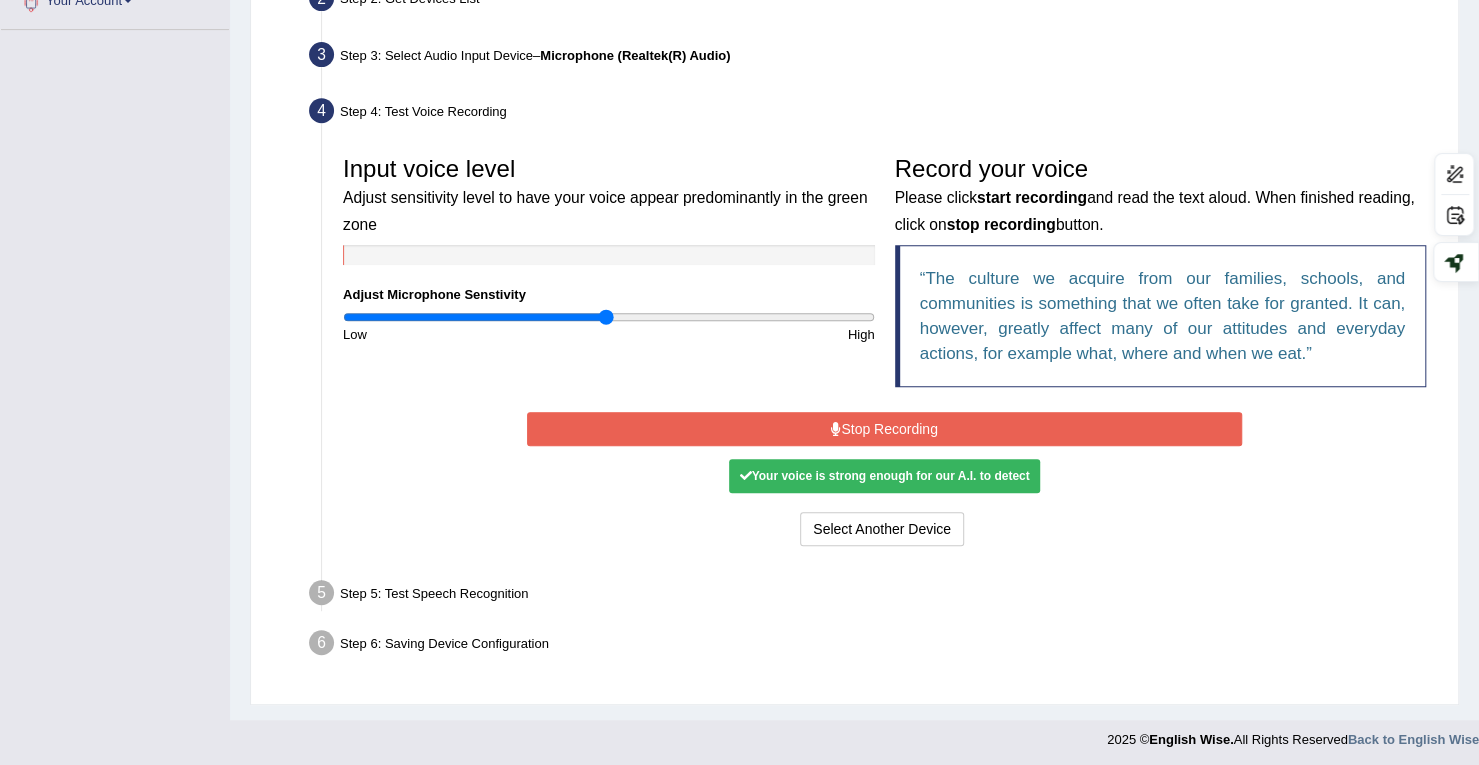 click on "Stop Recording" at bounding box center [884, 429] 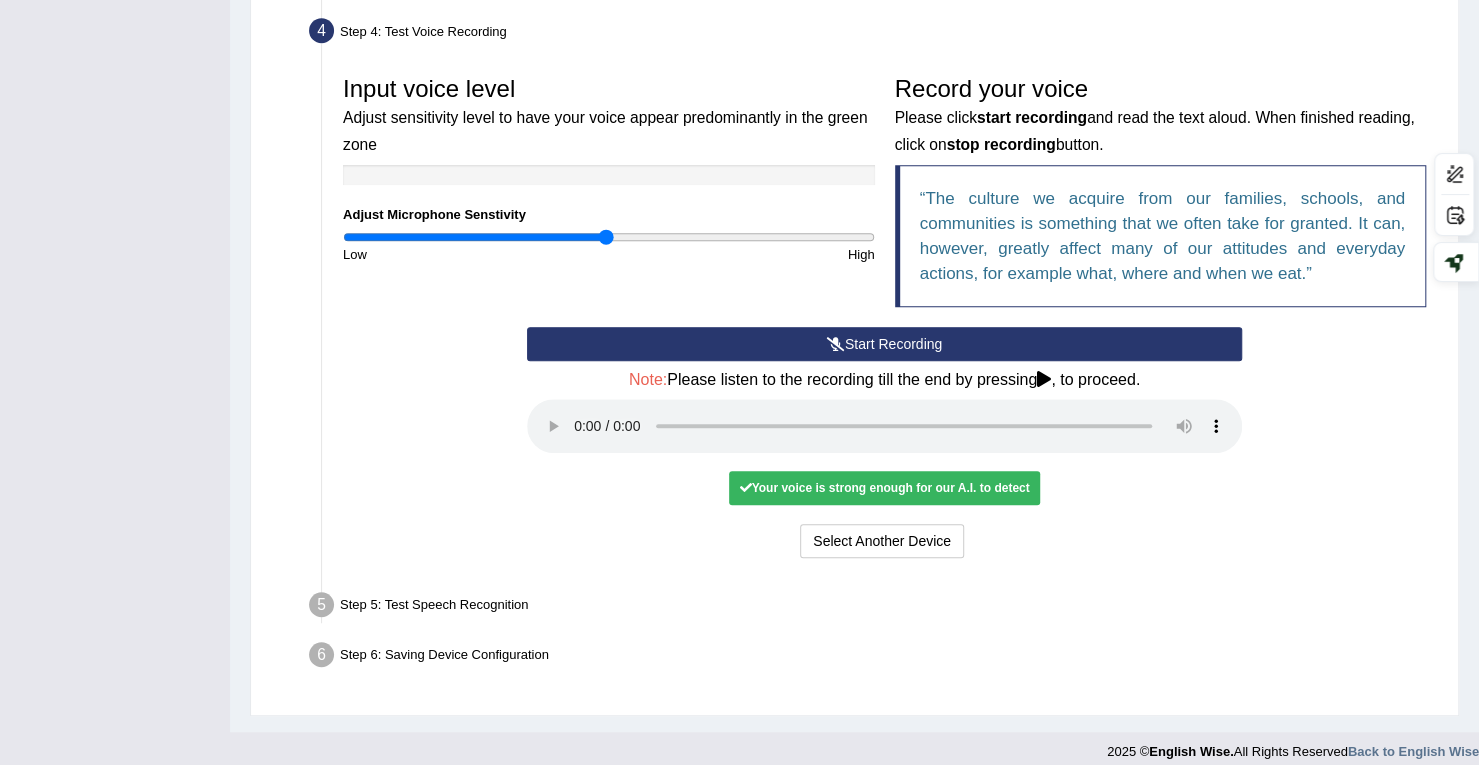 scroll, scrollTop: 560, scrollLeft: 0, axis: vertical 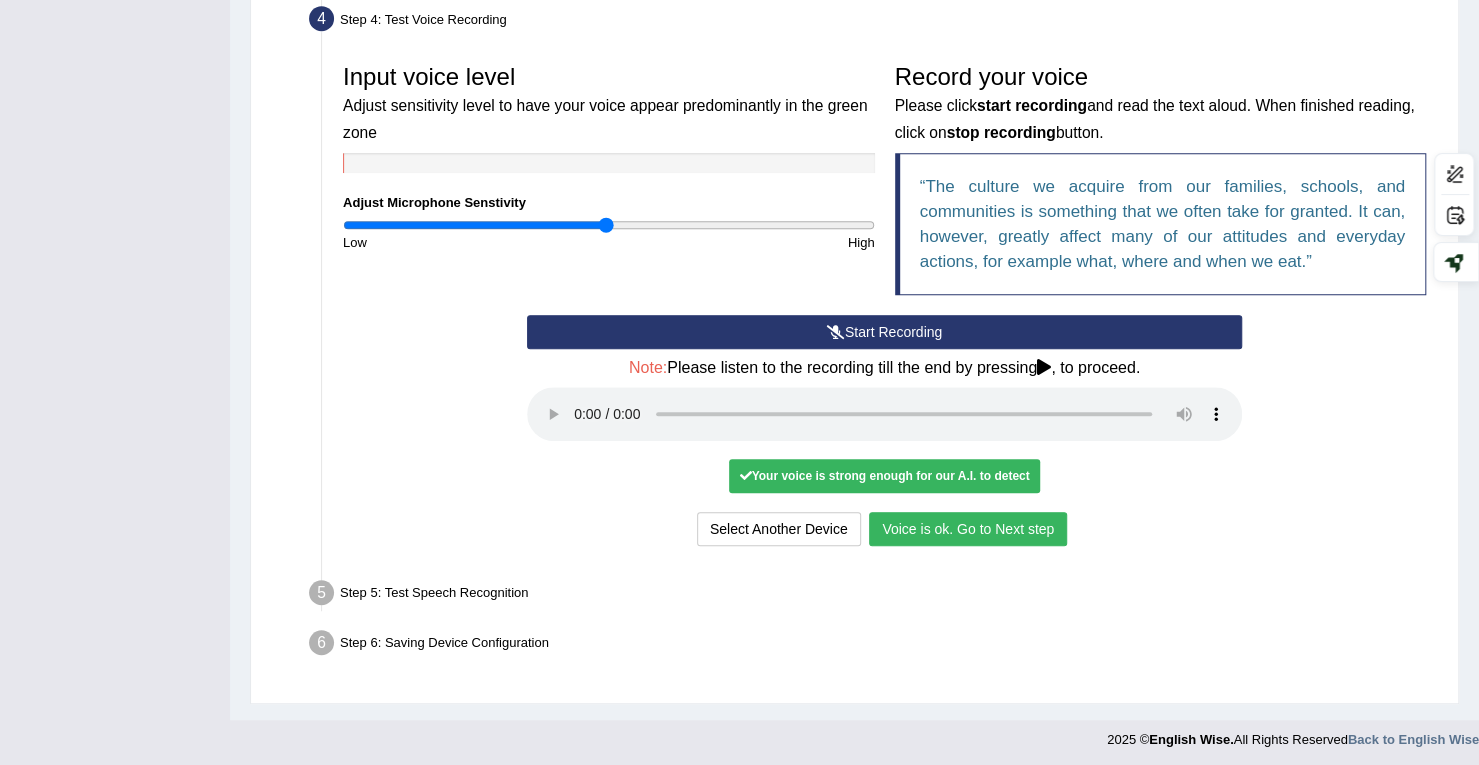 click on "Voice is ok. Go to Next step" at bounding box center [968, 529] 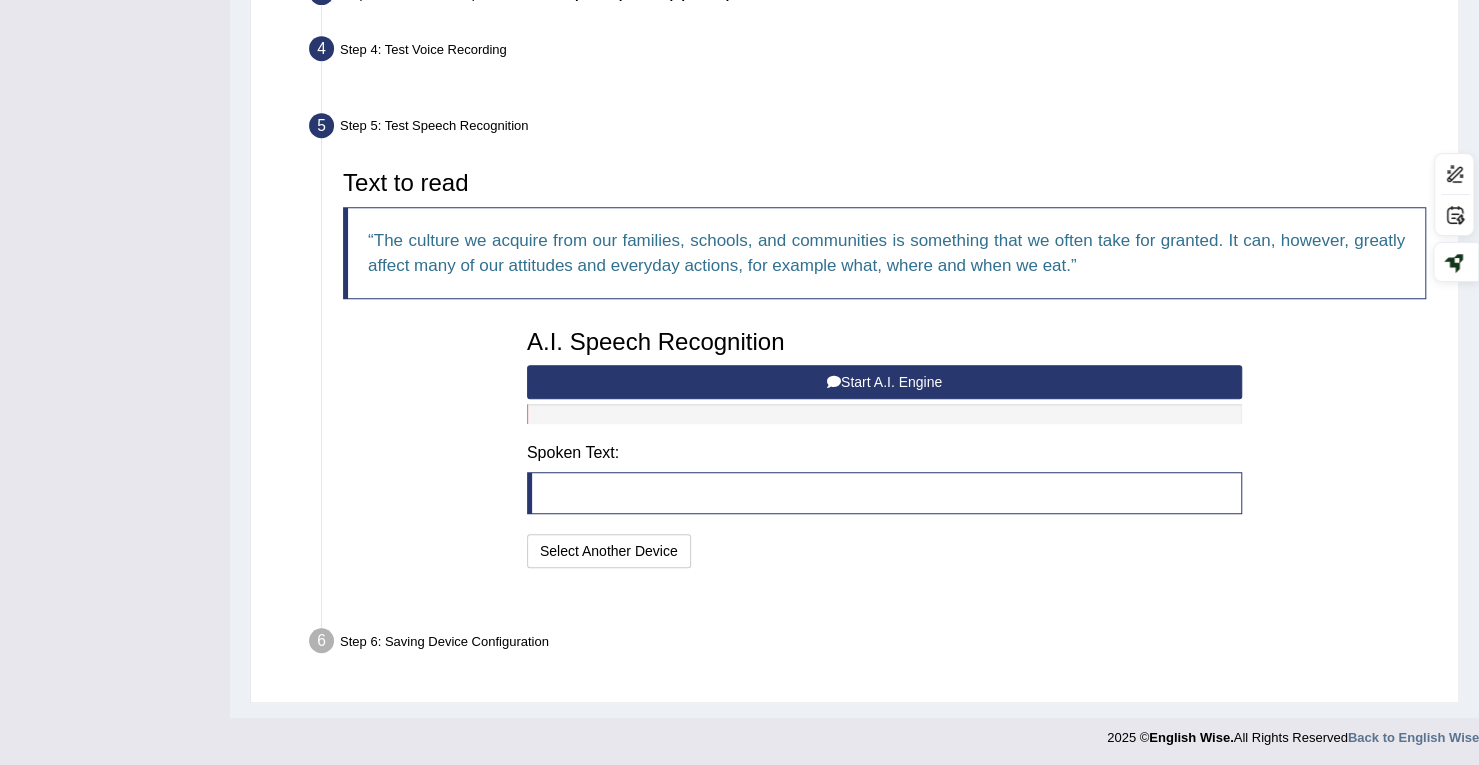 scroll, scrollTop: 481, scrollLeft: 0, axis: vertical 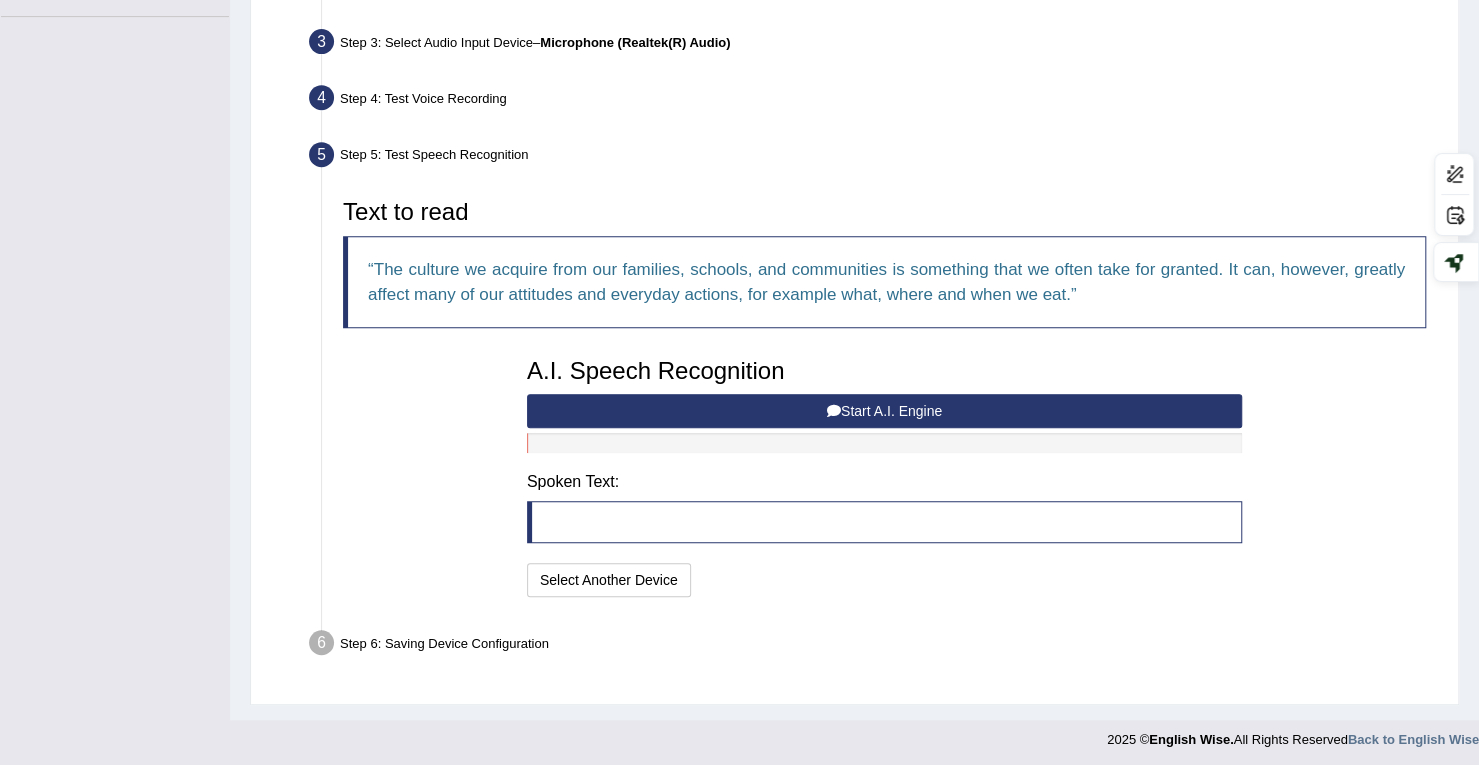 click on "Start A.I. Engine" at bounding box center (884, 411) 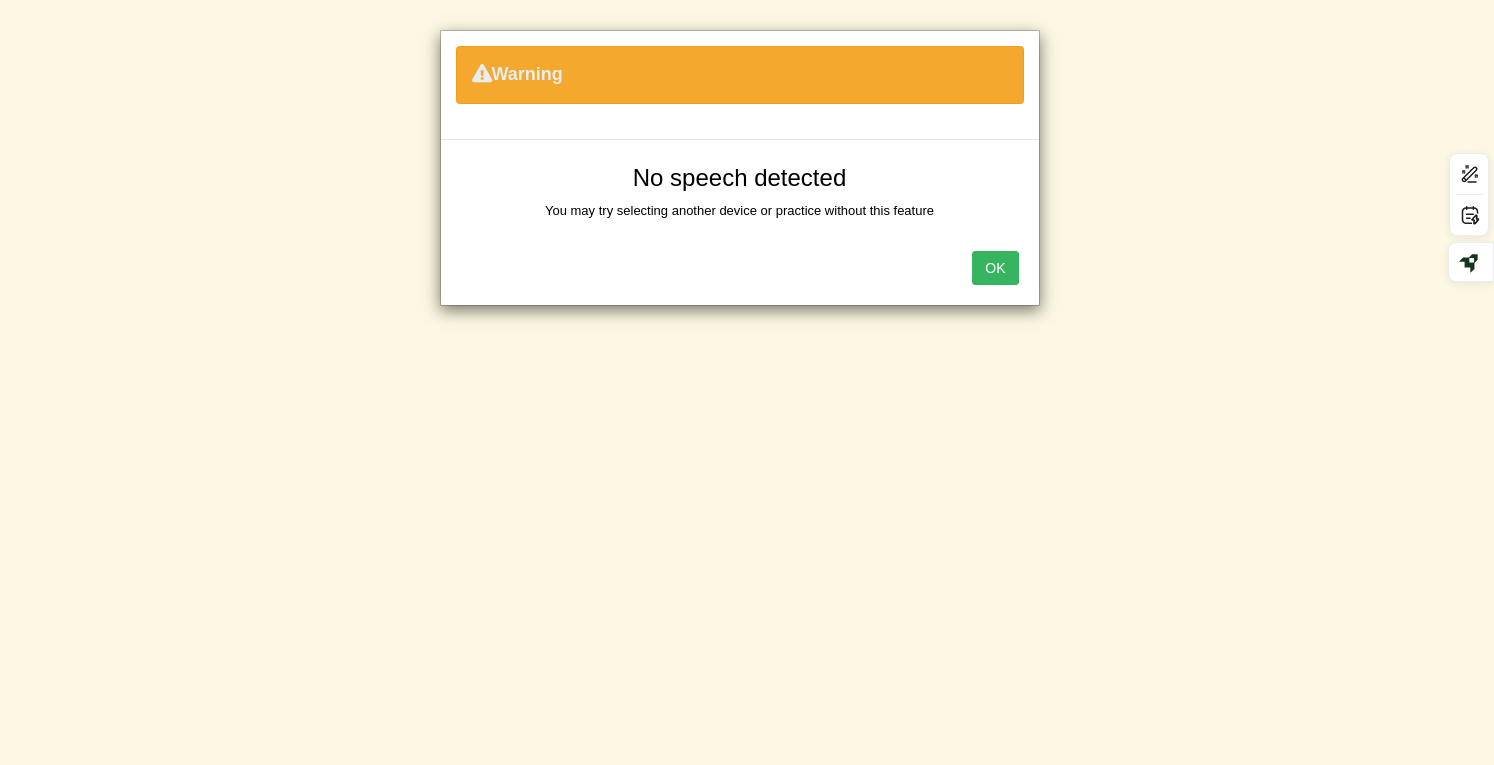 click on "OK" at bounding box center (995, 268) 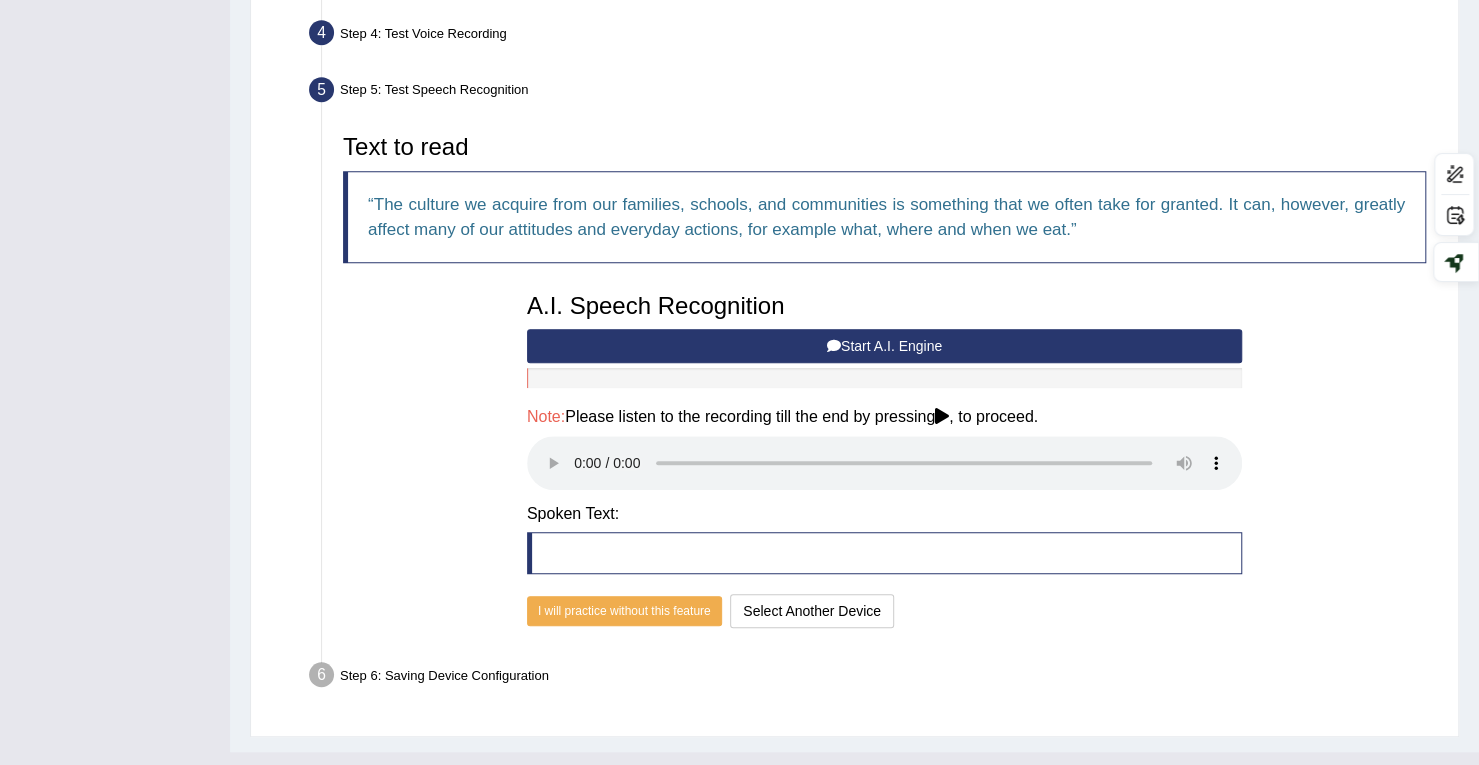 scroll, scrollTop: 578, scrollLeft: 0, axis: vertical 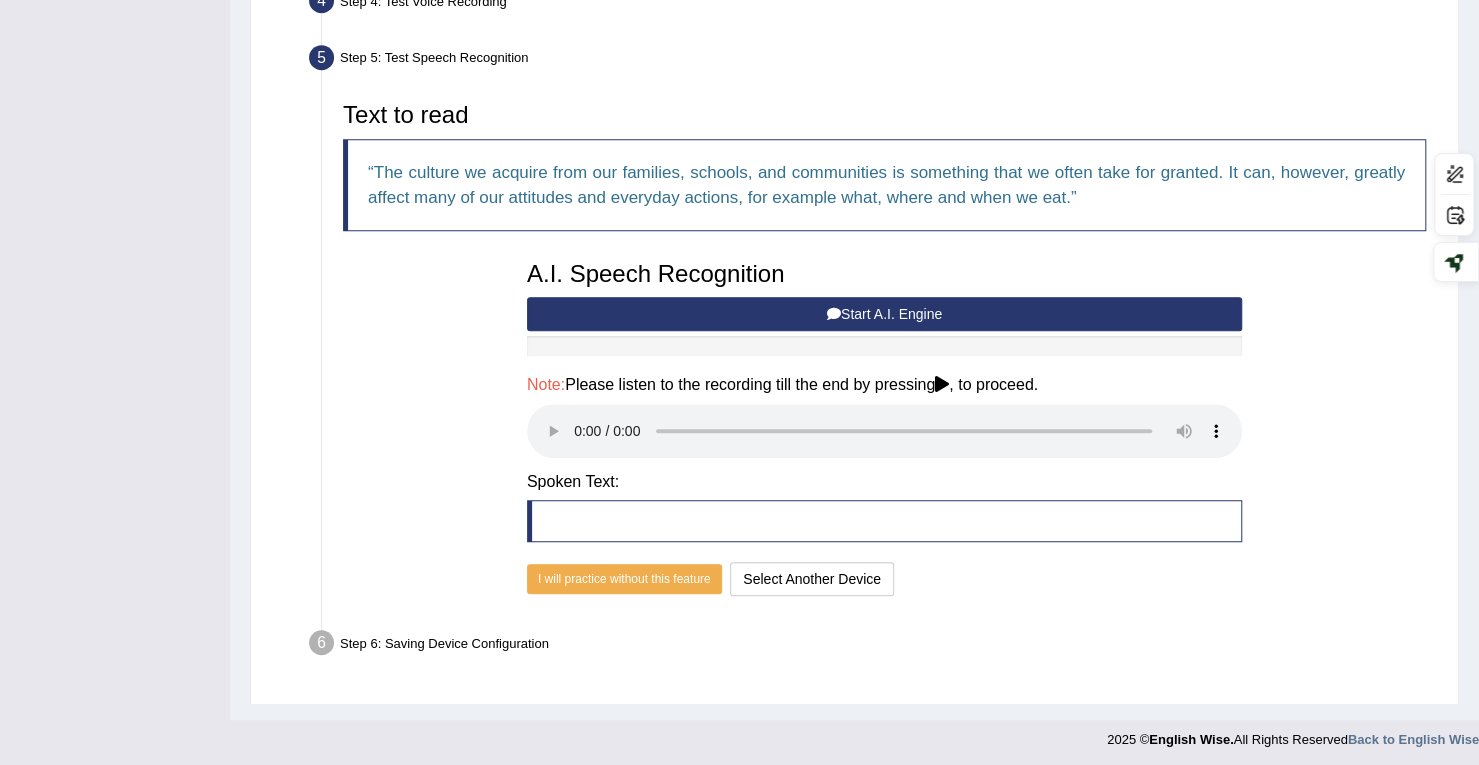 click on "Start A.I. Engine" at bounding box center (884, 314) 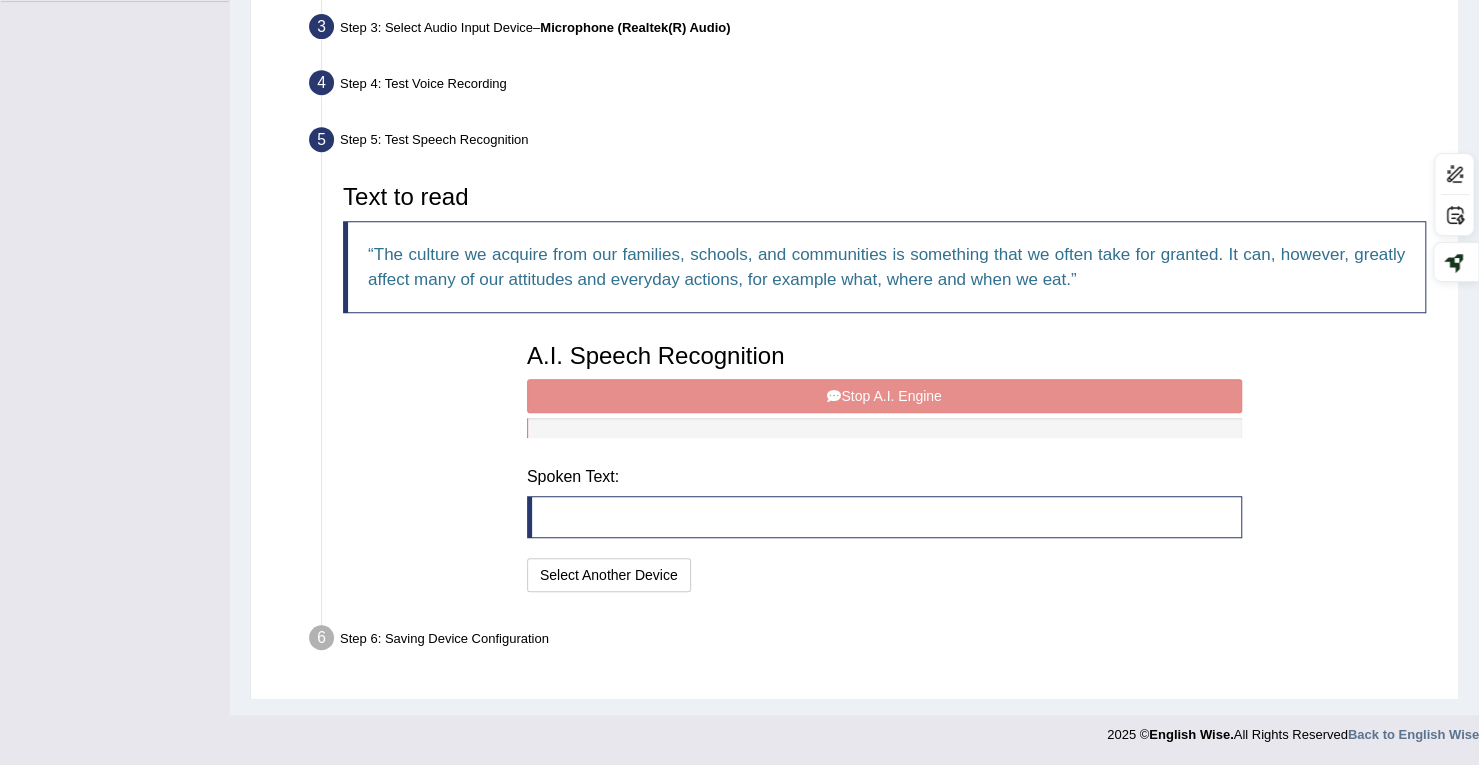 scroll, scrollTop: 481, scrollLeft: 0, axis: vertical 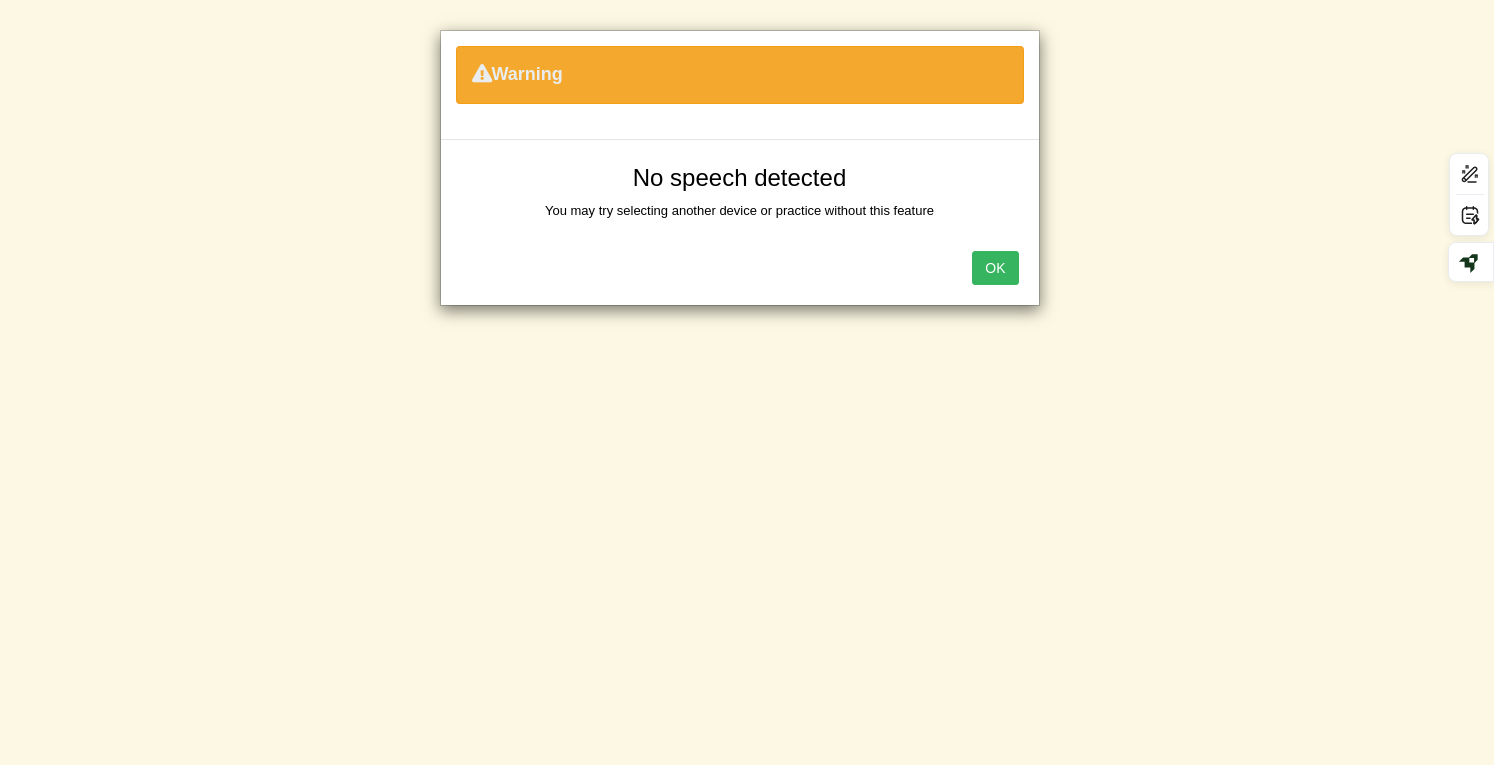 click on "Warning No speech detected You may try selecting another device or practice without this feature OK" at bounding box center [747, 382] 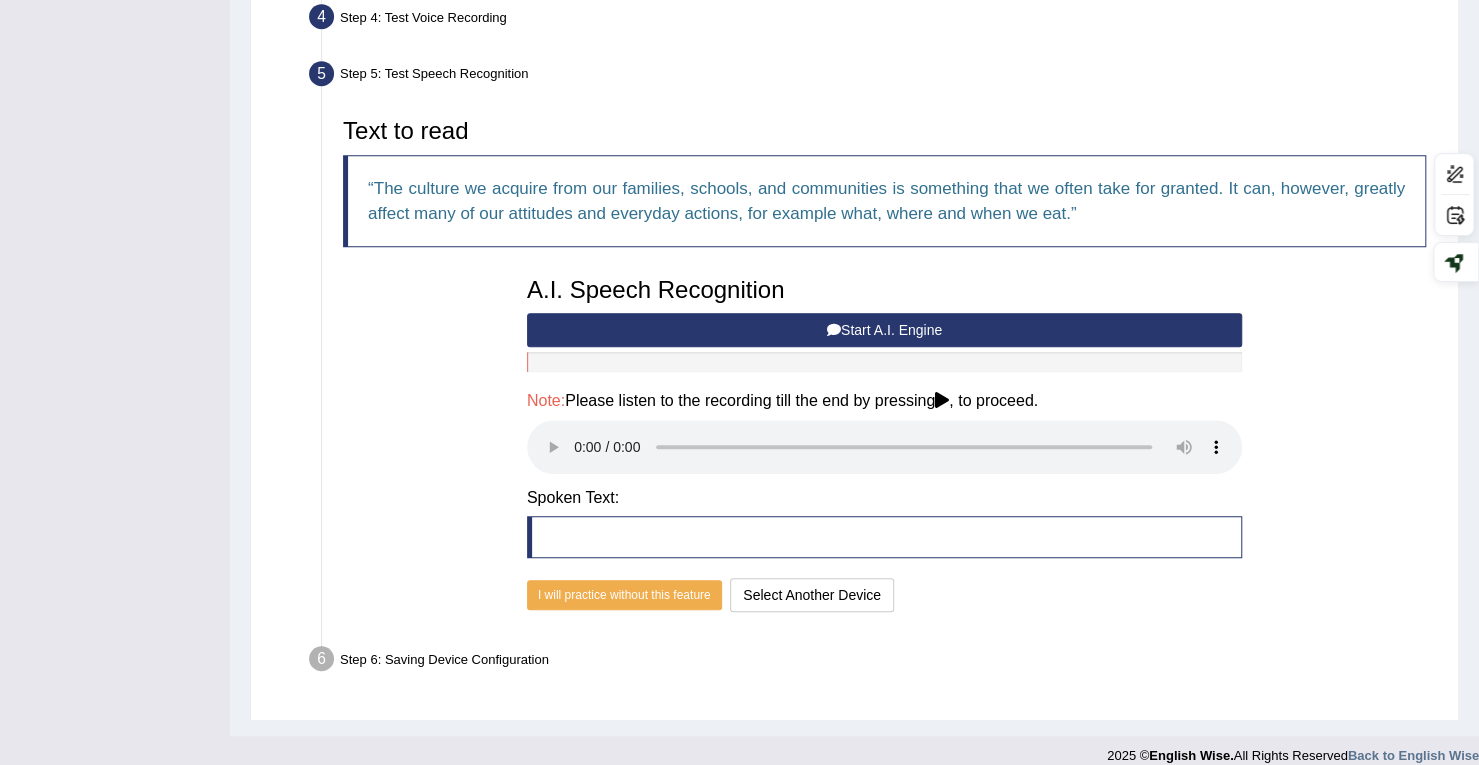 scroll, scrollTop: 578, scrollLeft: 0, axis: vertical 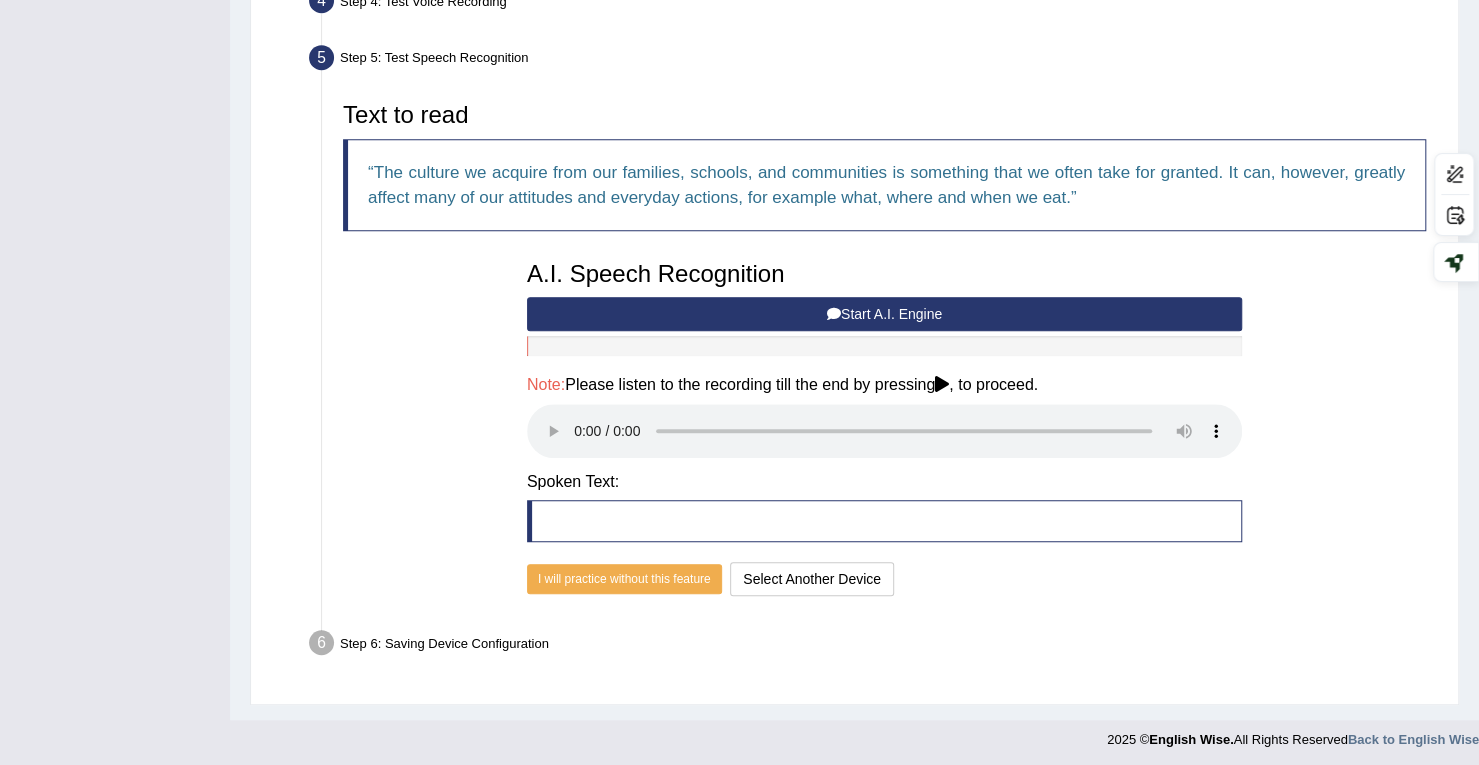 click at bounding box center (942, 384) 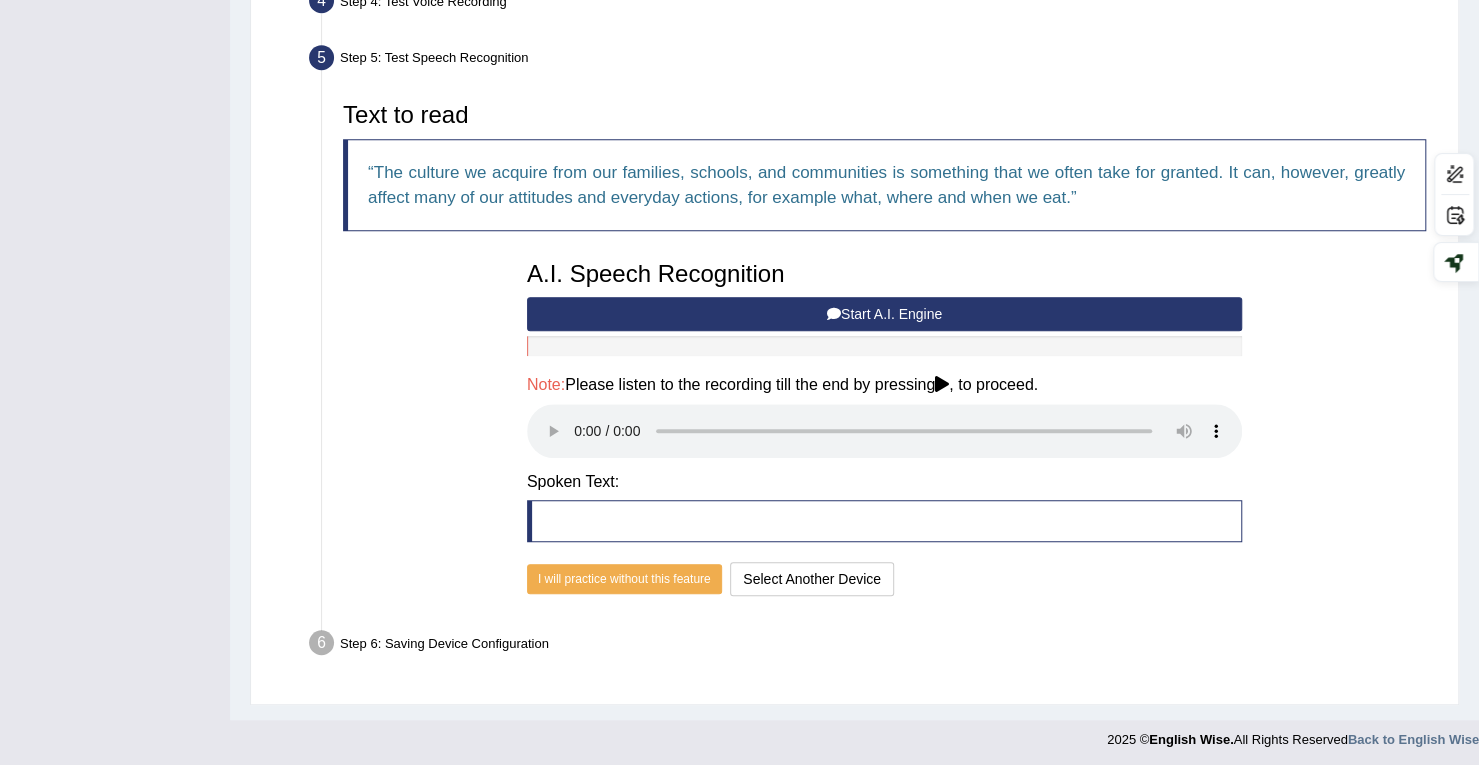 click at bounding box center [884, 521] 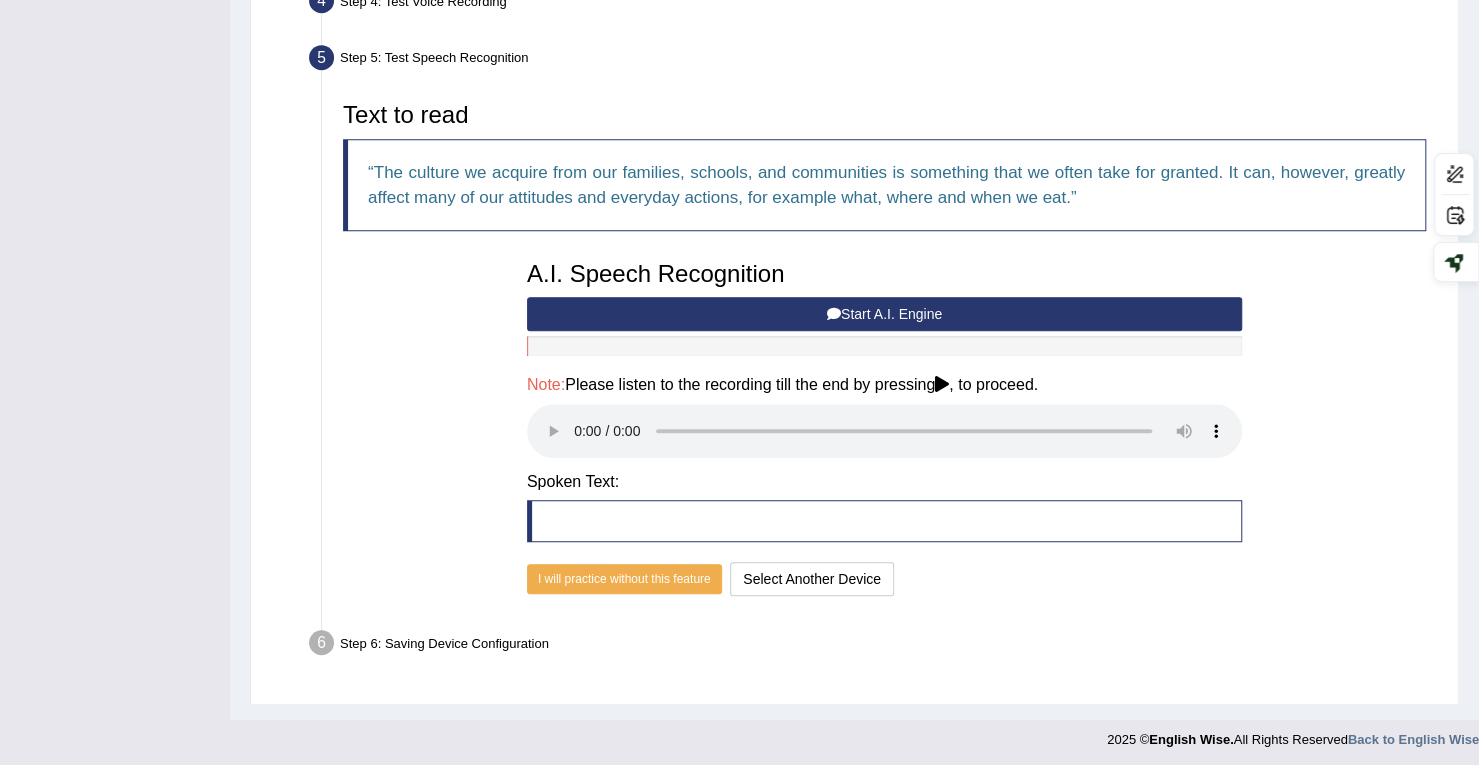 click on "Start A.I. Engine" at bounding box center (884, 314) 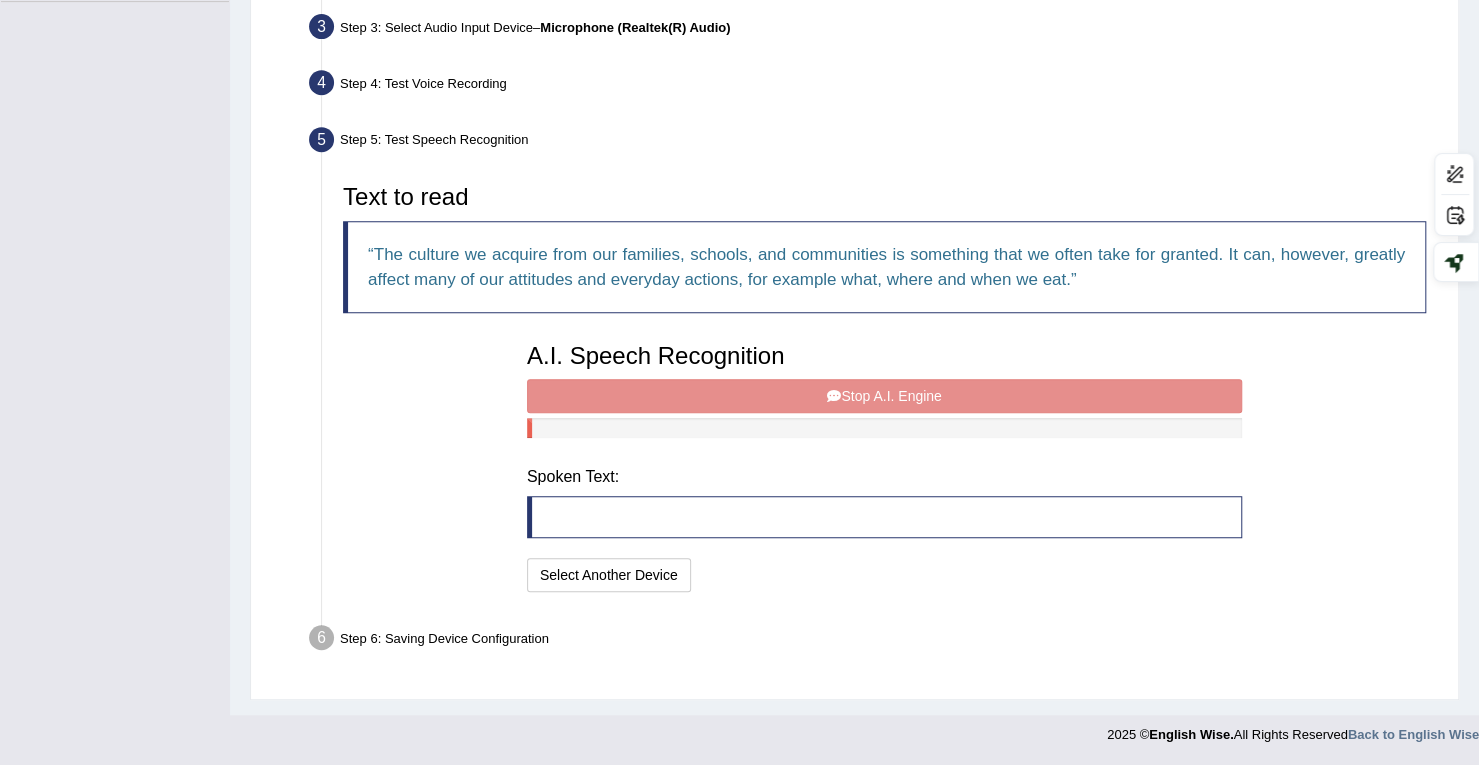 scroll, scrollTop: 481, scrollLeft: 0, axis: vertical 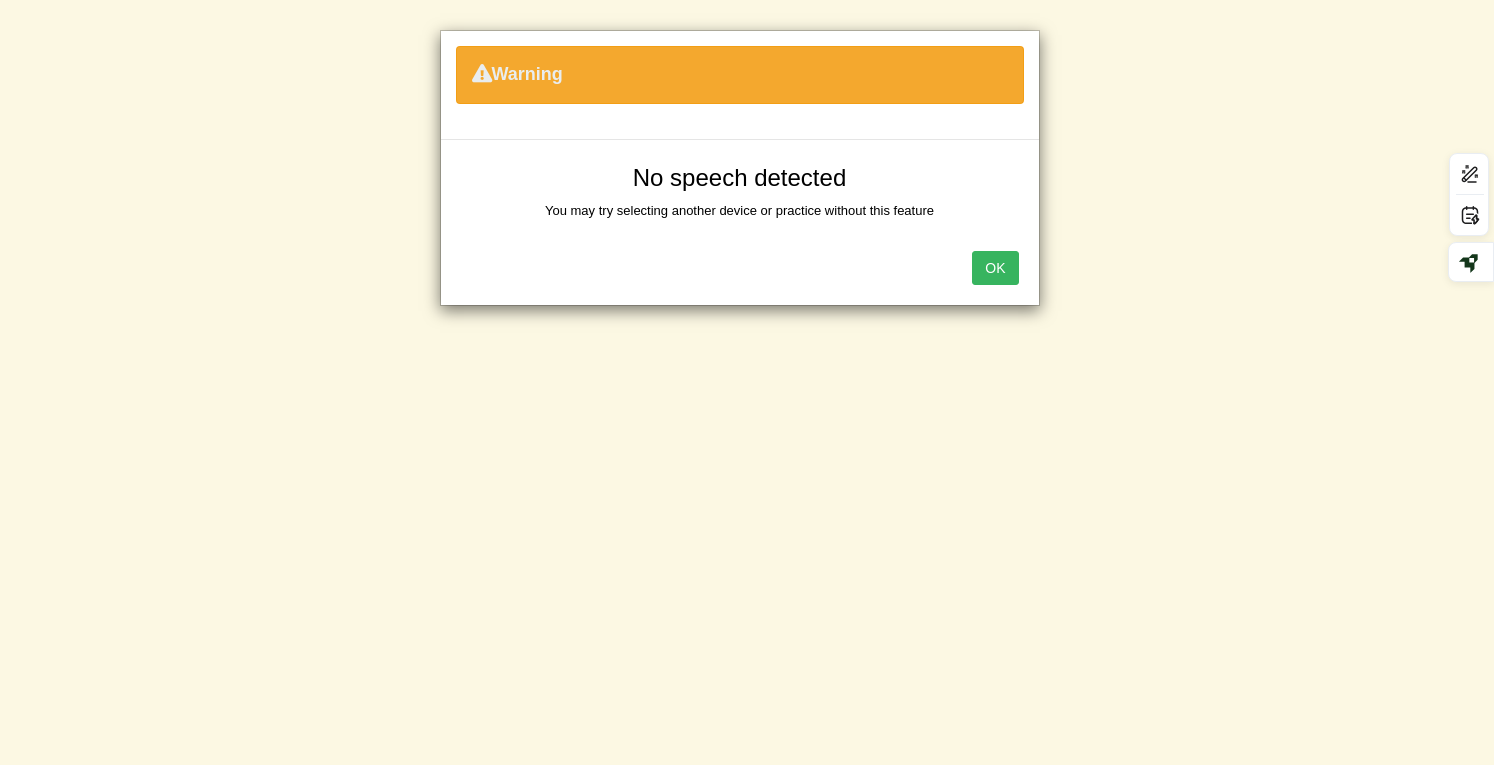 click on "OK" at bounding box center (995, 268) 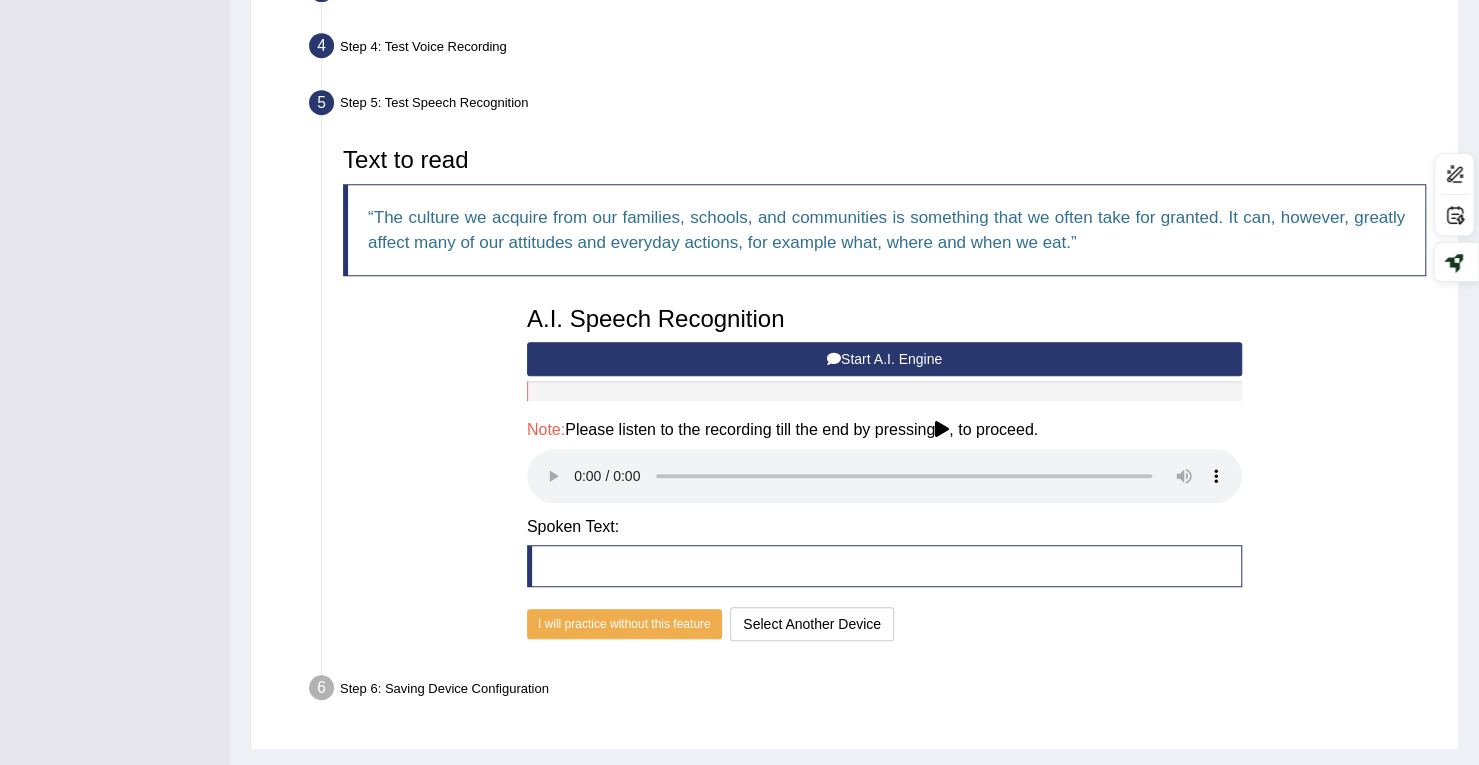 scroll, scrollTop: 578, scrollLeft: 0, axis: vertical 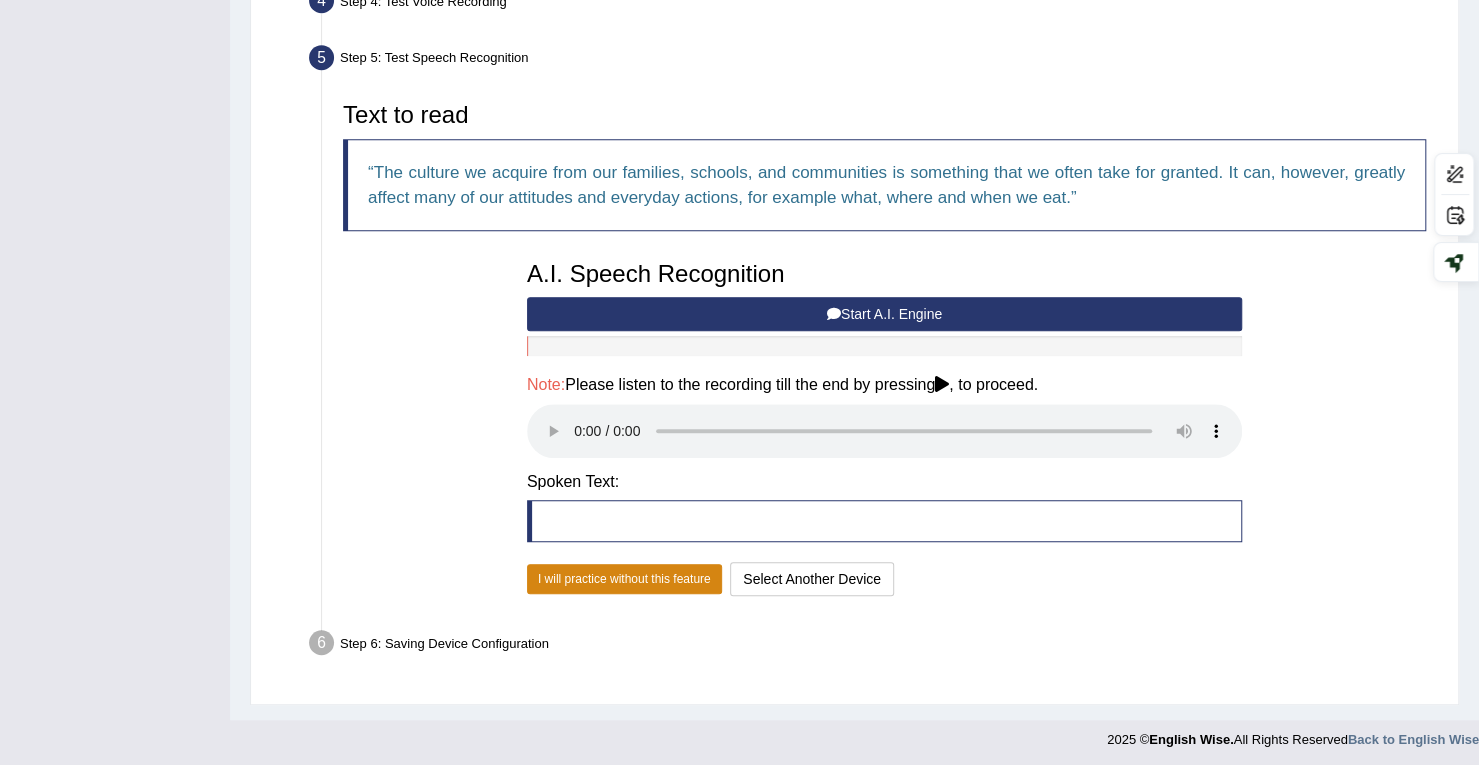 click on "I will practice without this feature" at bounding box center [624, 579] 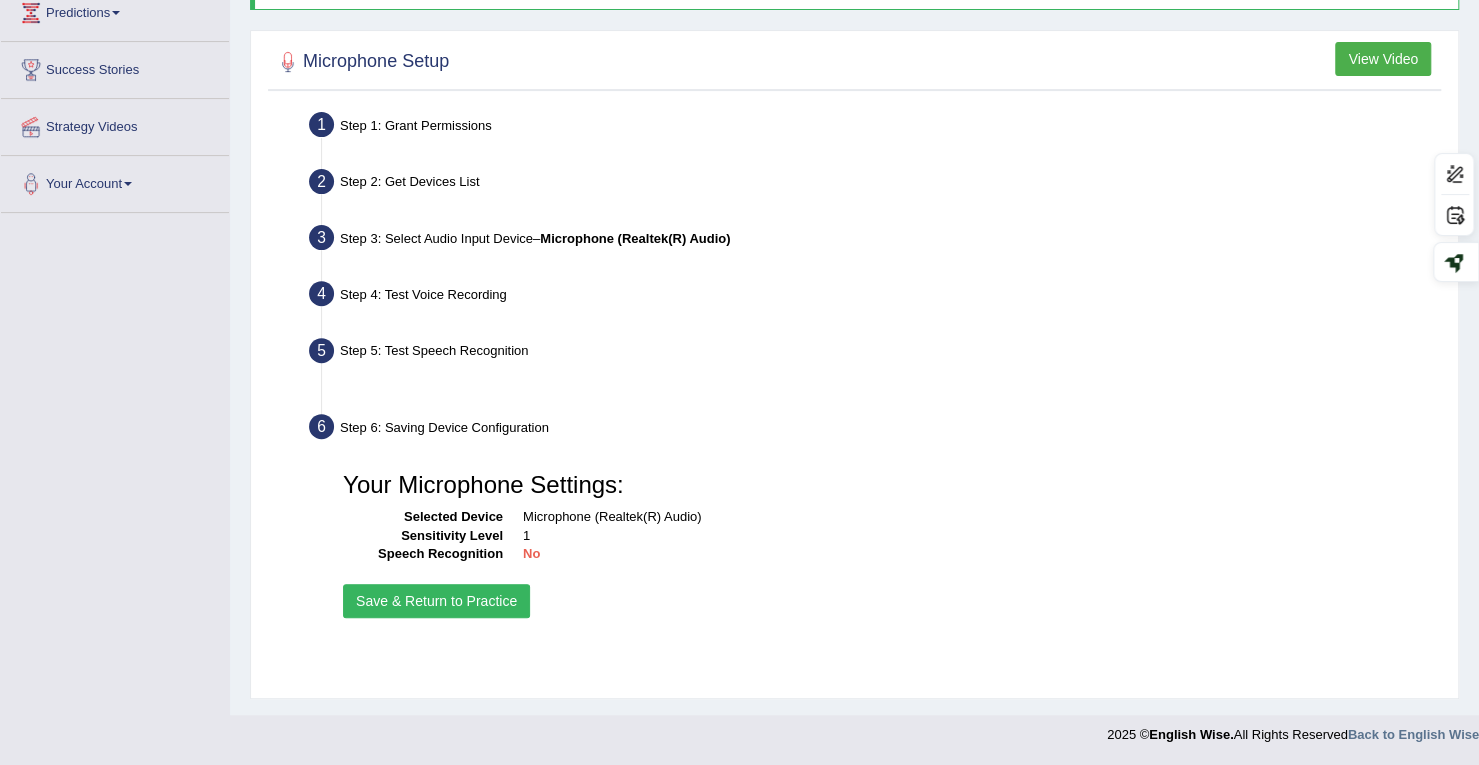 scroll, scrollTop: 284, scrollLeft: 0, axis: vertical 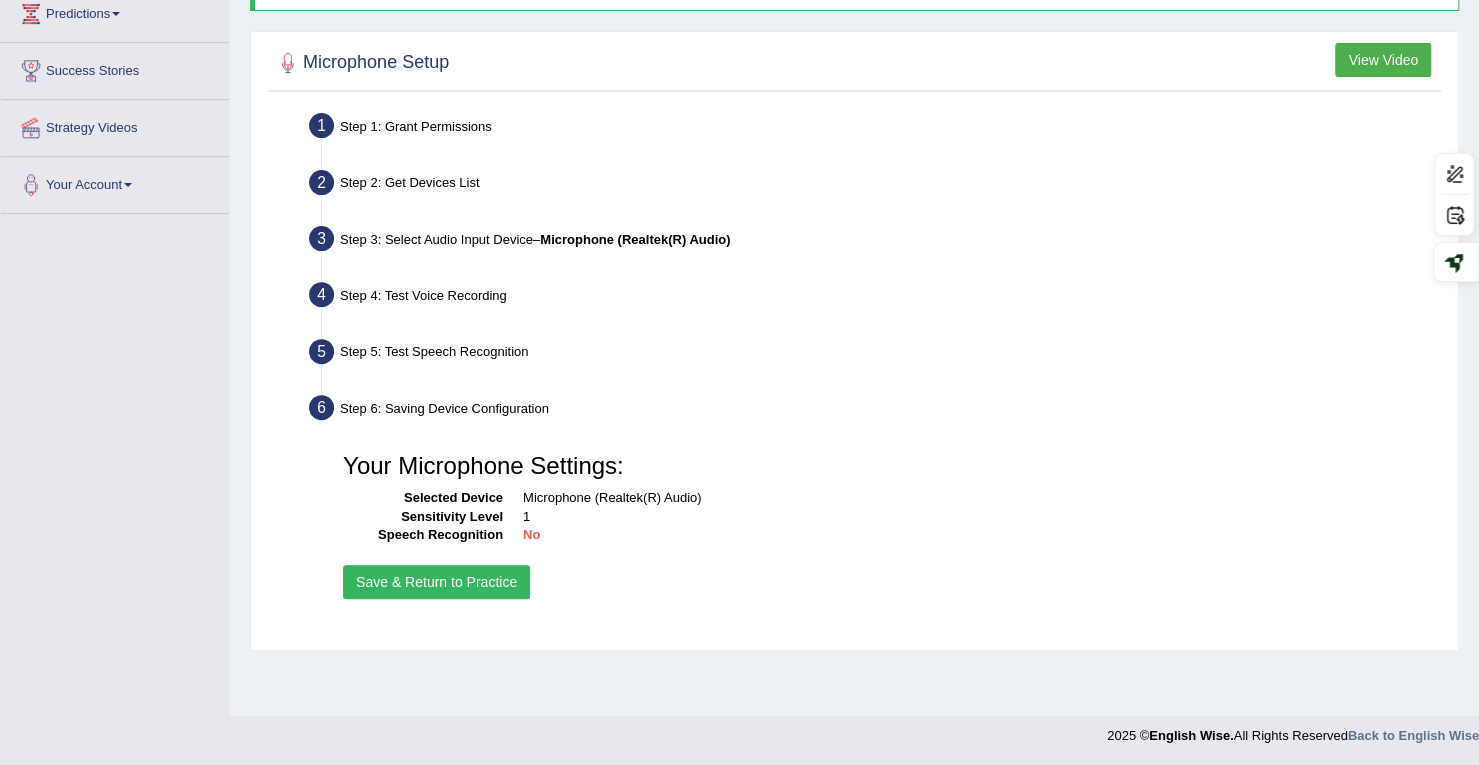 click on "Save & Return to Practice" at bounding box center [436, 582] 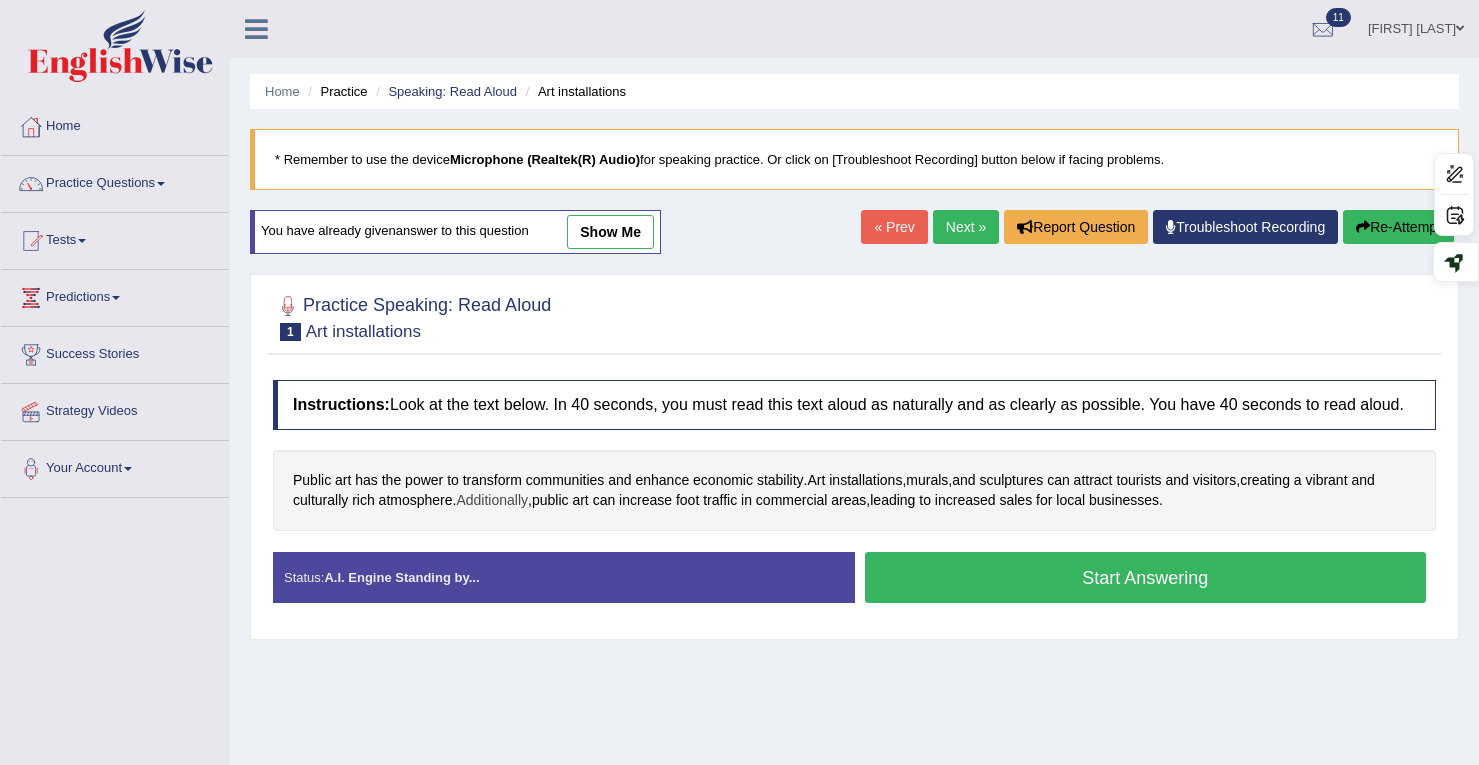 scroll, scrollTop: 0, scrollLeft: 0, axis: both 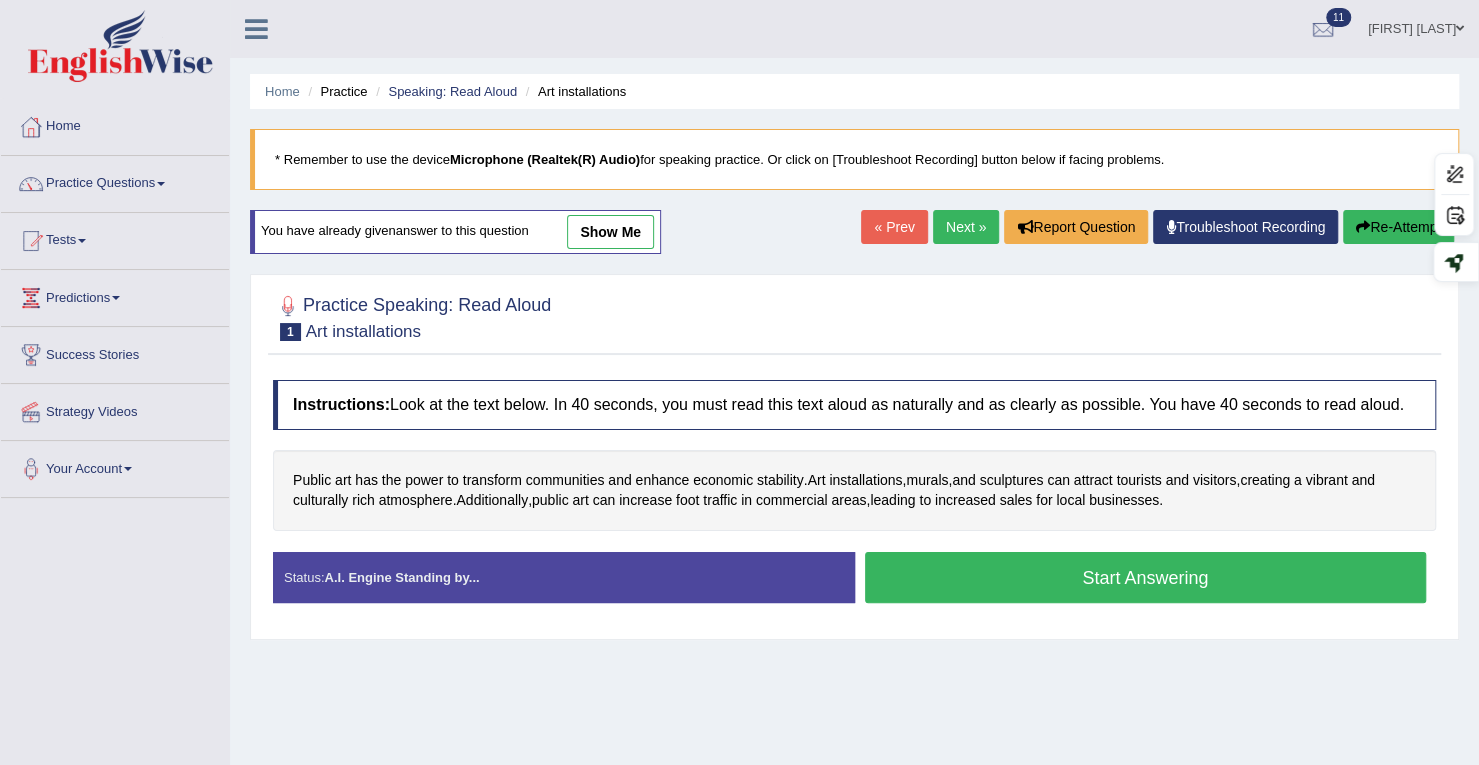 click on "Start Answering" at bounding box center (1146, 577) 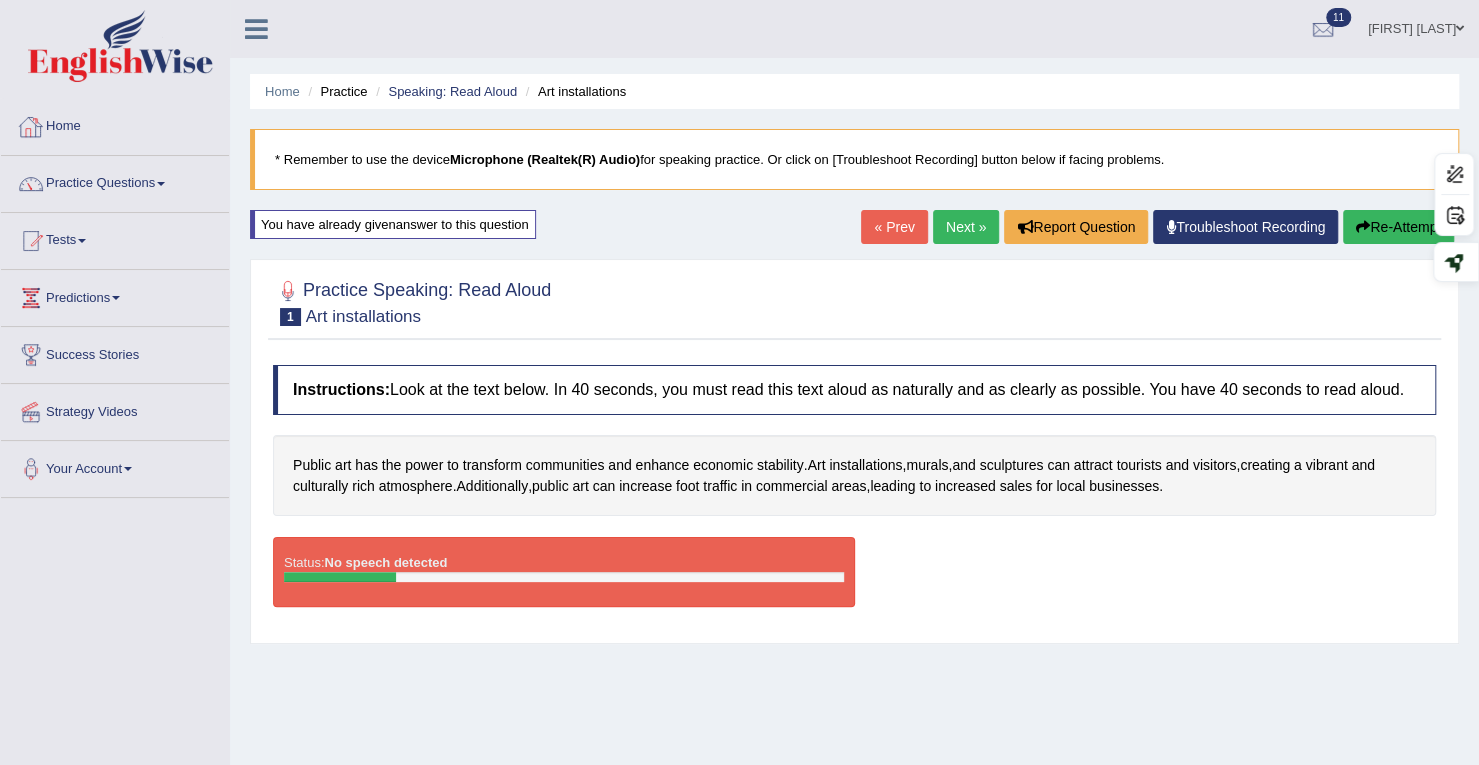 click on "Microphone (Realtek(R) Audio)" at bounding box center (545, 159) 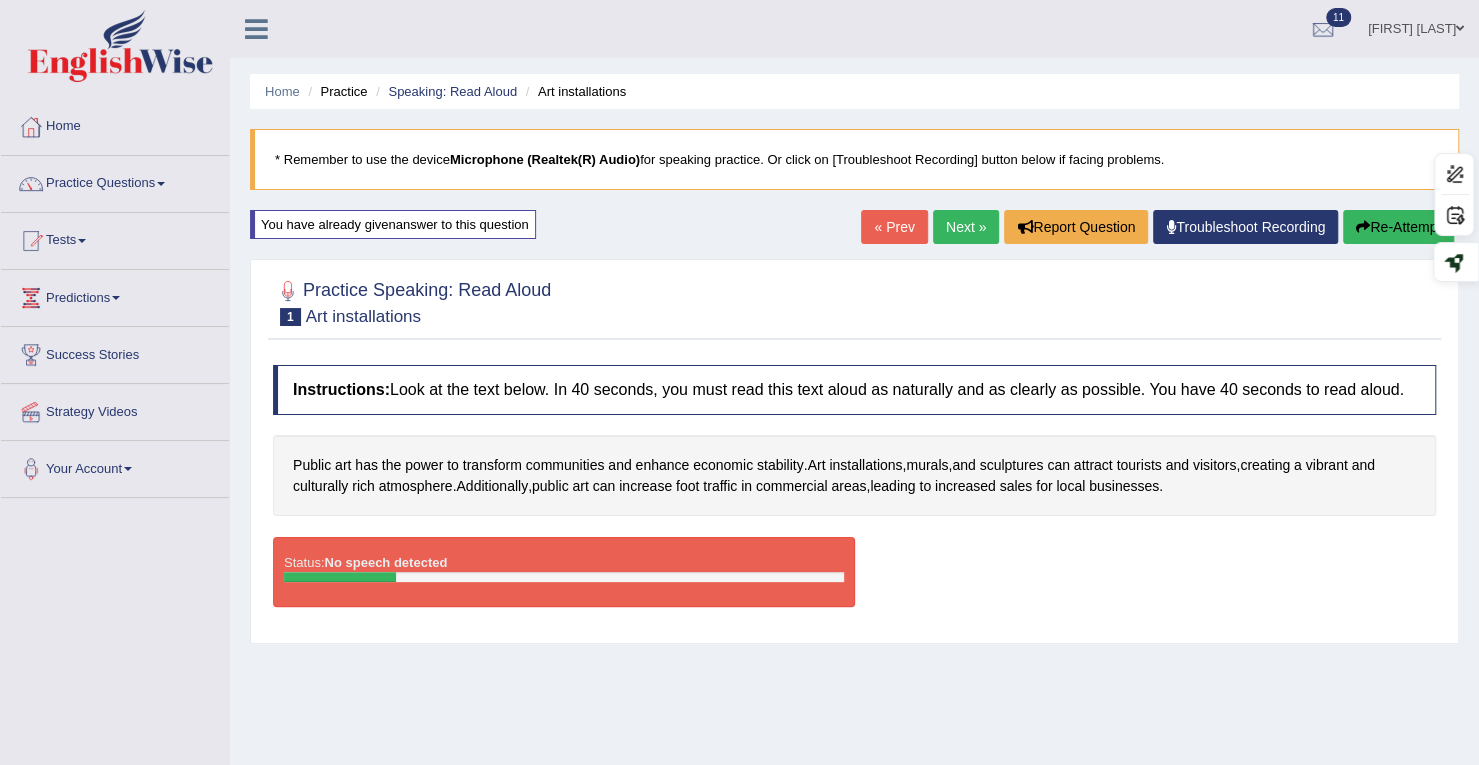 click on "* Remember to use the device  Microphone (Realtek(R) Audio)  for speaking practice. Or click on [Troubleshoot Recording] button below if facing problems." at bounding box center [854, 159] 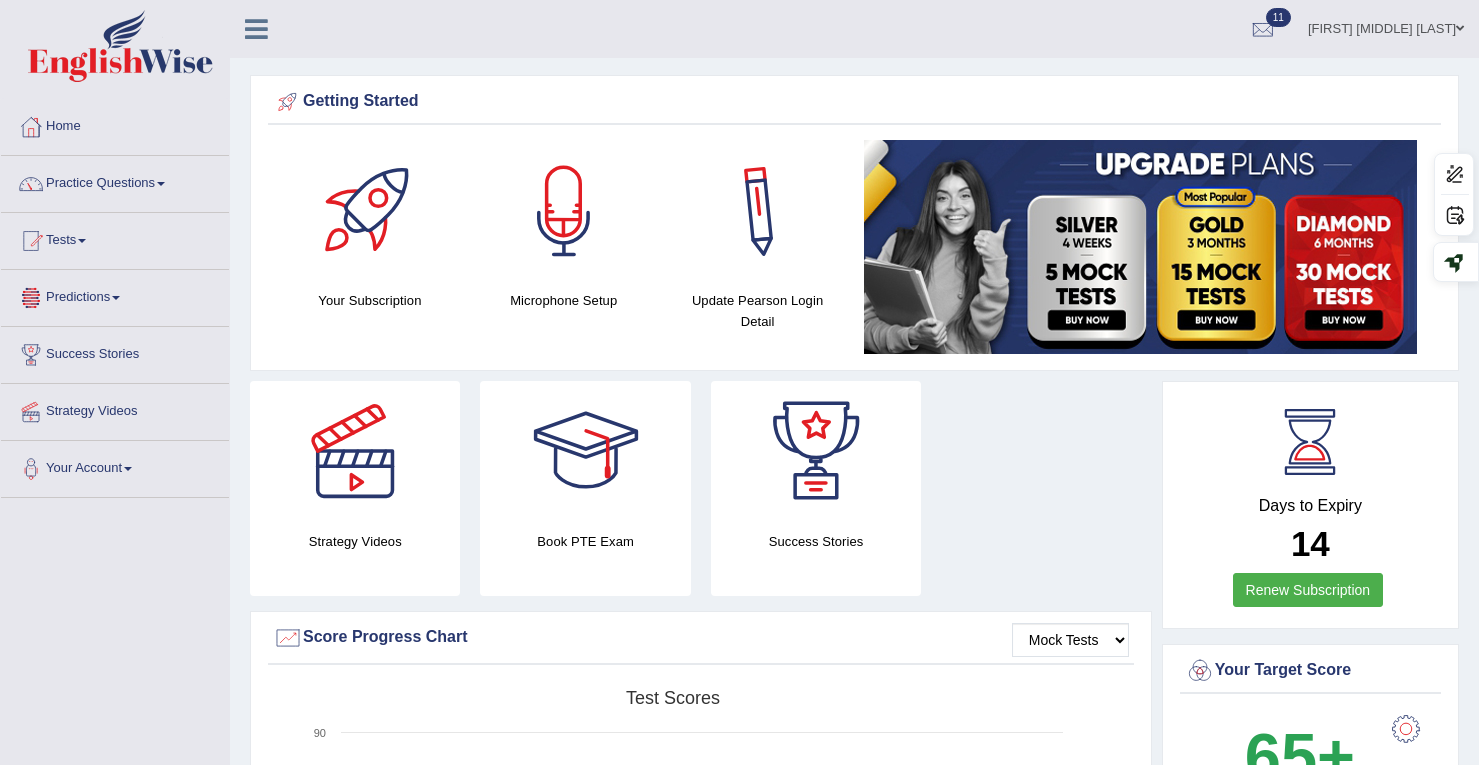 scroll, scrollTop: 0, scrollLeft: 0, axis: both 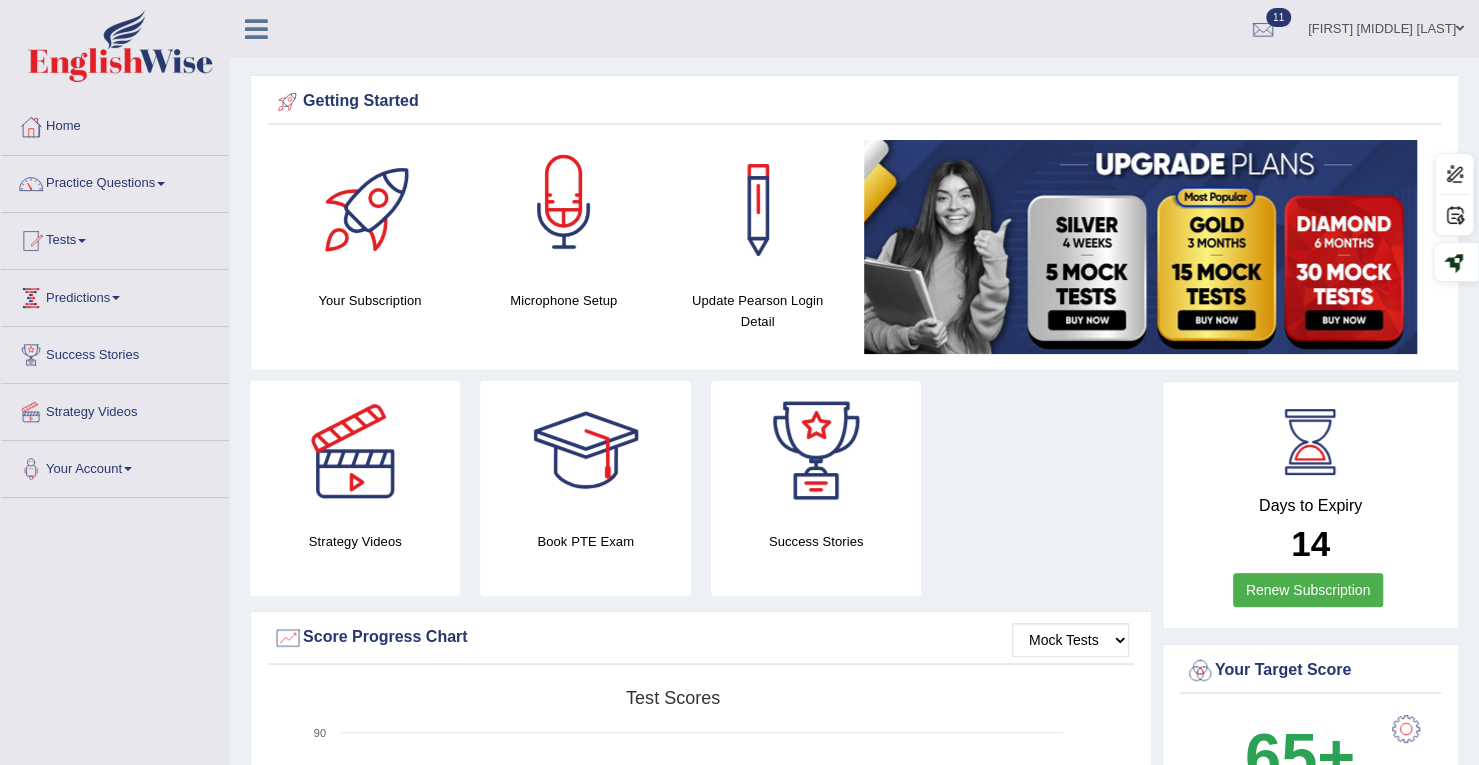 click at bounding box center [564, 210] 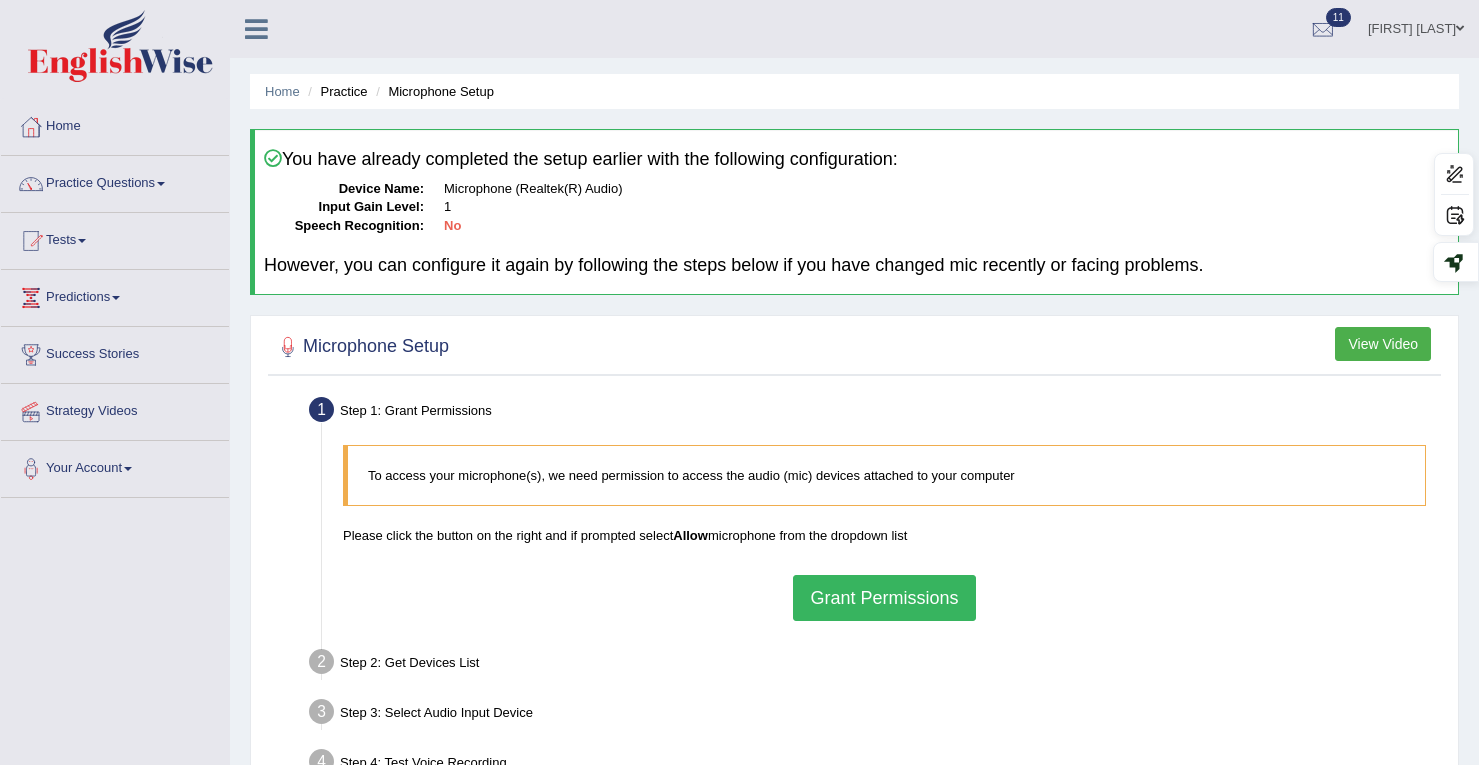scroll, scrollTop: 0, scrollLeft: 0, axis: both 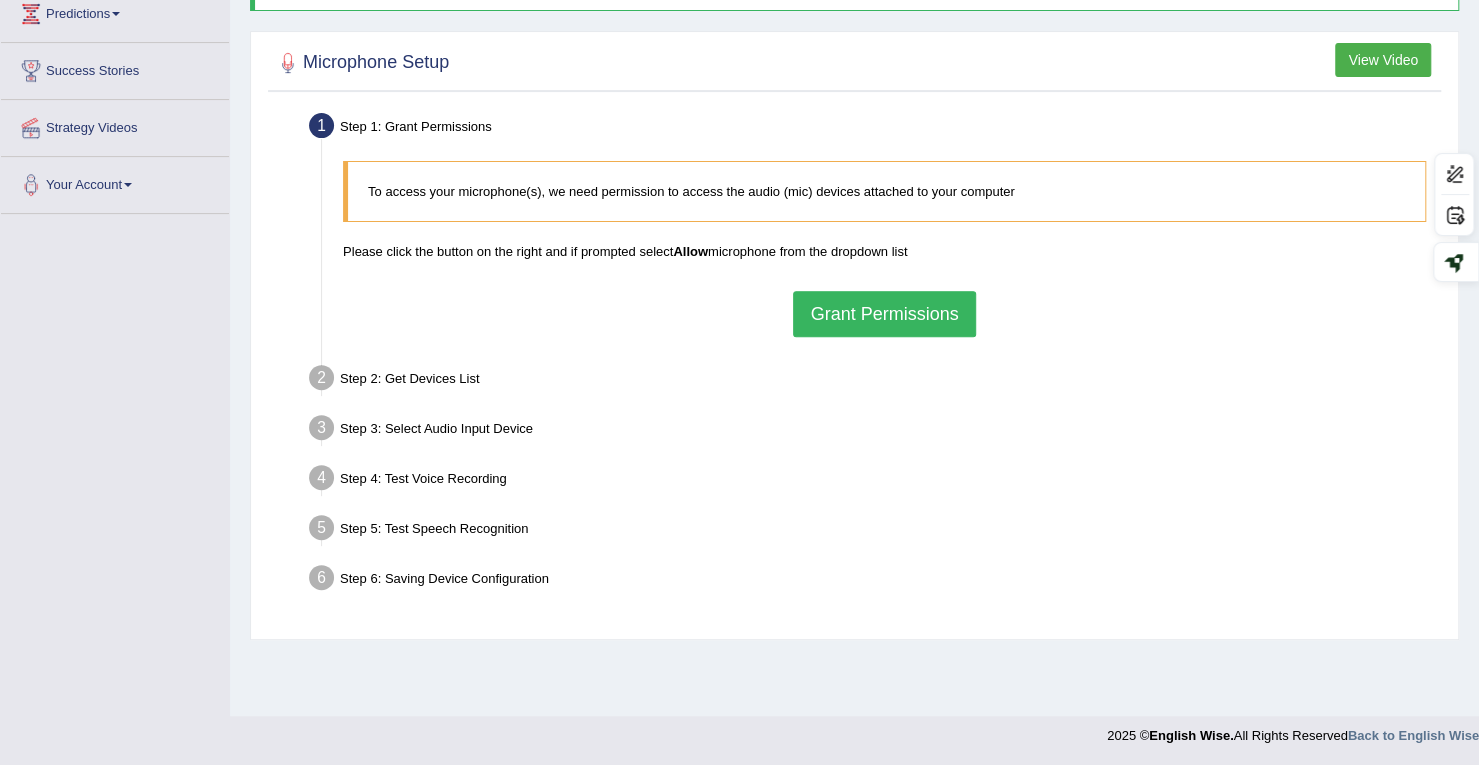 click on "Grant Permissions" at bounding box center [884, 314] 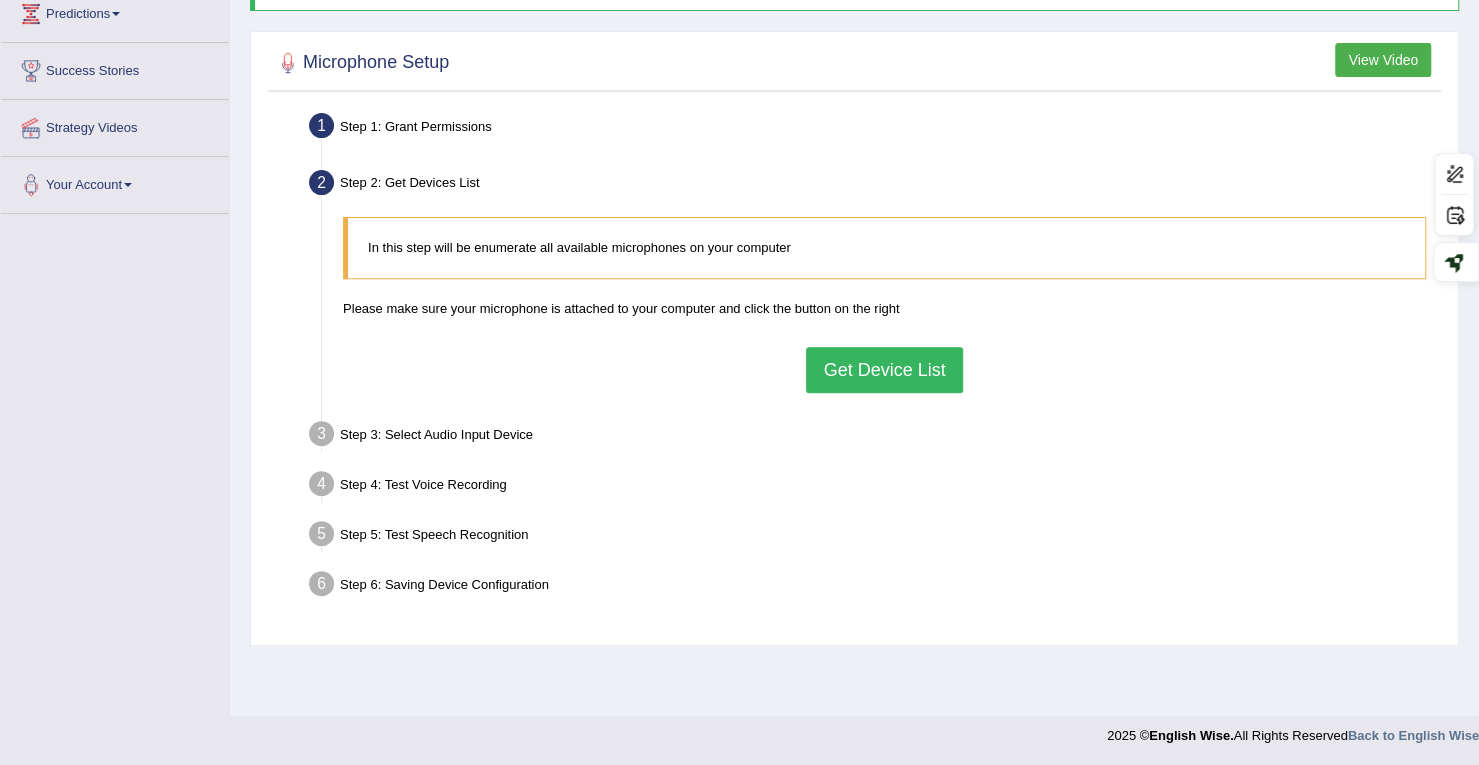 click on "Get Device List" at bounding box center (884, 370) 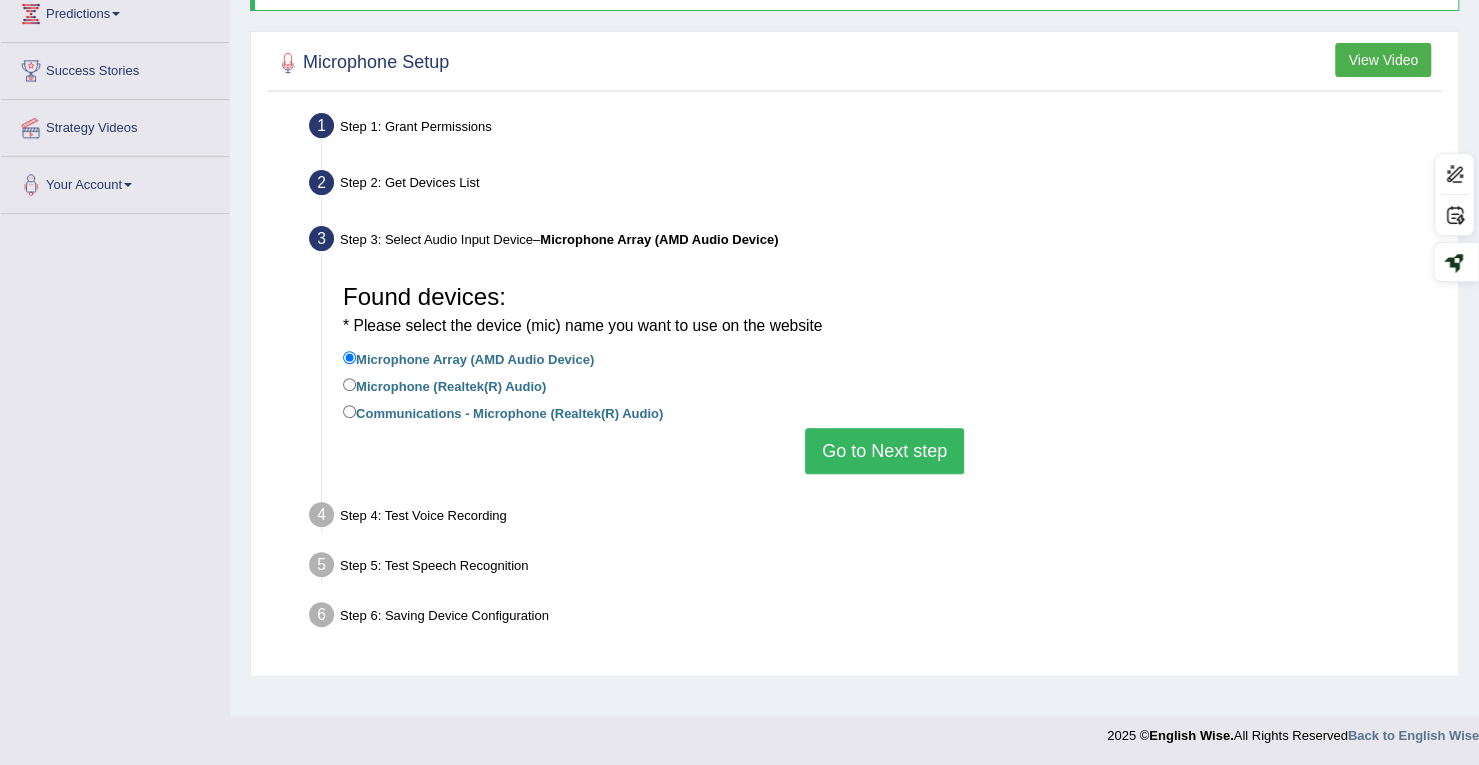 click on "Microphone (Realtek(R) Audio)" at bounding box center (884, 387) 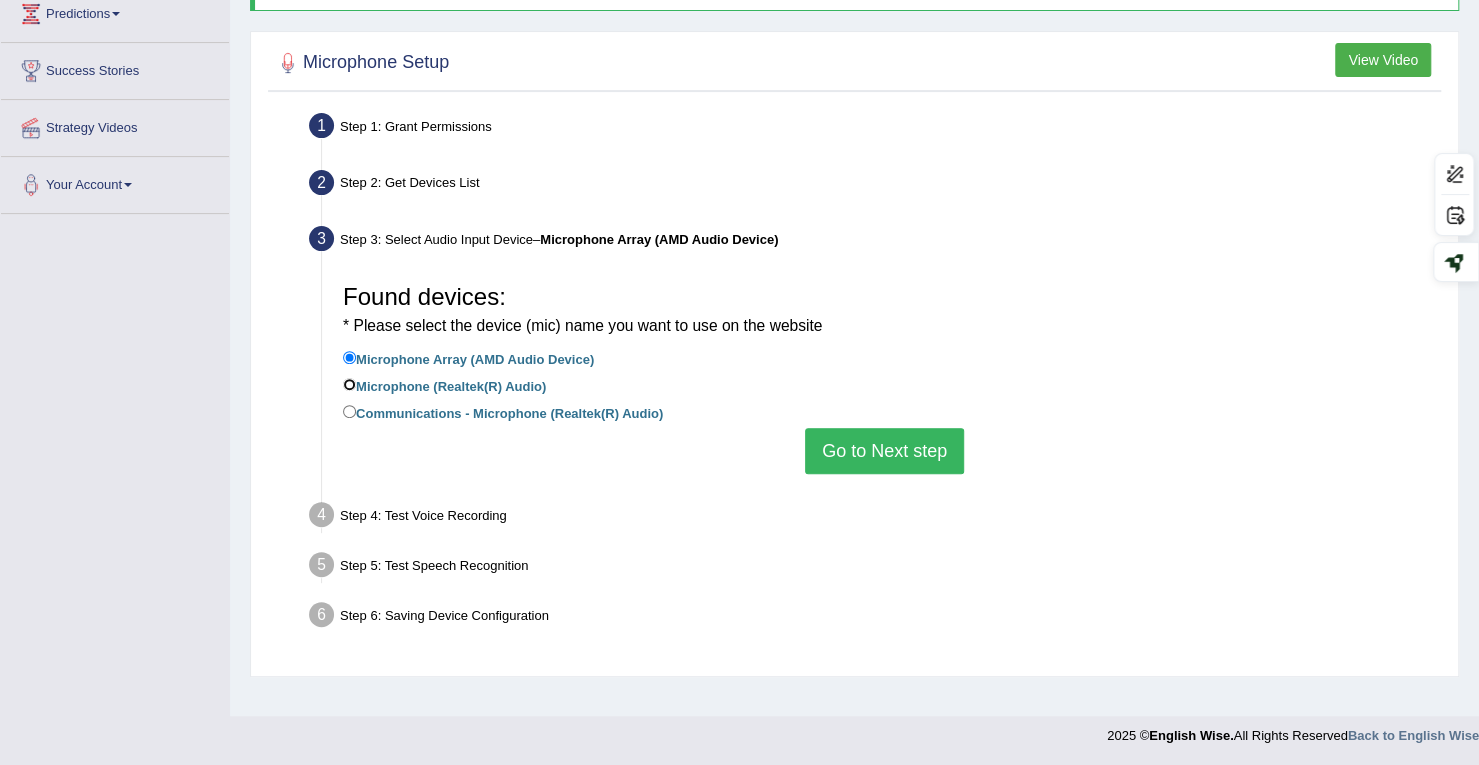 radio on "true" 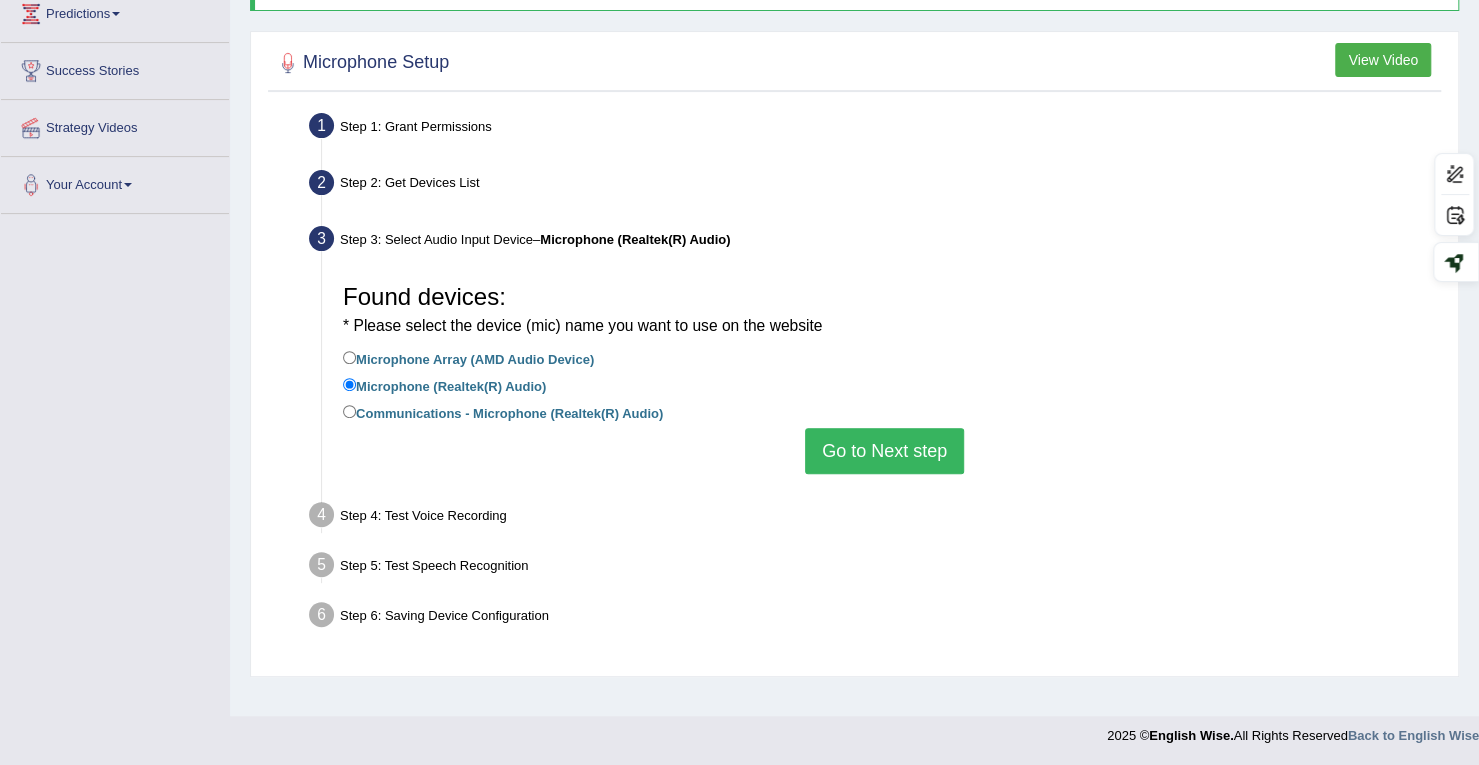 click on "Go to Next step" at bounding box center [884, 451] 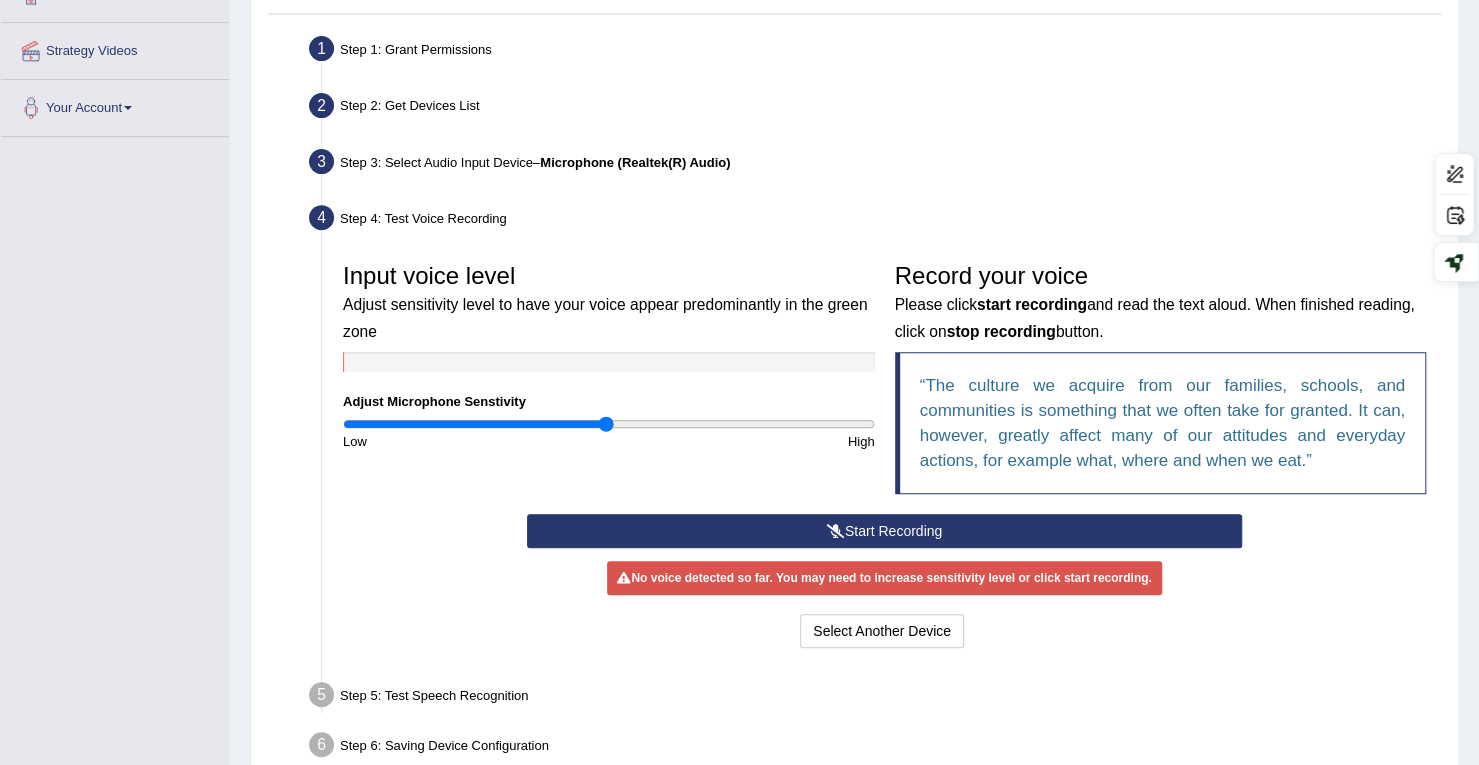 scroll, scrollTop: 464, scrollLeft: 0, axis: vertical 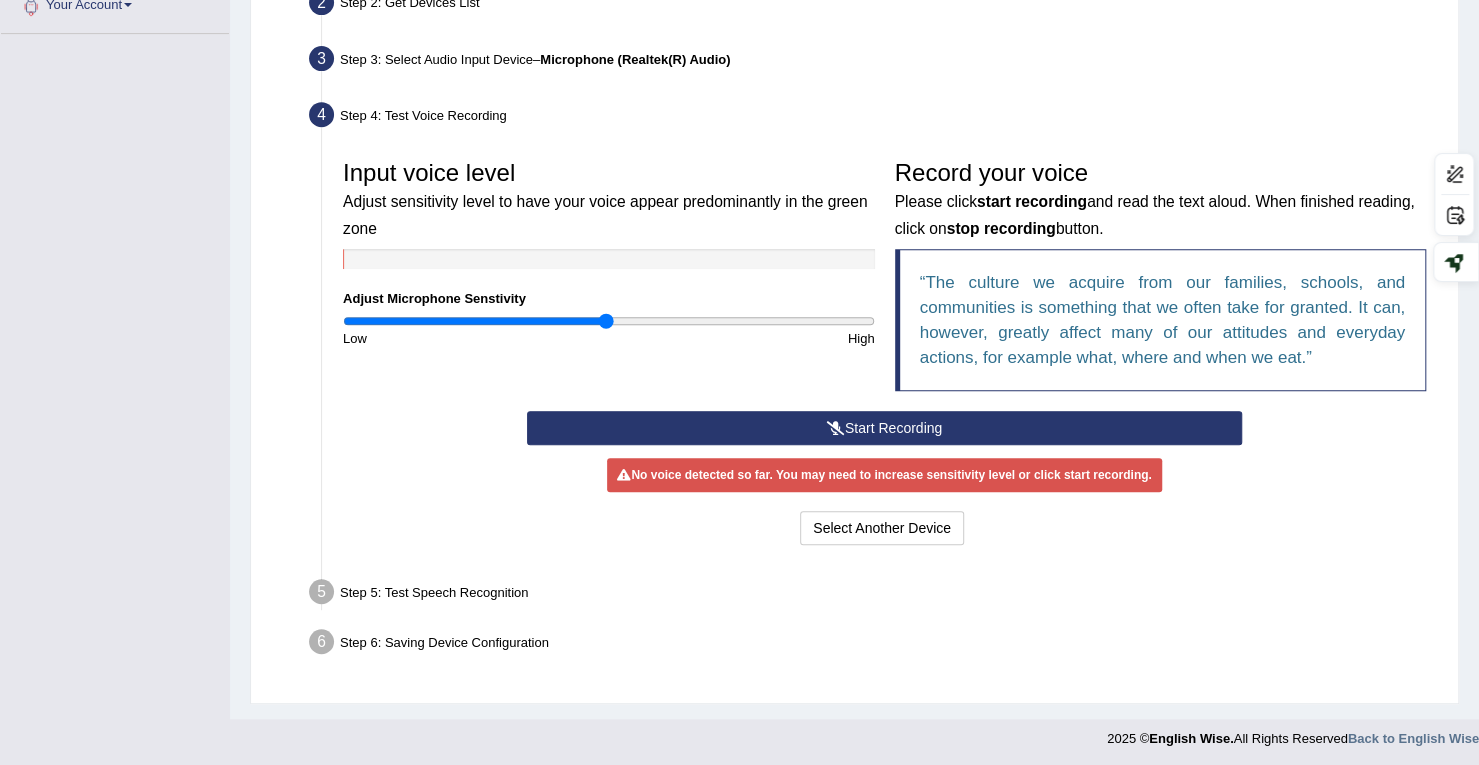 click on "Start Recording" at bounding box center (884, 428) 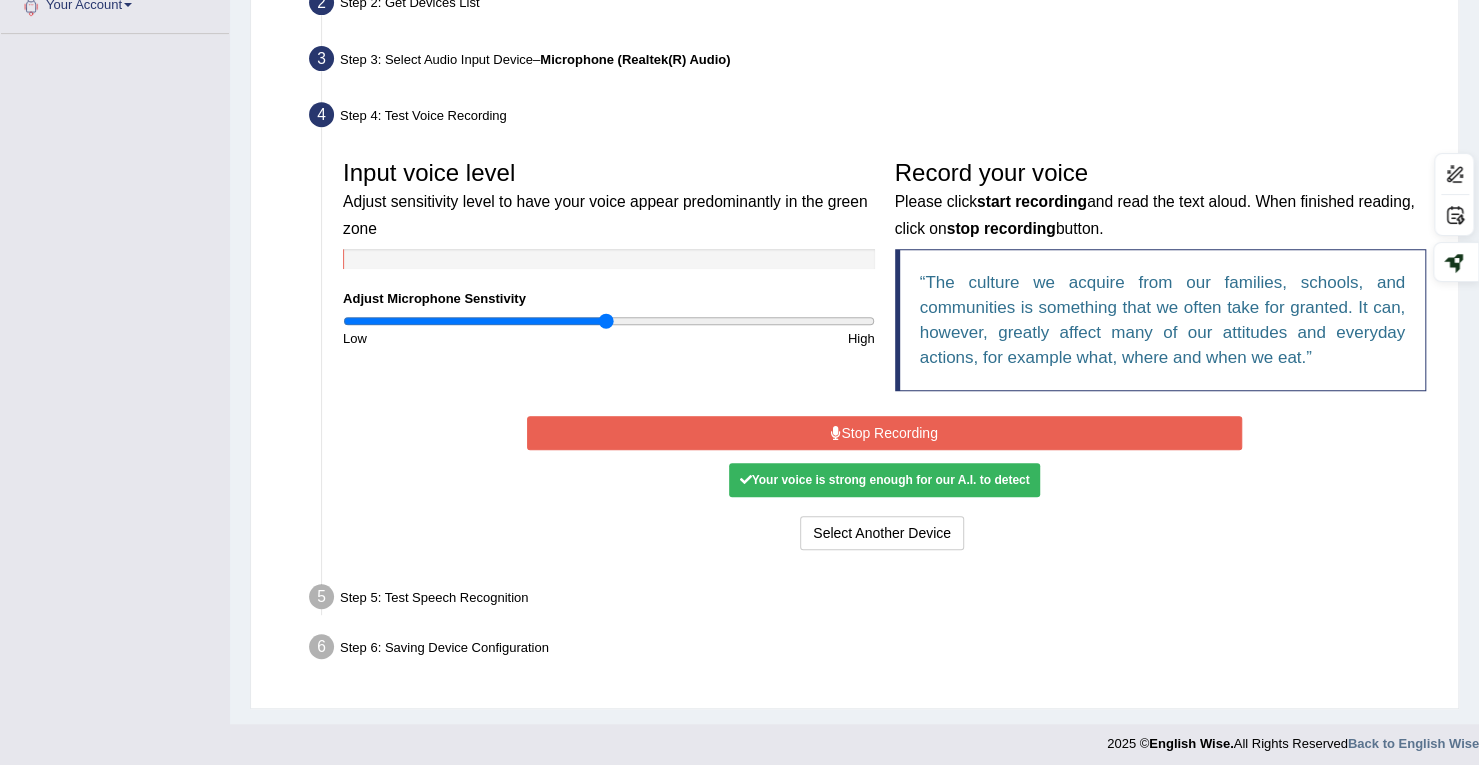 click on "Stop Recording" at bounding box center [884, 433] 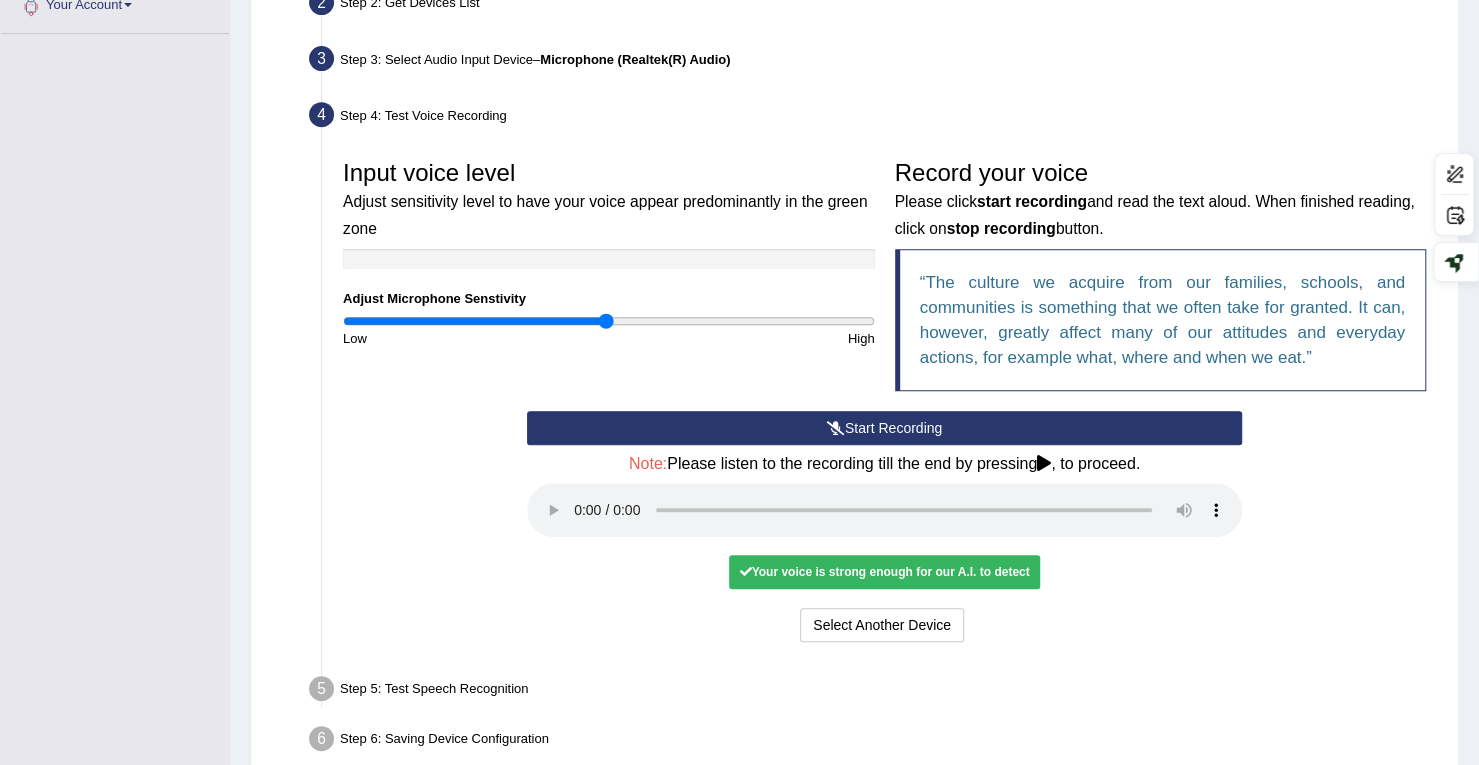 scroll, scrollTop: 560, scrollLeft: 0, axis: vertical 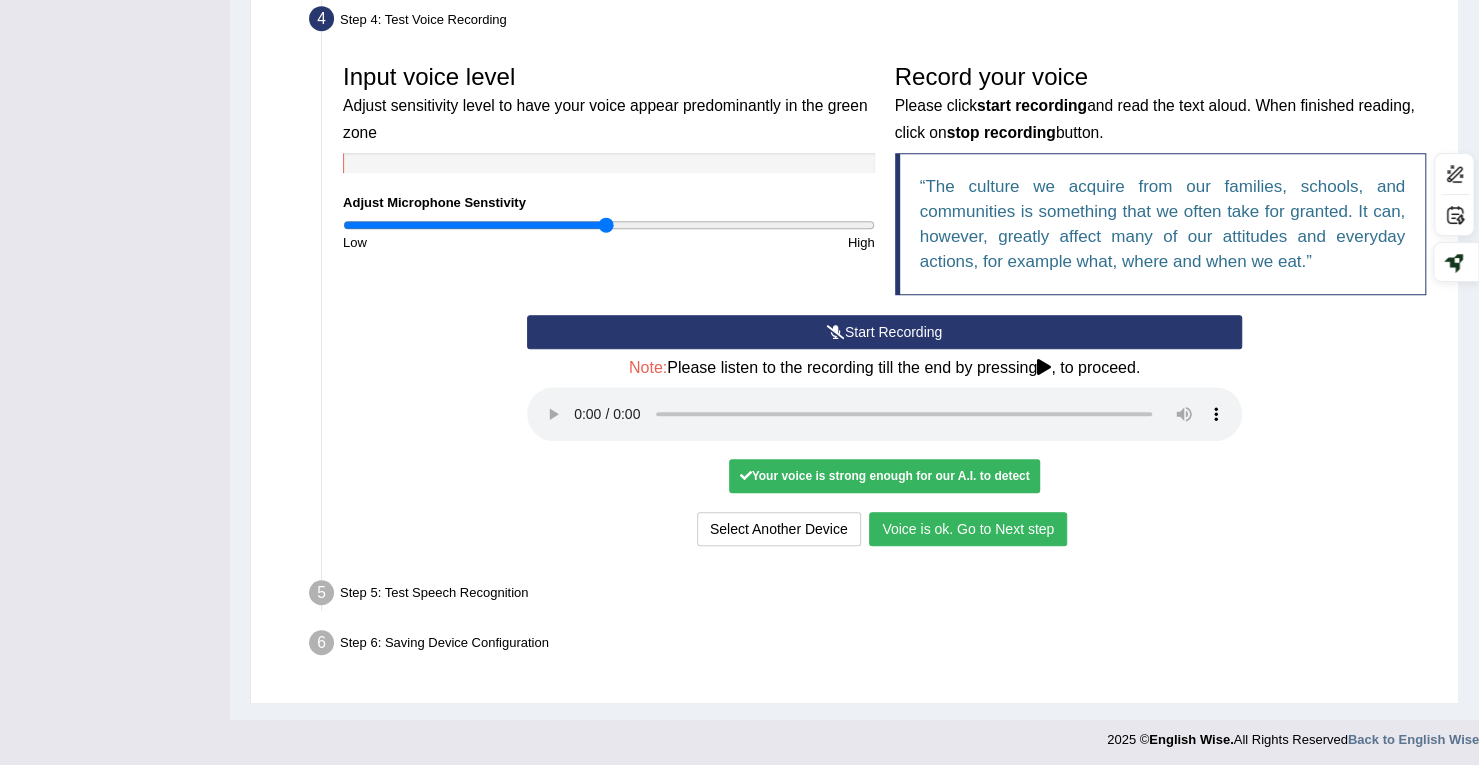 click on "Voice is ok. Go to Next step" at bounding box center [968, 529] 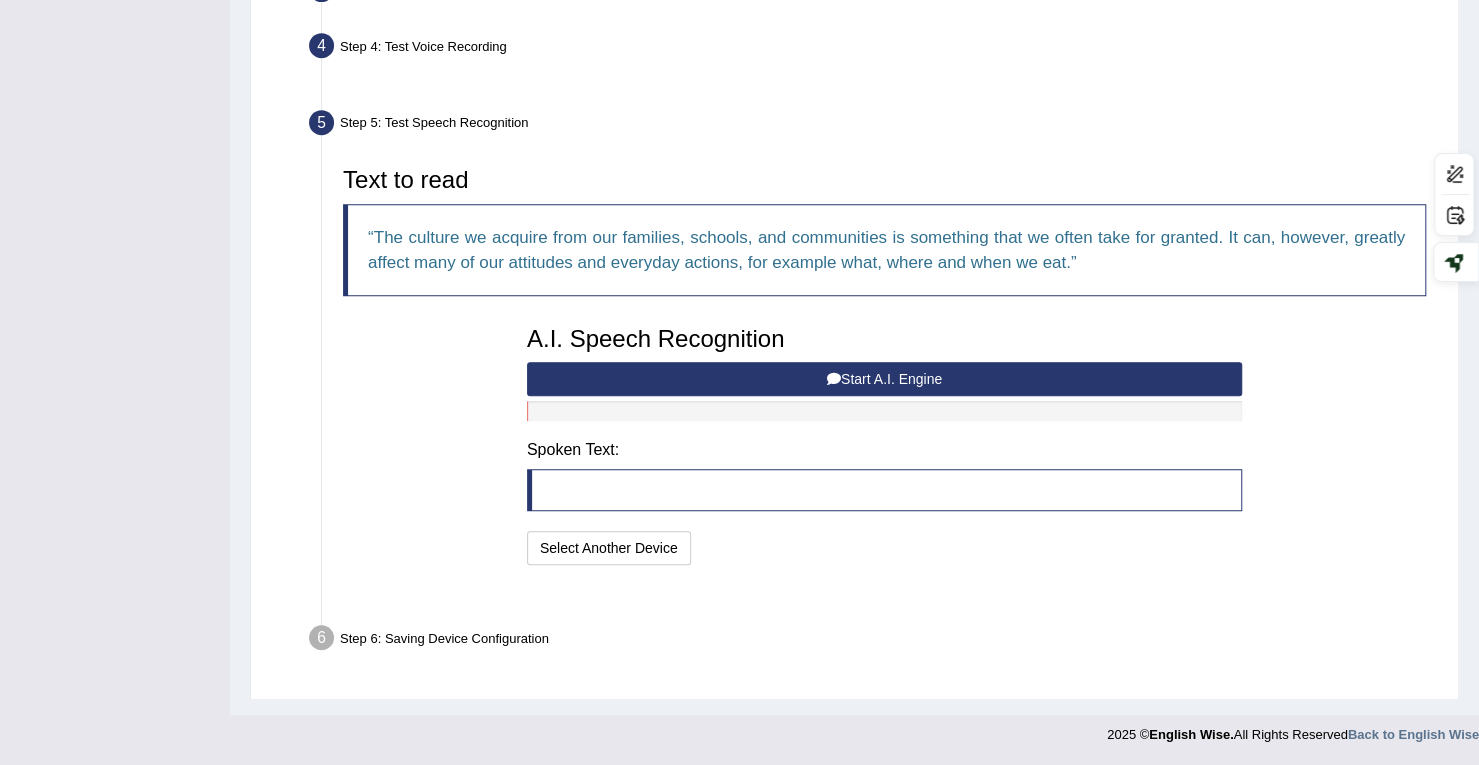 scroll, scrollTop: 481, scrollLeft: 0, axis: vertical 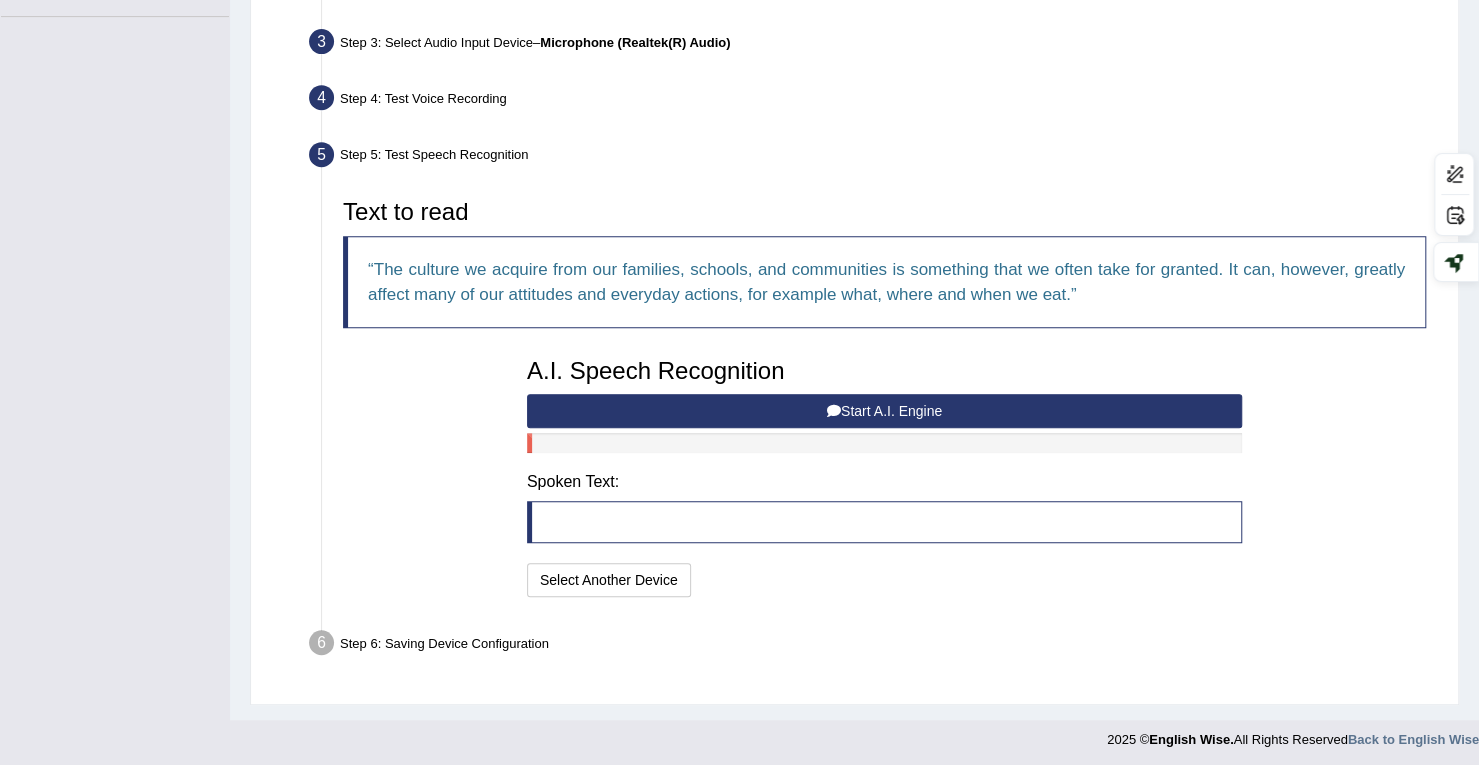 click on "Start A.I. Engine" at bounding box center [884, 411] 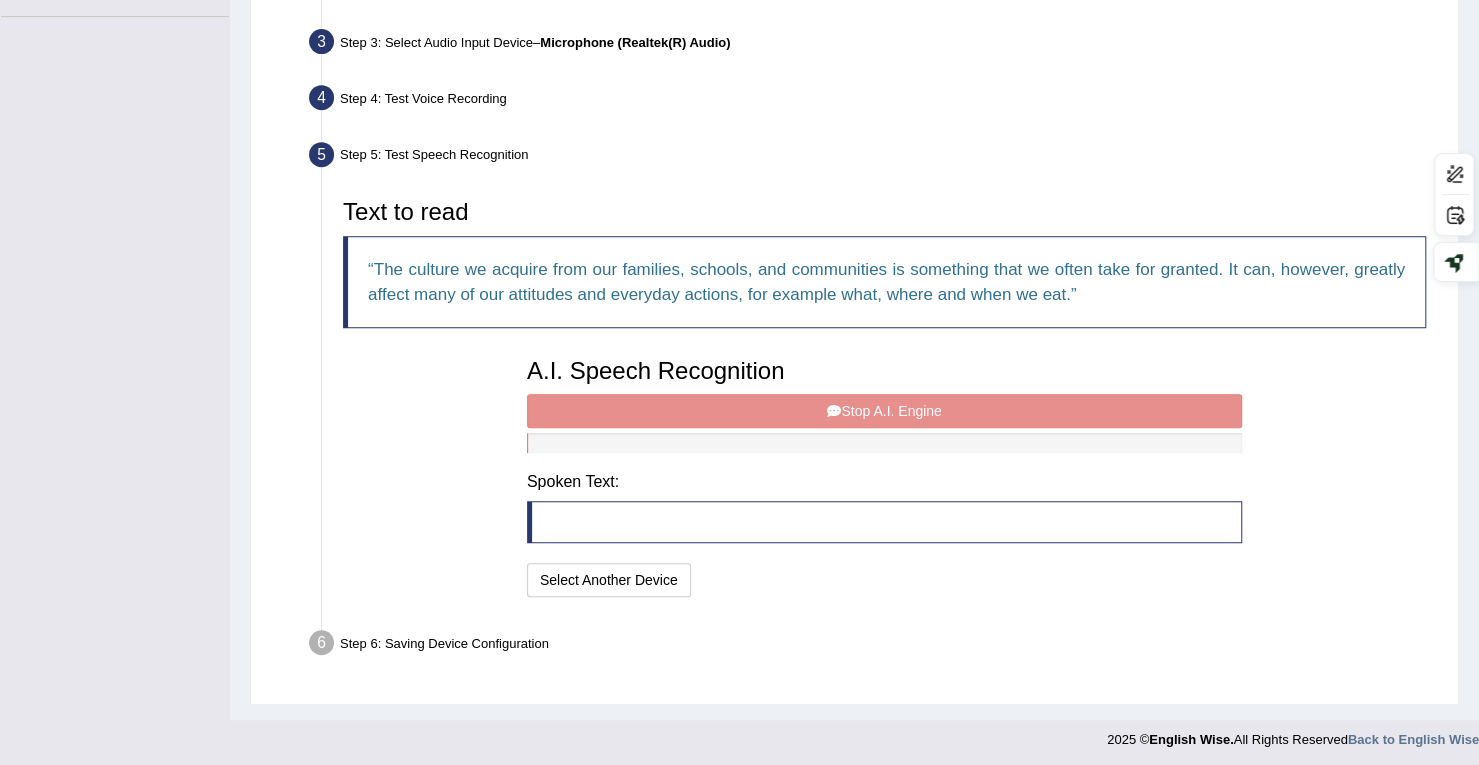 click on "A.I. Speech Recognition    Start A.I. Engine    Stop A.I. Engine     Note:  Please listen to the recording till the end by pressing  , to proceed.     Spoken Text:     I will practice without this feature   Select Another Device   Speech is ok. Go to Last step" at bounding box center [884, 475] 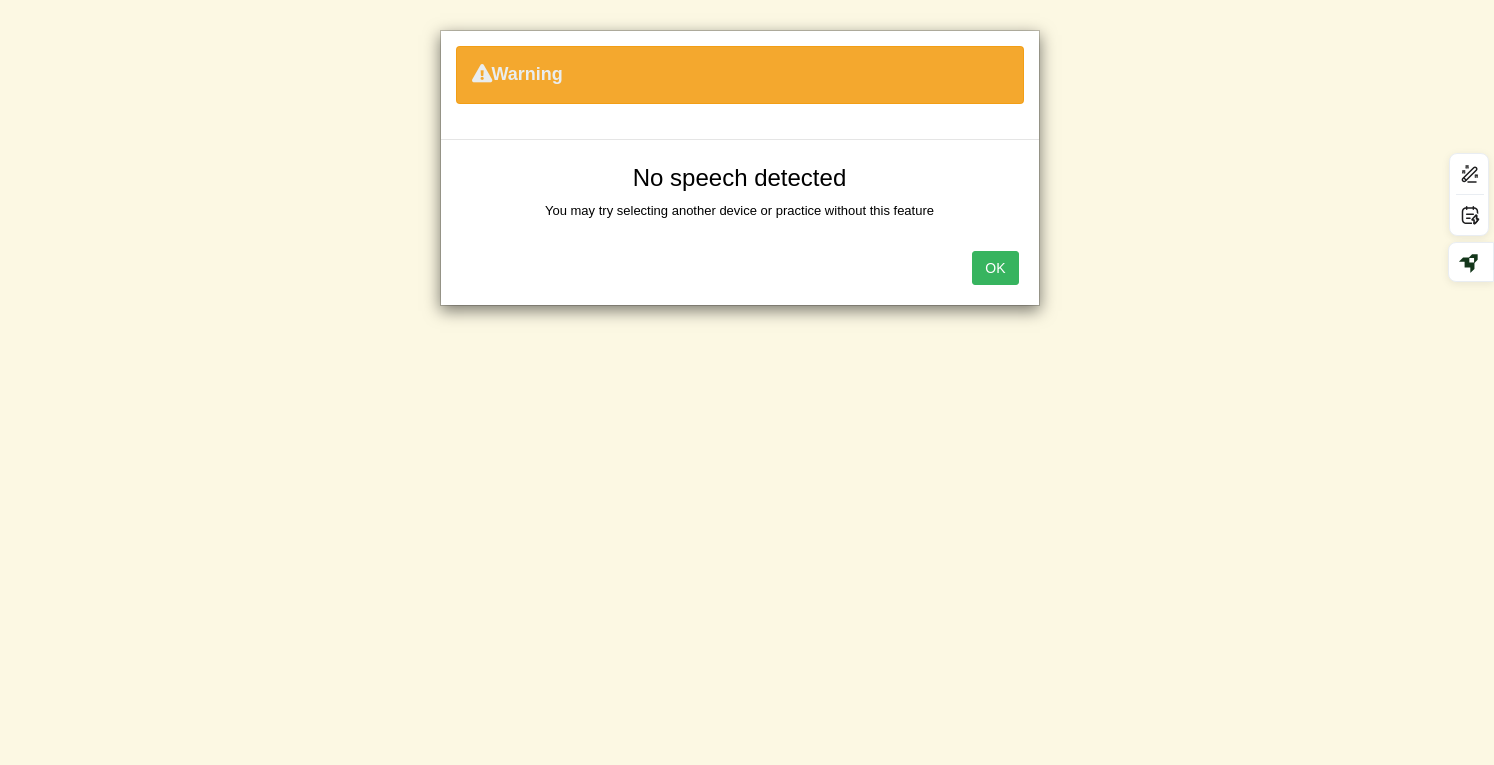 click on "OK" at bounding box center [740, 270] 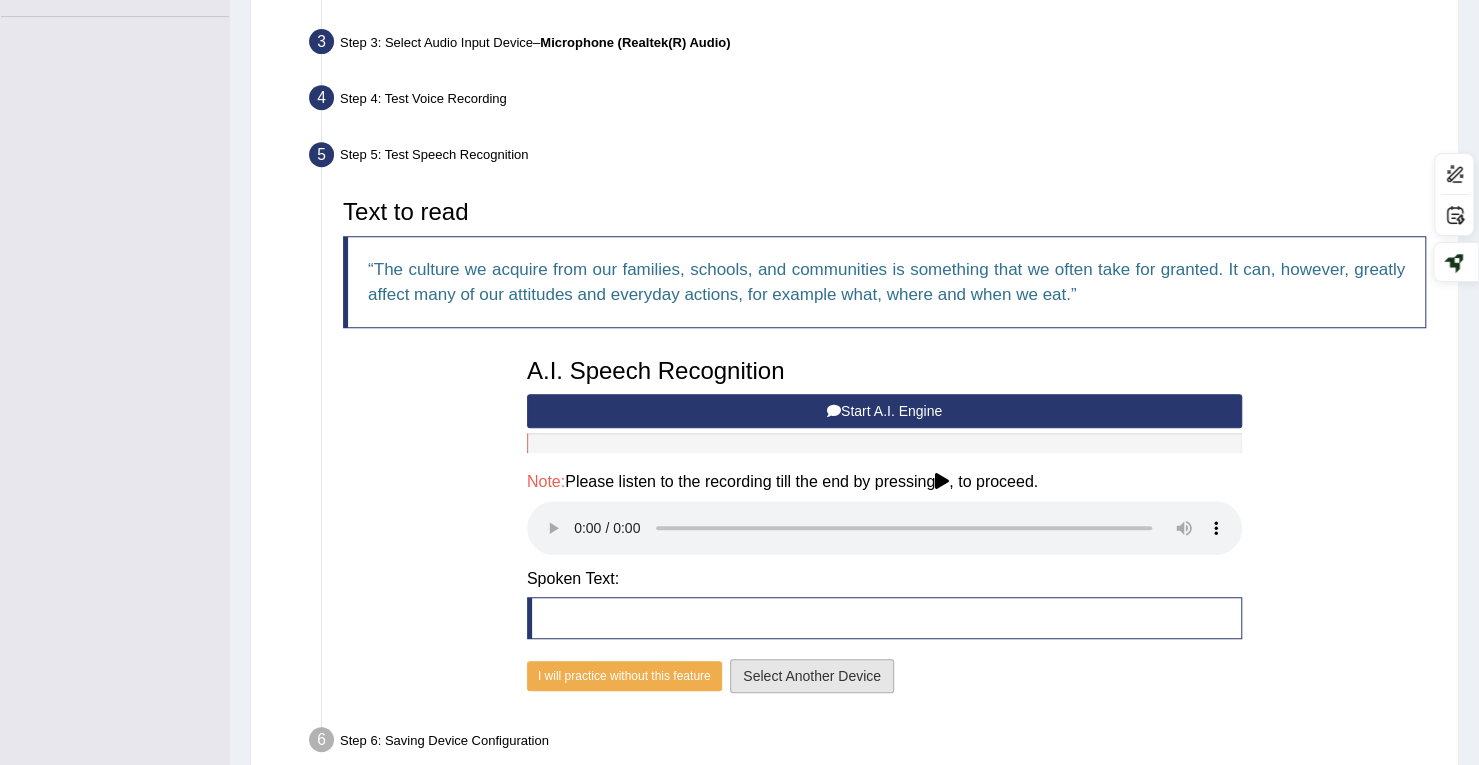 click on "Select Another Device" at bounding box center [812, 676] 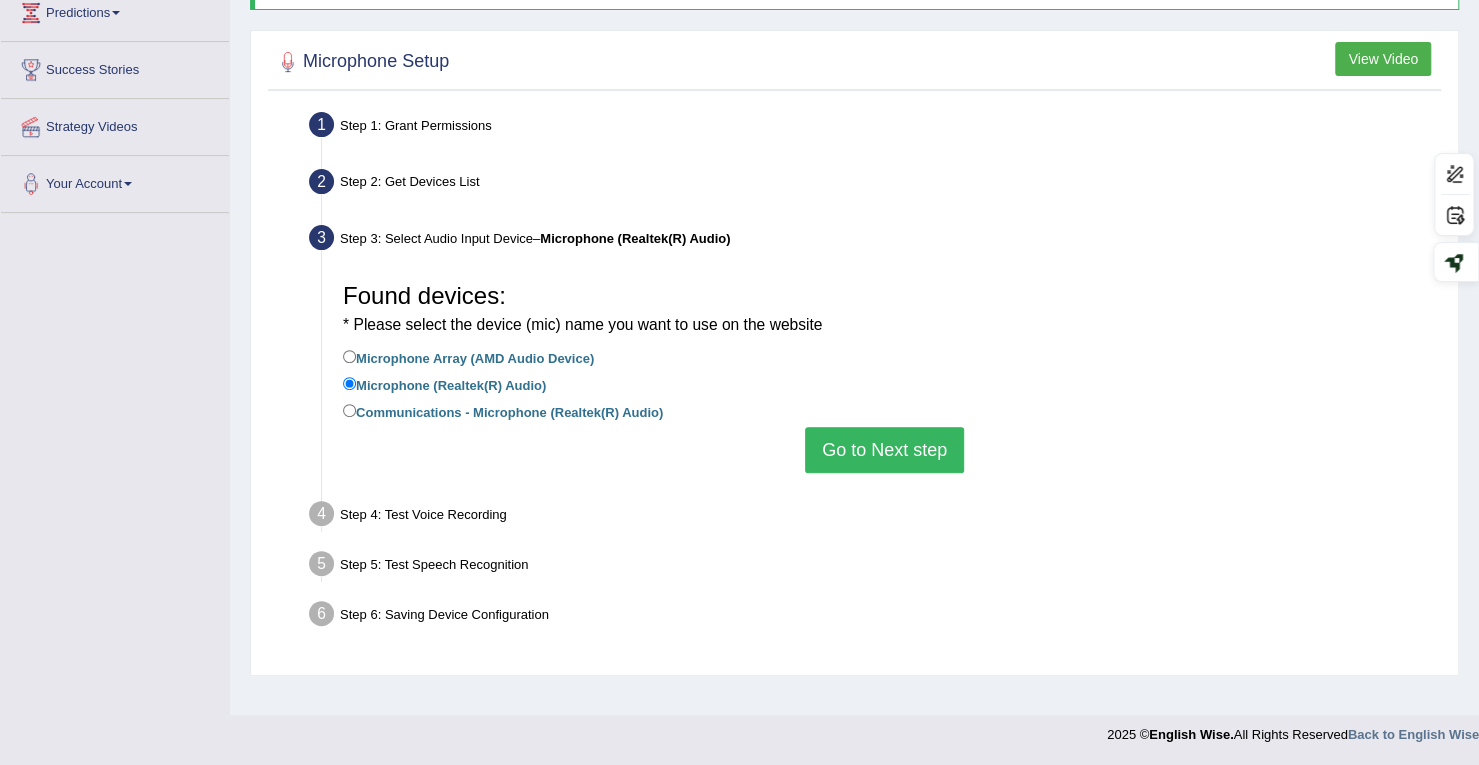 scroll, scrollTop: 284, scrollLeft: 0, axis: vertical 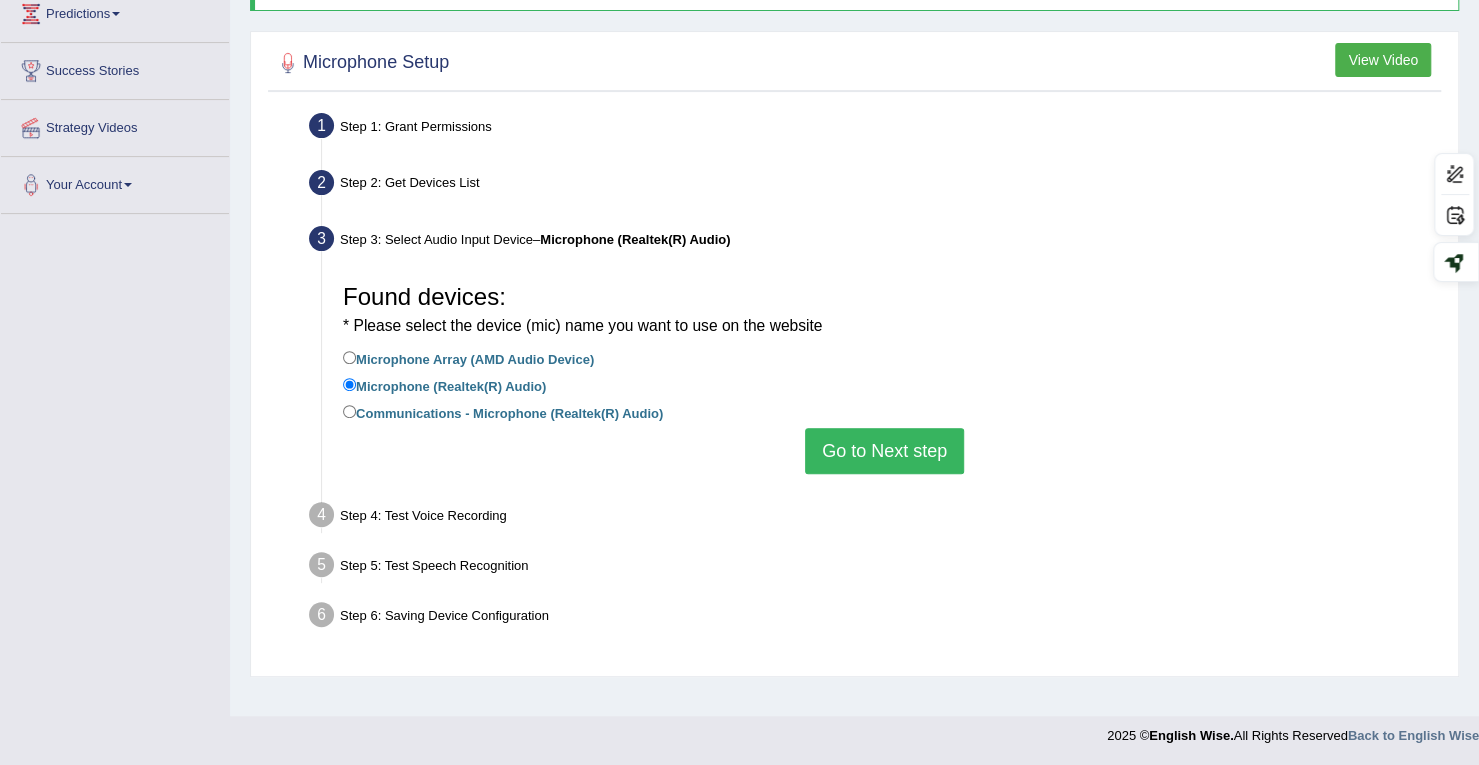 click on "Communications - Microphone (Realtek(R) Audio)" at bounding box center (503, 412) 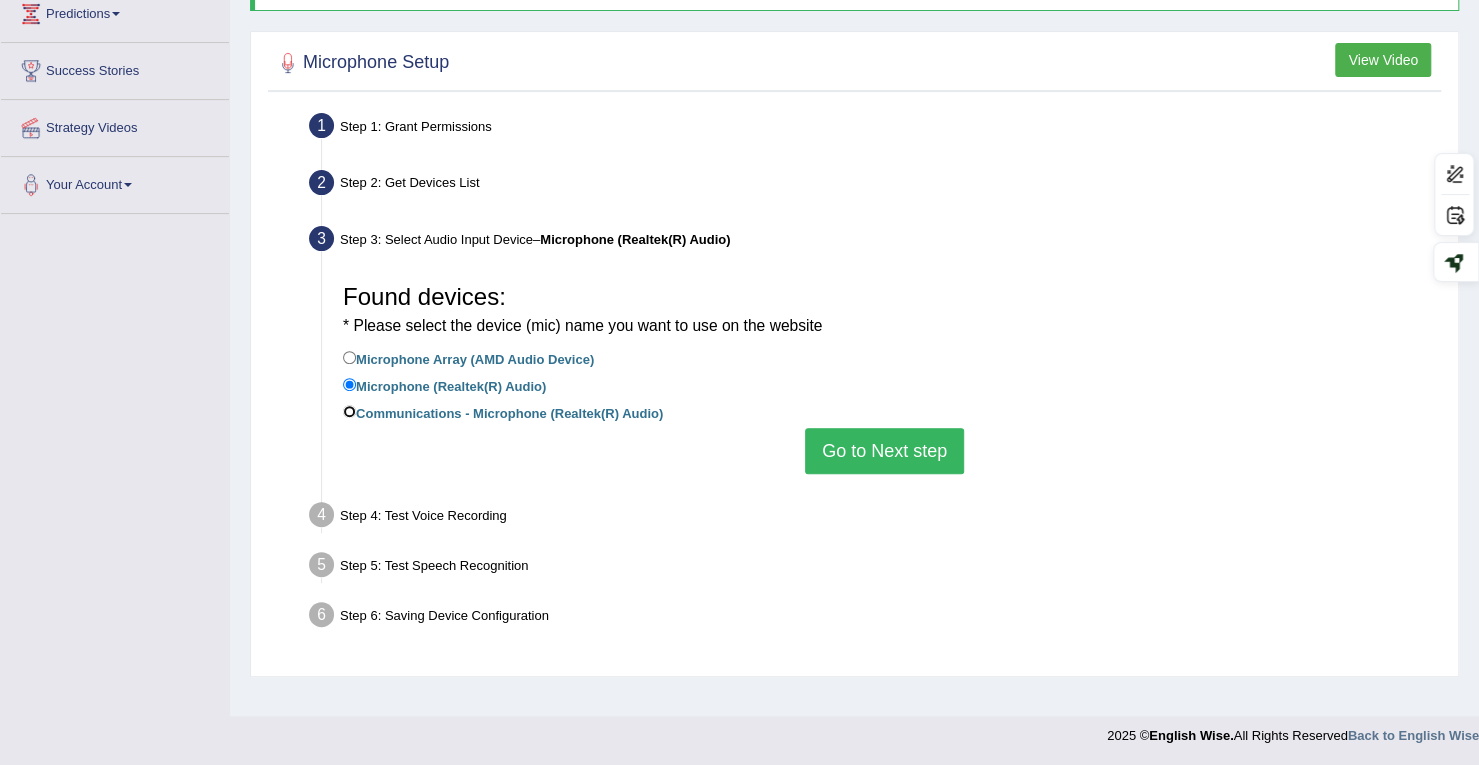 click on "Communications - Microphone (Realtek(R) Audio)" at bounding box center [349, 411] 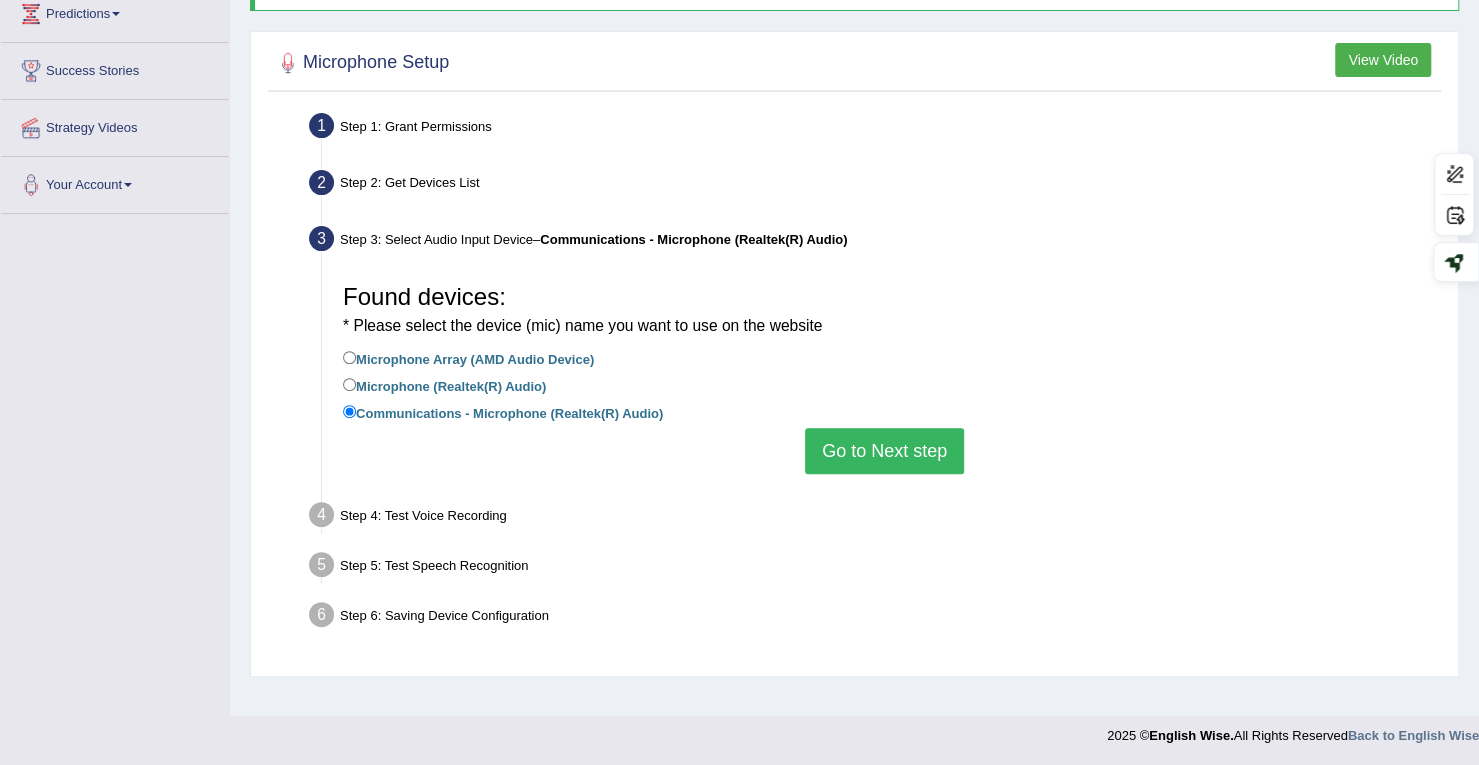 click on "Go to Next step" at bounding box center (884, 451) 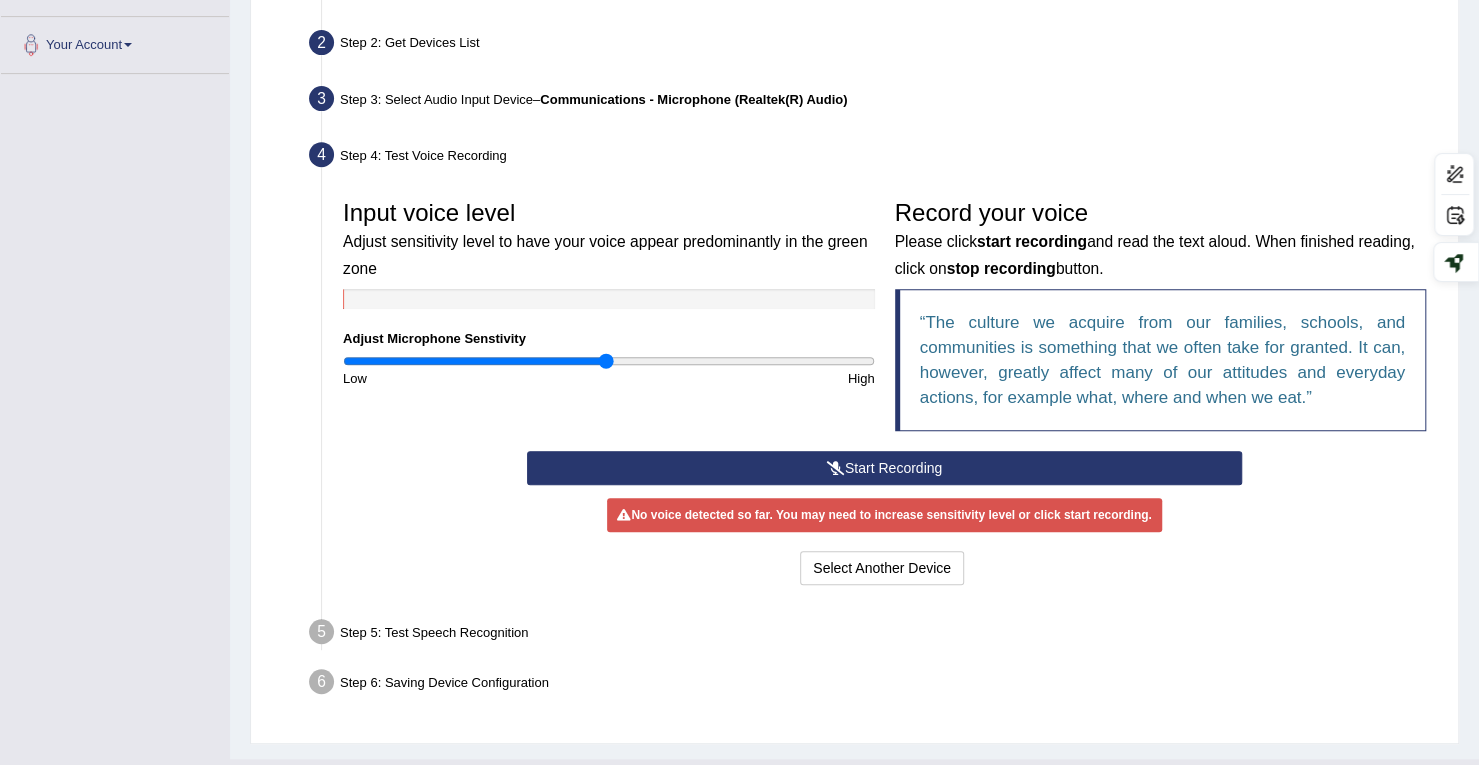 scroll, scrollTop: 464, scrollLeft: 0, axis: vertical 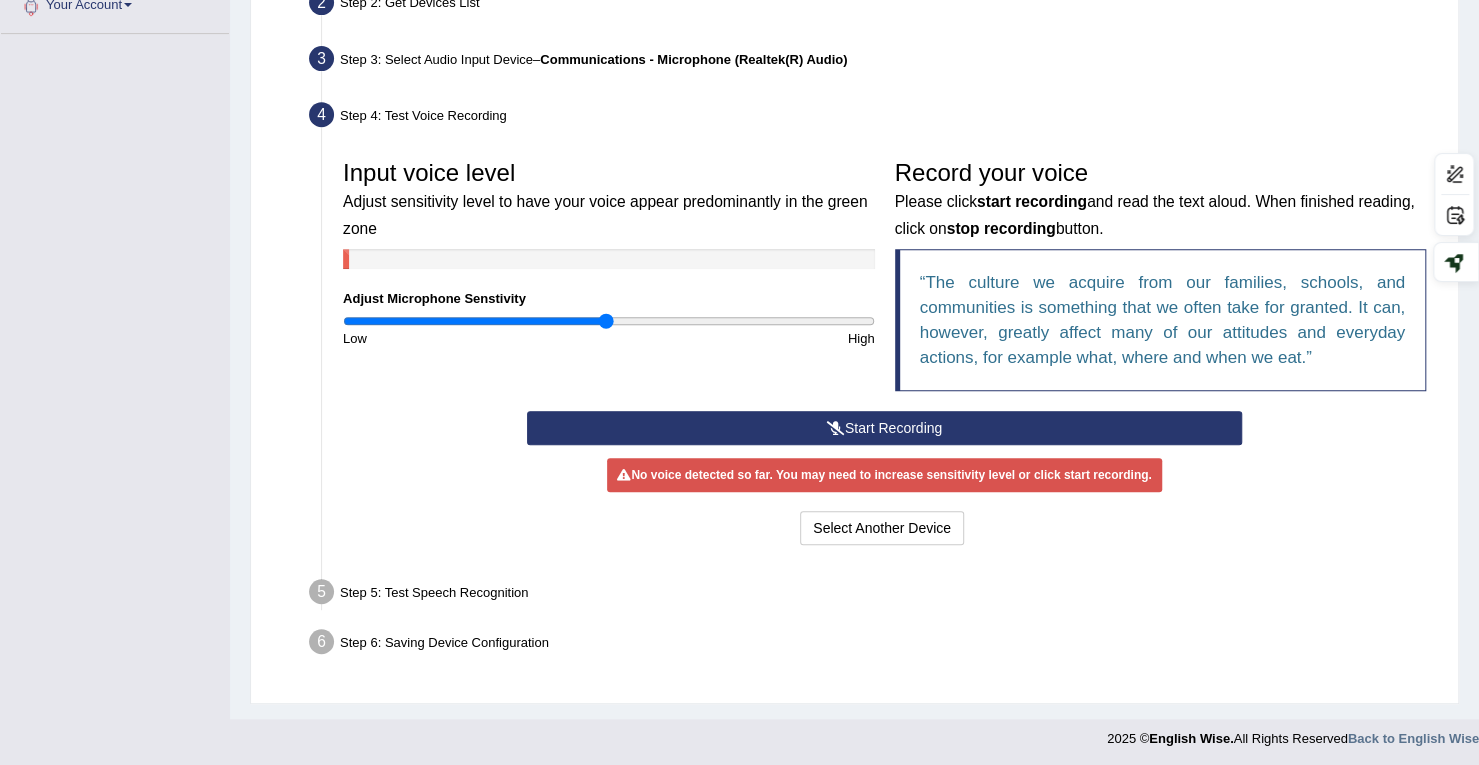 click on "Start Recording" at bounding box center (884, 428) 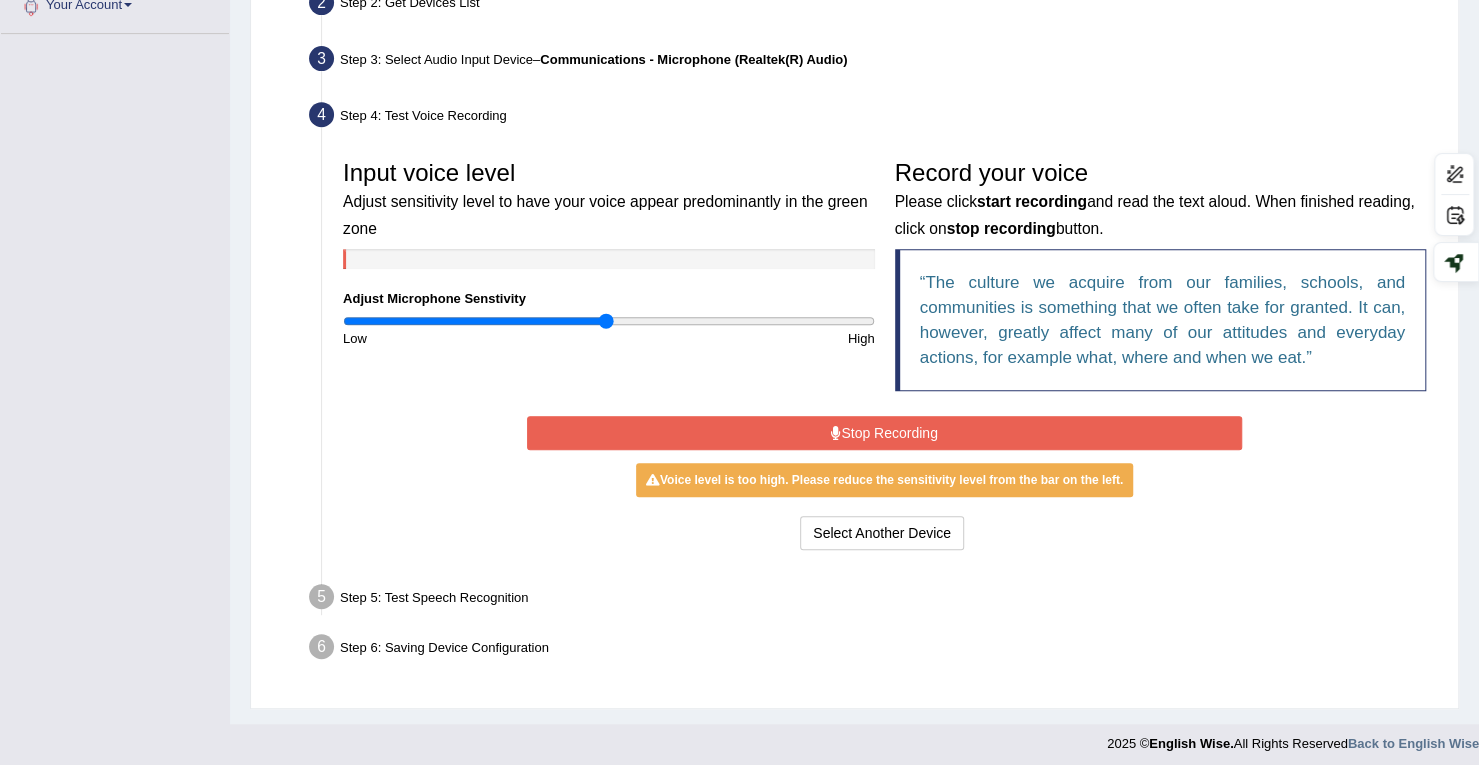 click on "Stop Recording" at bounding box center [884, 433] 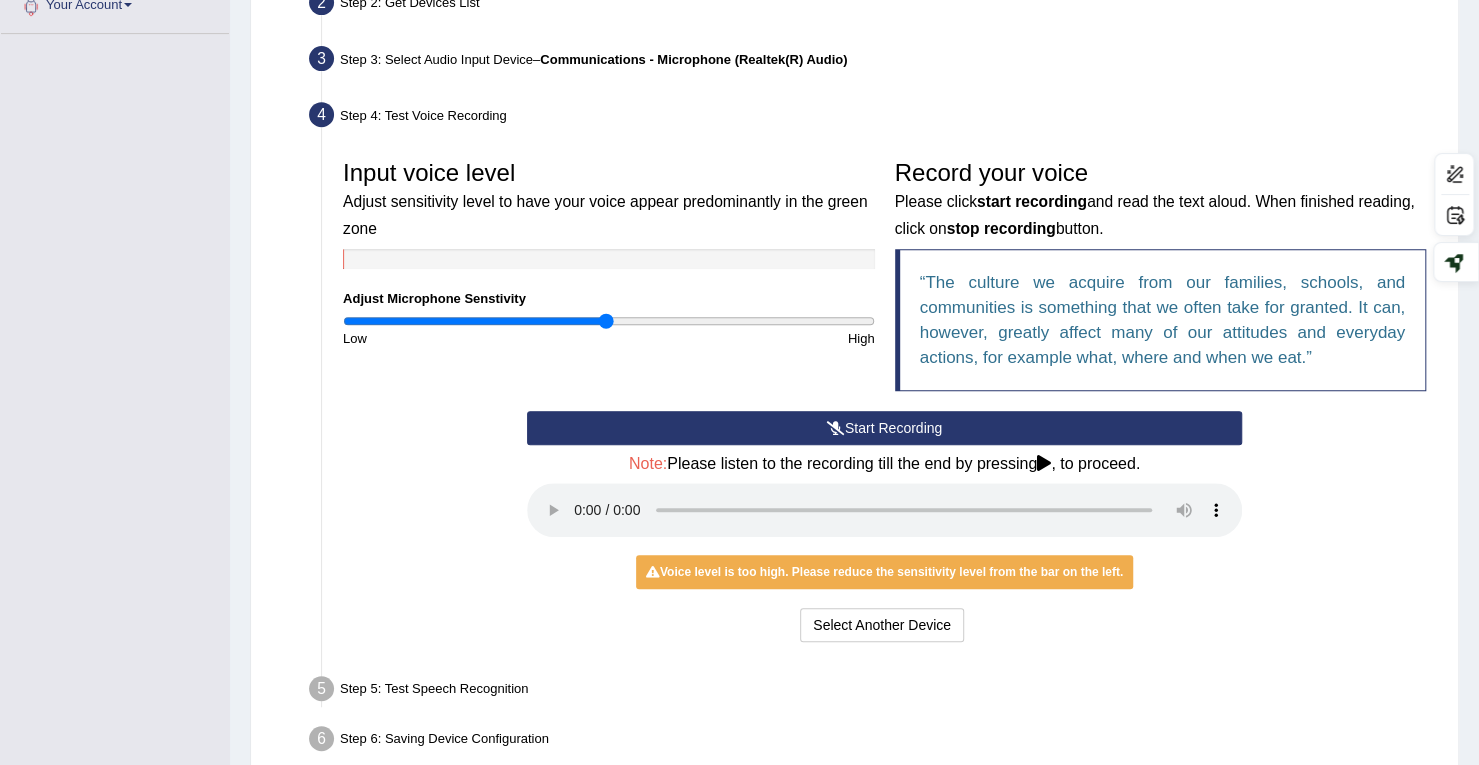 click on "Start Recording" at bounding box center [884, 428] 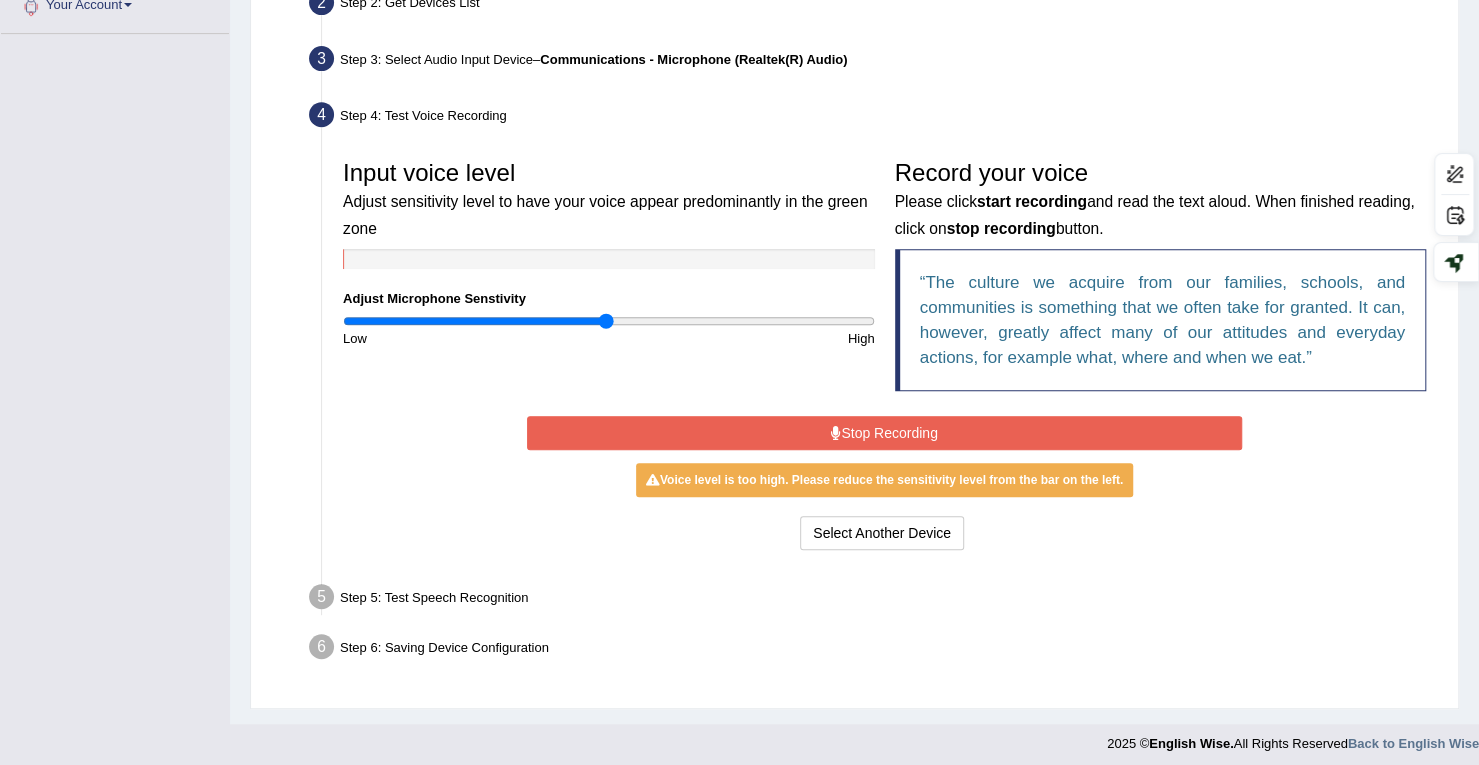 click on "Stop Recording" at bounding box center (884, 433) 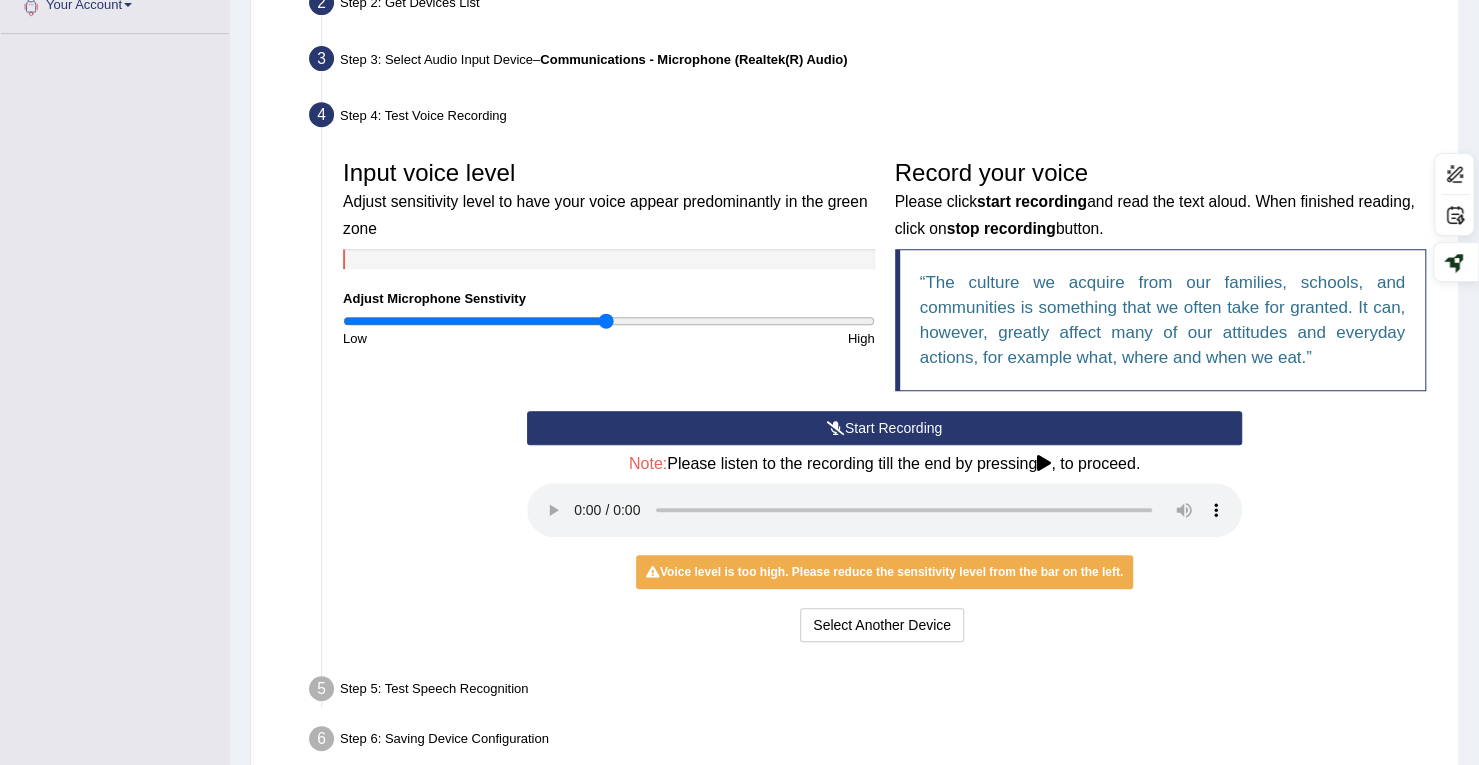 click on "Start Recording" at bounding box center [884, 428] 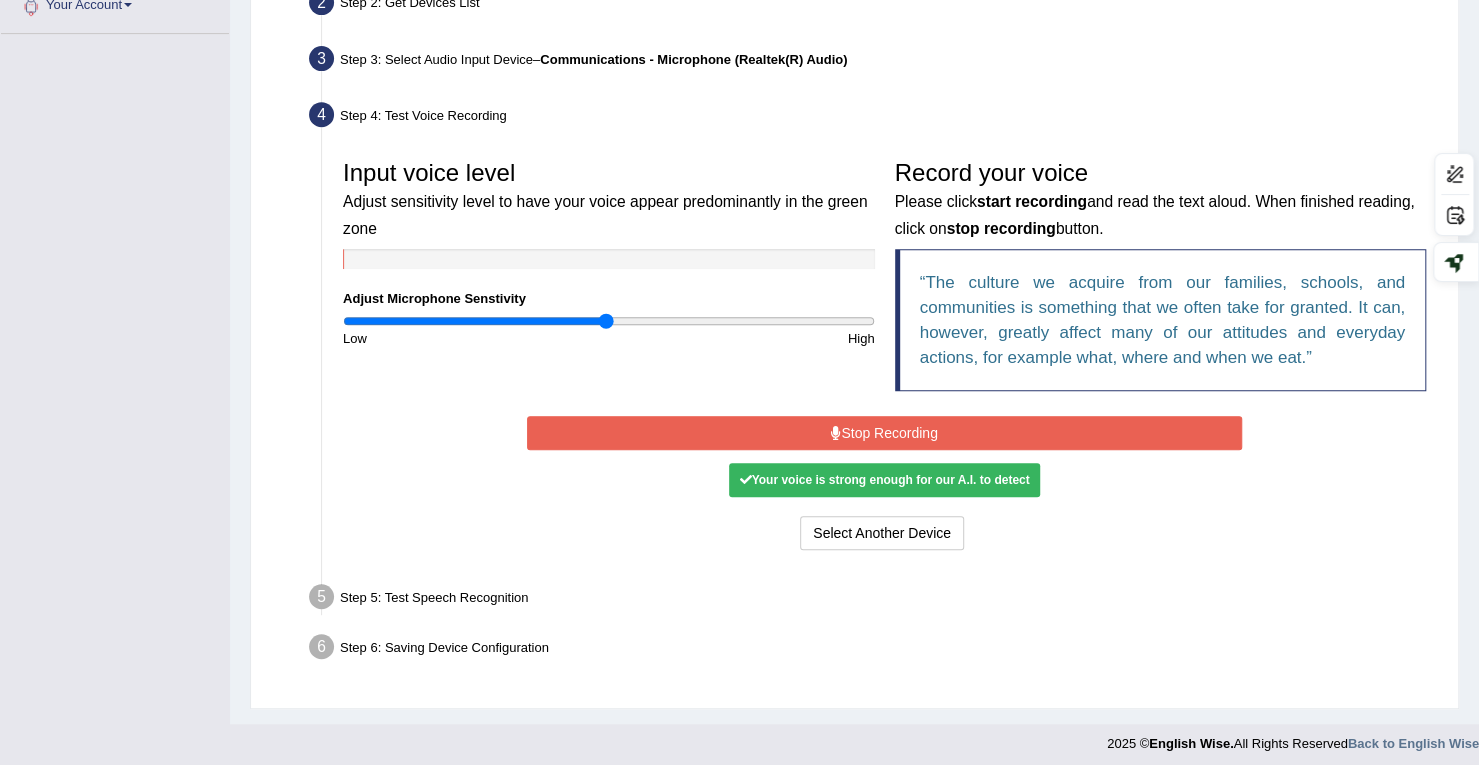 click on "Stop Recording" at bounding box center (884, 433) 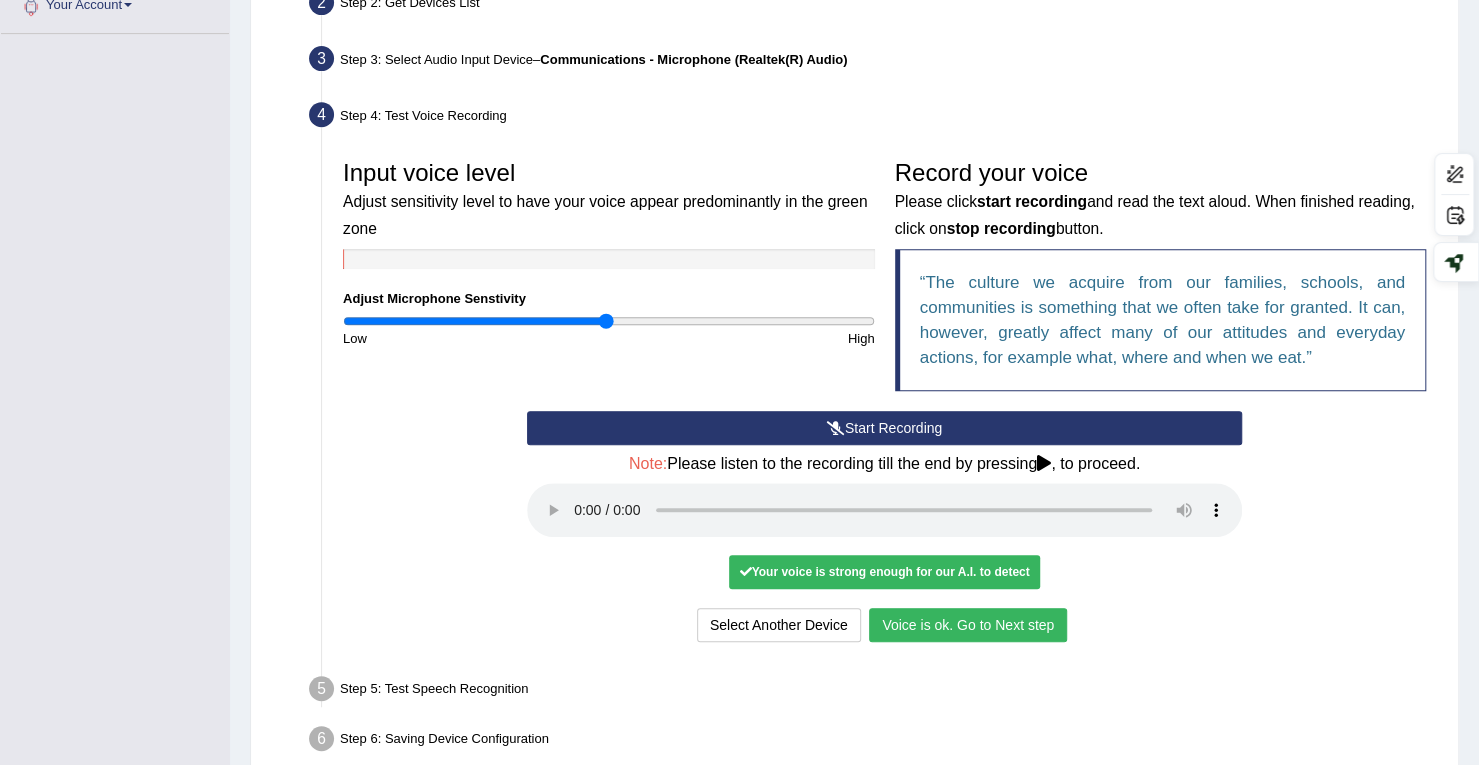 click on "Voice is ok. Go to Next step" at bounding box center [968, 625] 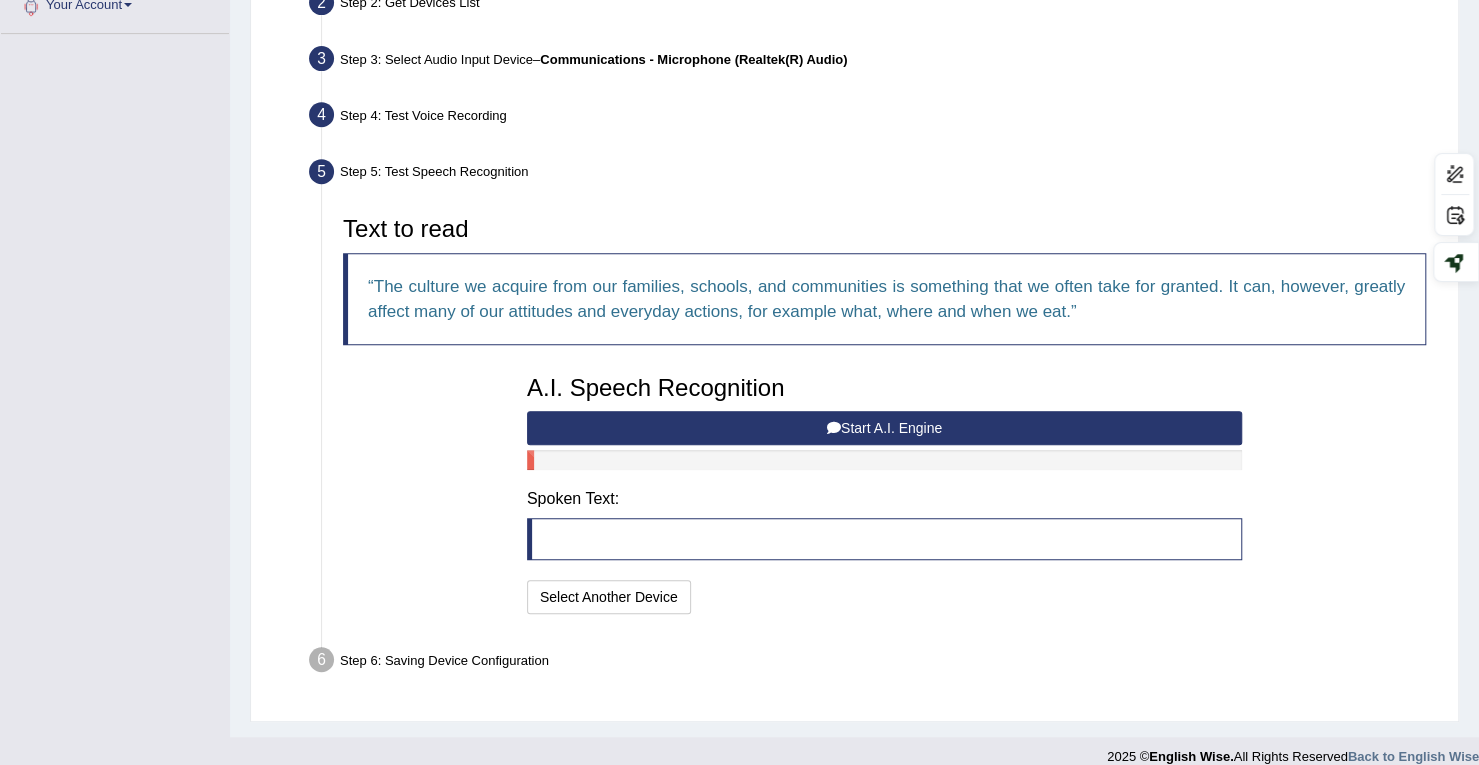 click on "Start A.I. Engine" at bounding box center [884, 428] 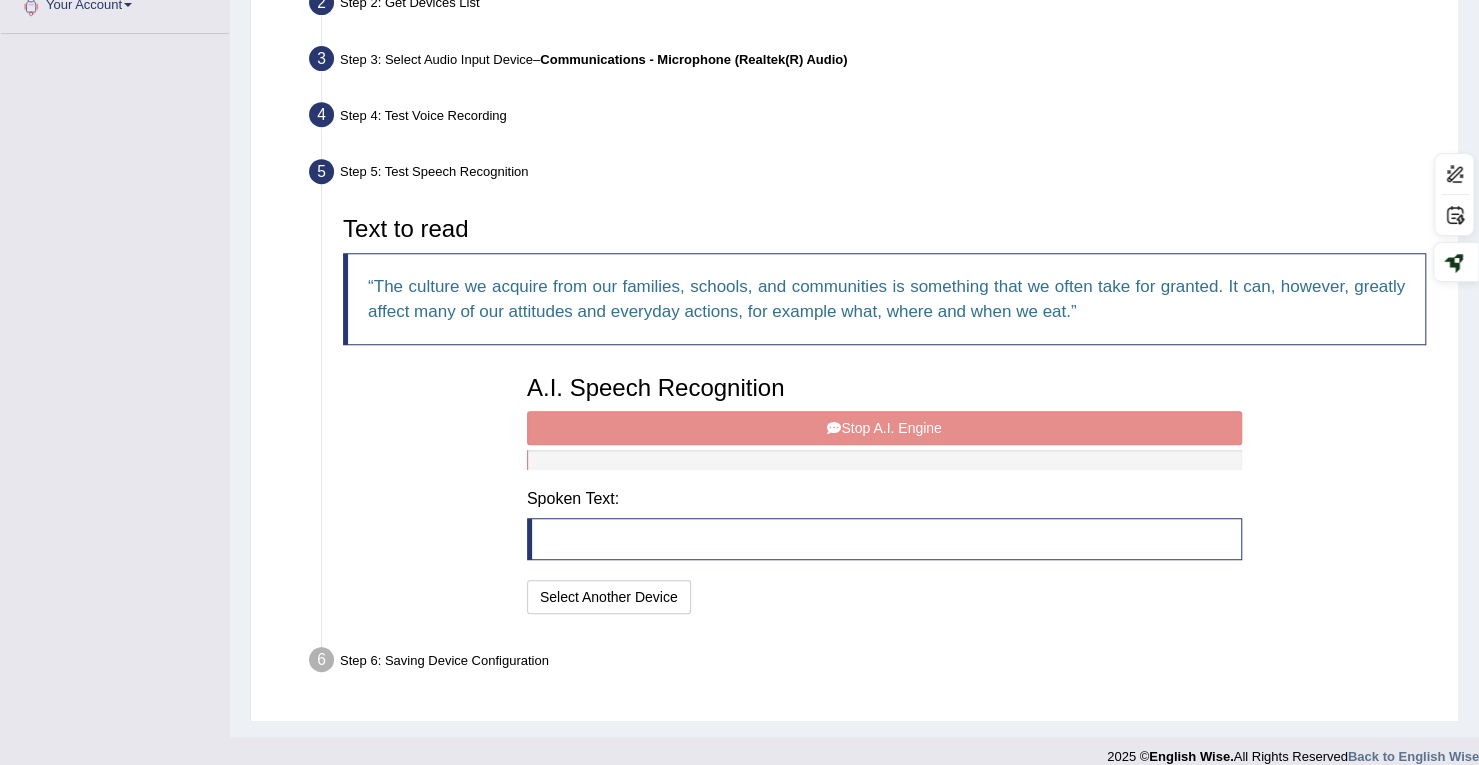 click on "A.I. Speech Recognition    Start A.I. Engine    Stop A.I. Engine     Note:  Please listen to the recording till the end by pressing  , to proceed.     Spoken Text:     I will practice without this feature   Select Another Device   Speech is ok. Go to Last step" at bounding box center (884, 492) 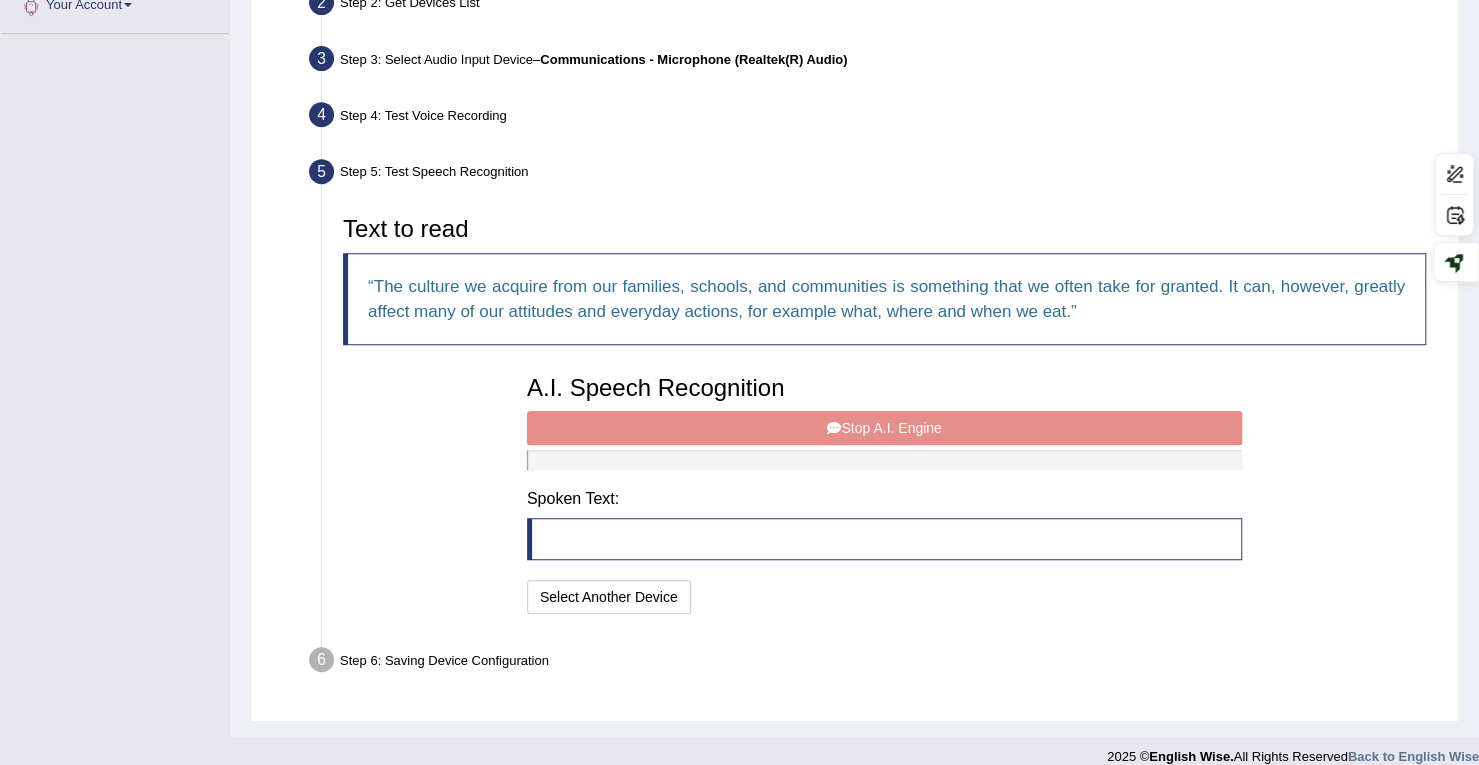 click on "A.I. Speech Recognition    Start A.I. Engine    Stop A.I. Engine     Note:  Please listen to the recording till the end by pressing  , to proceed.     Spoken Text:     I will practice without this feature   Select Another Device   Speech is ok. Go to Last step" at bounding box center (884, 492) 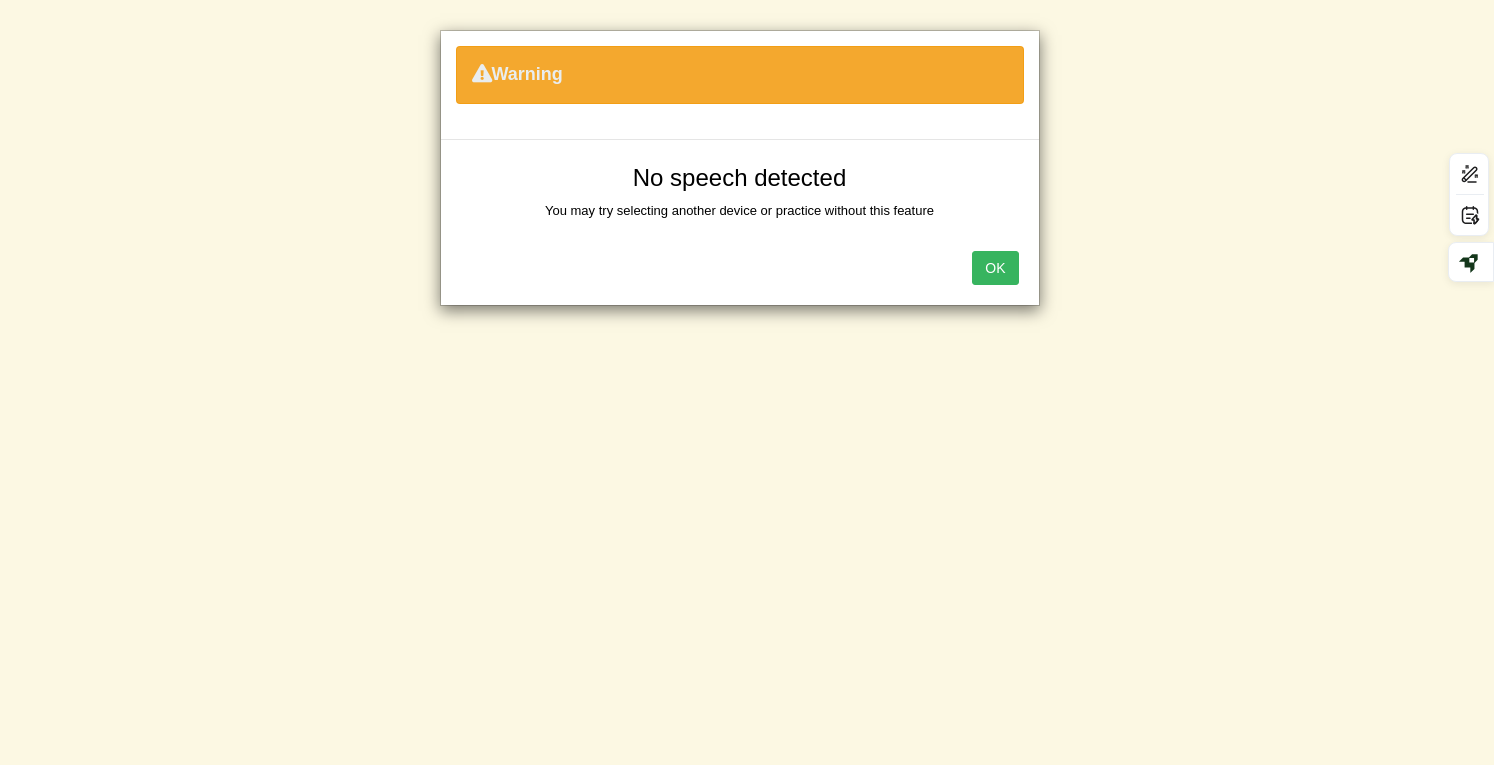 click on "OK" at bounding box center (995, 268) 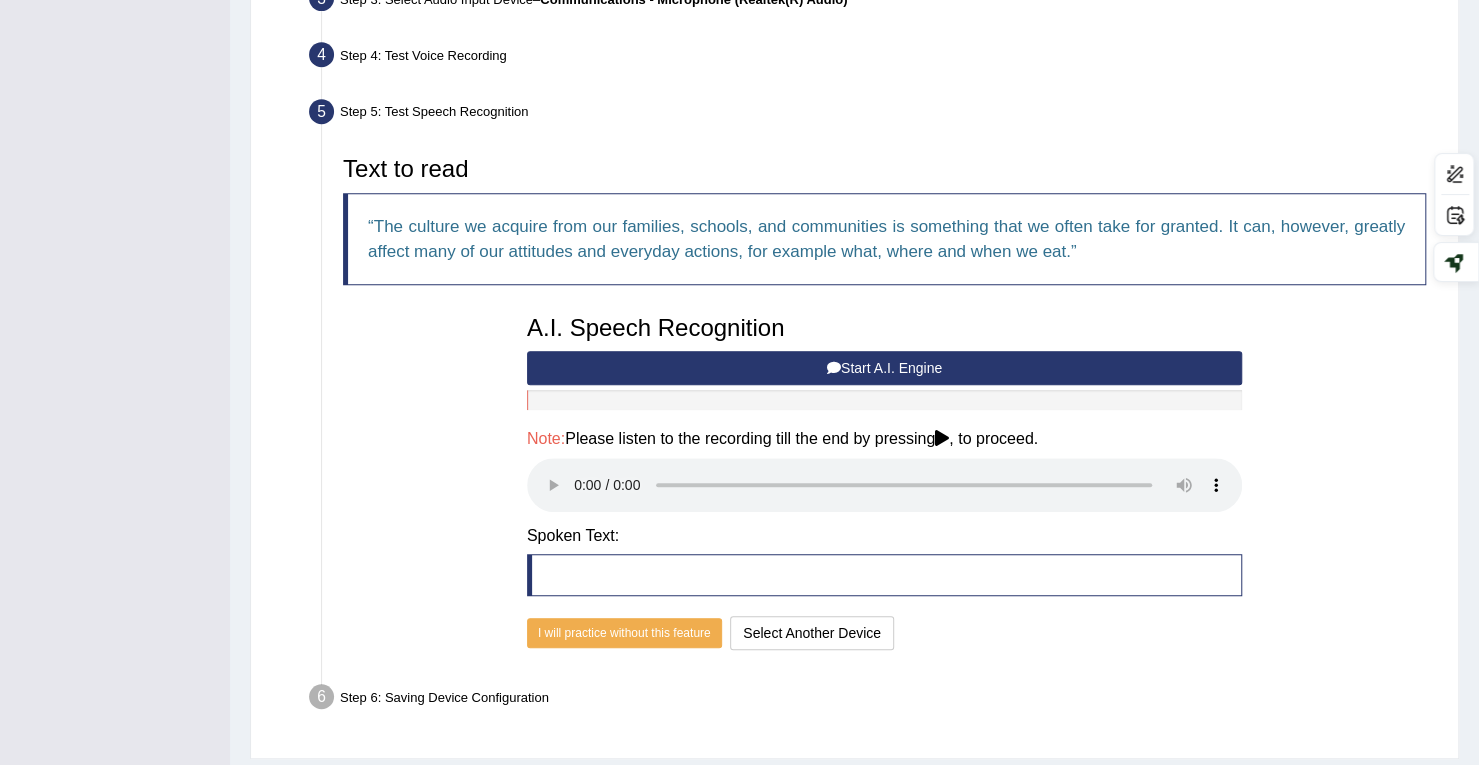 scroll, scrollTop: 578, scrollLeft: 0, axis: vertical 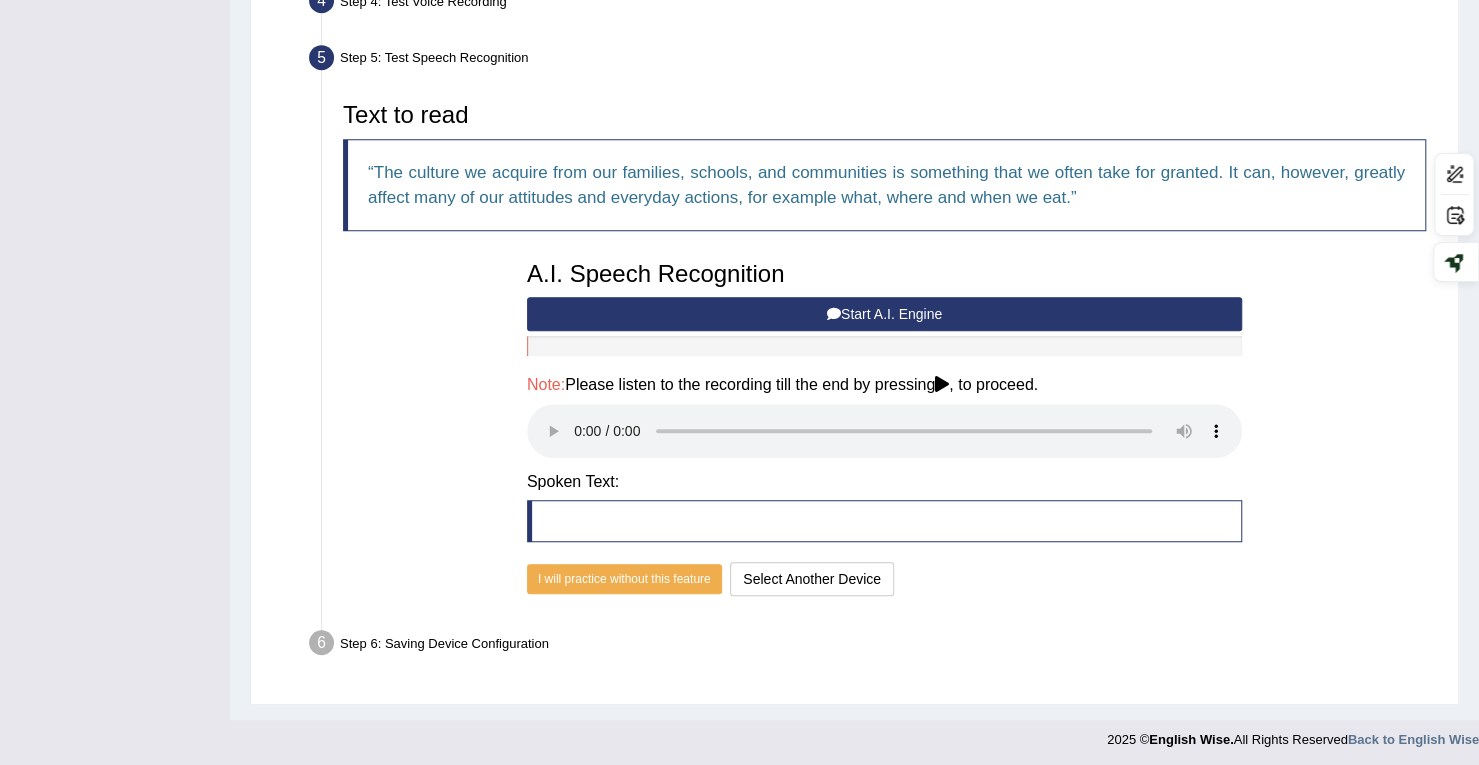 click on "Start A.I. Engine" at bounding box center (884, 314) 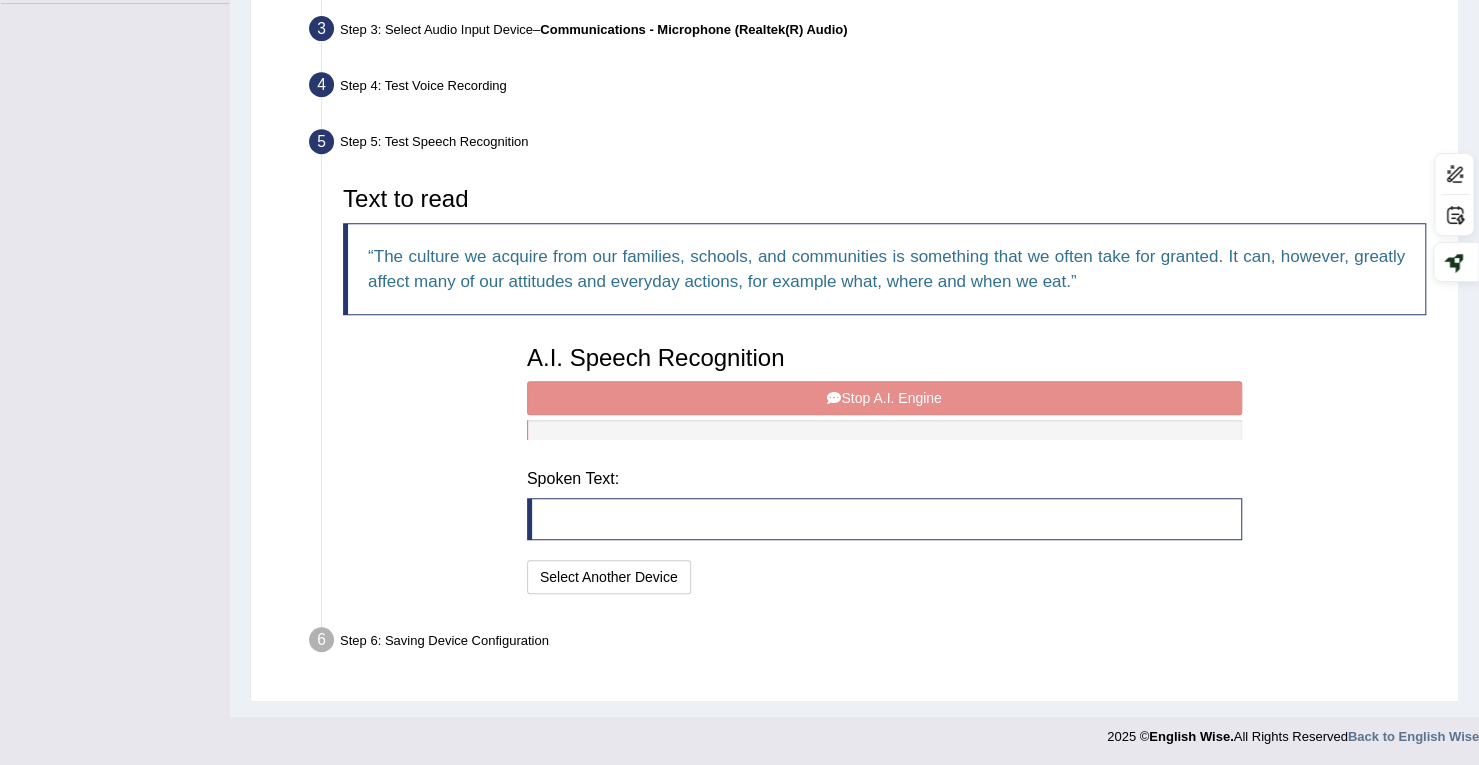 scroll, scrollTop: 481, scrollLeft: 0, axis: vertical 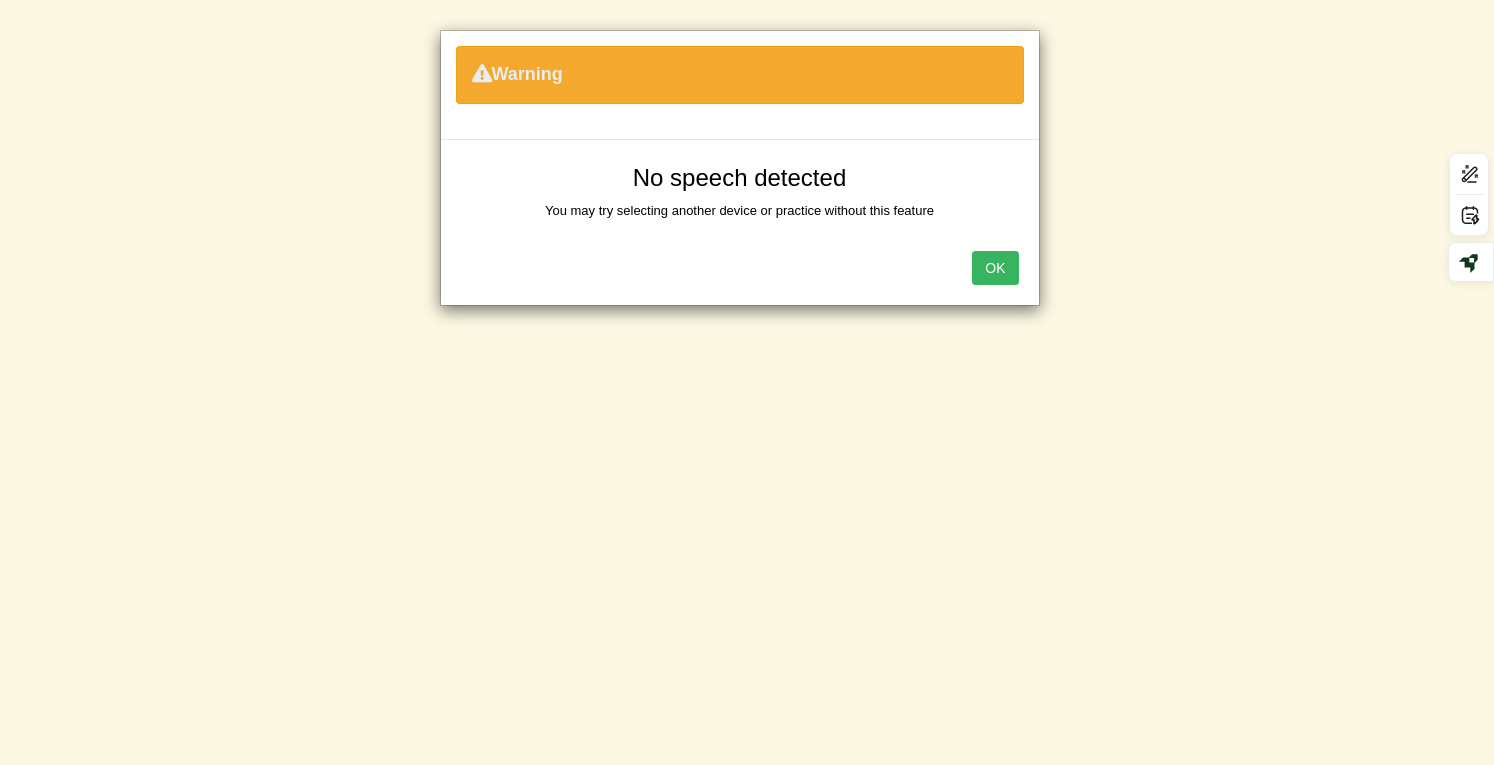 click on "OK" at bounding box center [995, 268] 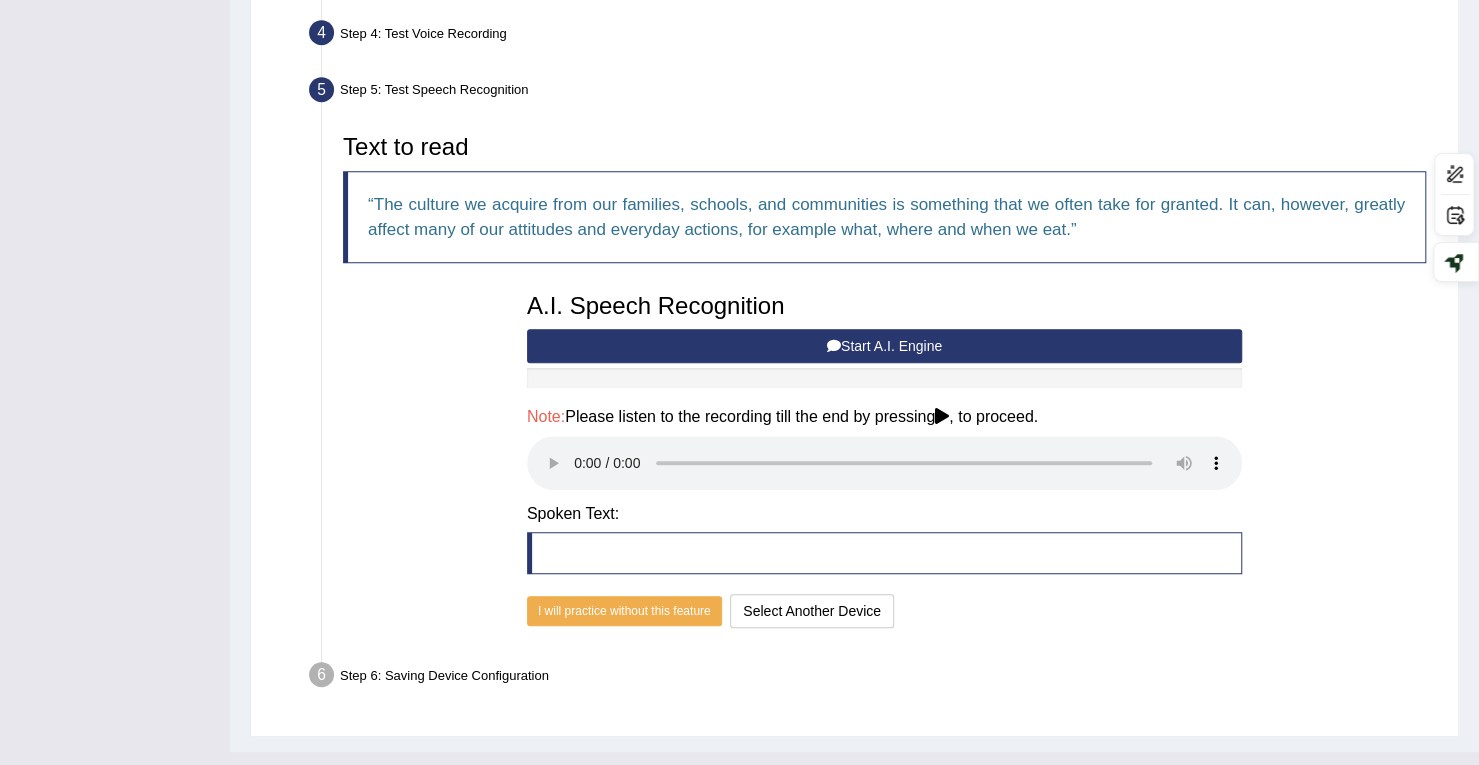 scroll, scrollTop: 578, scrollLeft: 0, axis: vertical 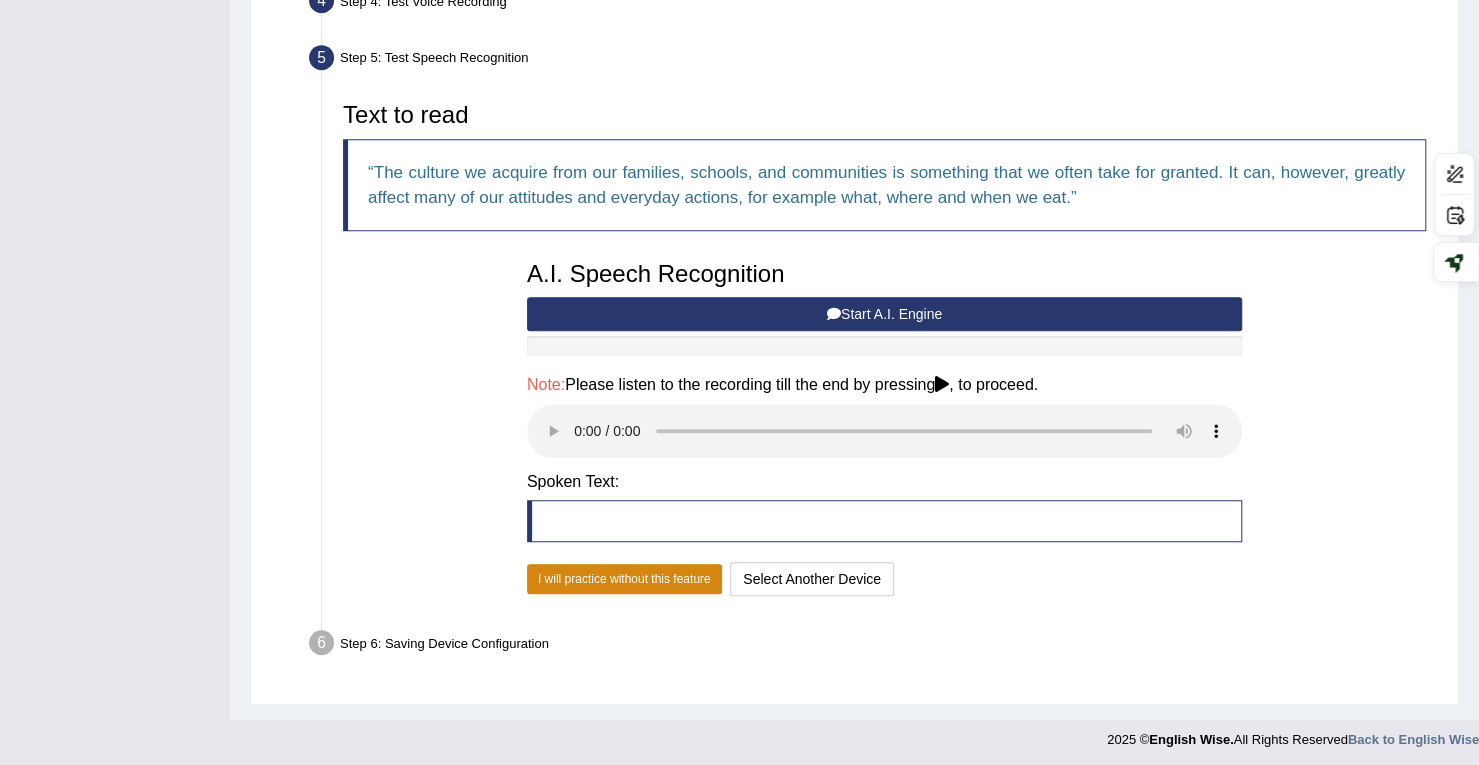 click on "I will practice without this feature" at bounding box center (624, 579) 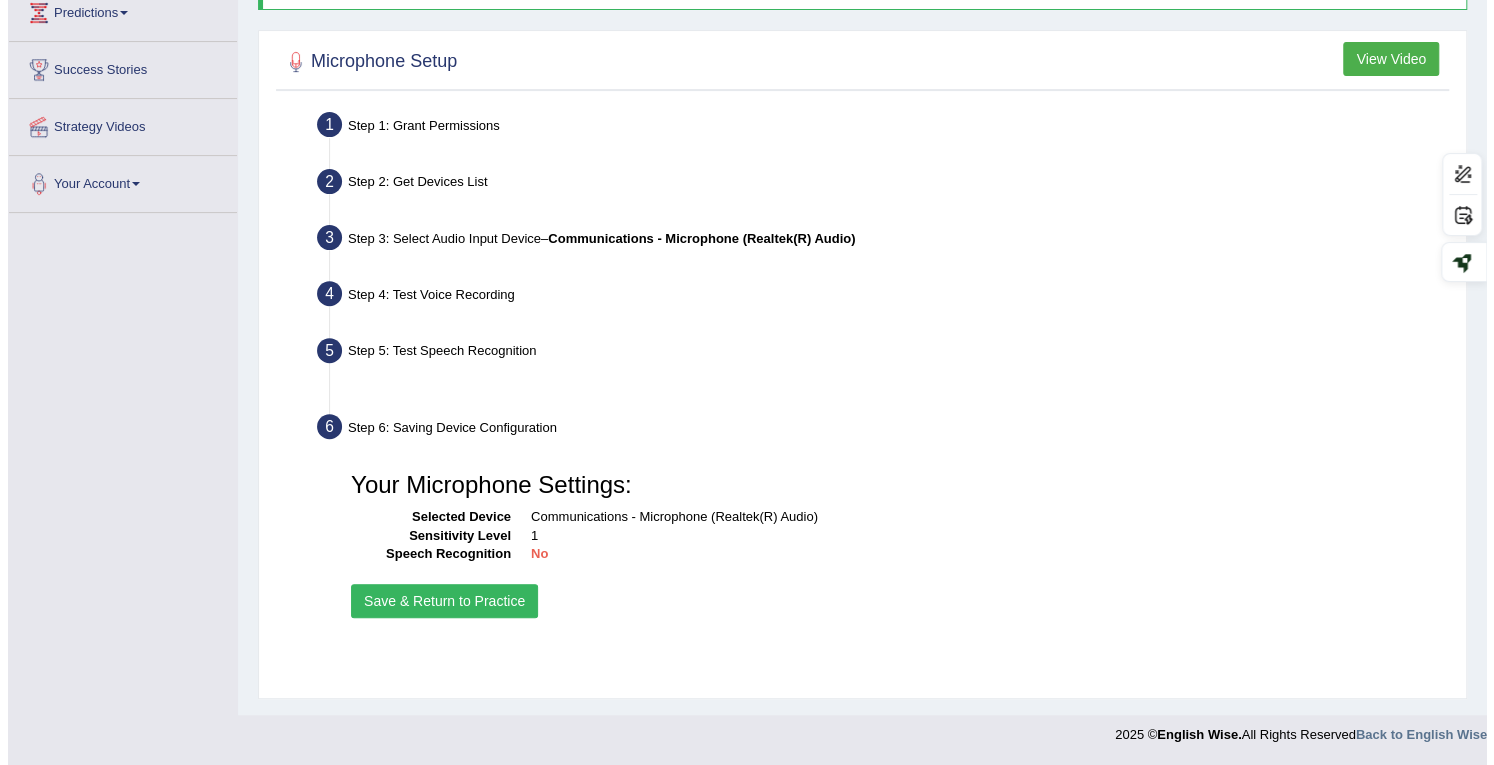 scroll, scrollTop: 284, scrollLeft: 0, axis: vertical 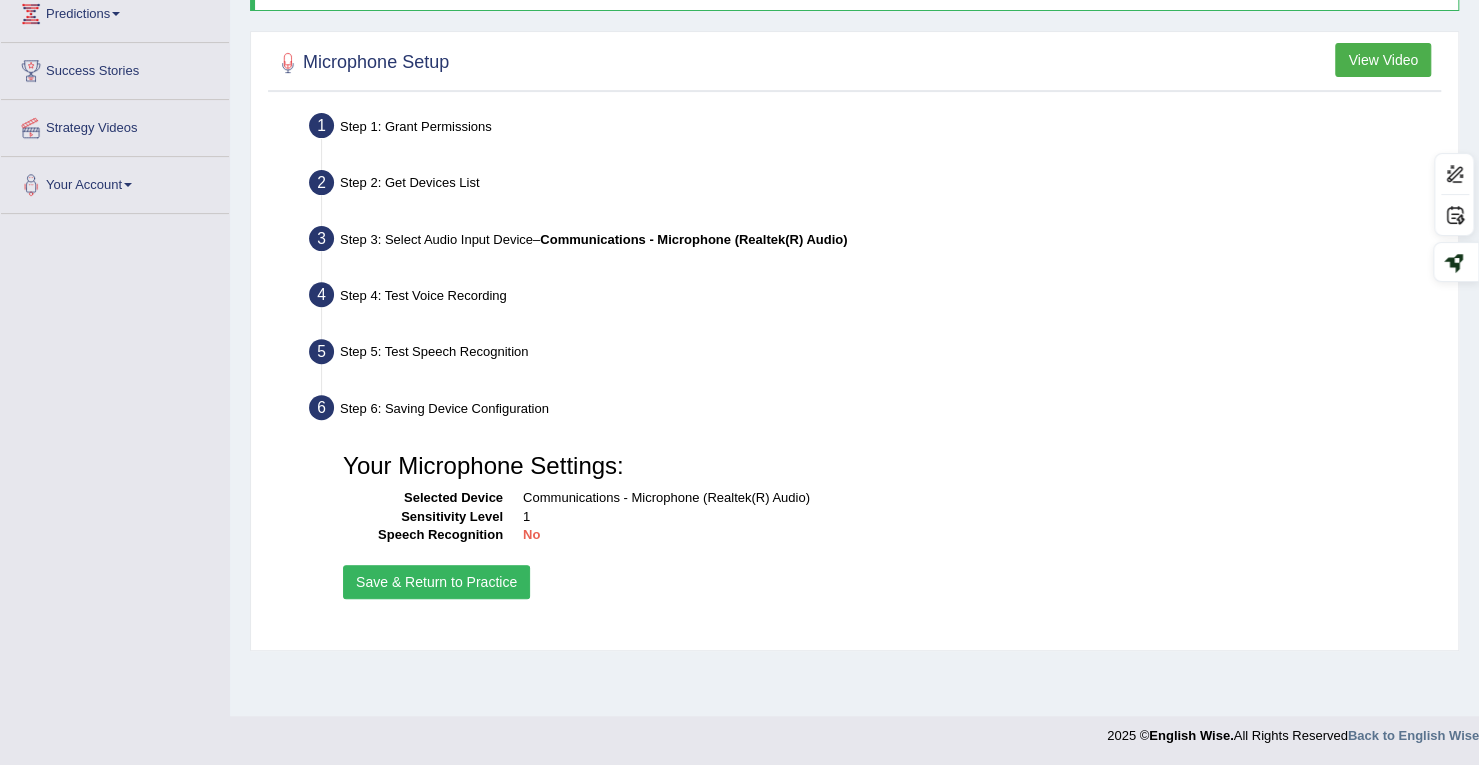 click on "View Video" at bounding box center (1383, 60) 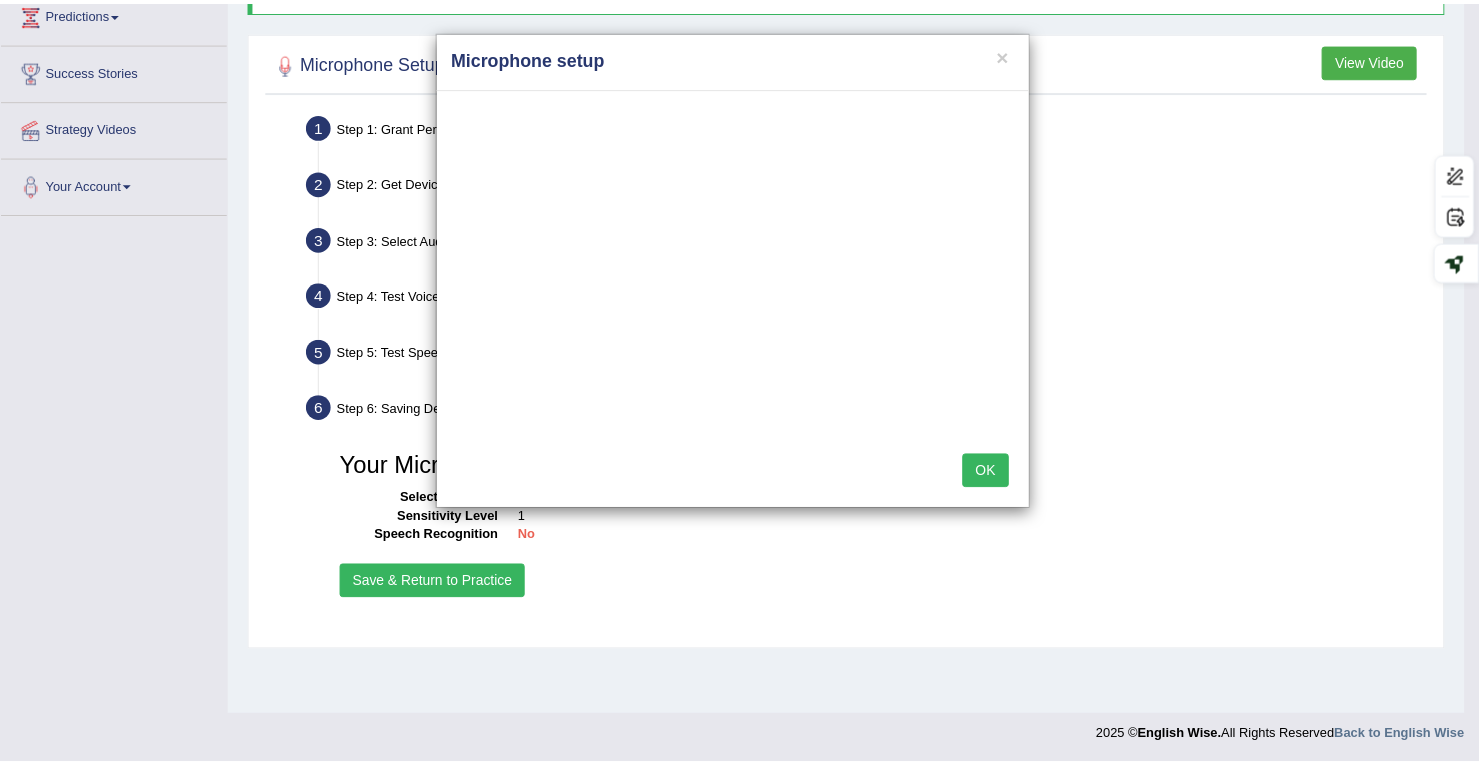 scroll, scrollTop: 0, scrollLeft: 0, axis: both 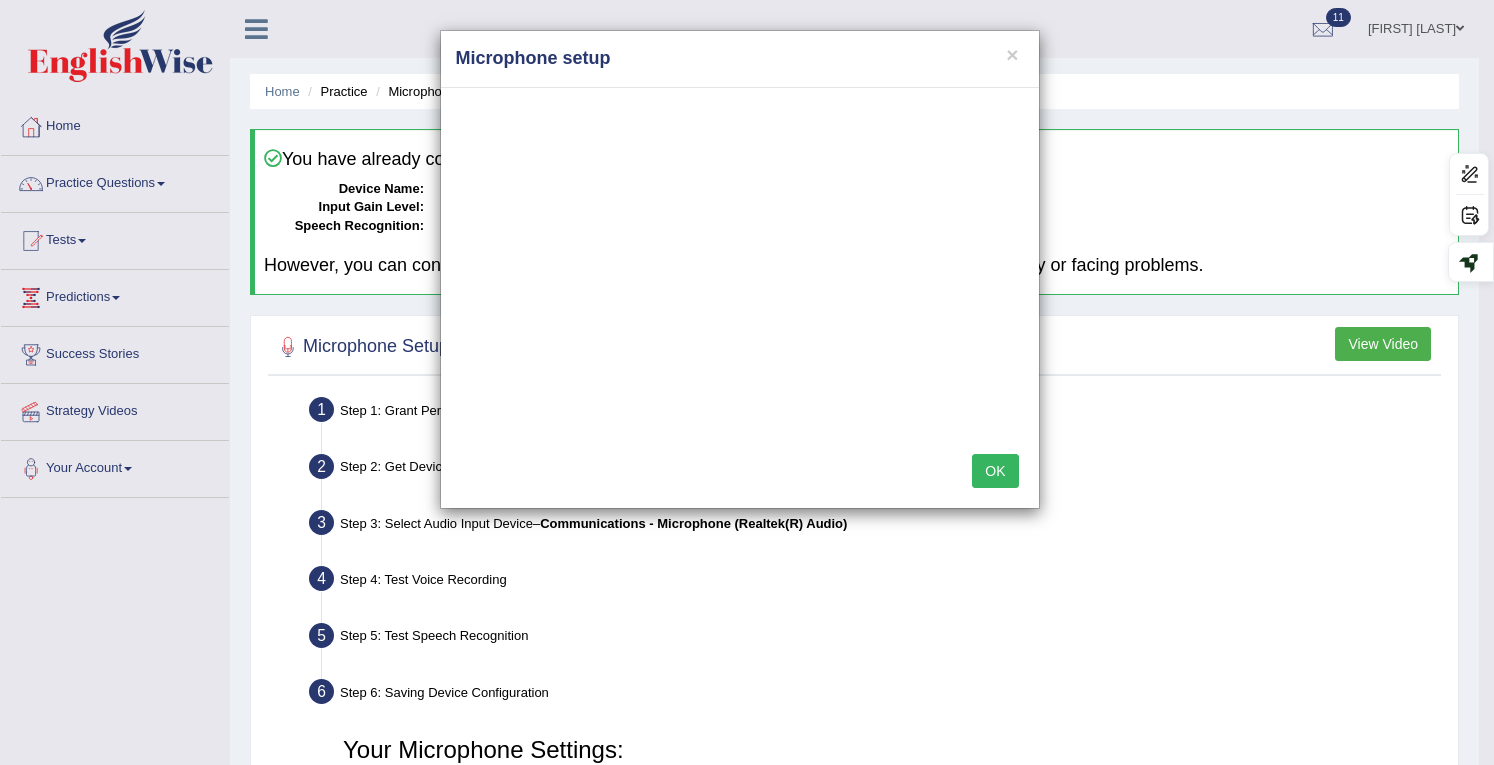 click on "× Microphone setup OK" at bounding box center (747, 382) 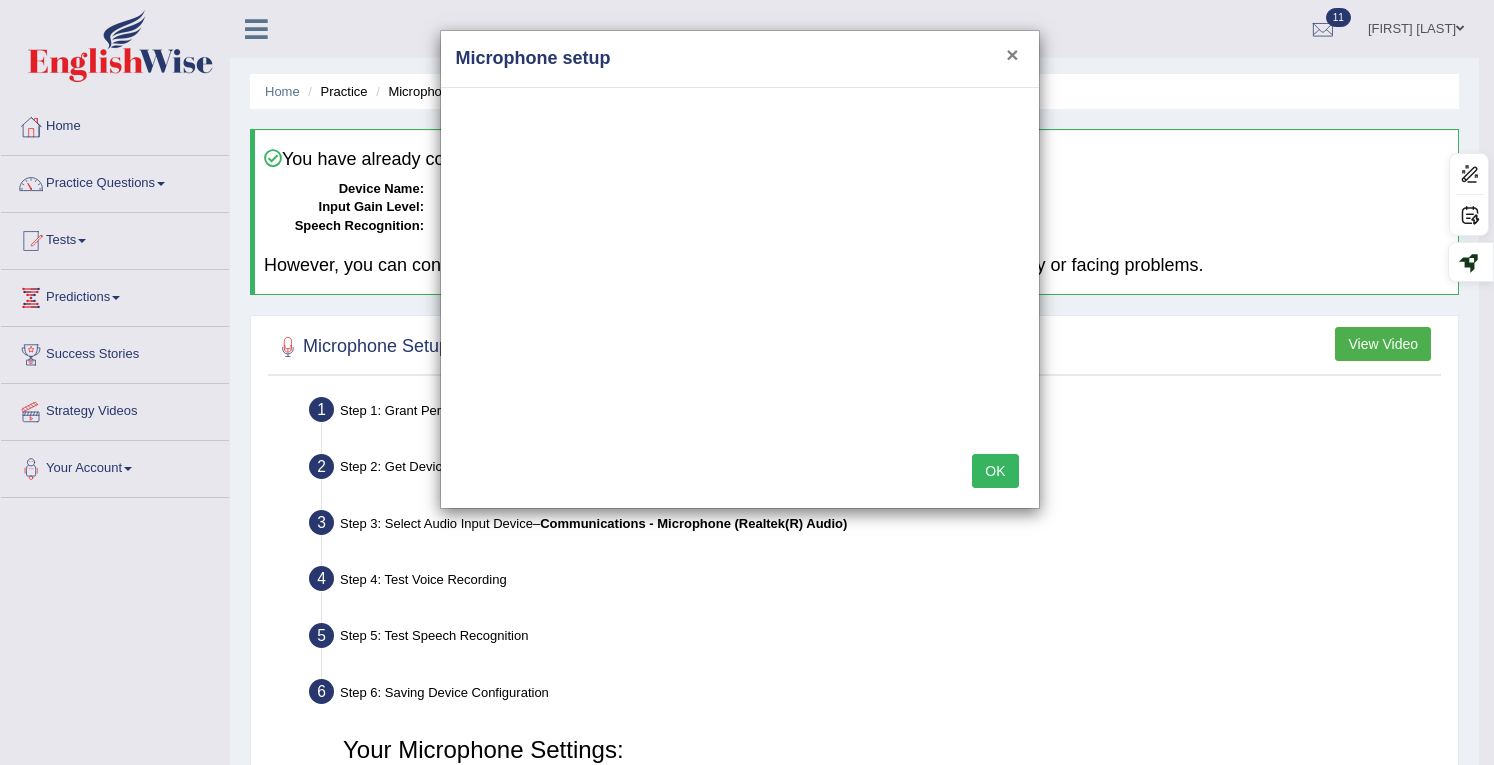 click on "×" at bounding box center (1012, 54) 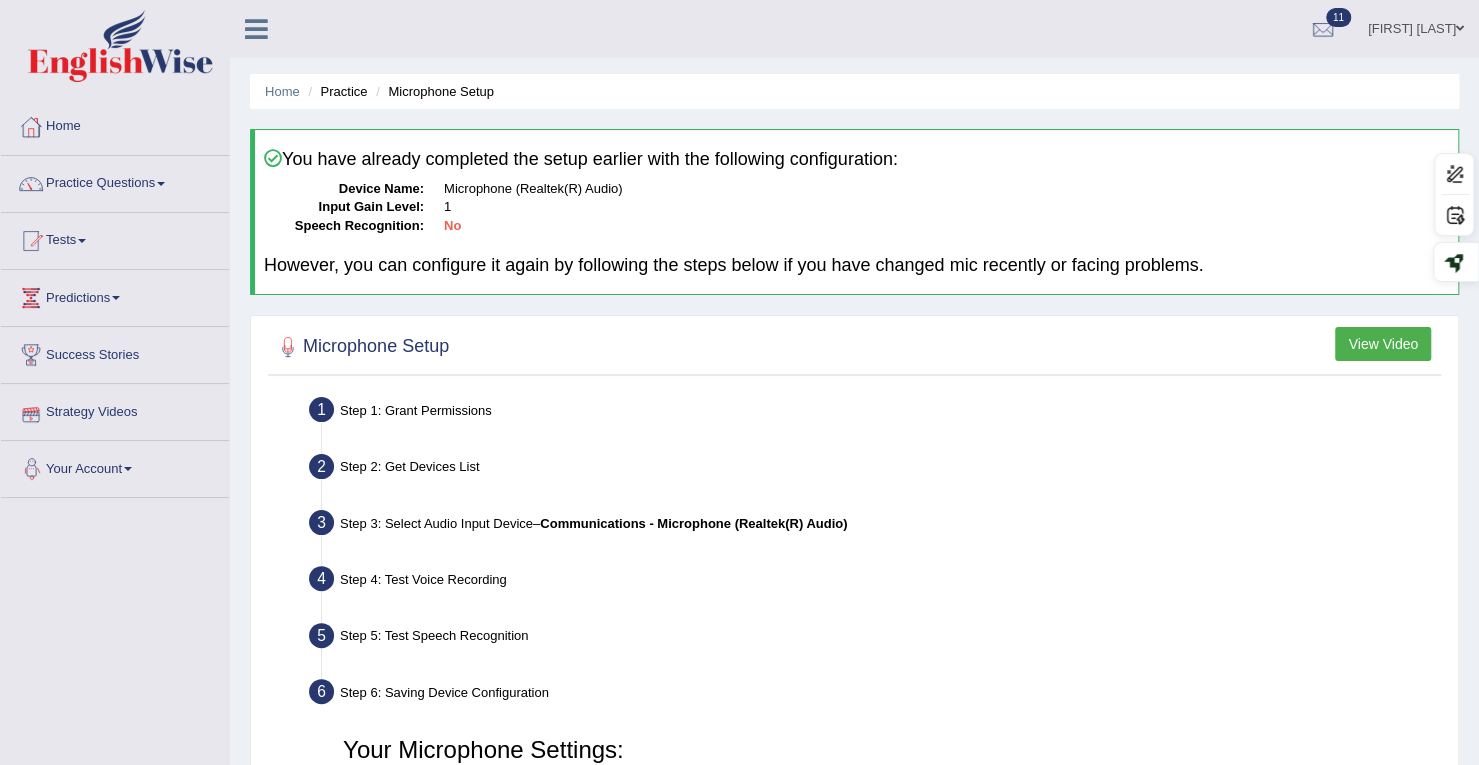 click on "Your Account" at bounding box center (115, 466) 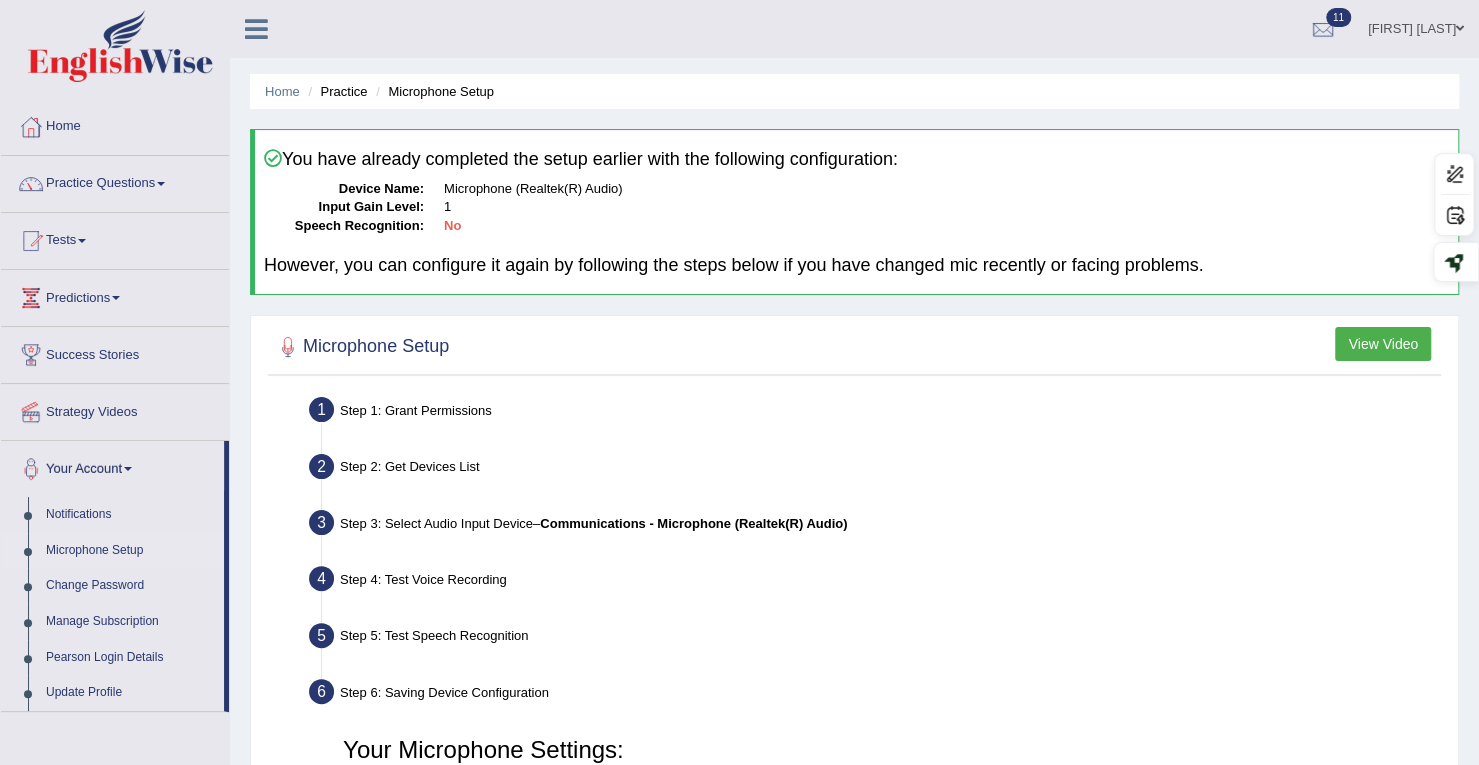 click on "Microphone Setup" at bounding box center [130, 551] 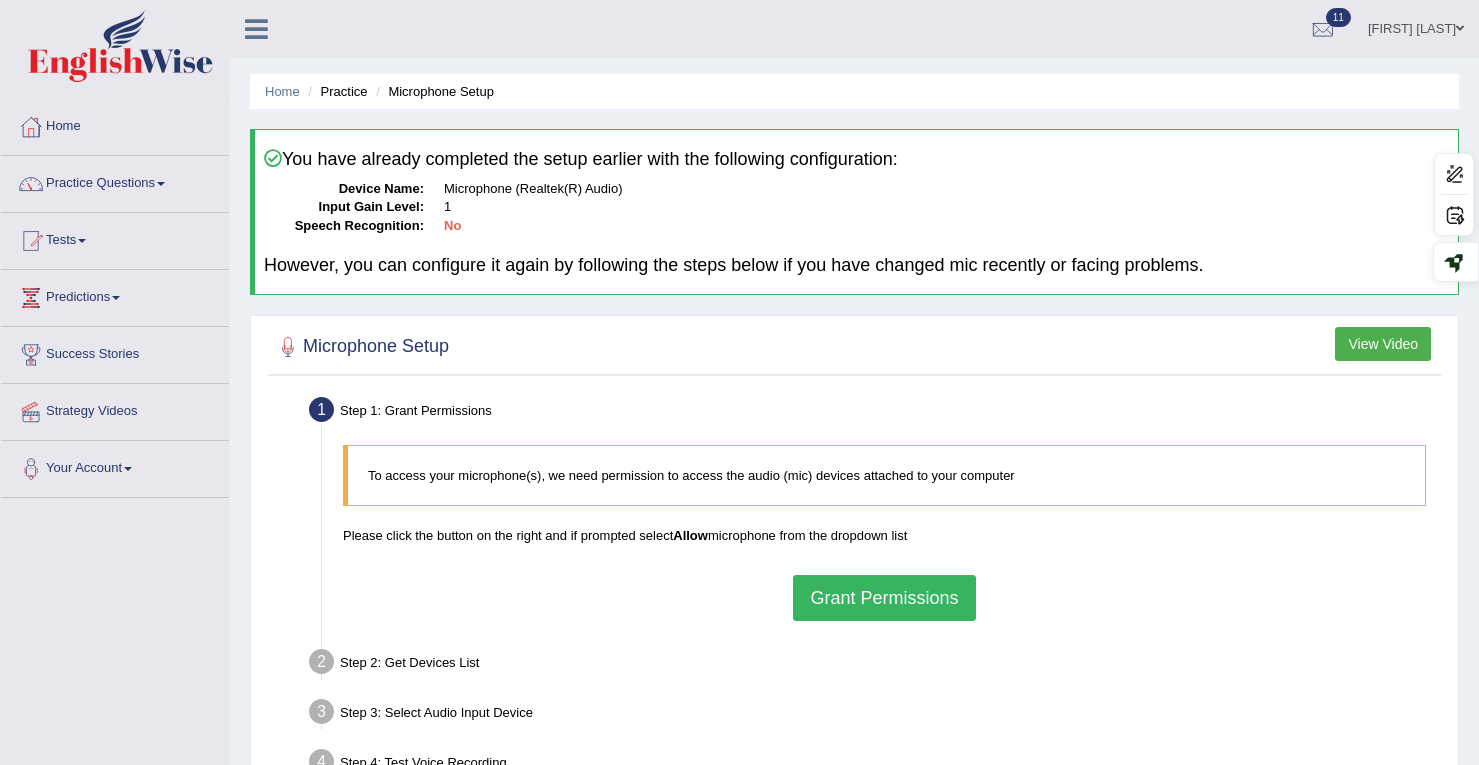 scroll, scrollTop: 150, scrollLeft: 0, axis: vertical 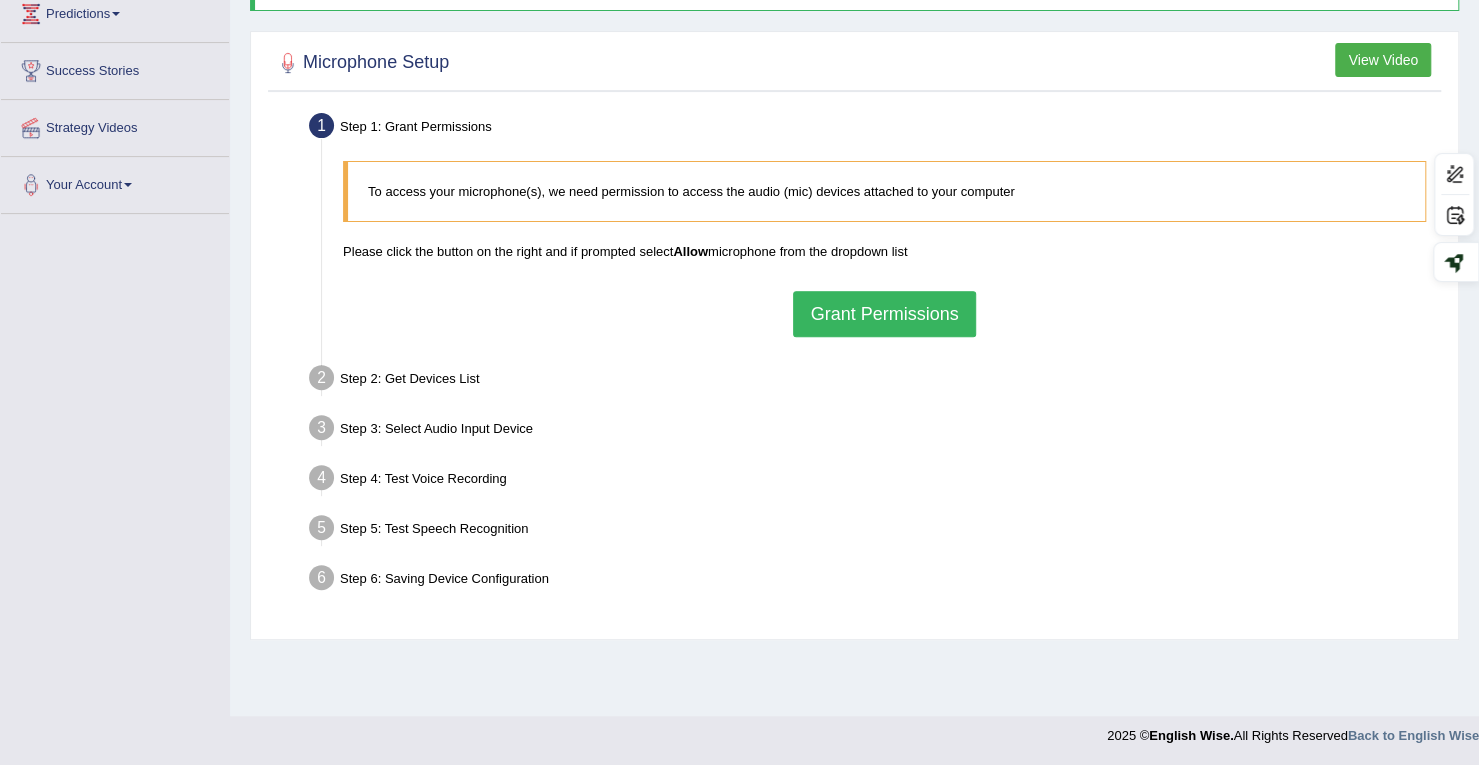 click on "Grant Permissions" at bounding box center (884, 314) 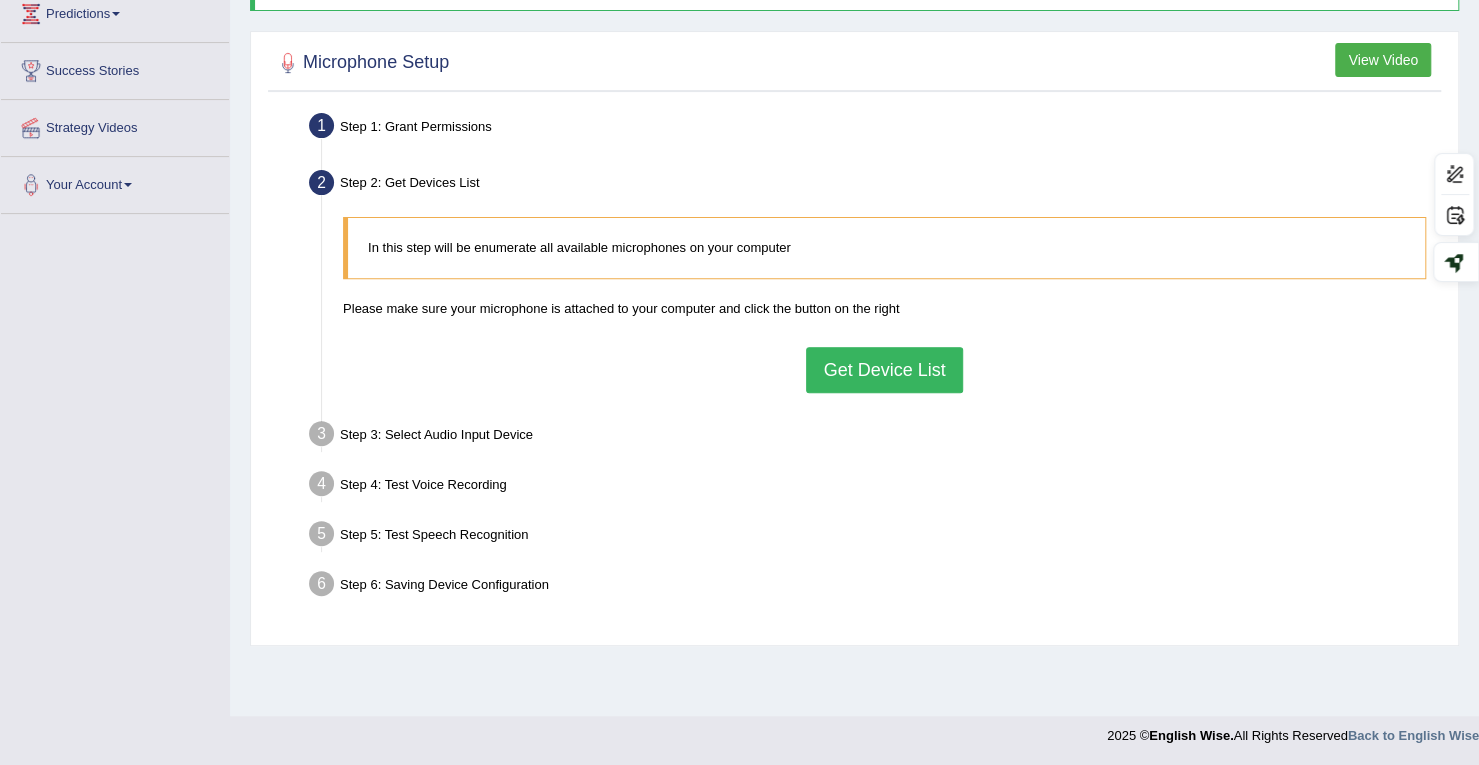click on "Get Device List" at bounding box center [884, 370] 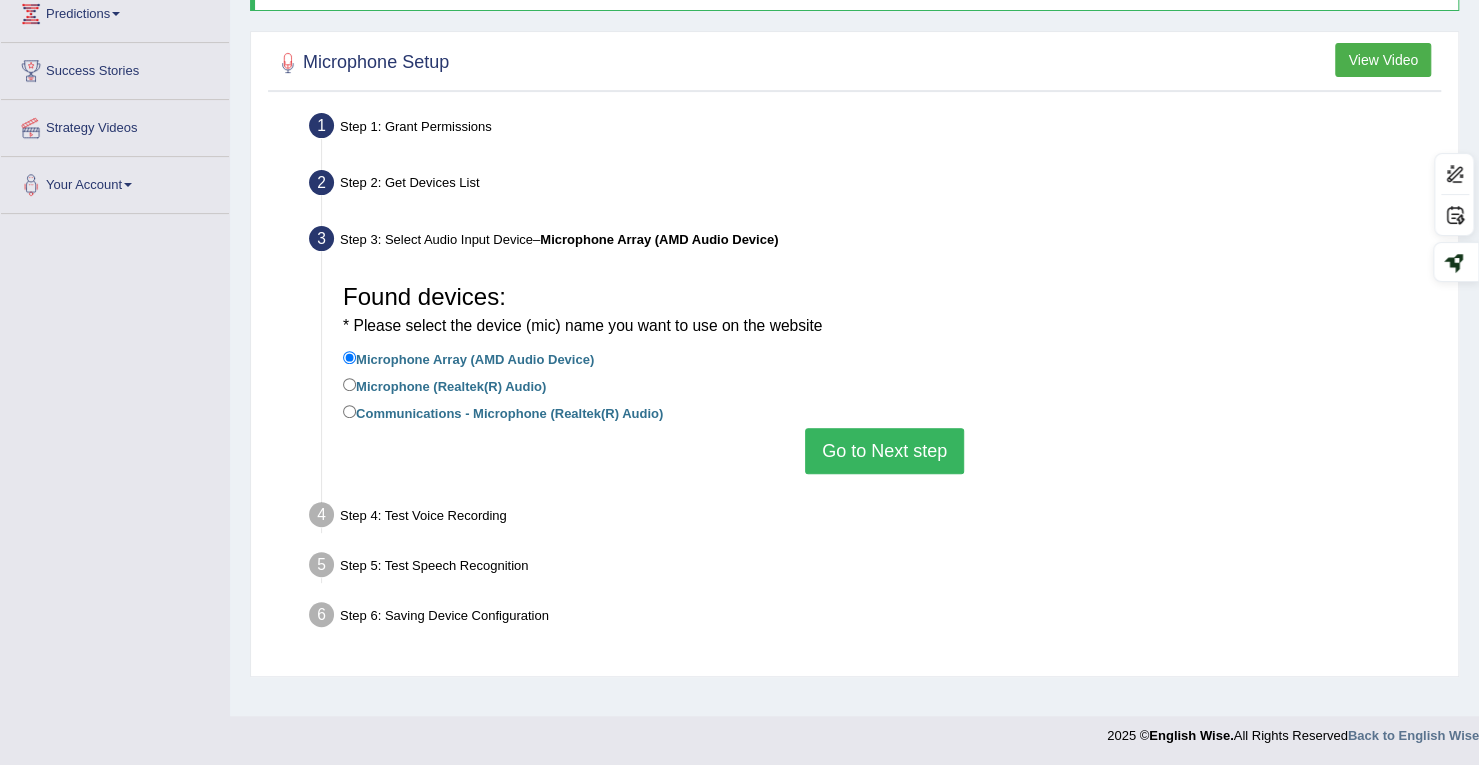 click on "Go to Next step" at bounding box center (884, 451) 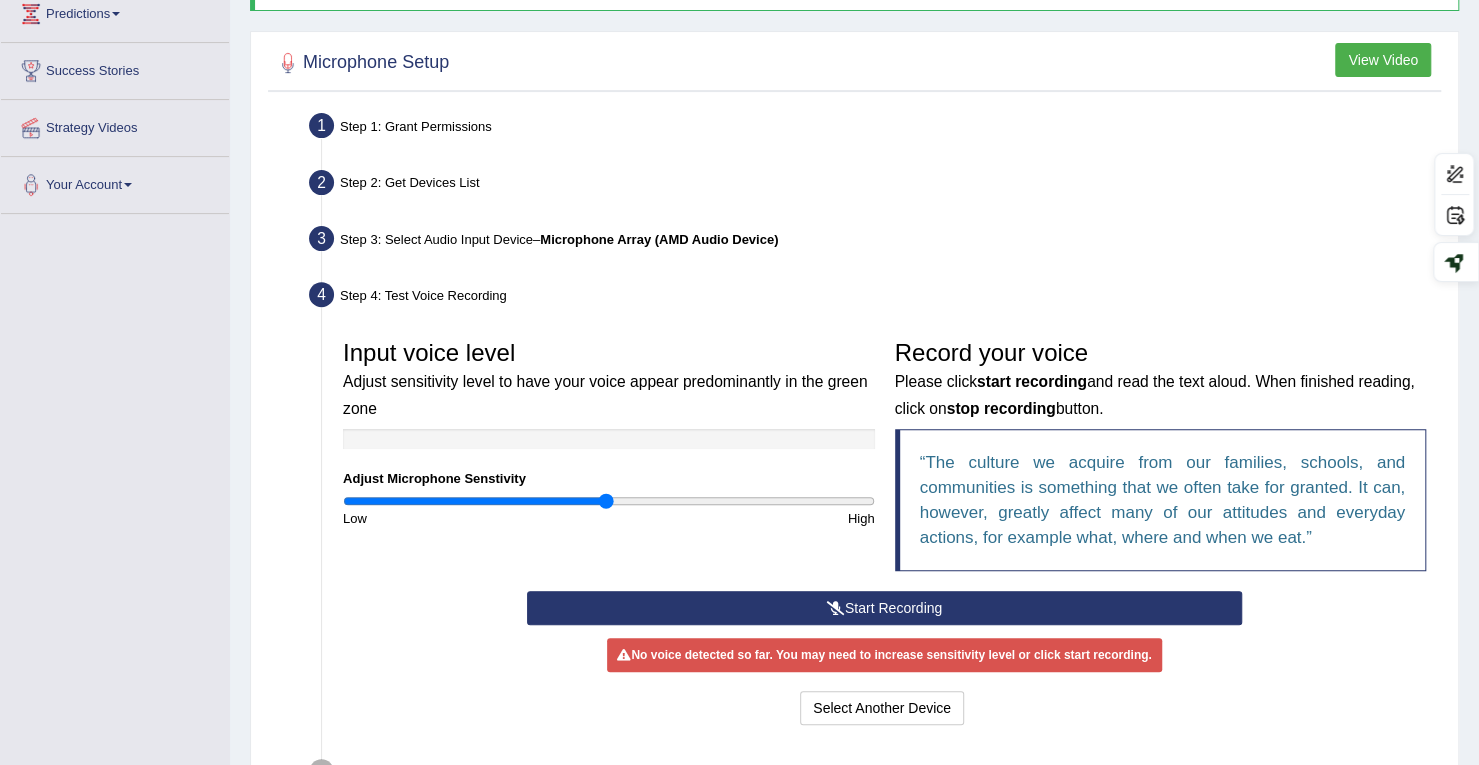 click on "Start Recording" at bounding box center [884, 608] 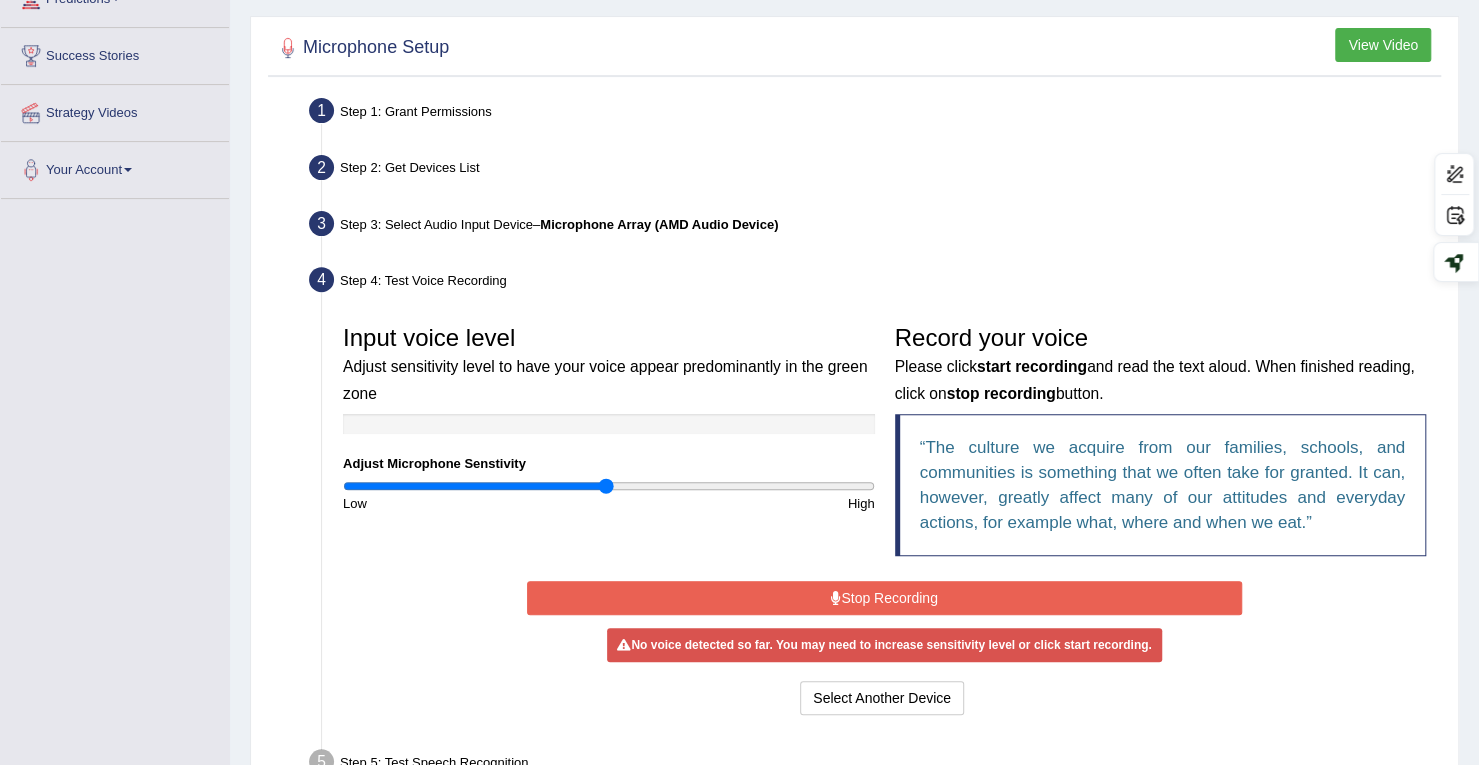 scroll, scrollTop: 468, scrollLeft: 0, axis: vertical 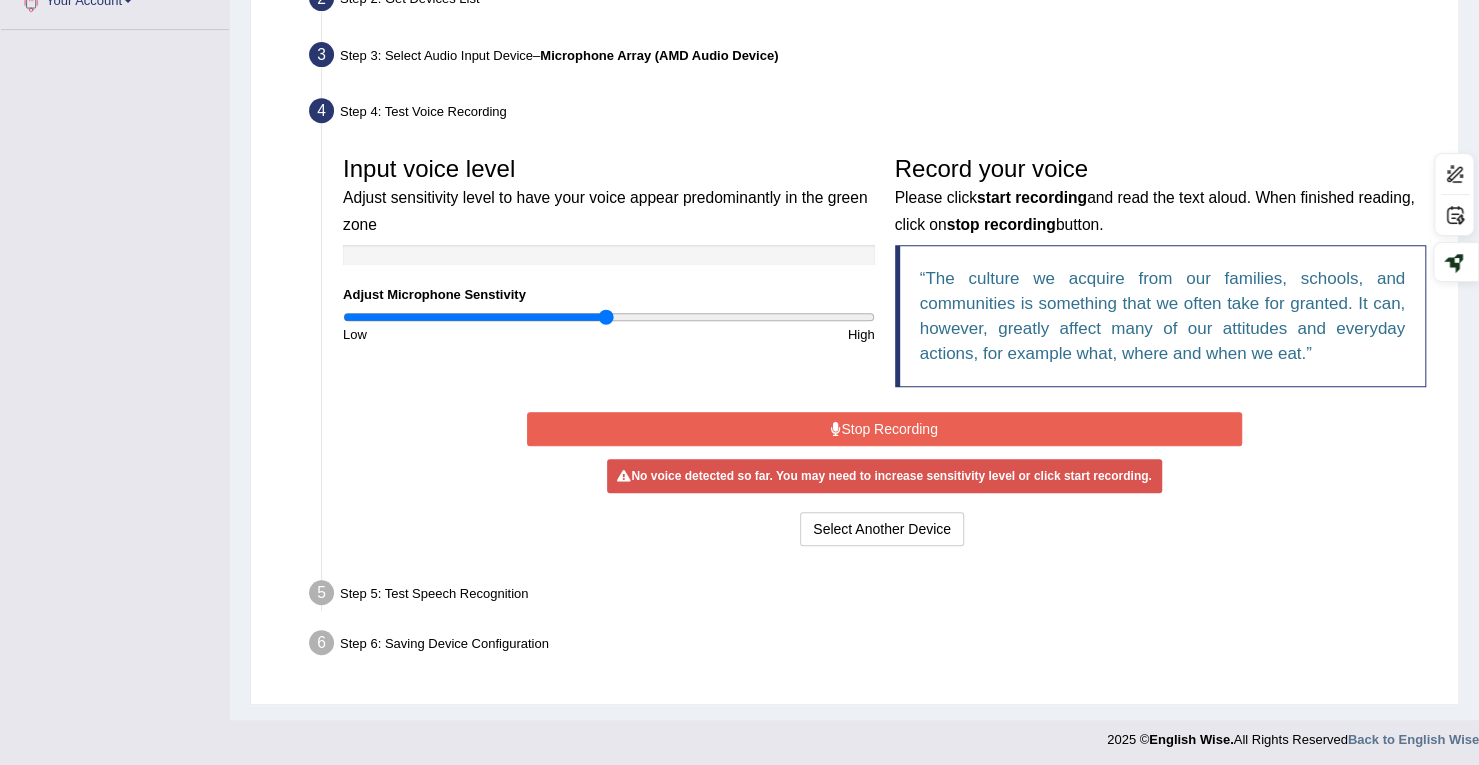 click on "Stop Recording" at bounding box center [884, 429] 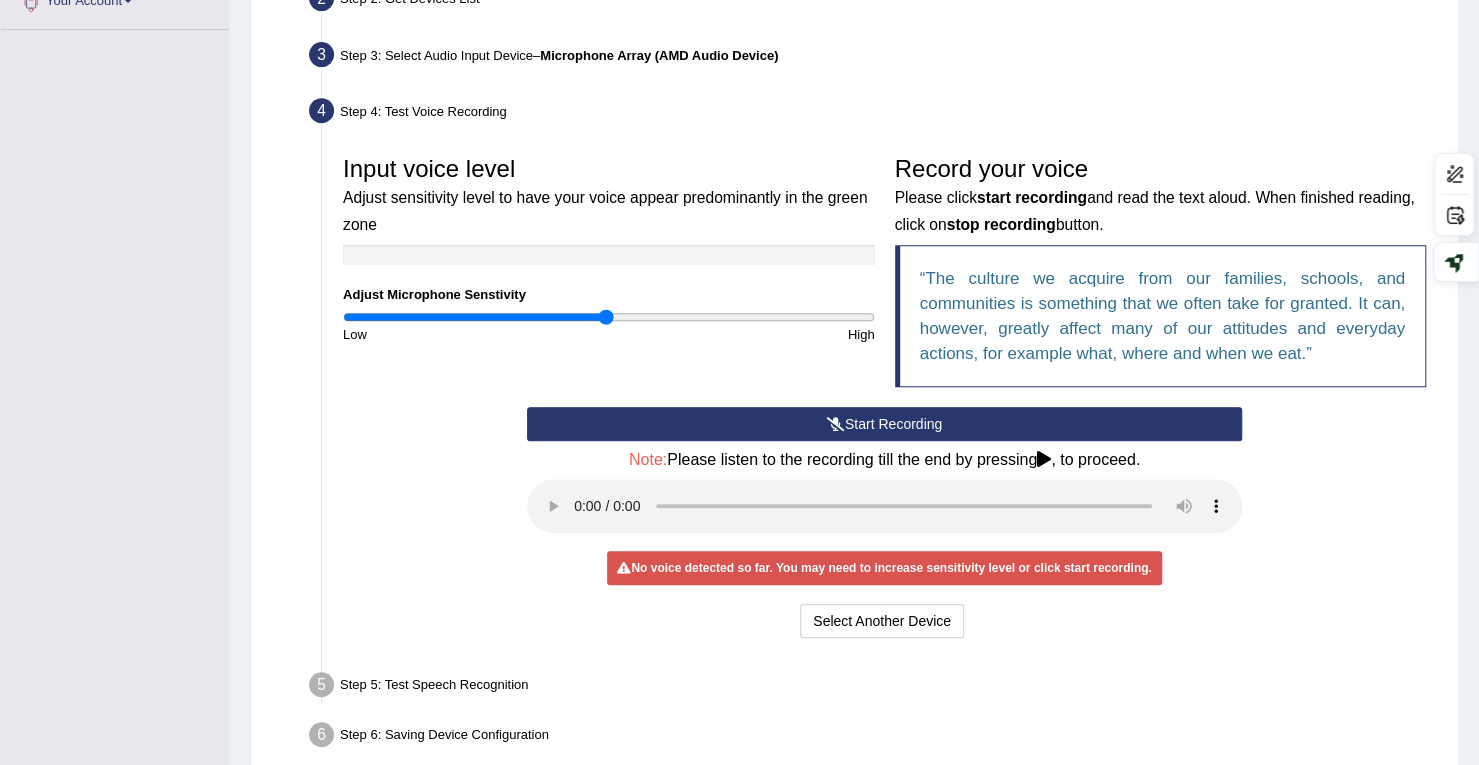 click on "Start Recording" at bounding box center [884, 424] 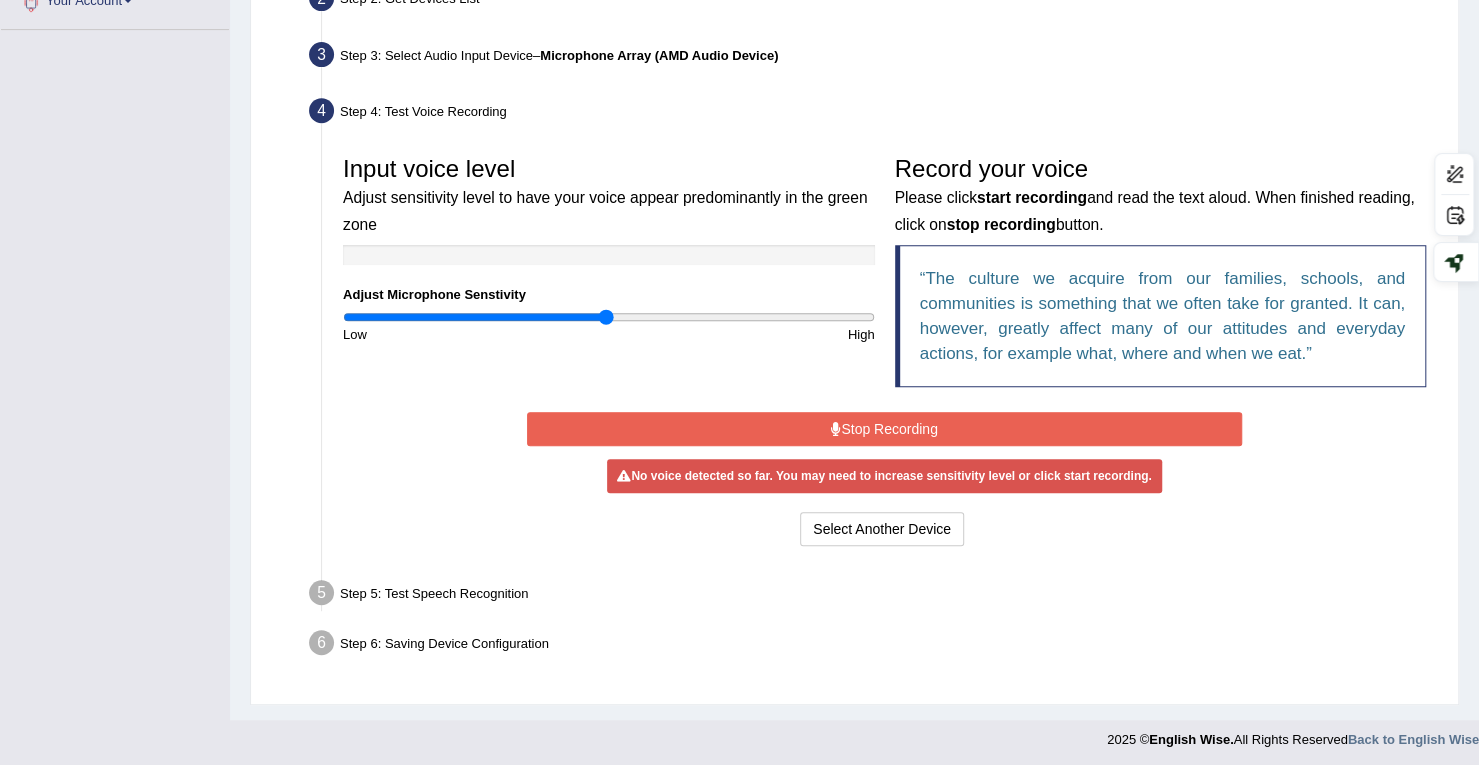 click on "Stop Recording" at bounding box center (884, 429) 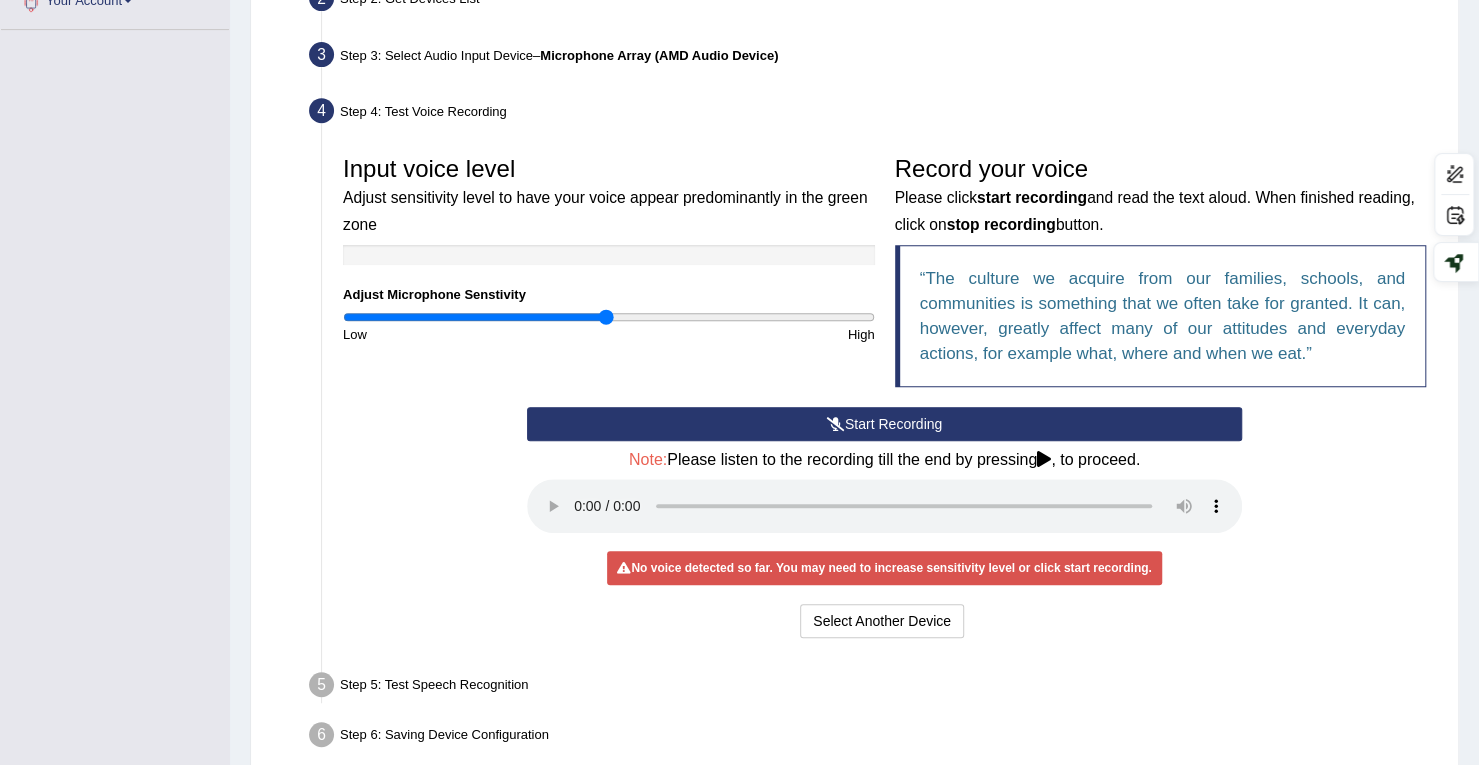 click on "Start Recording" at bounding box center (884, 424) 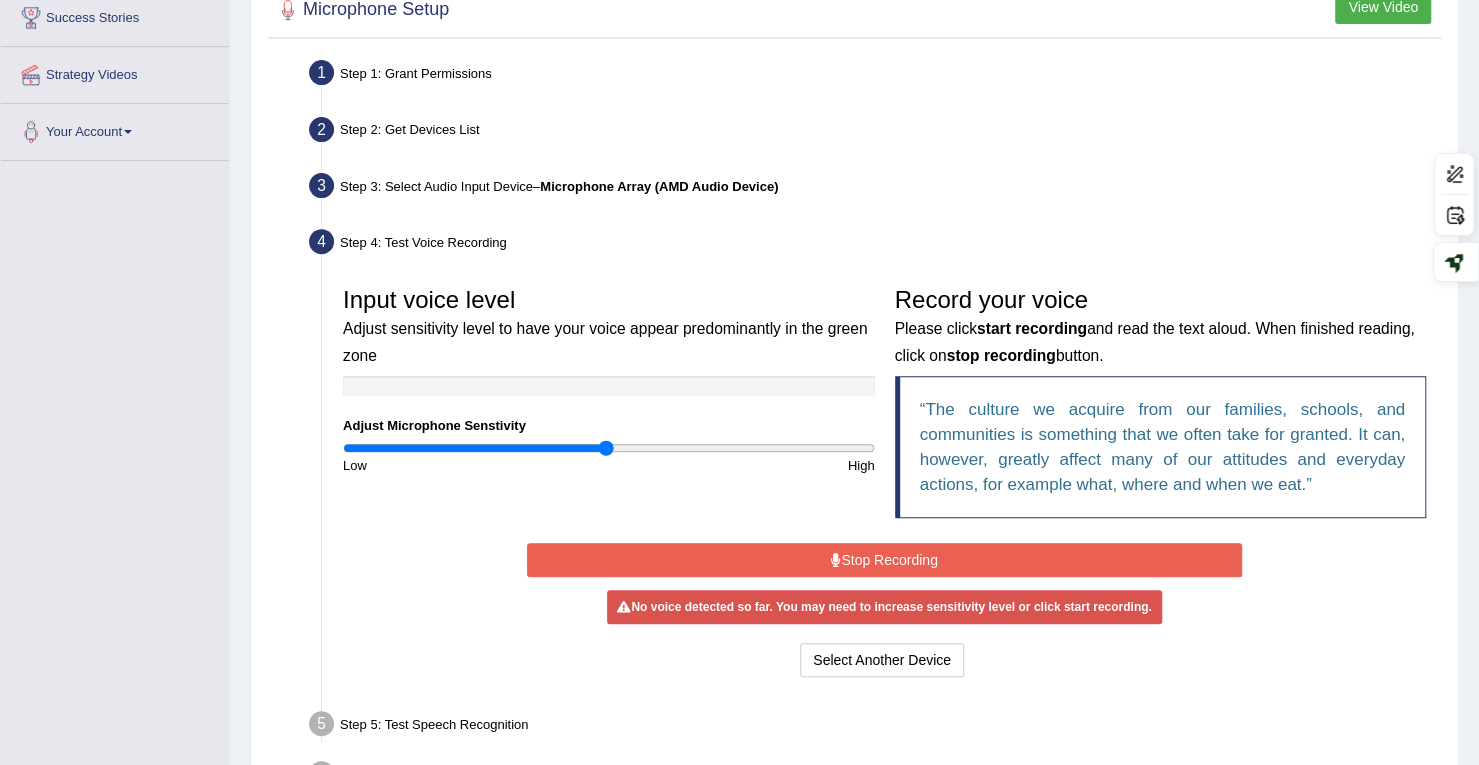 scroll, scrollTop: 368, scrollLeft: 0, axis: vertical 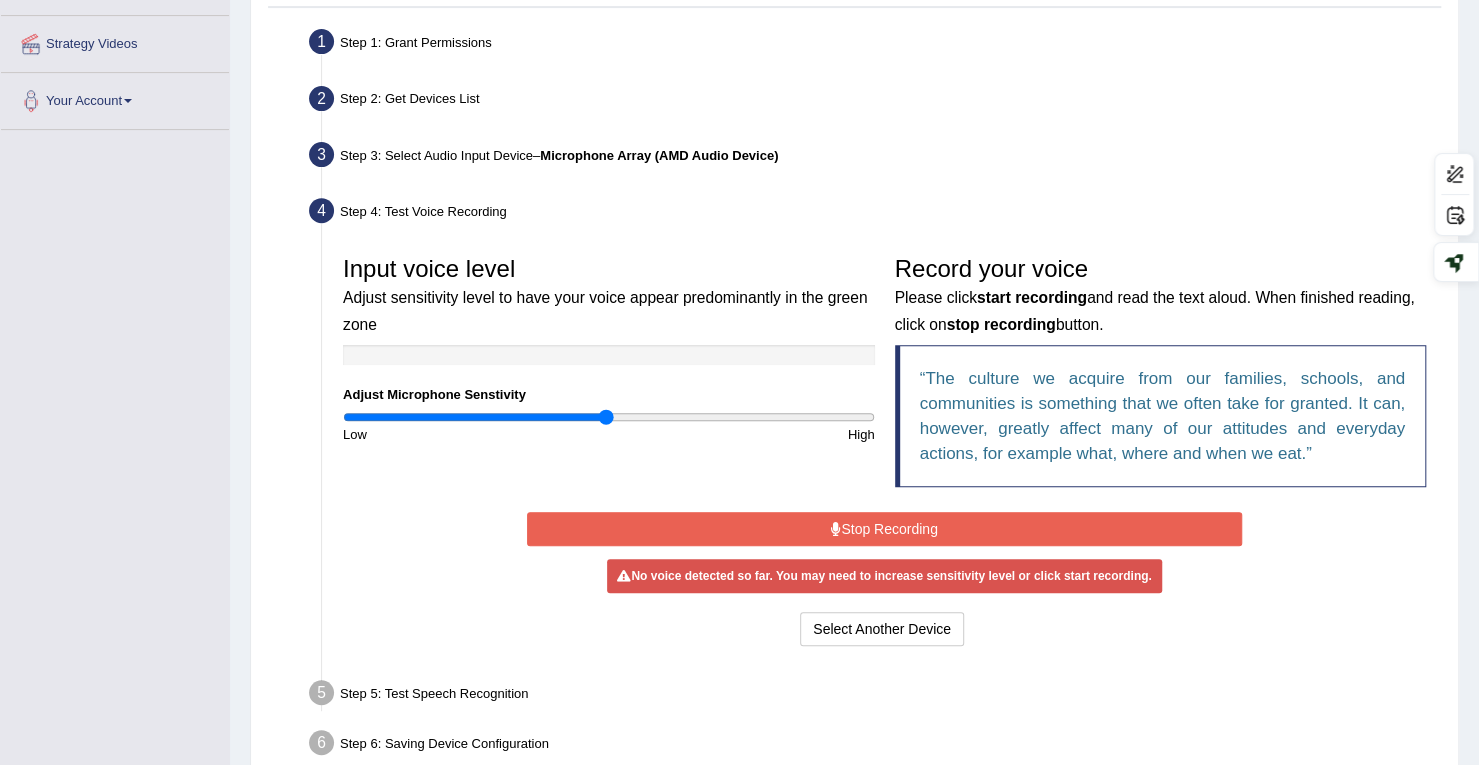 click on "Step 2: Get Devices List" at bounding box center [874, 102] 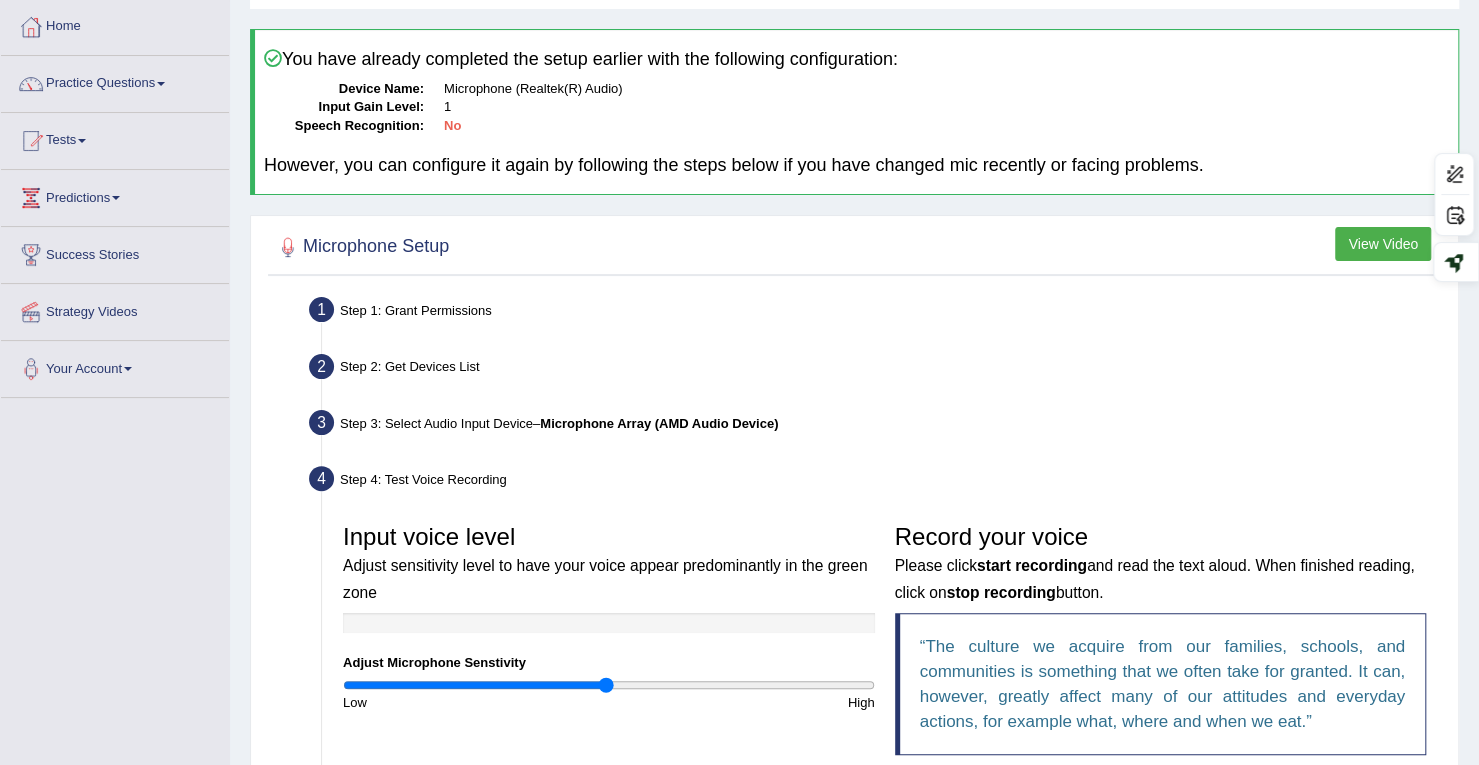 scroll, scrollTop: 68, scrollLeft: 0, axis: vertical 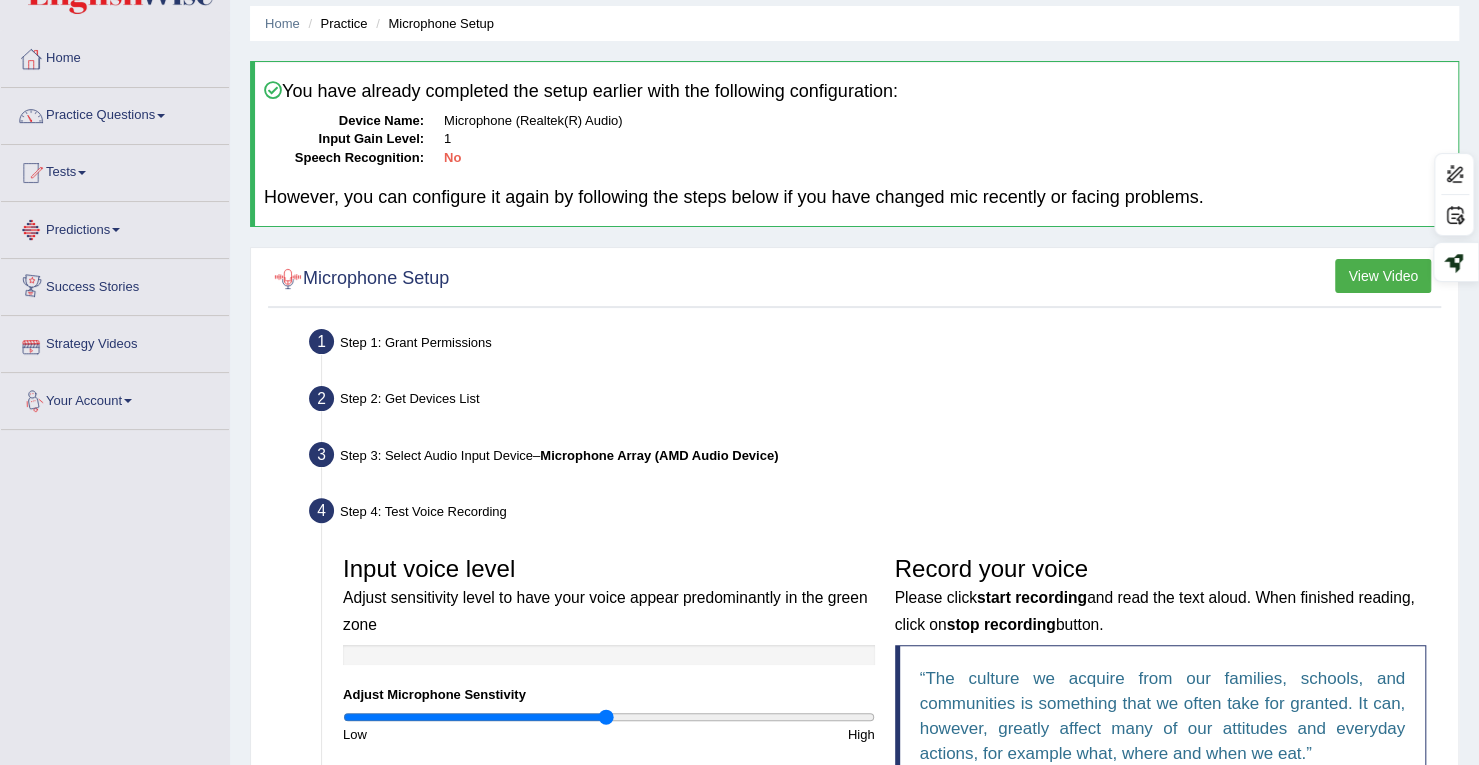 click on "Your Account" at bounding box center [115, 398] 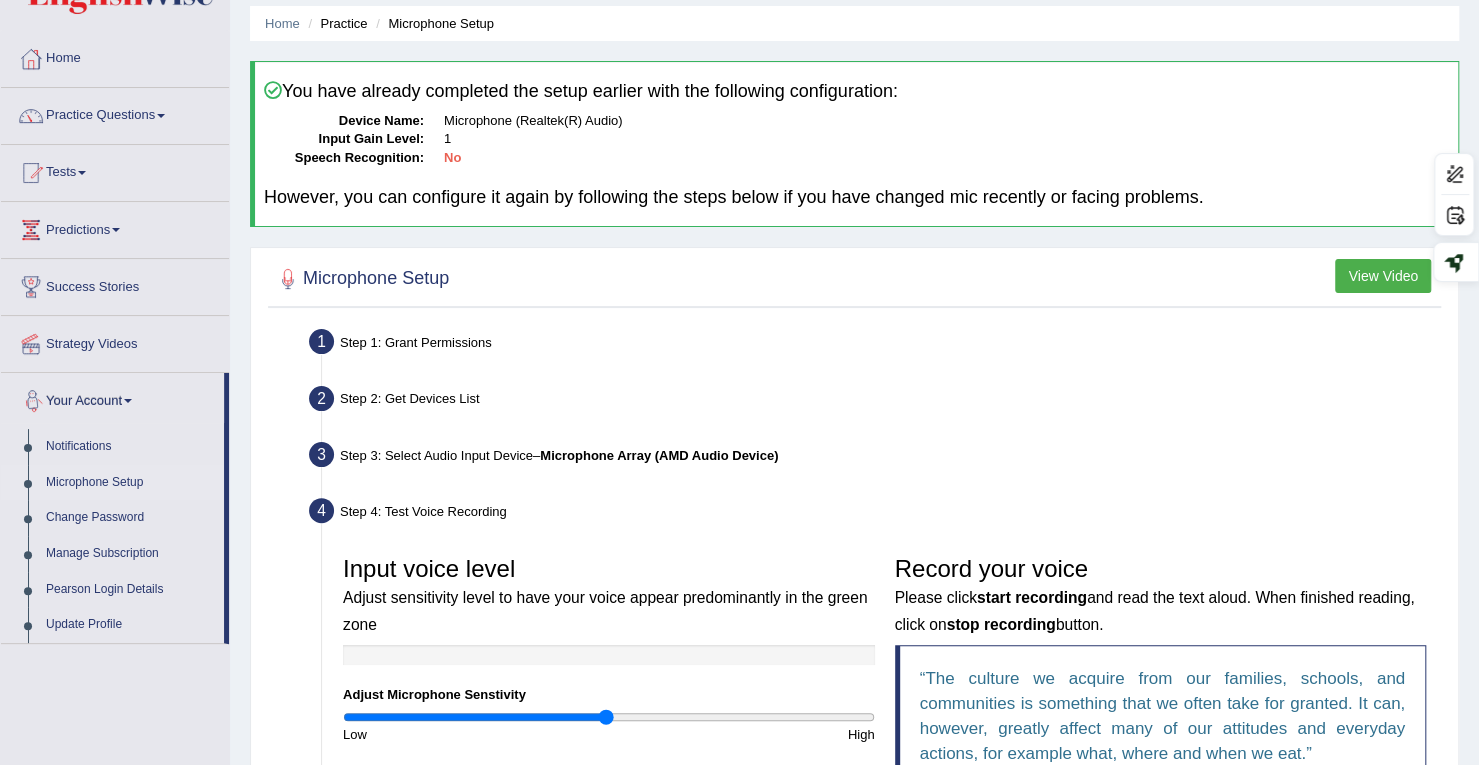 click on "Microphone Setup" at bounding box center [130, 483] 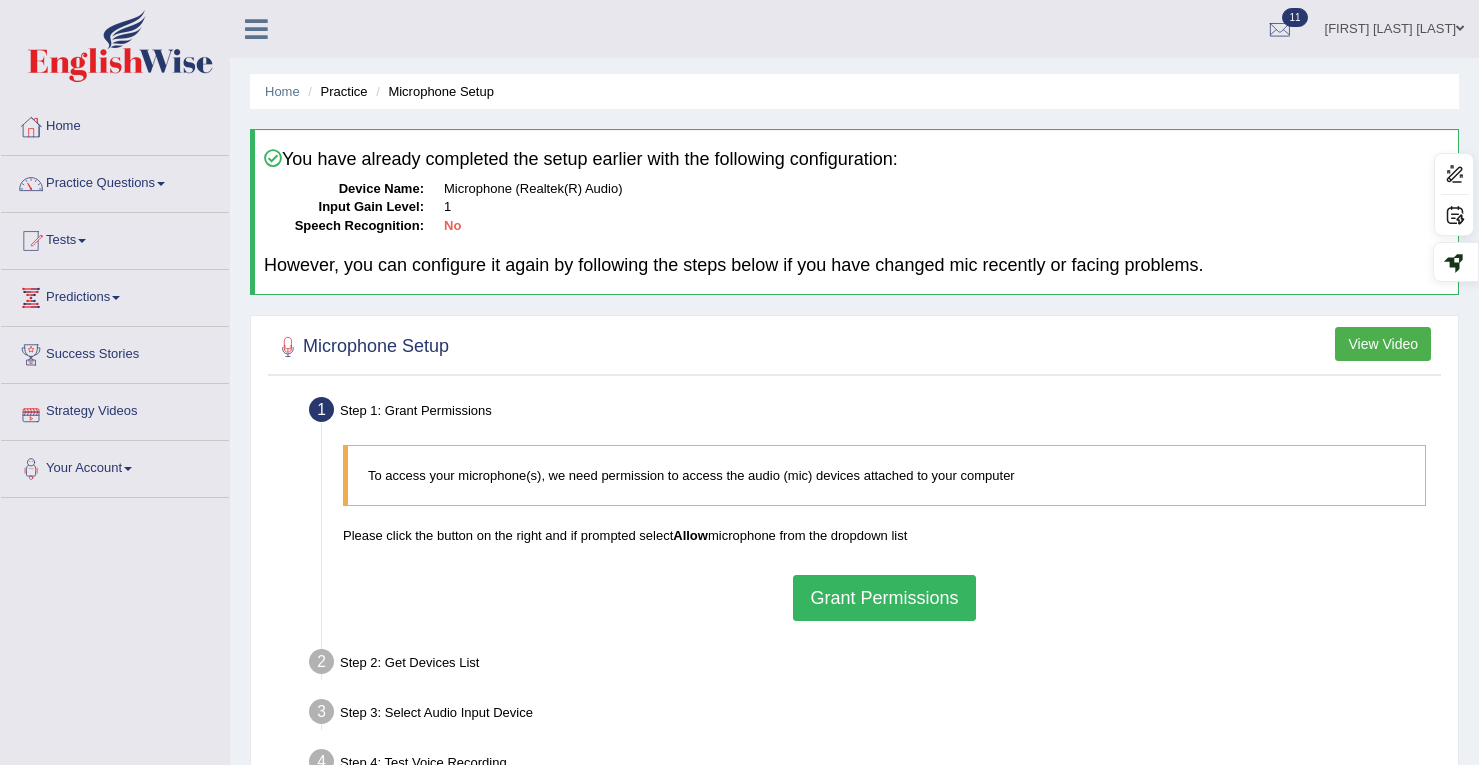 scroll, scrollTop: 184, scrollLeft: 0, axis: vertical 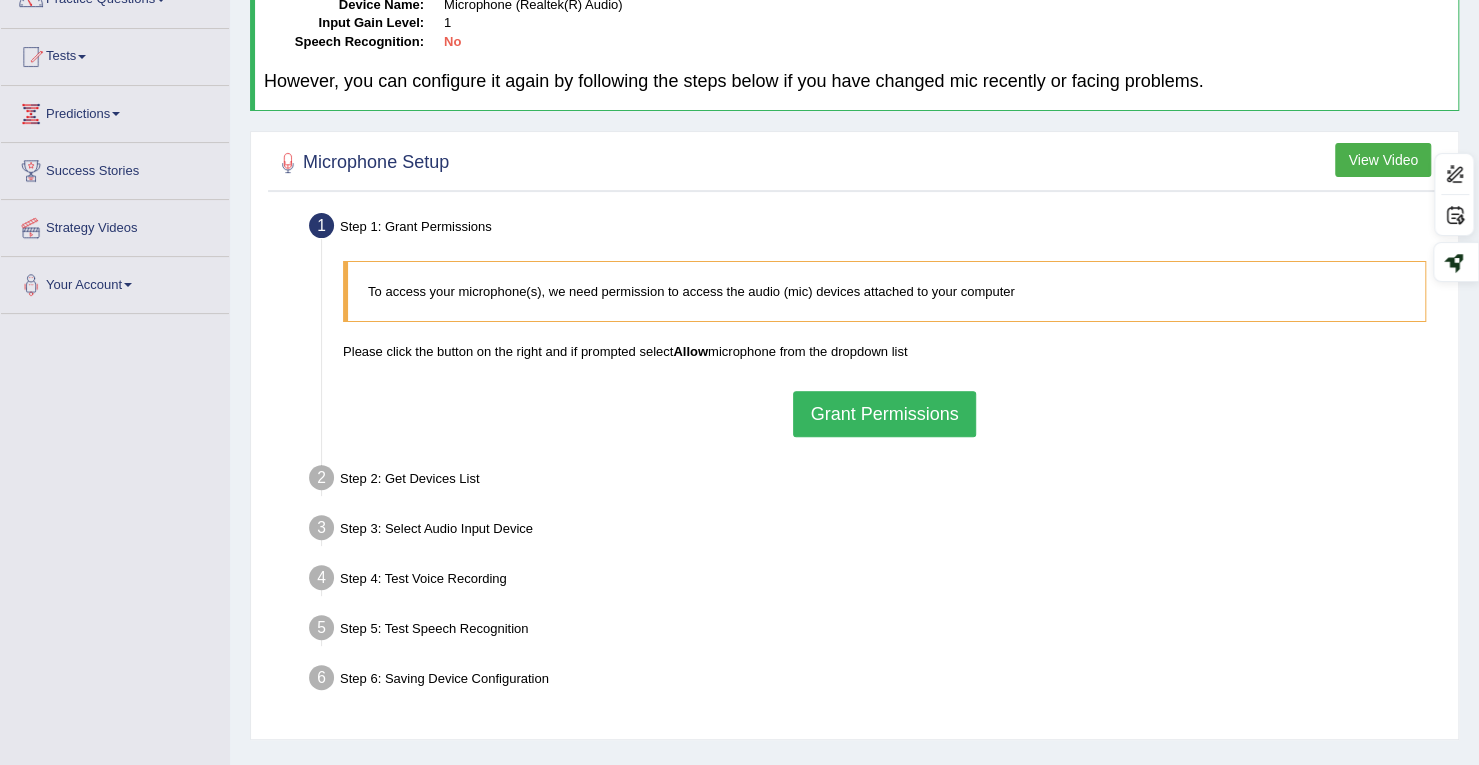 click on "Grant Permissions" at bounding box center (884, 414) 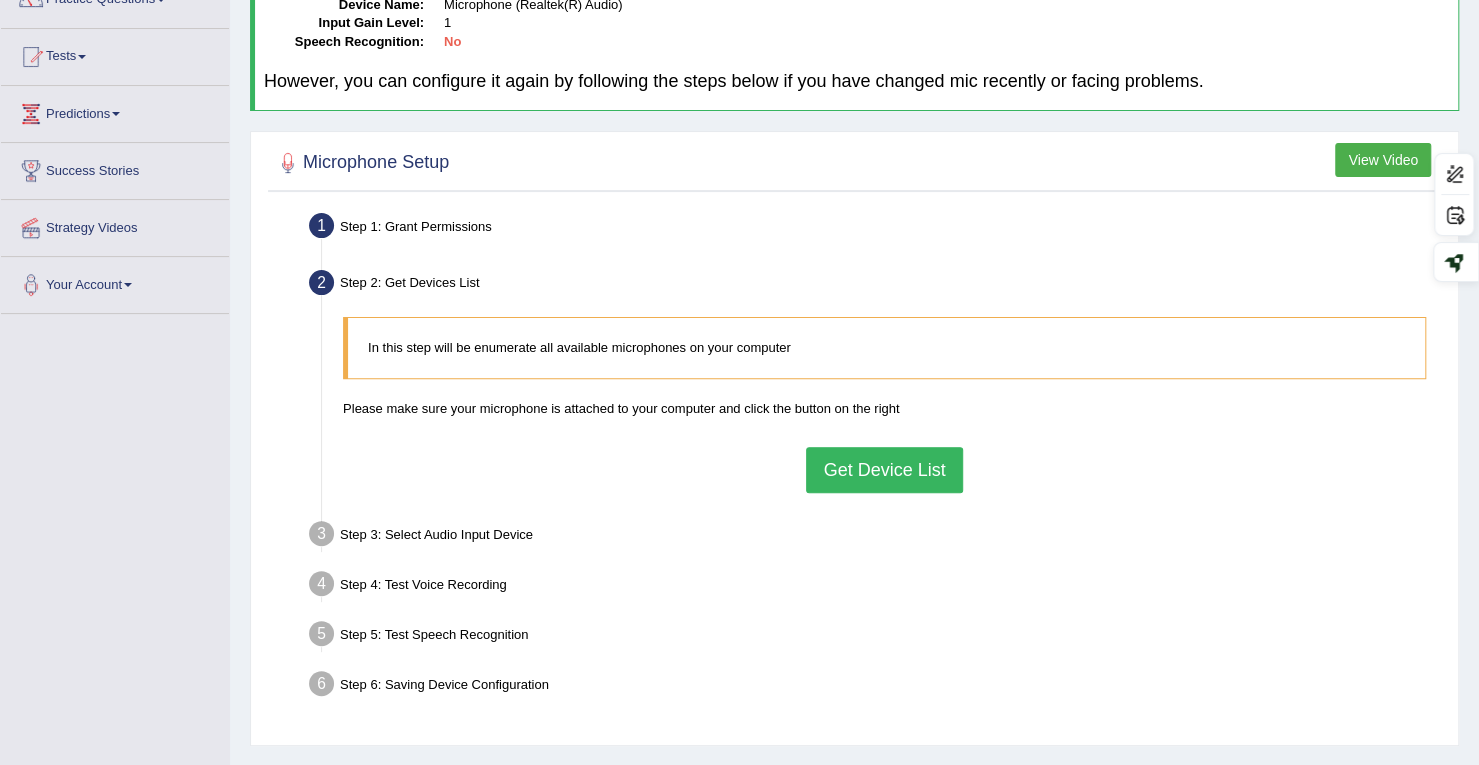 click on "Get Device List" at bounding box center [884, 470] 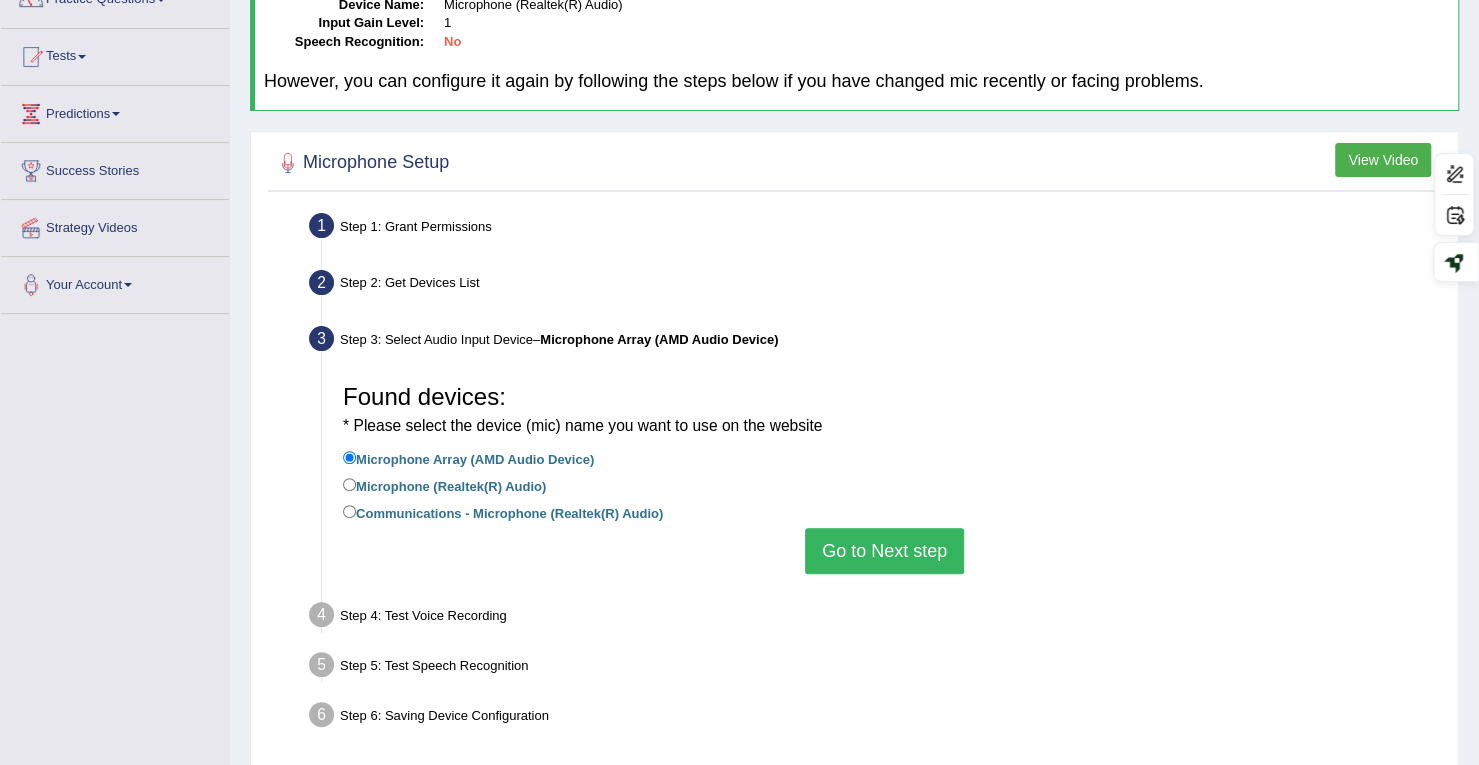 click on "Communications - Microphone (Realtek(R) Audio)" at bounding box center (503, 512) 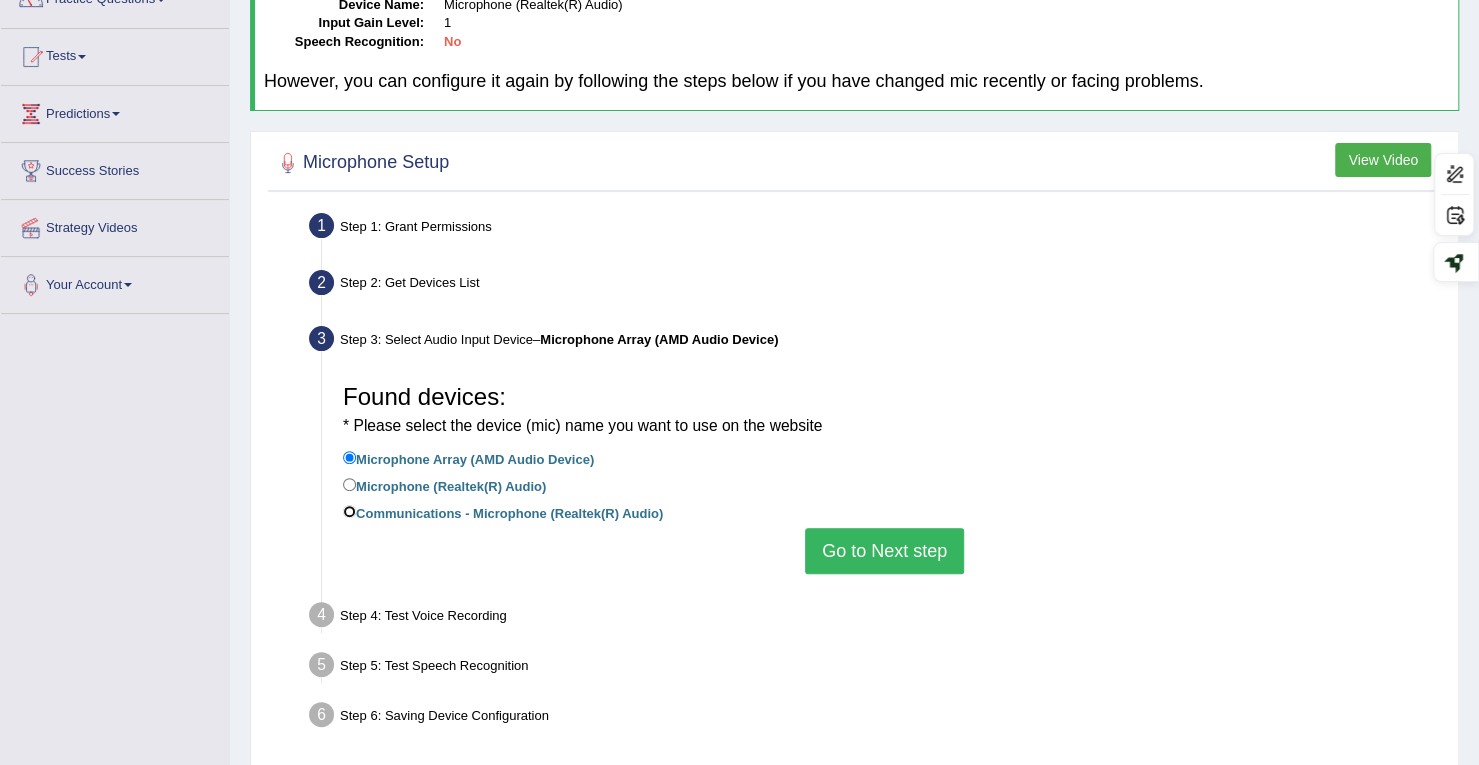 click on "Communications - Microphone (Realtek(R) Audio)" at bounding box center (349, 511) 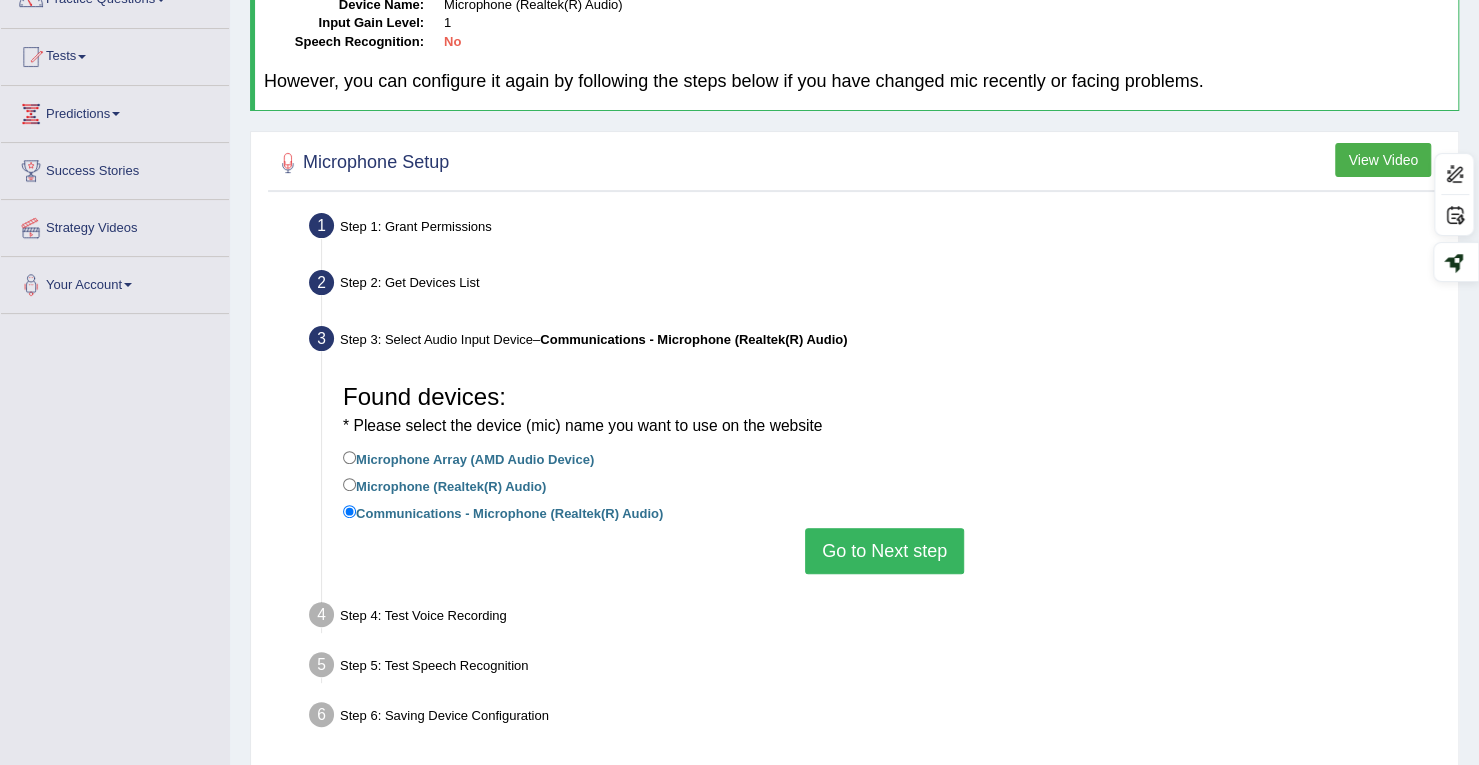 click on "Go to Next step" at bounding box center [884, 551] 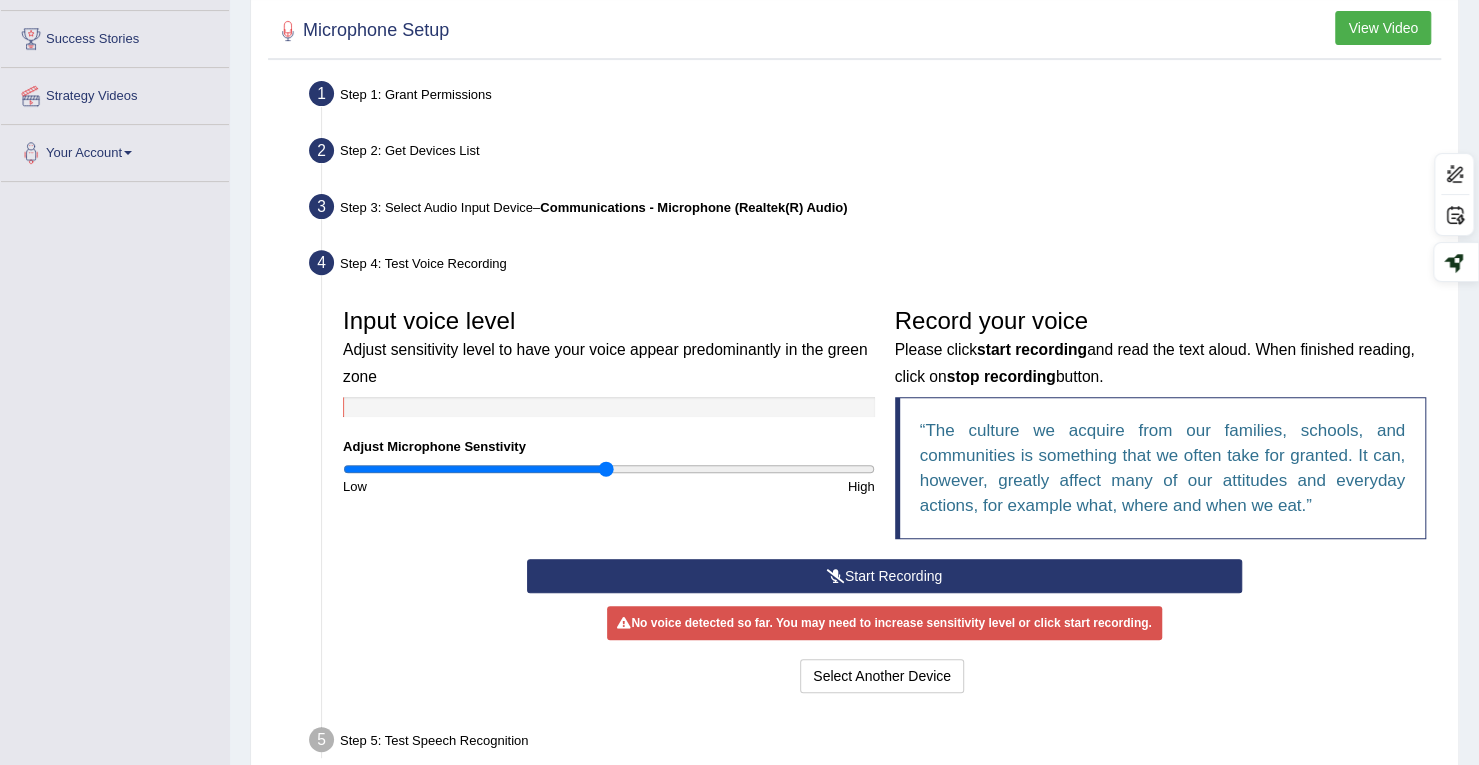 scroll, scrollTop: 464, scrollLeft: 0, axis: vertical 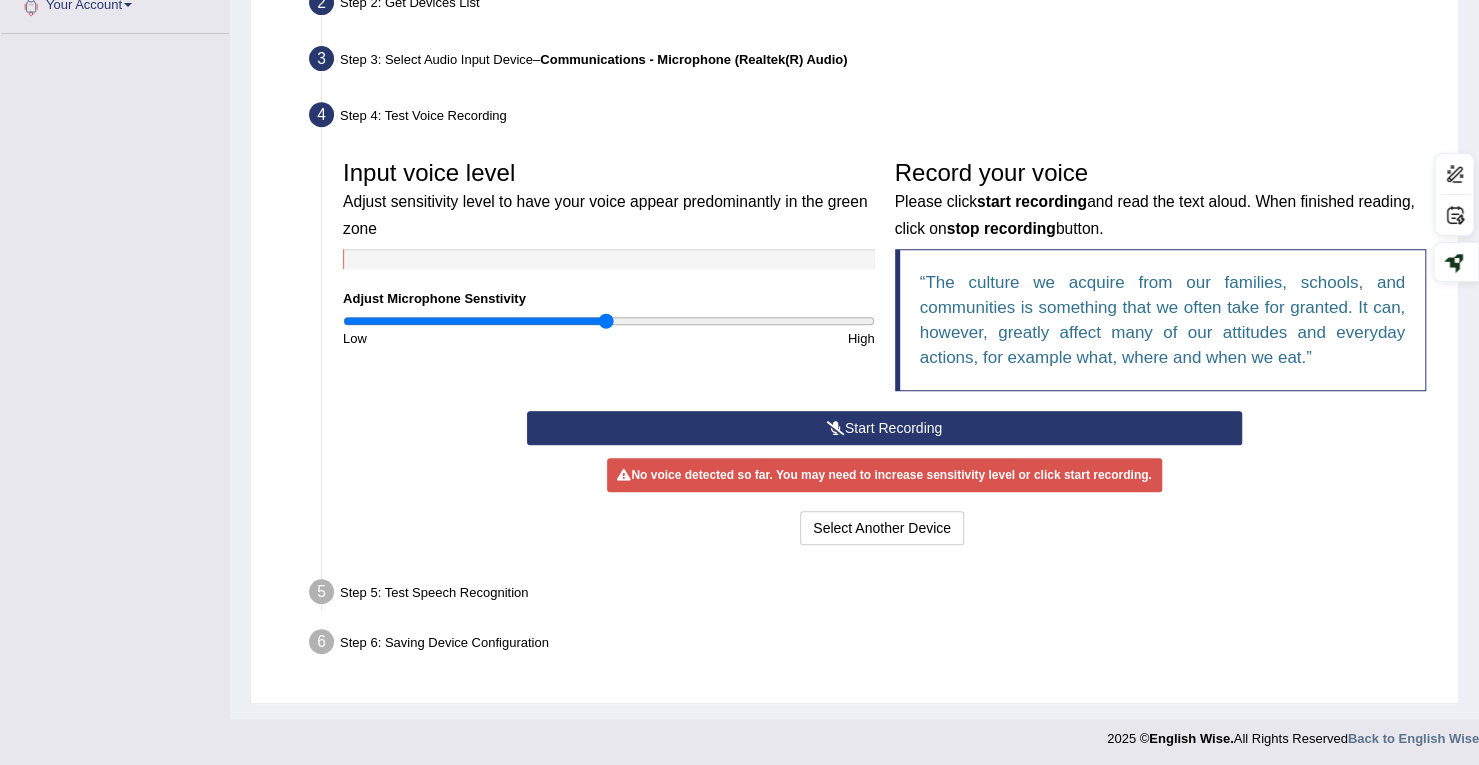 click on "Start Recording" at bounding box center [884, 428] 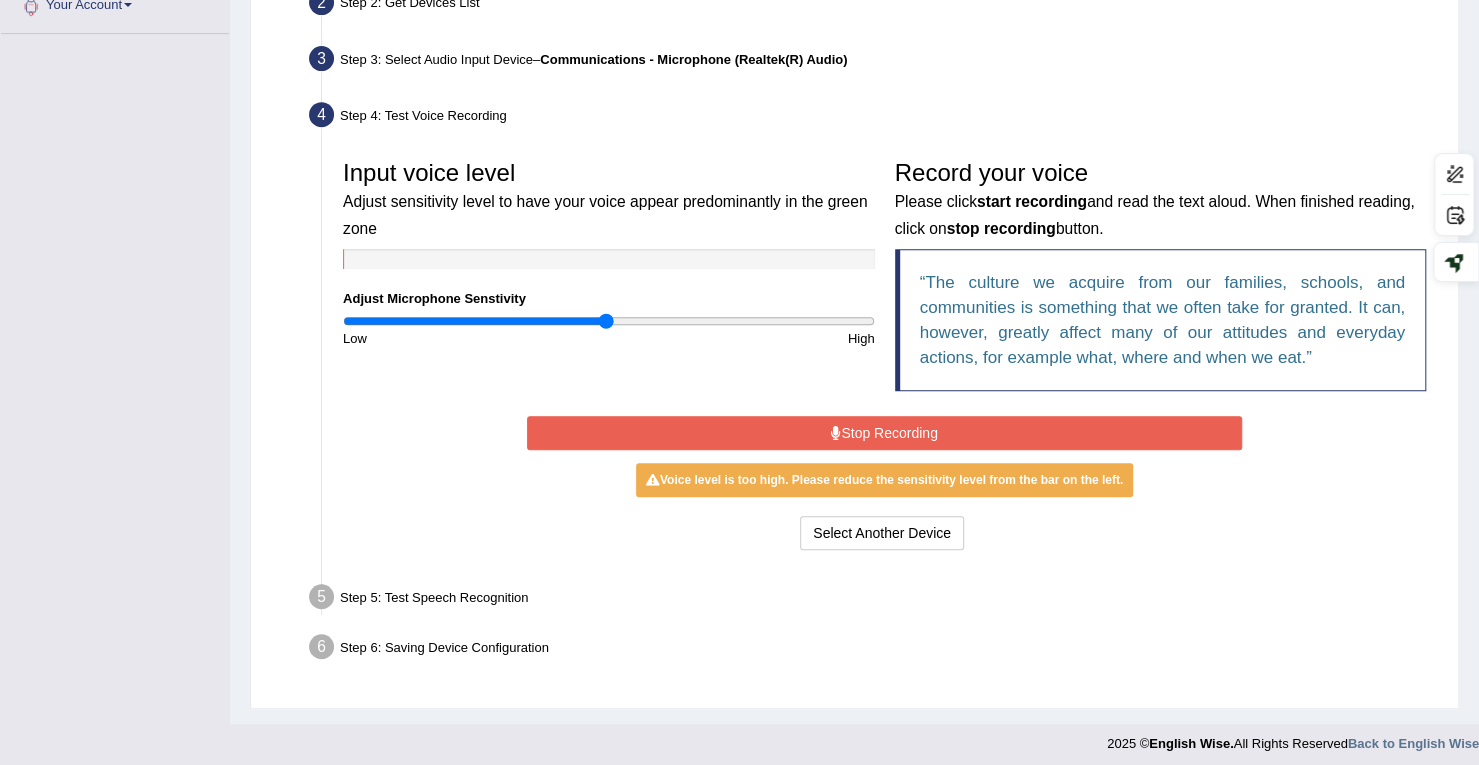 click on "Stop Recording" at bounding box center (884, 433) 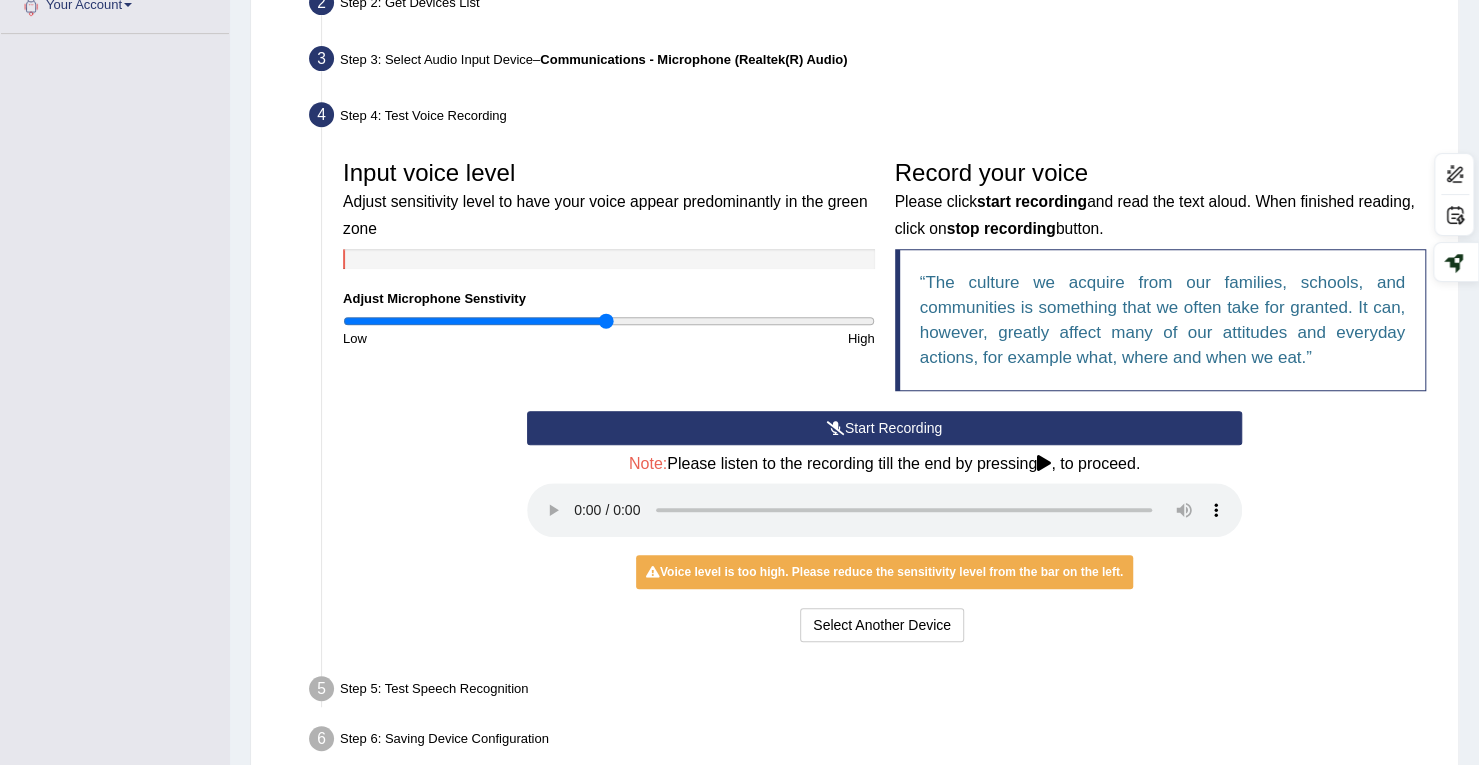 click on "Start Recording" at bounding box center (884, 428) 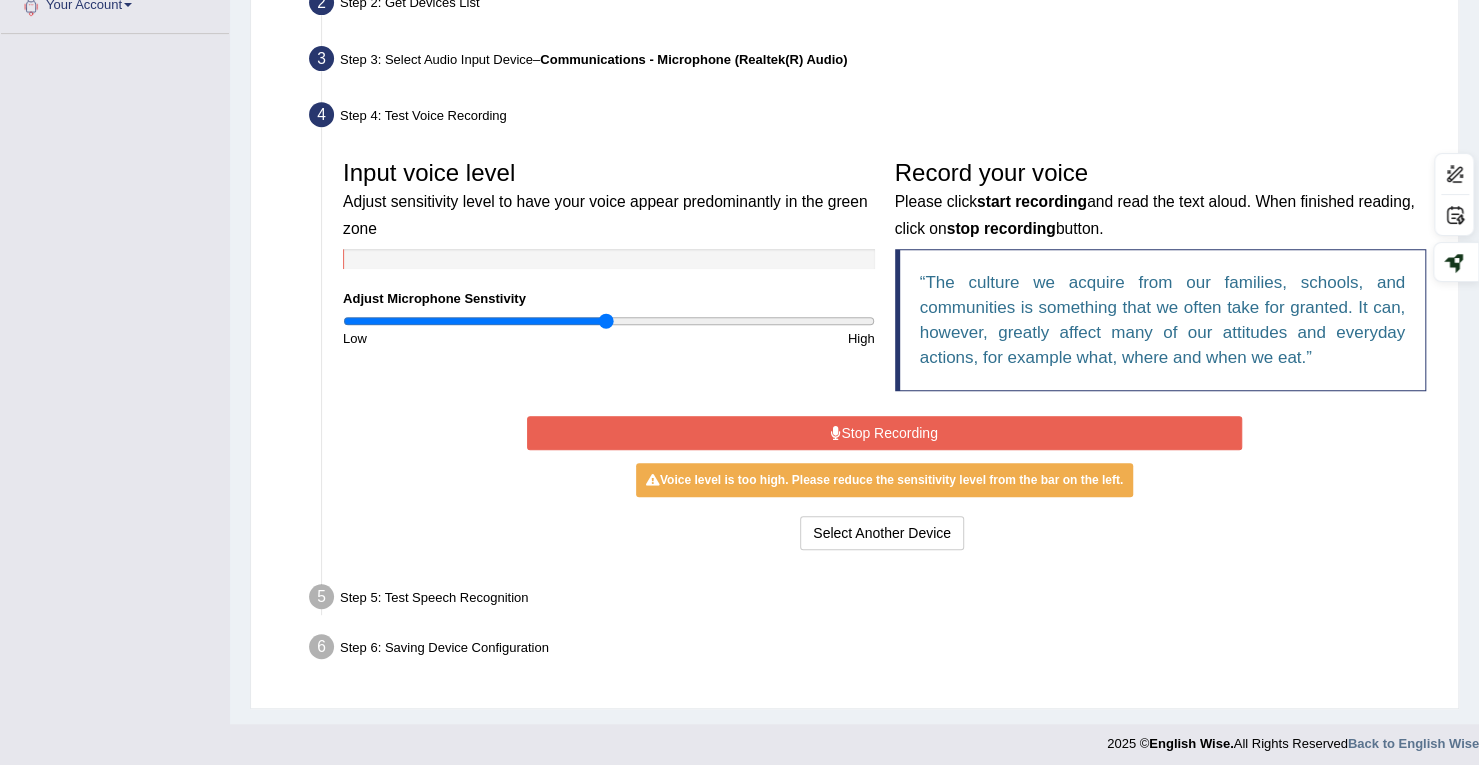 click on "Stop Recording" at bounding box center (884, 433) 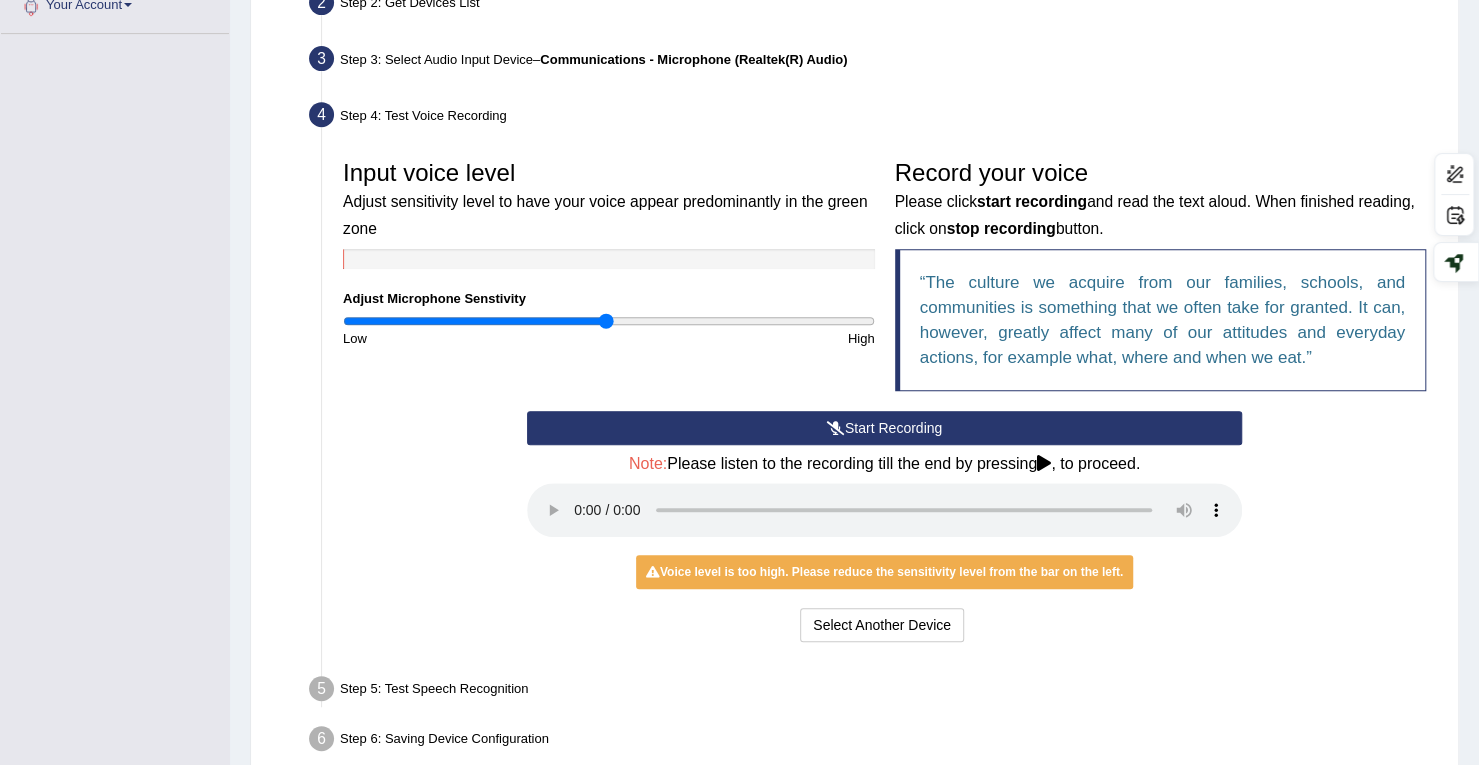 click on "Start Recording" at bounding box center (884, 428) 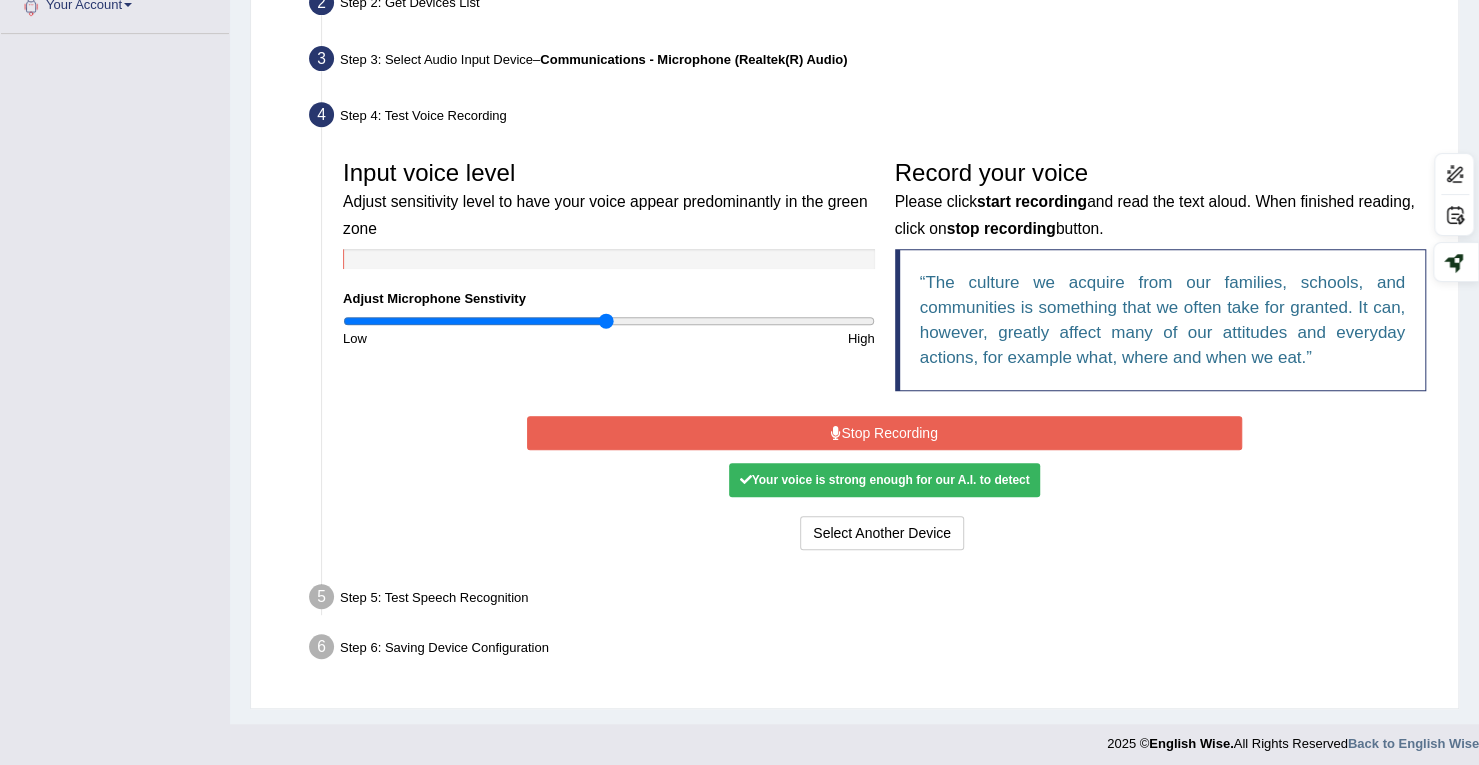 click on "Stop Recording" at bounding box center [884, 433] 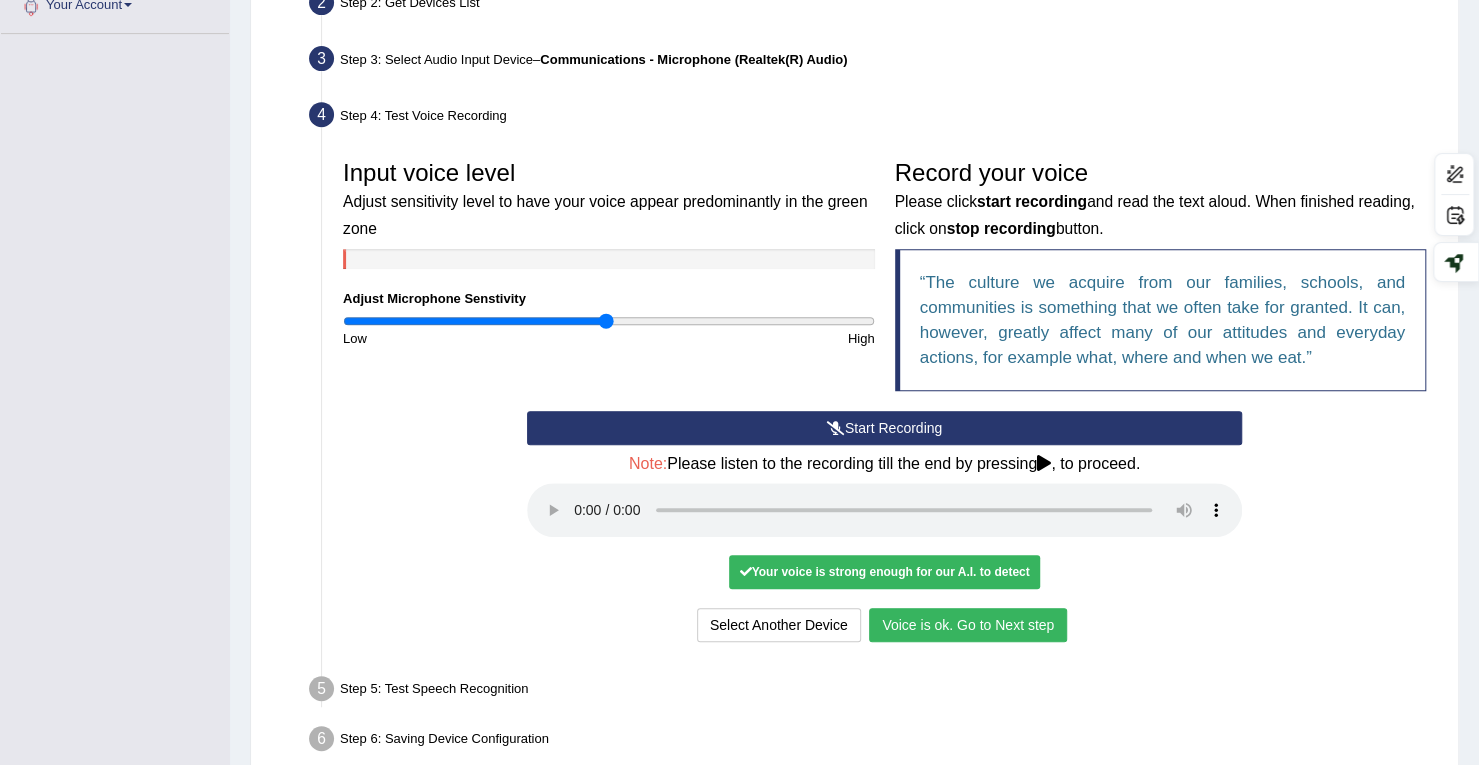 click on "Voice is ok. Go to Next step" at bounding box center (968, 625) 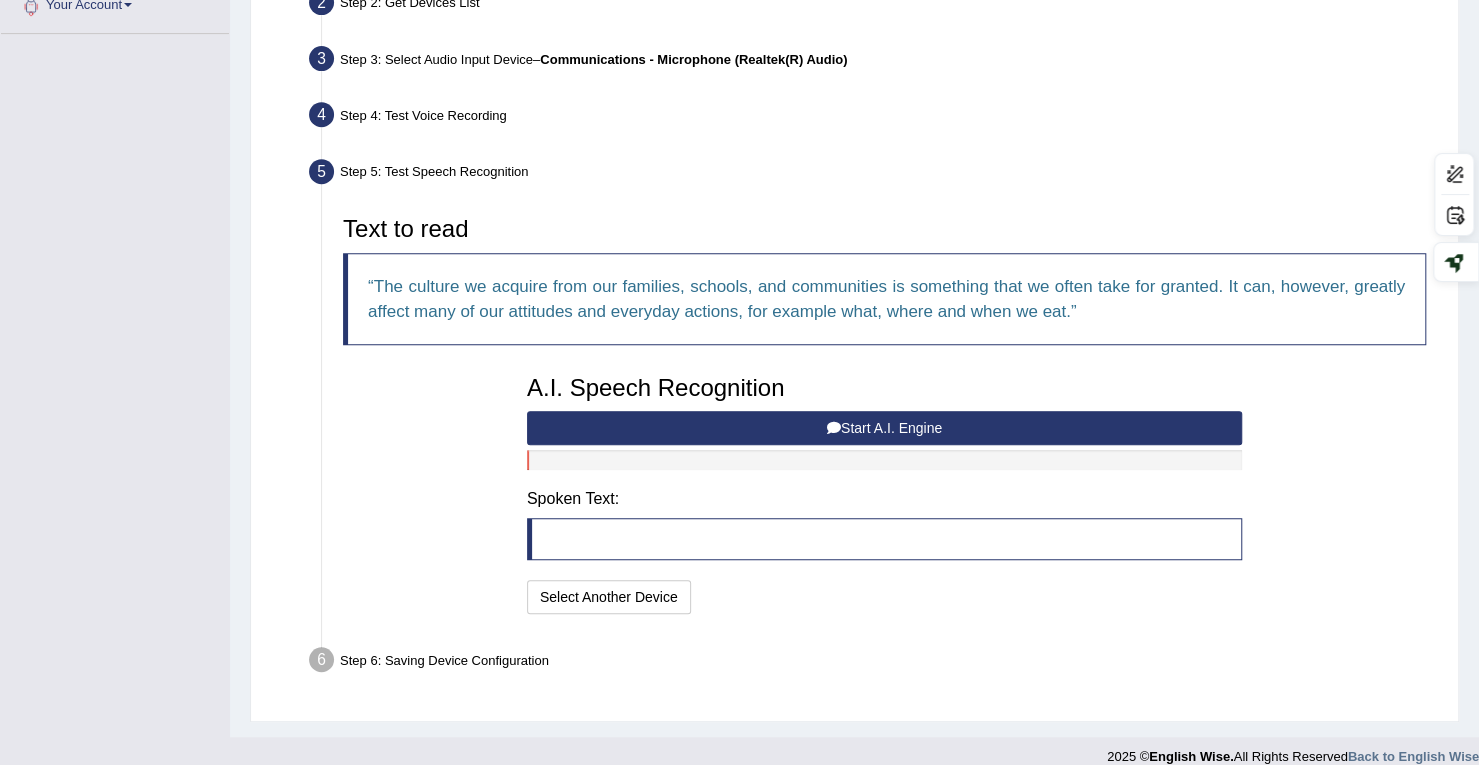 click on "Start A.I. Engine" at bounding box center (884, 428) 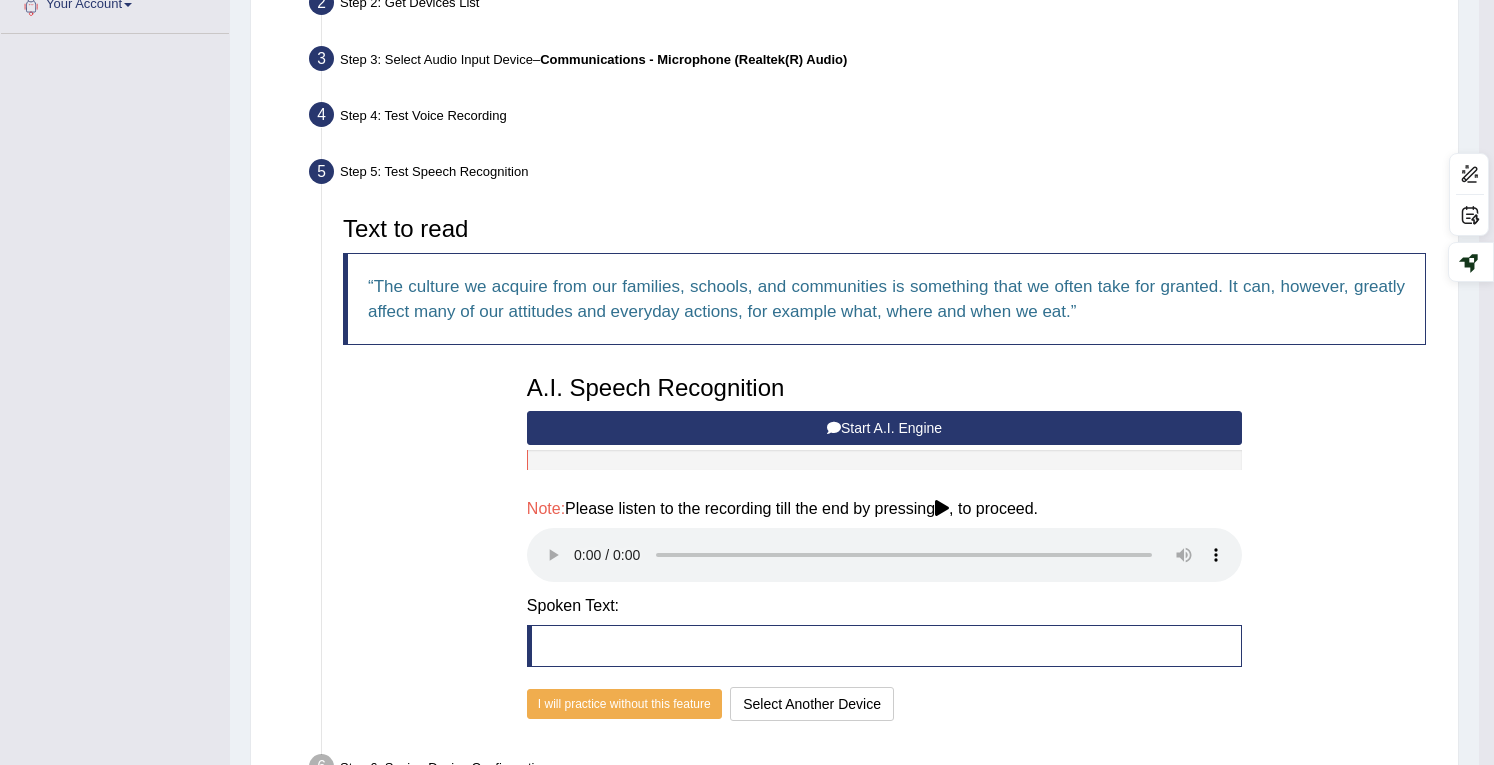 click on "Toggle navigation
Home
Practice Questions   Speaking Practice Read Aloud
Repeat Sentence
Describe Image
Re-tell Lecture
Answer Short Question
Summarize Group Discussion
Respond To A Situation
Writing Practice  Summarize Written Text
Write Essay
Reading Practice  Reading & Writing: Fill In The Blanks
Choose Multiple Answers
Re-order Paragraphs
Fill In The Blanks
Choose Single Answer
Listening Practice  Summarize Spoken Text
Highlight Incorrect Words
Highlight Correct Summary
Select Missing Word
Choose Single Answer
Choose Multiple Answers
Fill In The Blanks
Write From Dictation
Pronunciation
Tests  Take Practice Sectional Test" at bounding box center (747, -82) 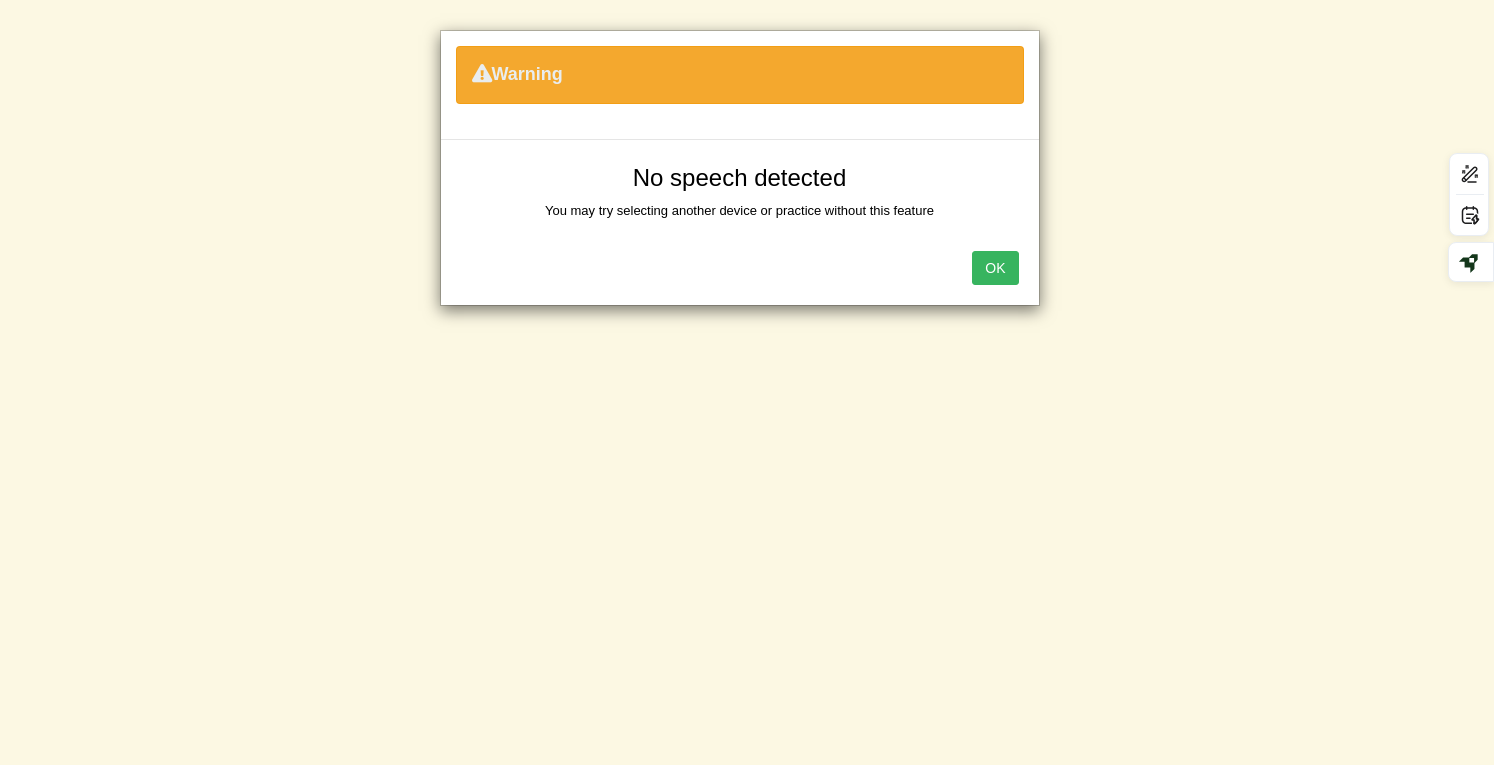 click on "OK" at bounding box center [995, 268] 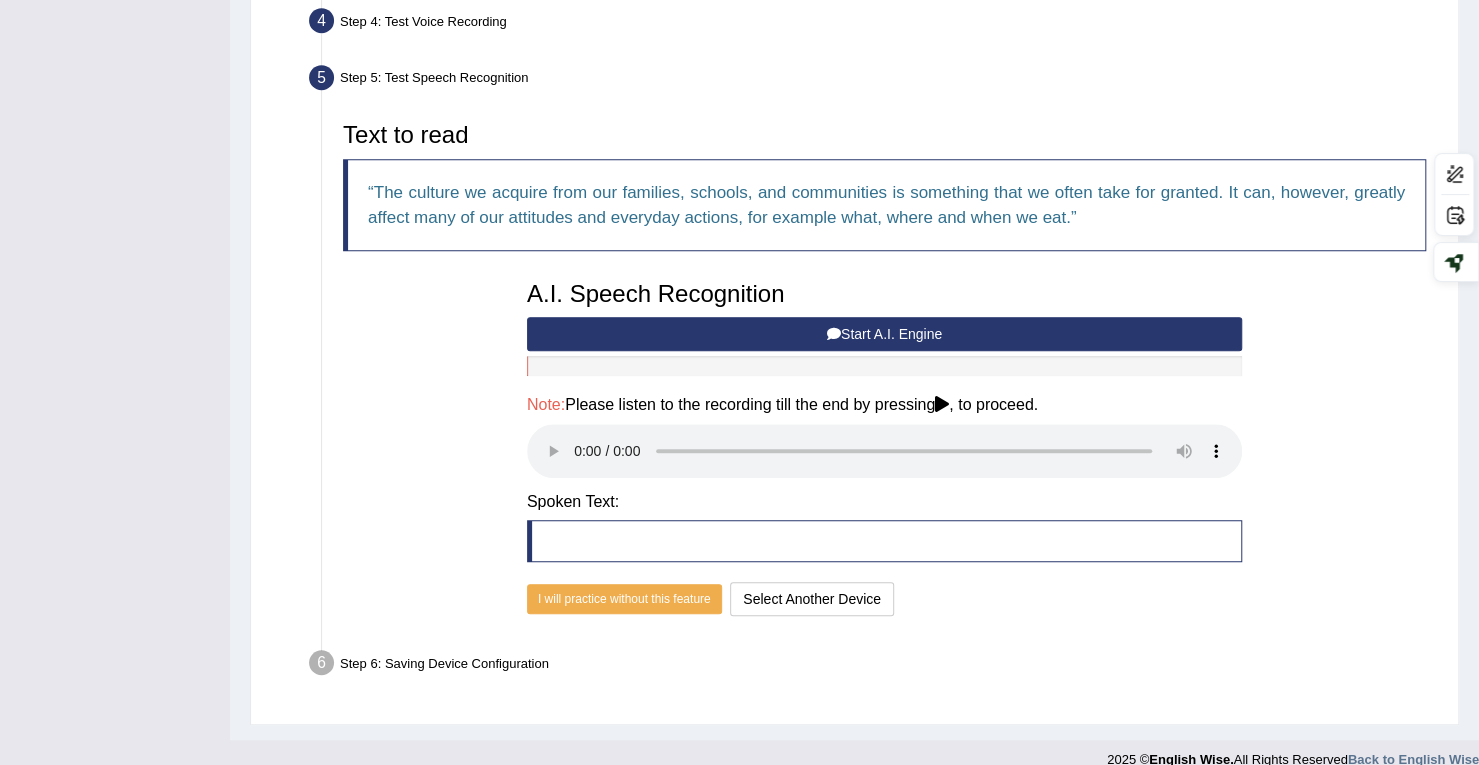 scroll, scrollTop: 578, scrollLeft: 0, axis: vertical 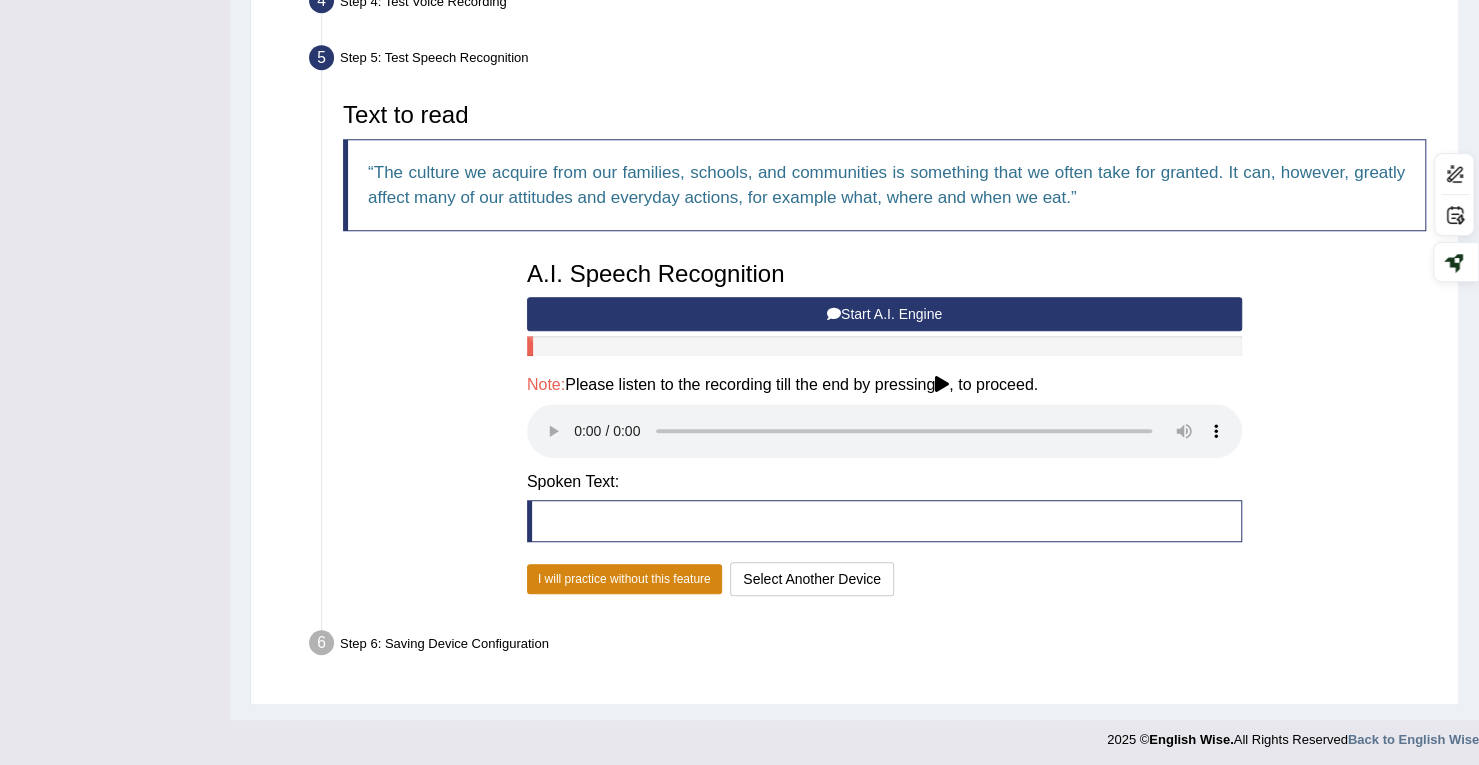click on "I will practice without this feature" at bounding box center (624, 579) 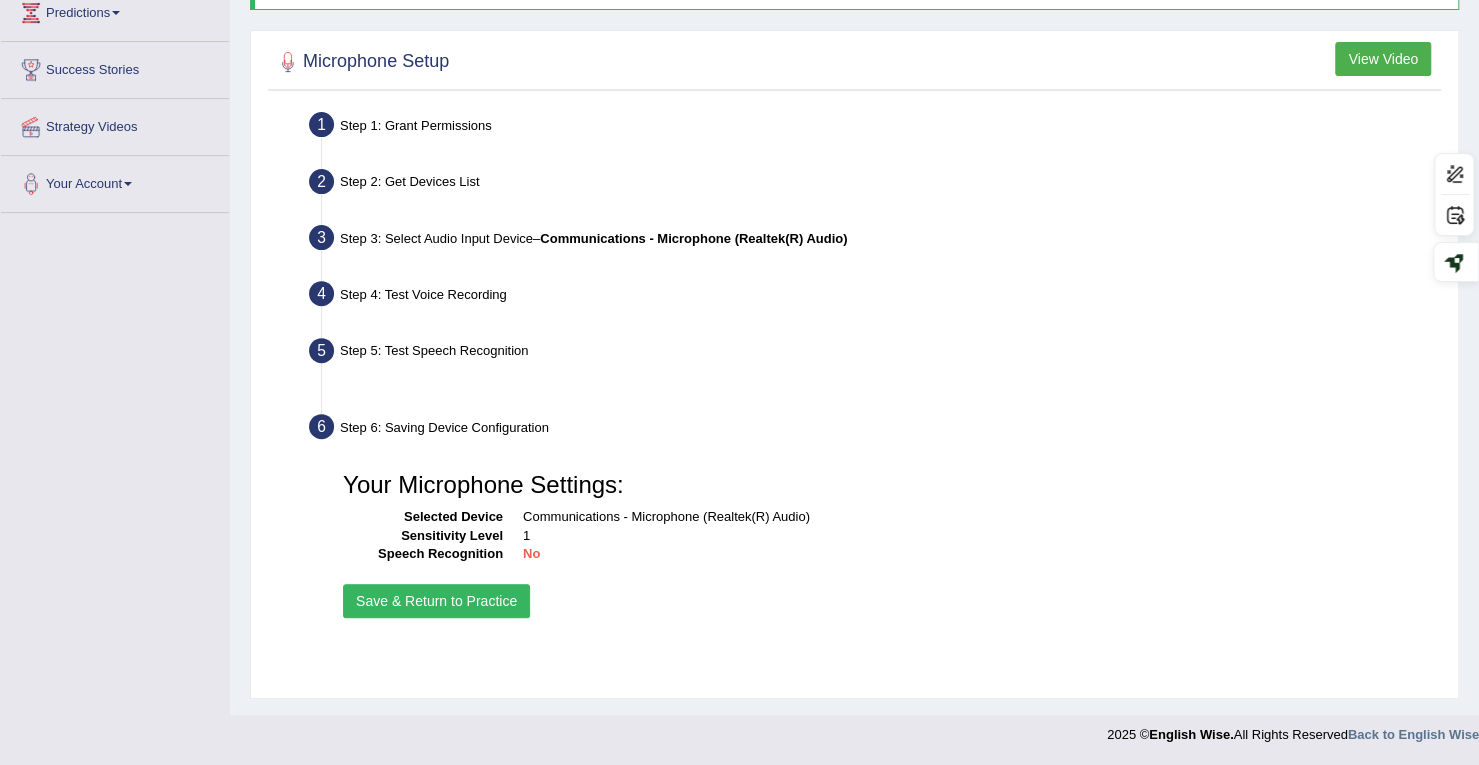 scroll, scrollTop: 284, scrollLeft: 0, axis: vertical 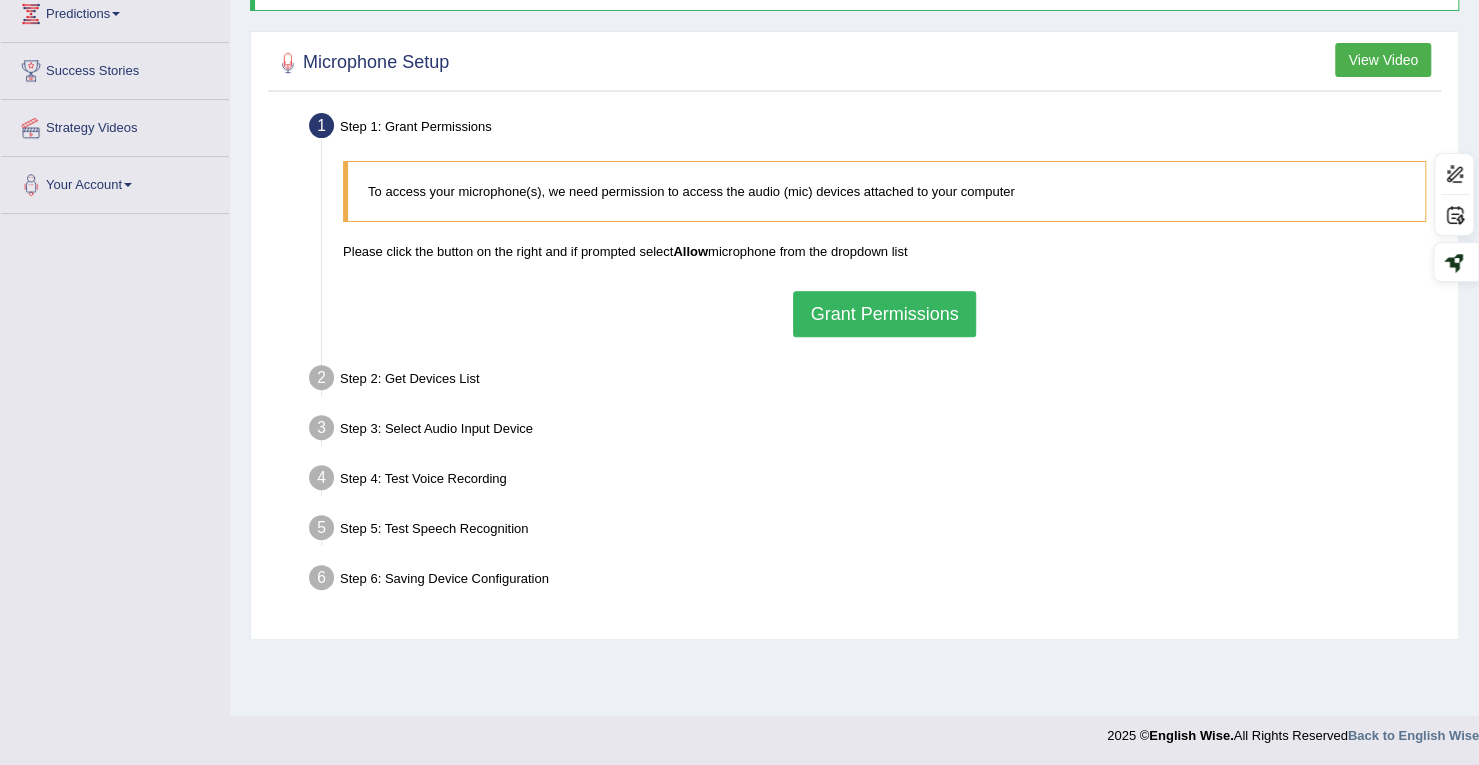 click on "Grant Permissions" at bounding box center (884, 314) 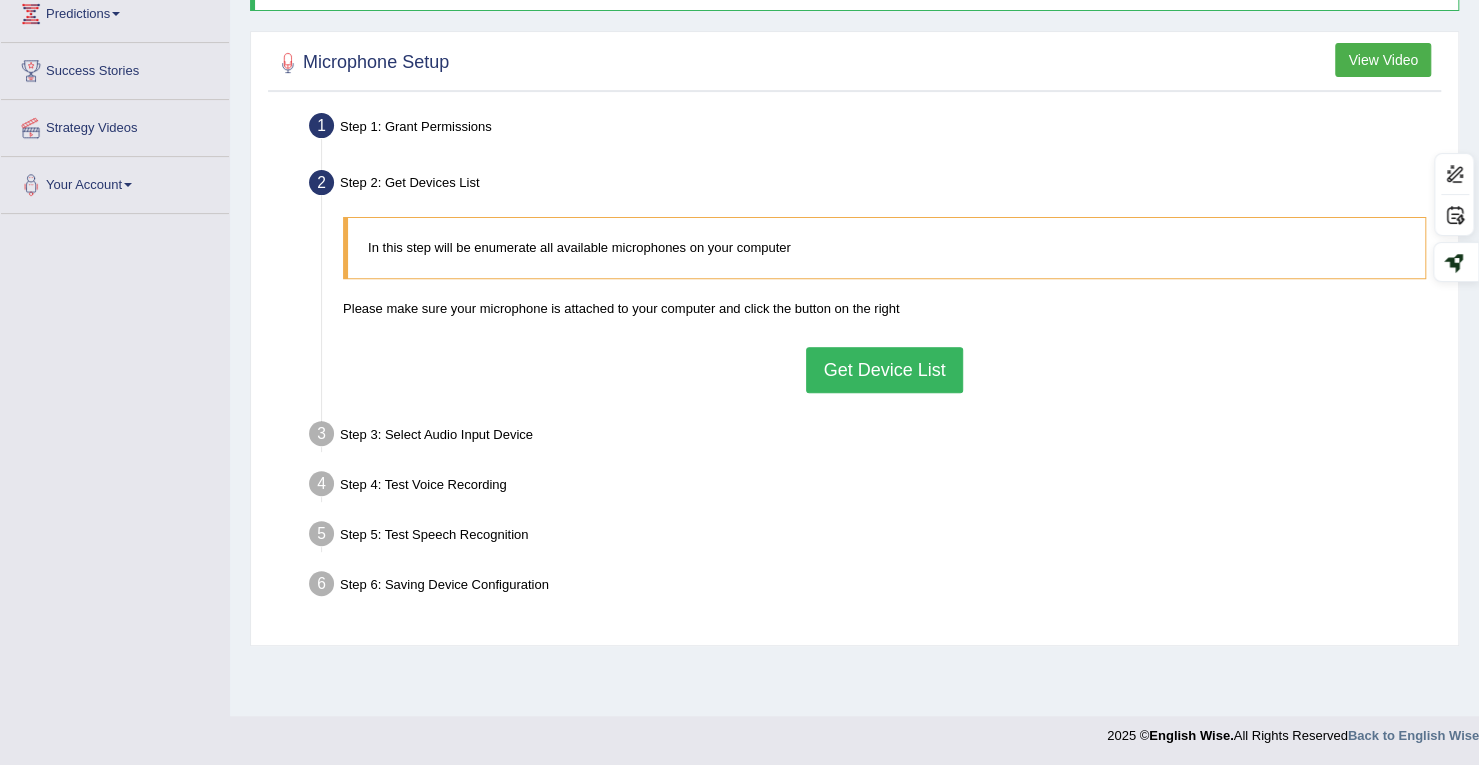 click on "Get Device List" at bounding box center (884, 370) 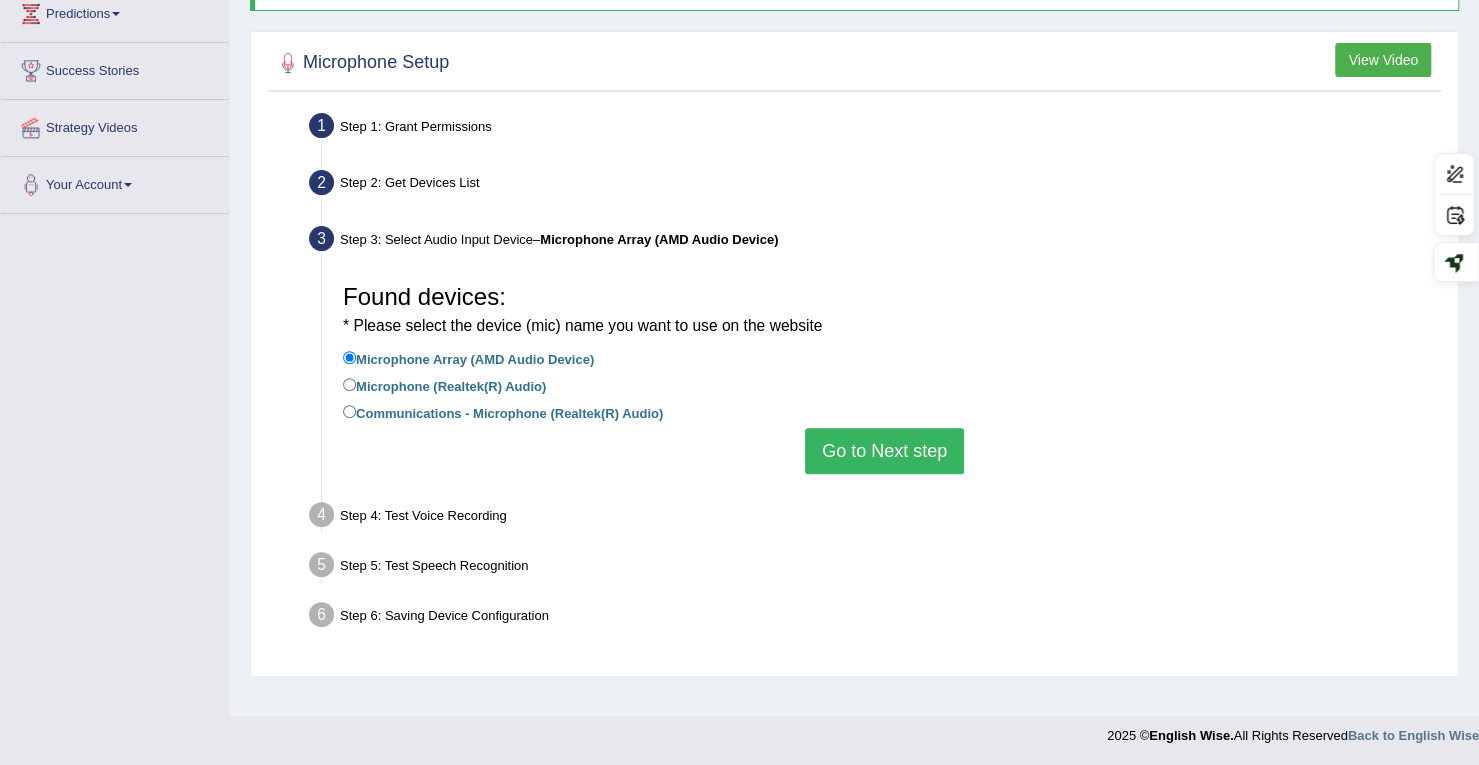 click on "Microphone (Realtek(R) Audio)" at bounding box center [444, 385] 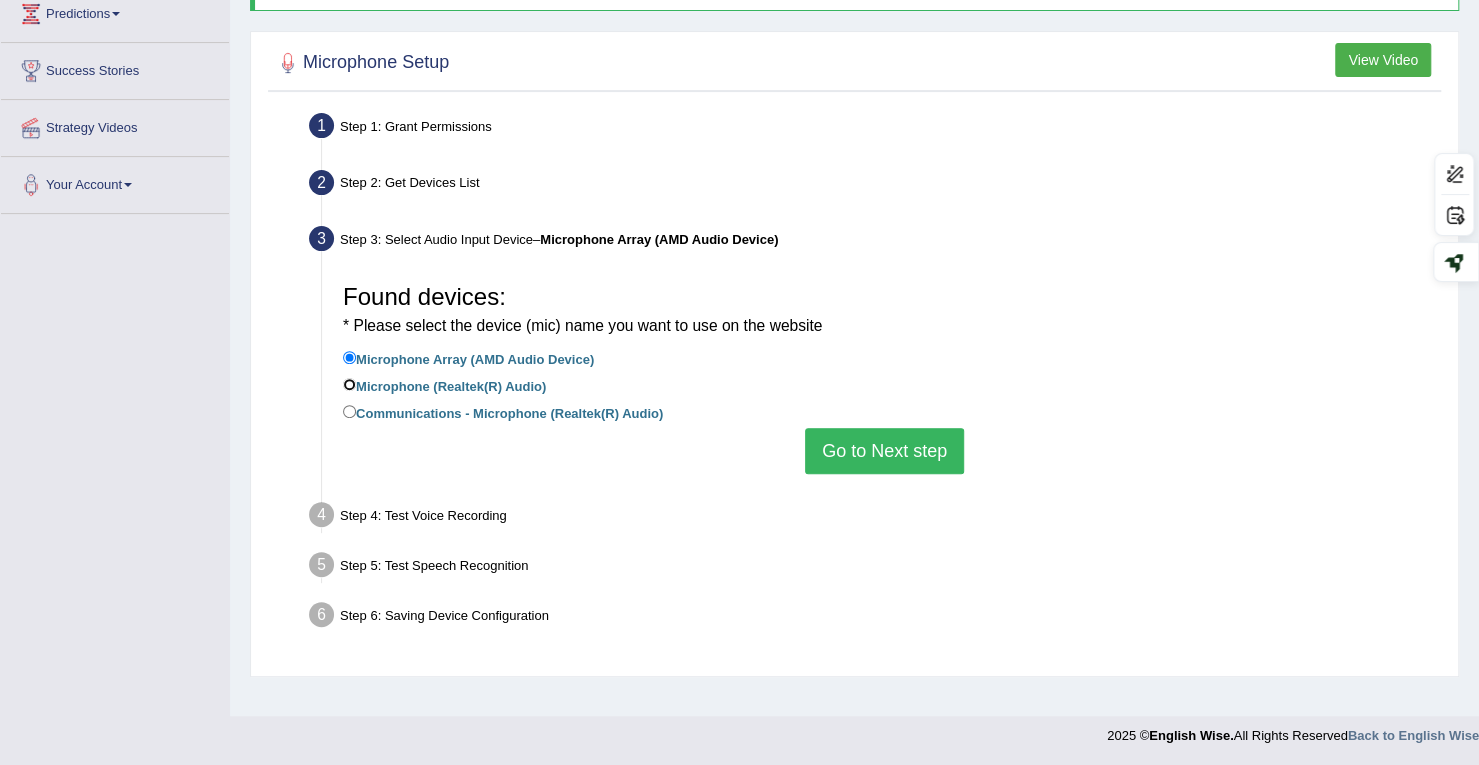 radio on "true" 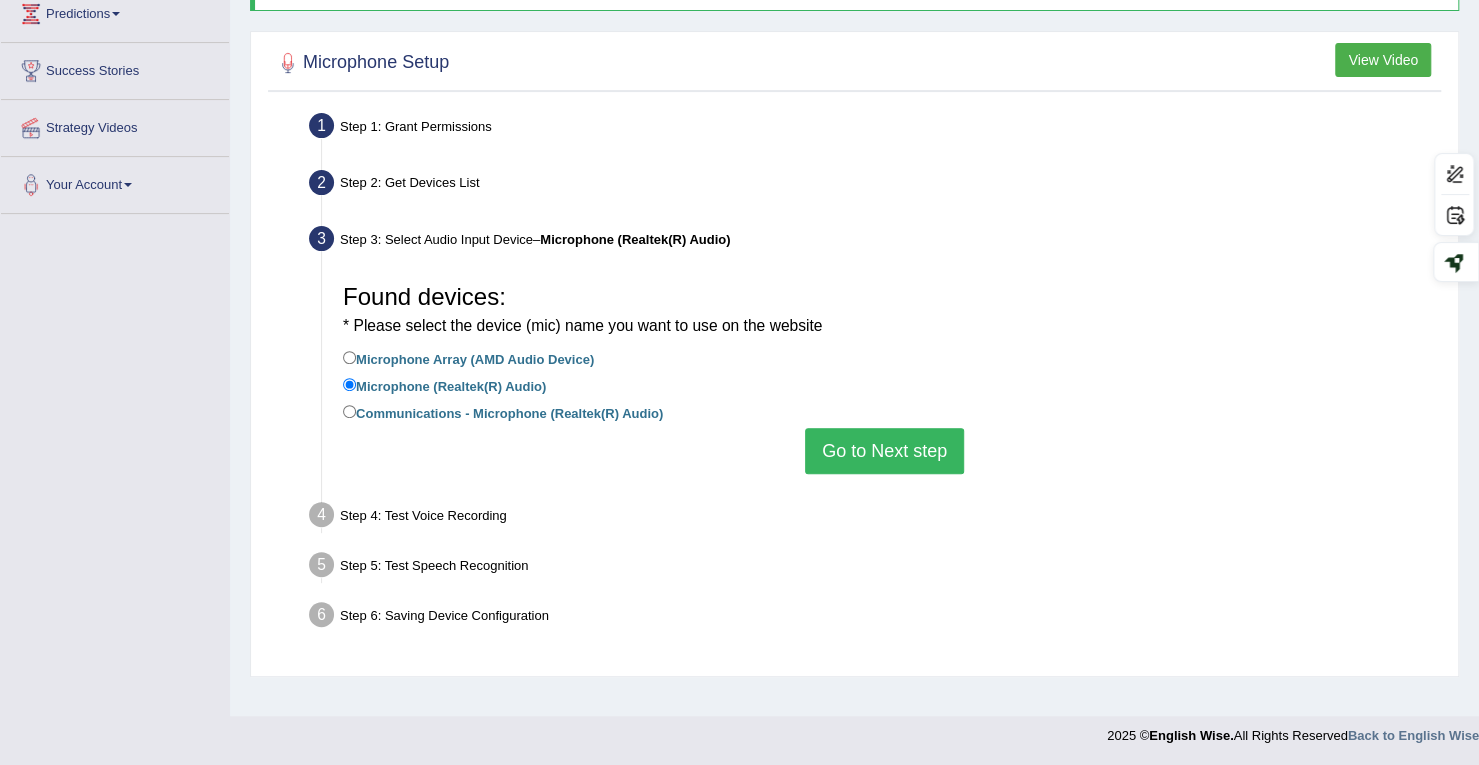 click on "Go to Next step" at bounding box center [884, 451] 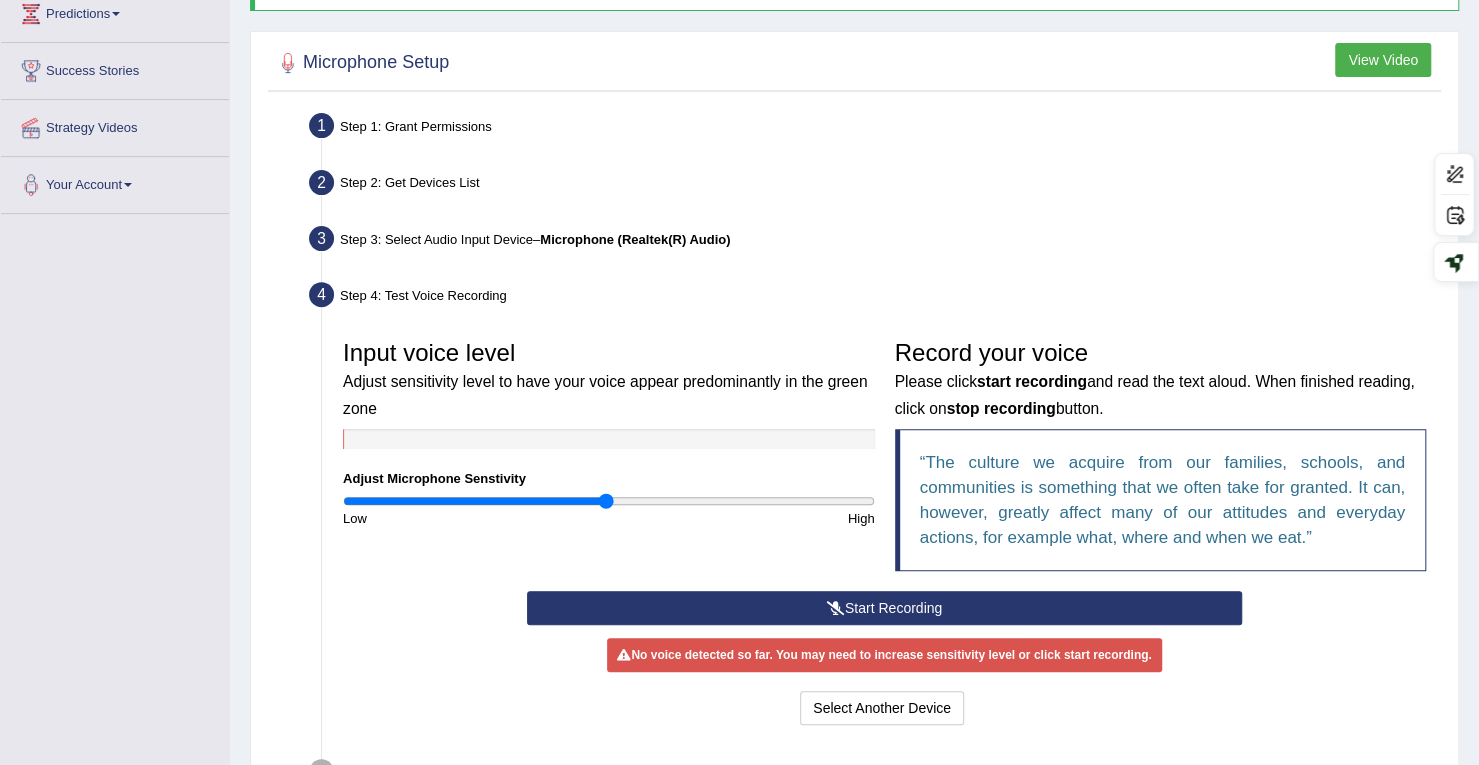 click on "Start Recording" at bounding box center (884, 608) 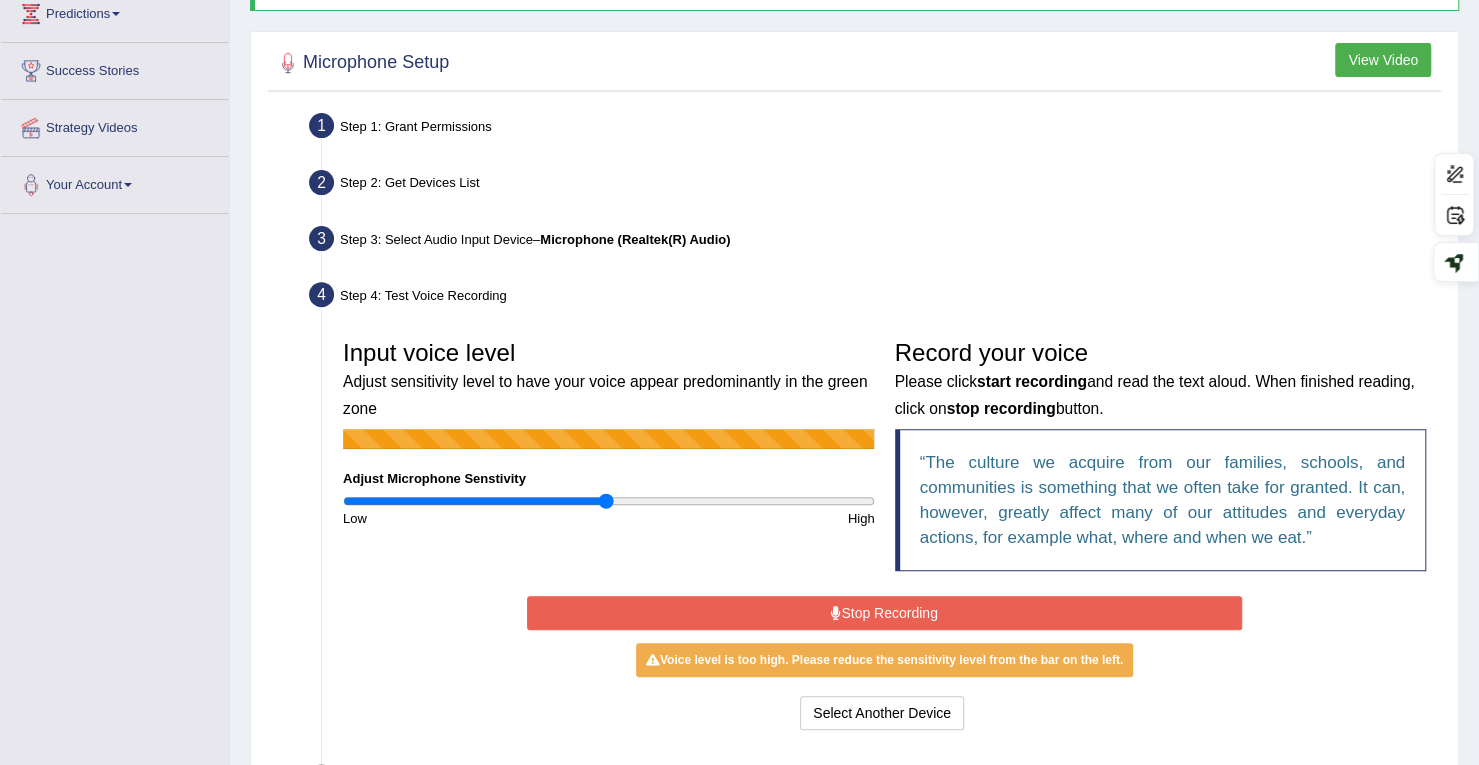 click on "Stop Recording" at bounding box center [884, 613] 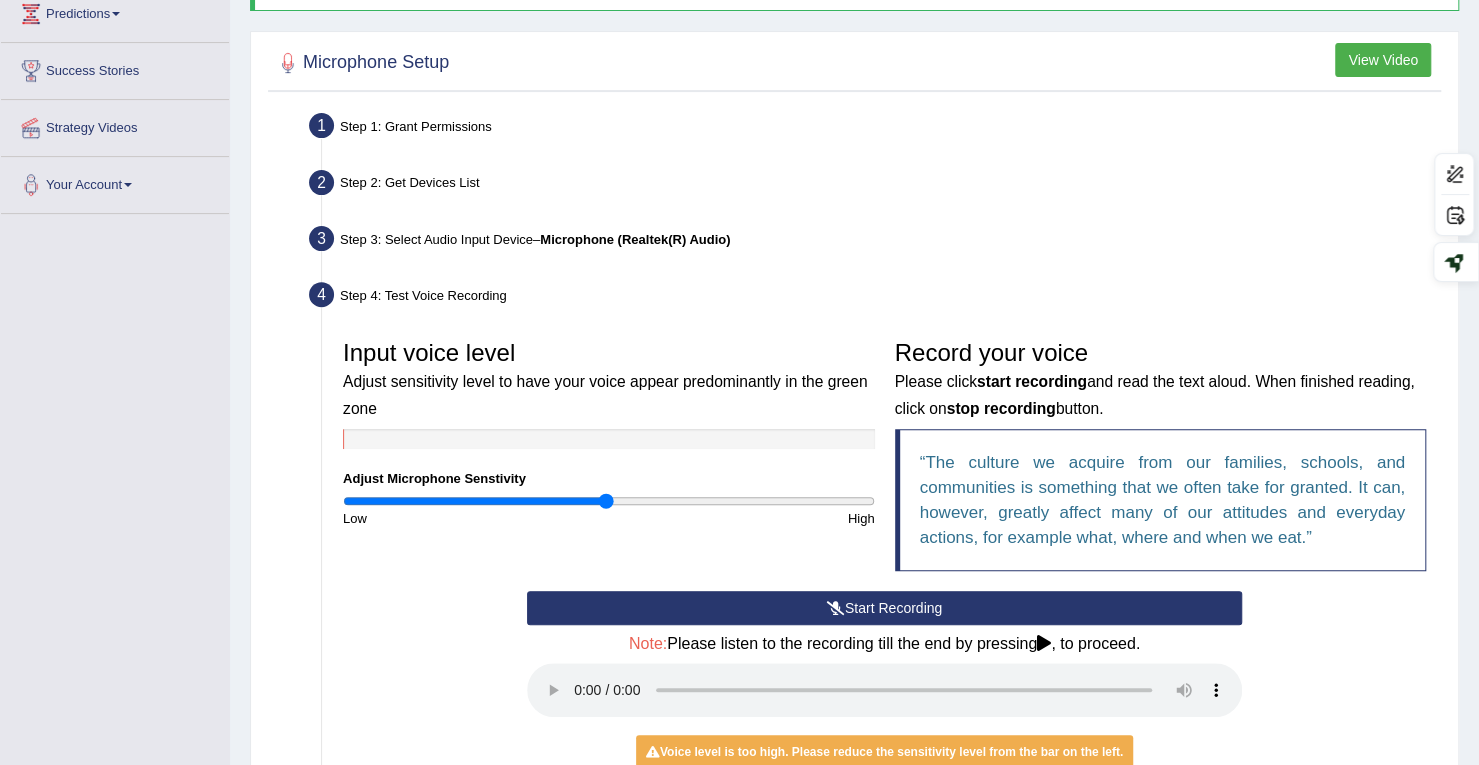 click on "Start Recording" at bounding box center [884, 608] 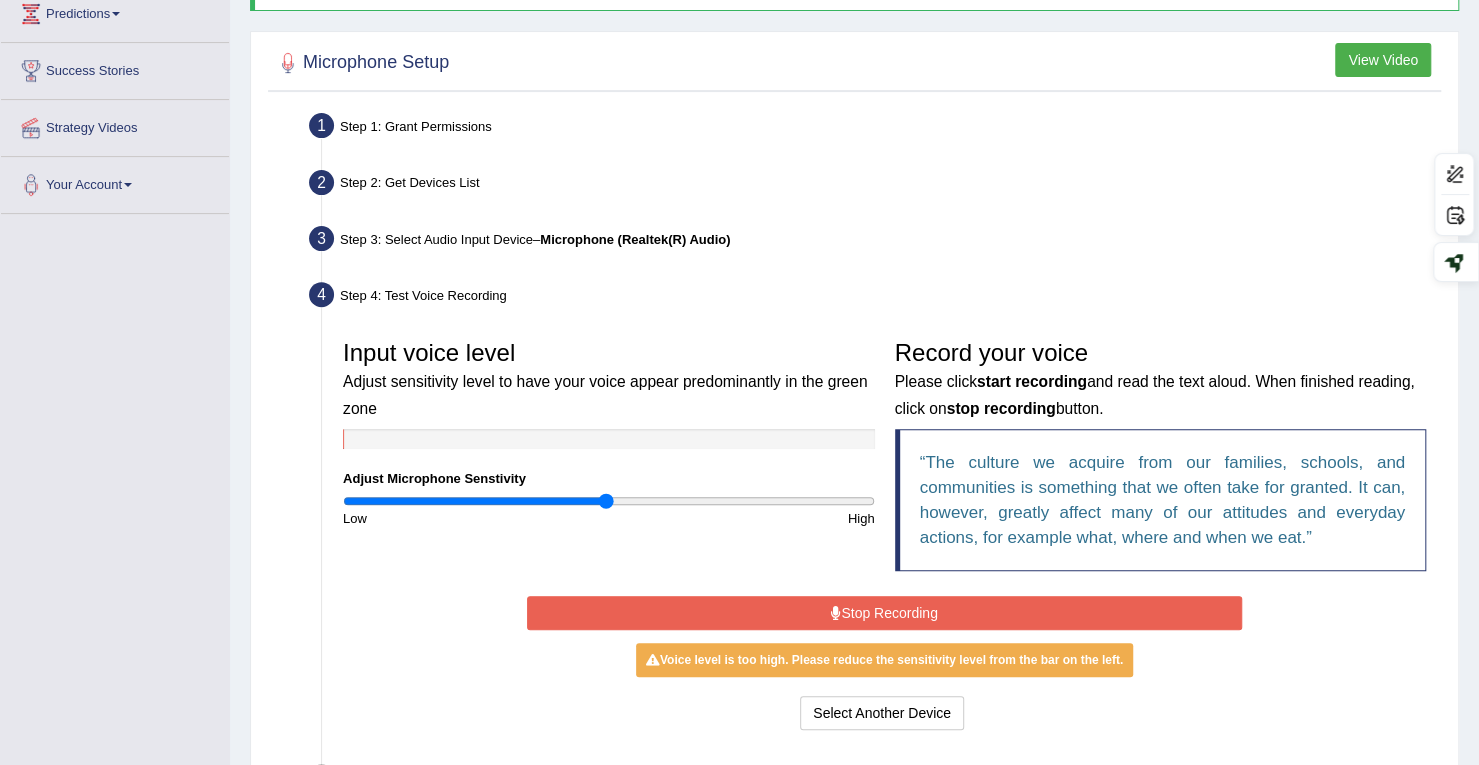 click on "Stop Recording" at bounding box center (884, 613) 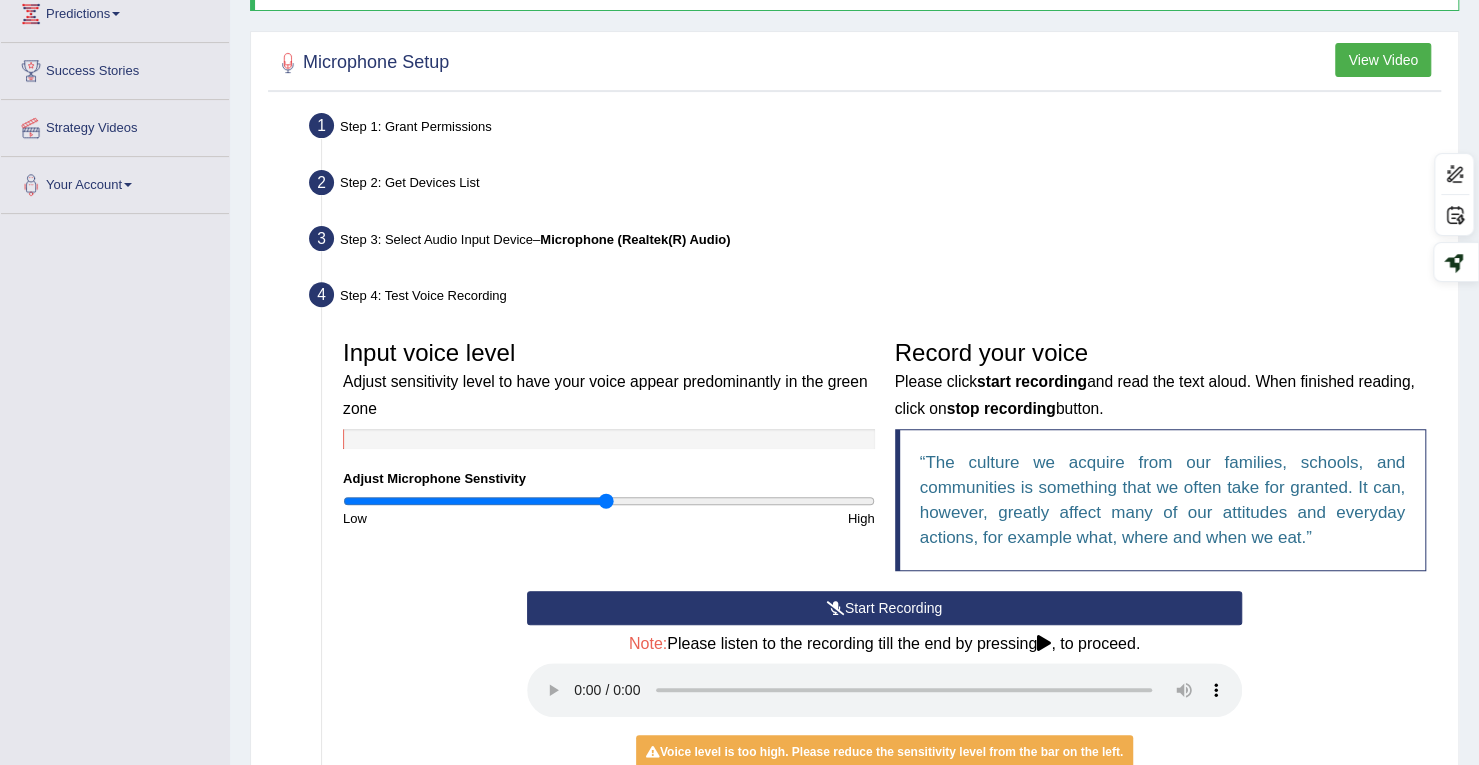 click on "Start Recording" at bounding box center [884, 608] 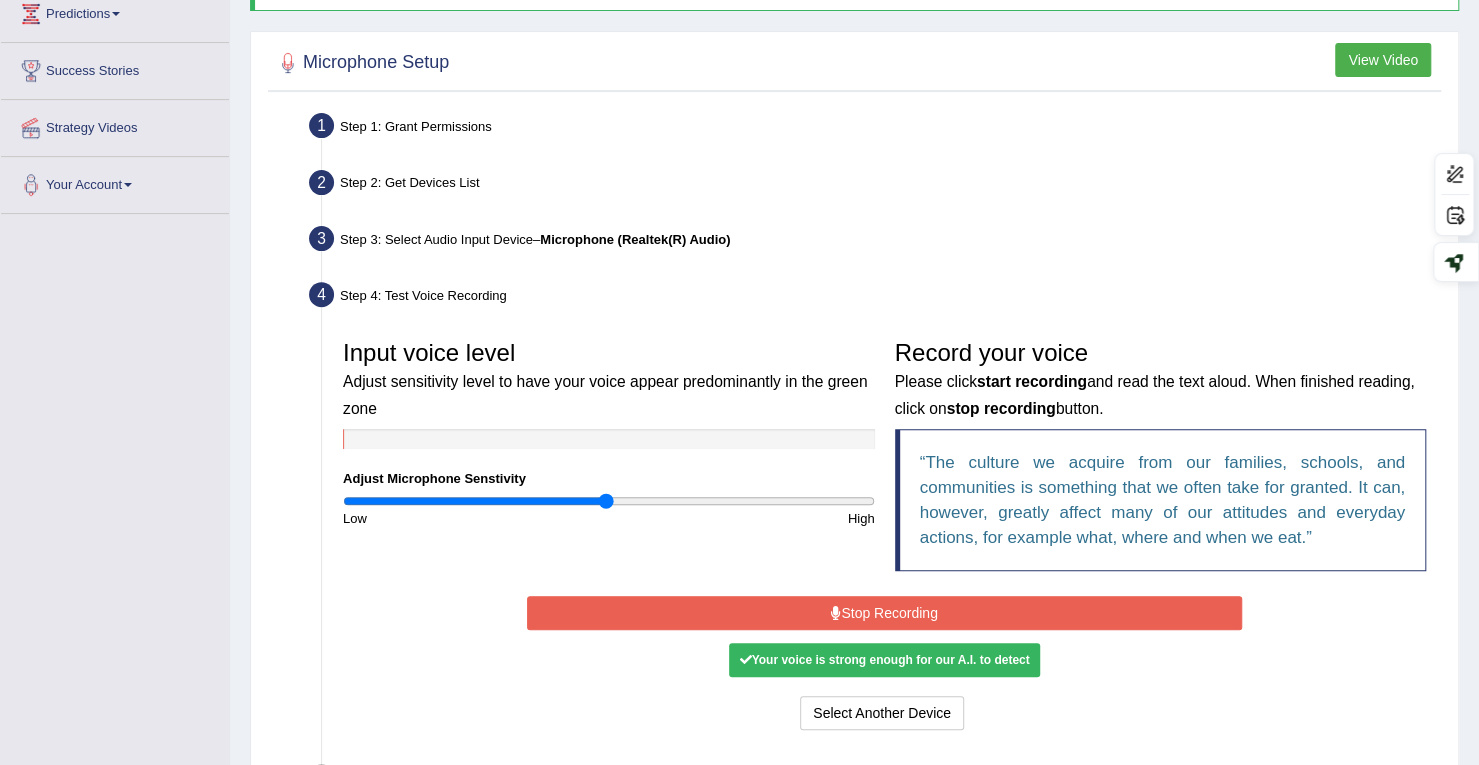 click on "Stop Recording" at bounding box center [884, 613] 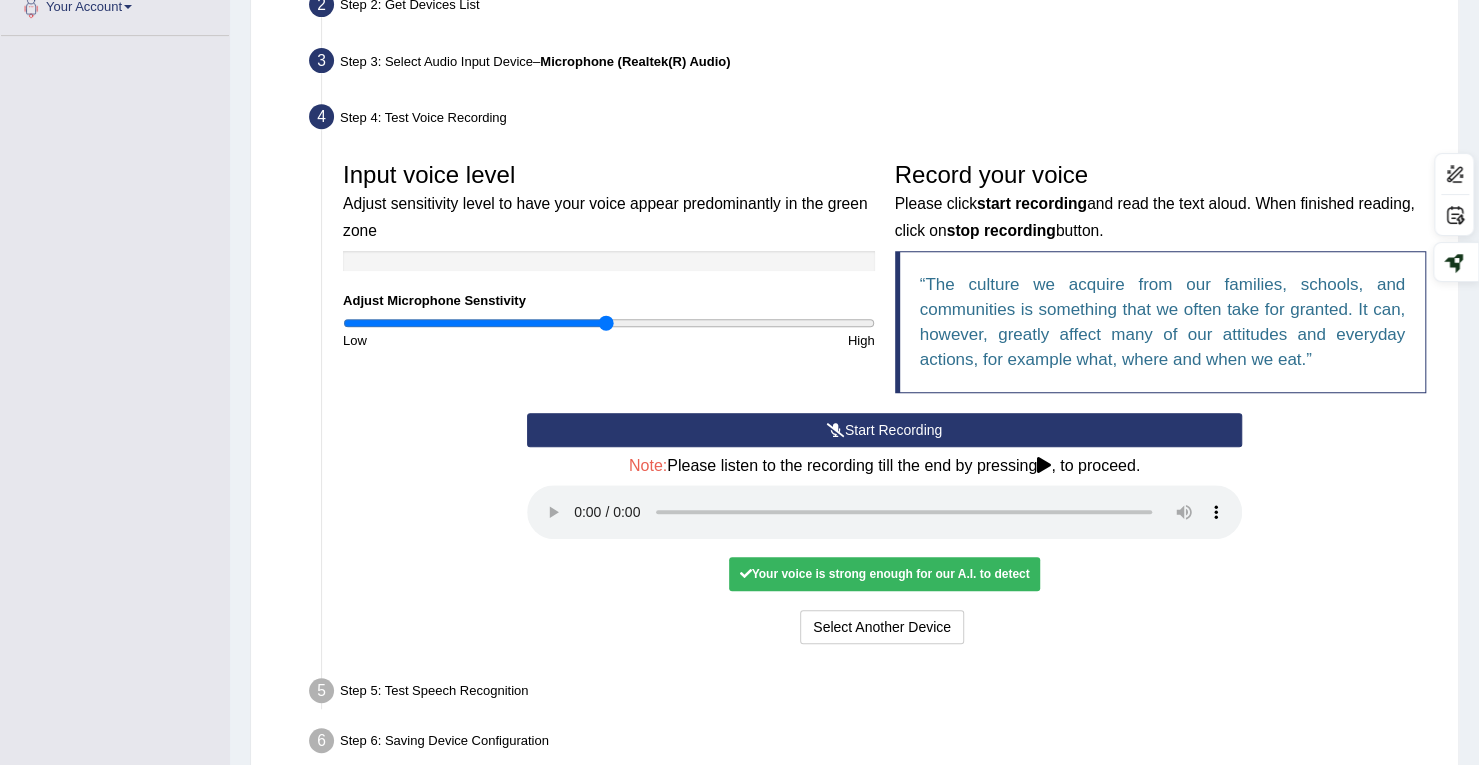scroll, scrollTop: 560, scrollLeft: 0, axis: vertical 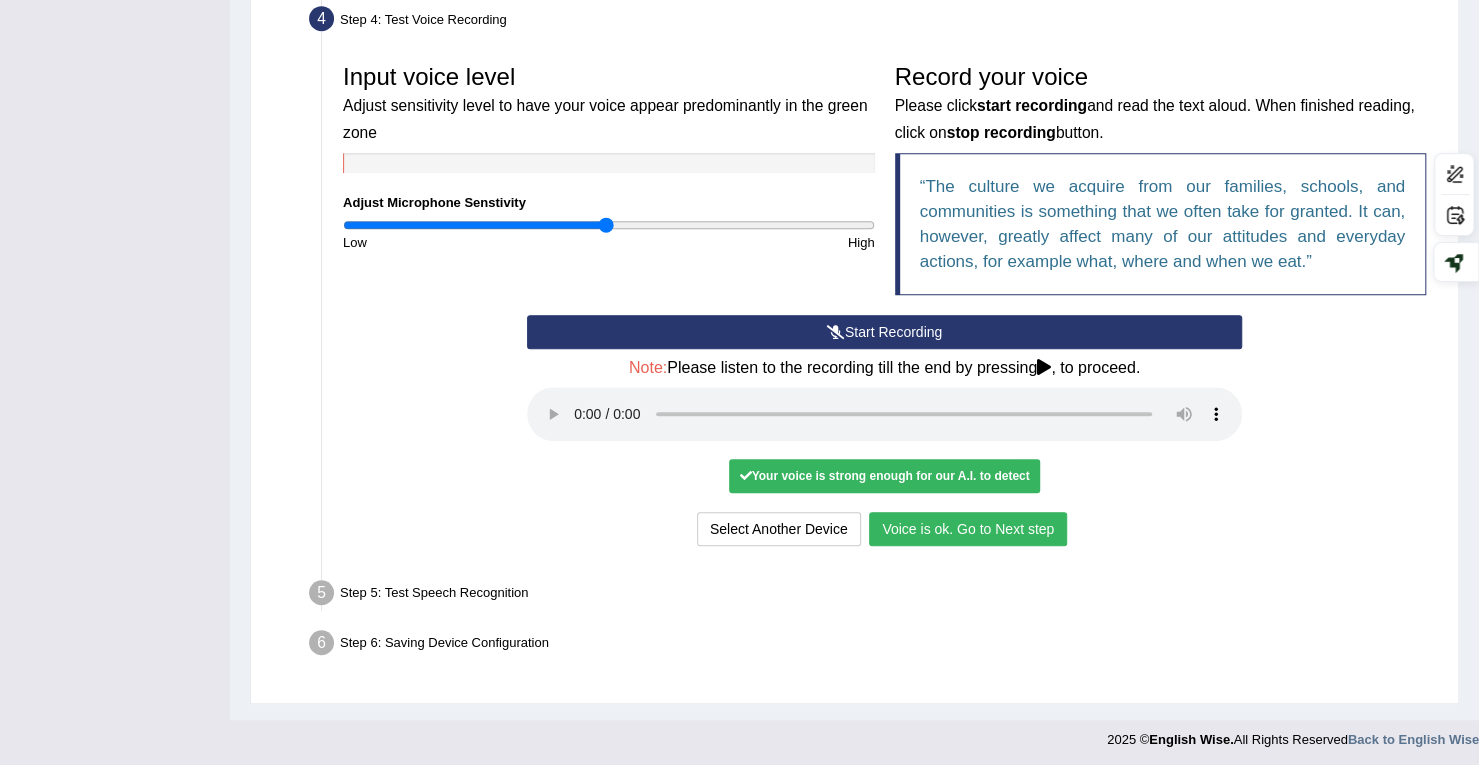 click on "Voice is ok. Go to Next step" at bounding box center (968, 529) 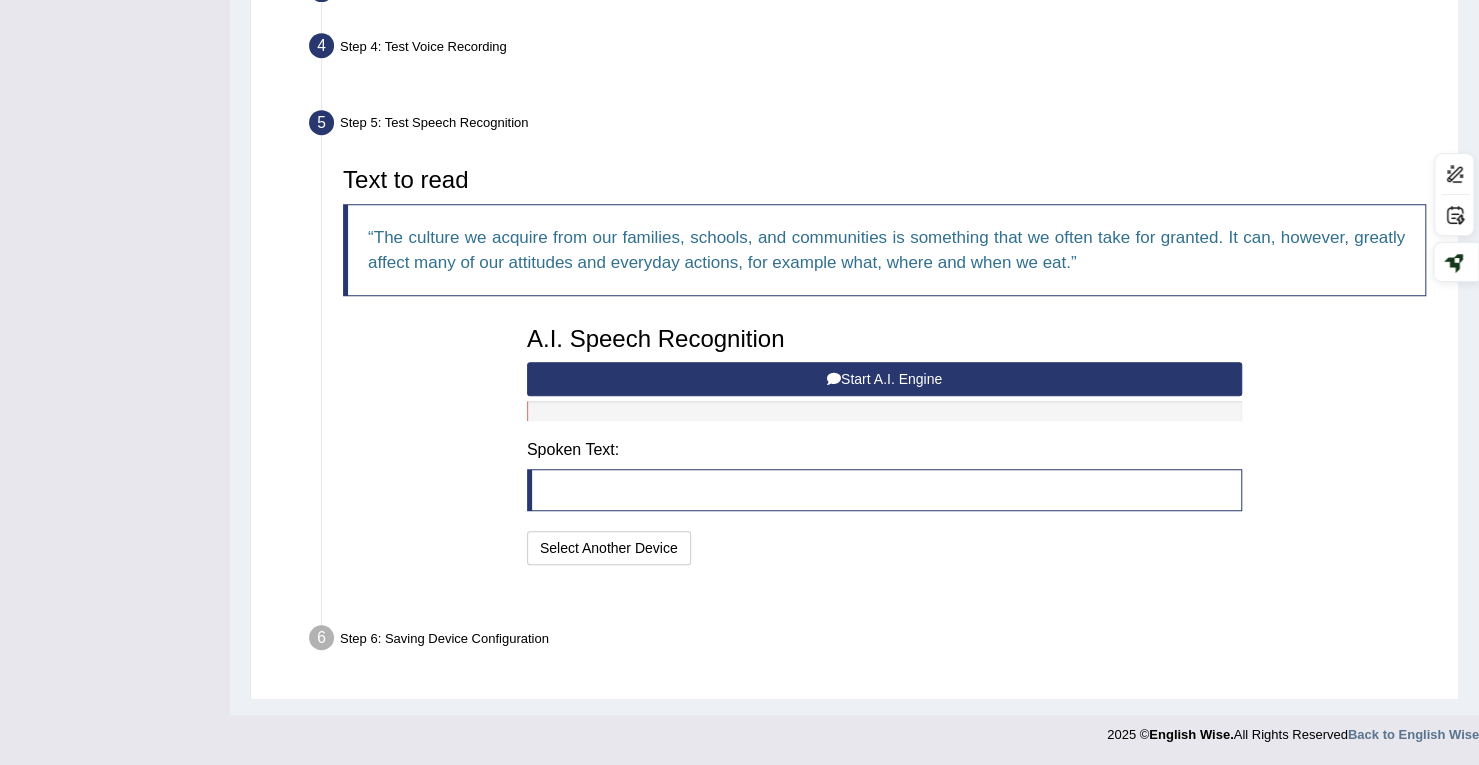 scroll, scrollTop: 481, scrollLeft: 0, axis: vertical 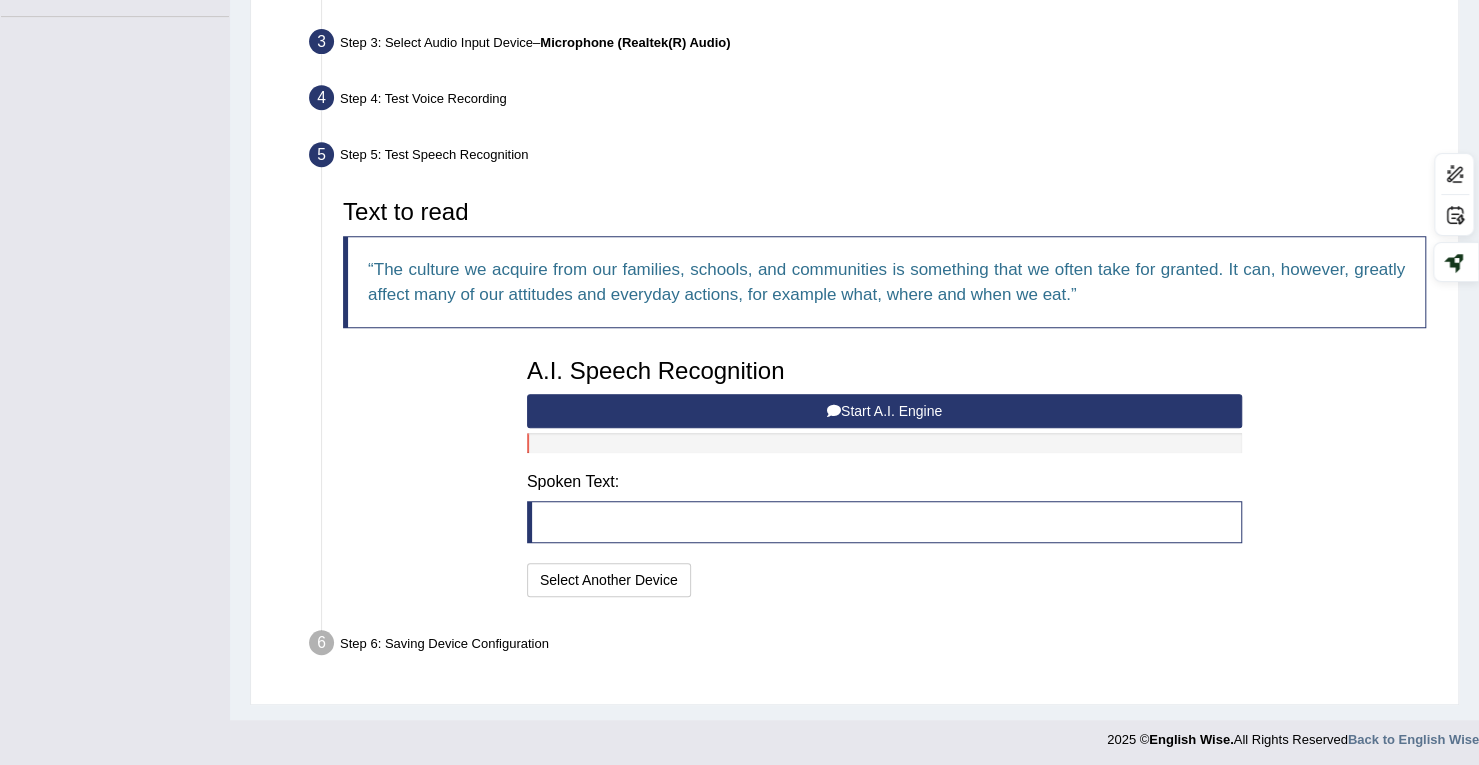 click on "Start A.I. Engine" at bounding box center (884, 411) 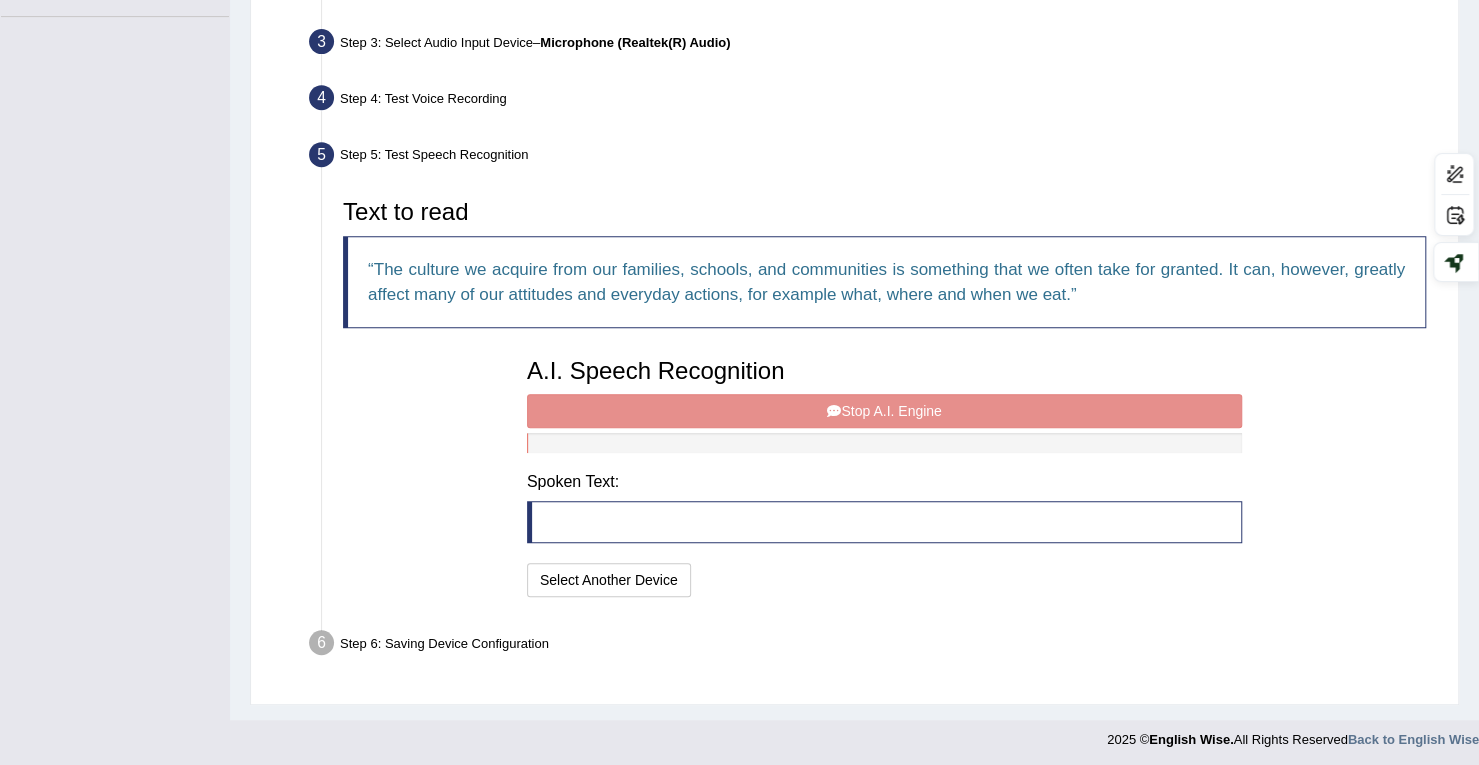 click on "A.I. Speech Recognition    Start A.I. Engine    Stop A.I. Engine     Note:  Please listen to the recording till the end by pressing  , to proceed.     Spoken Text:     I will practice without this feature   Select Another Device   Speech is ok. Go to Last step" at bounding box center (884, 475) 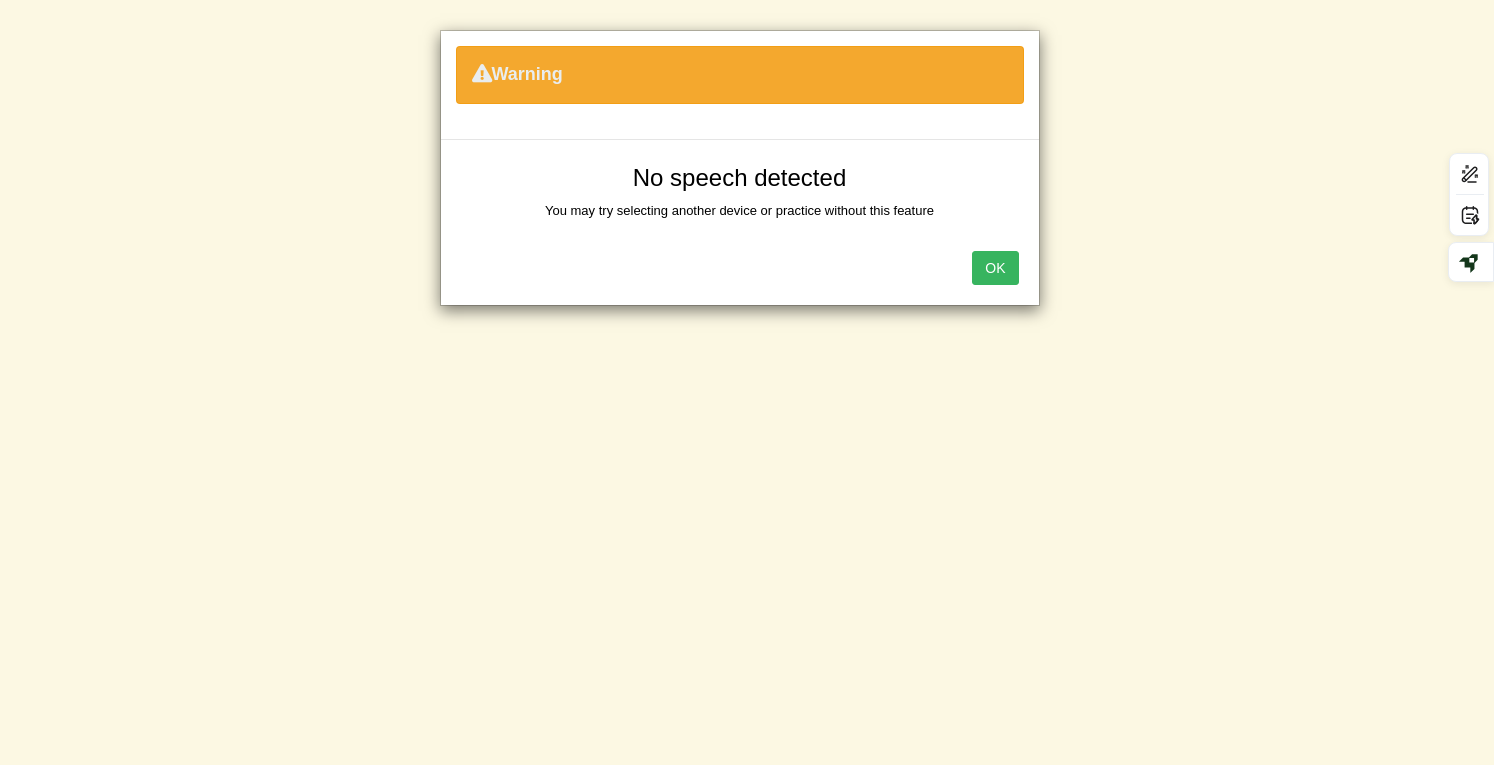 click on "OK" at bounding box center [995, 268] 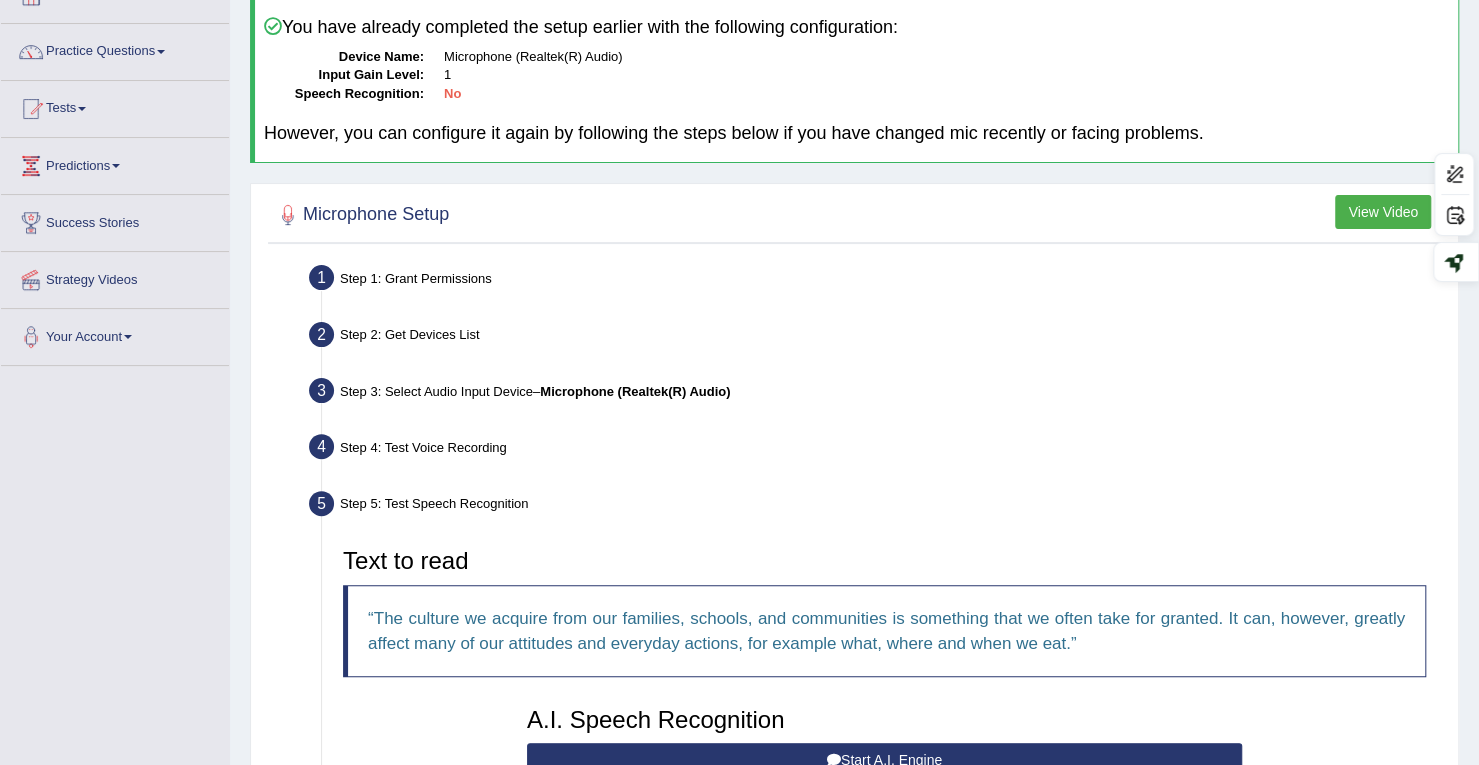 scroll, scrollTop: 81, scrollLeft: 0, axis: vertical 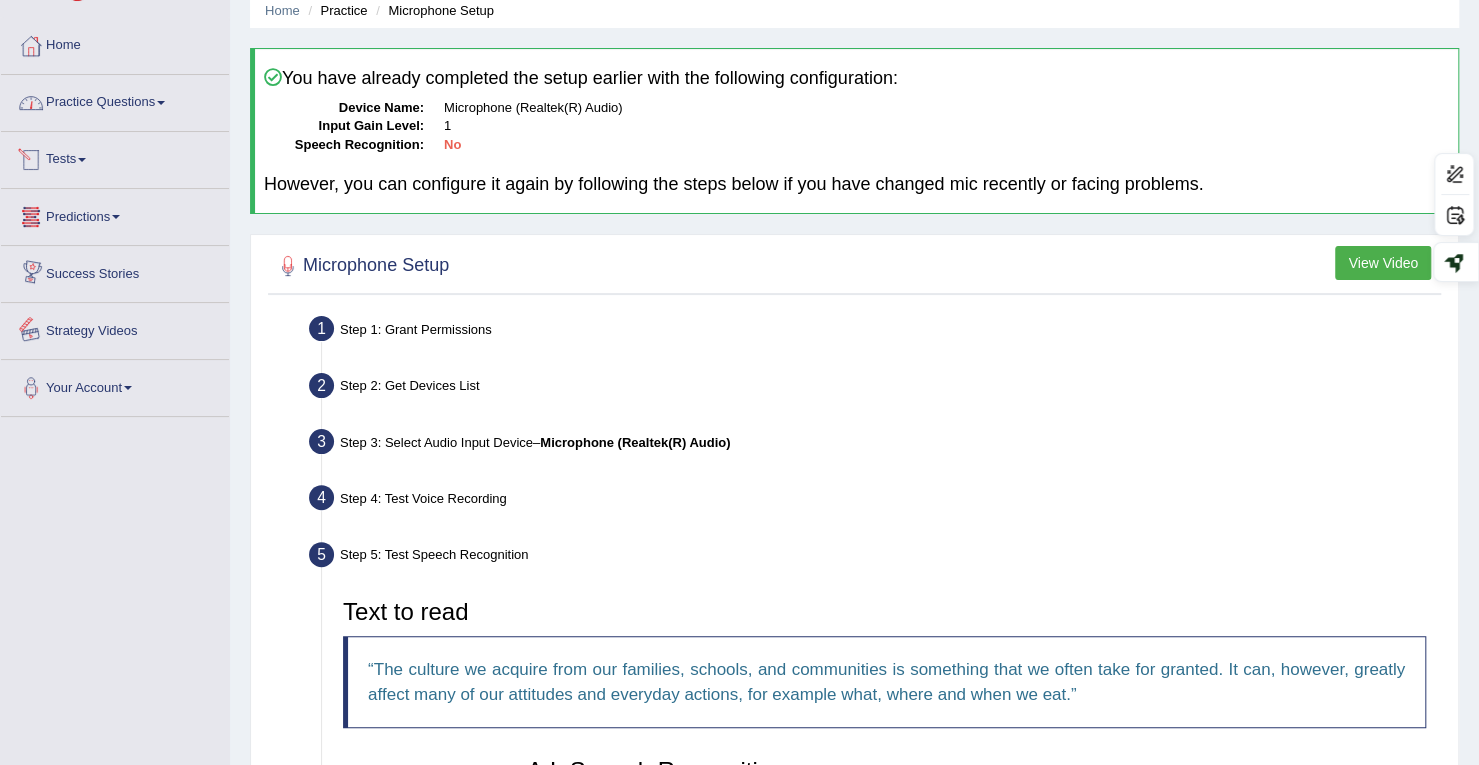 click on "Your Account" at bounding box center (115, 385) 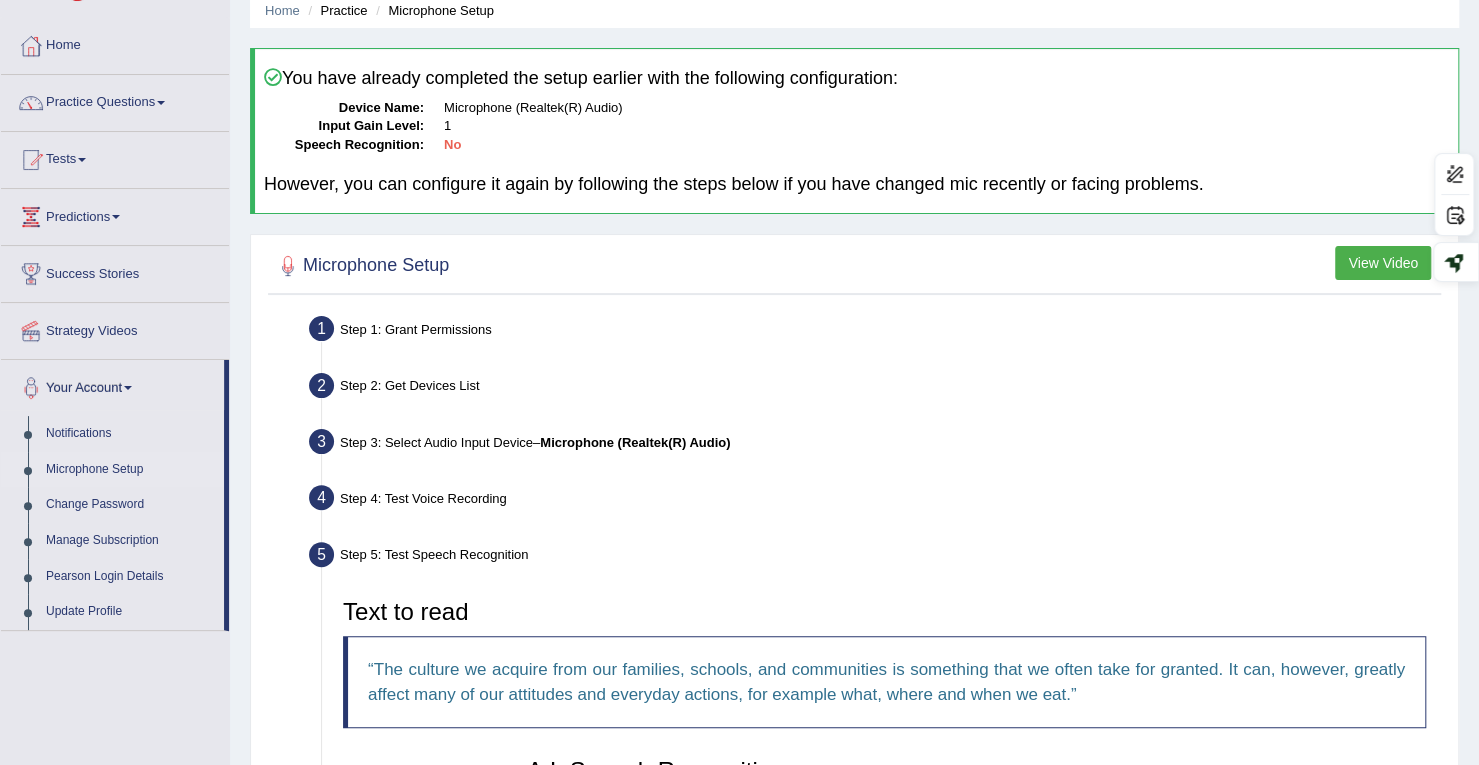 click on "Microphone Setup" at bounding box center [130, 470] 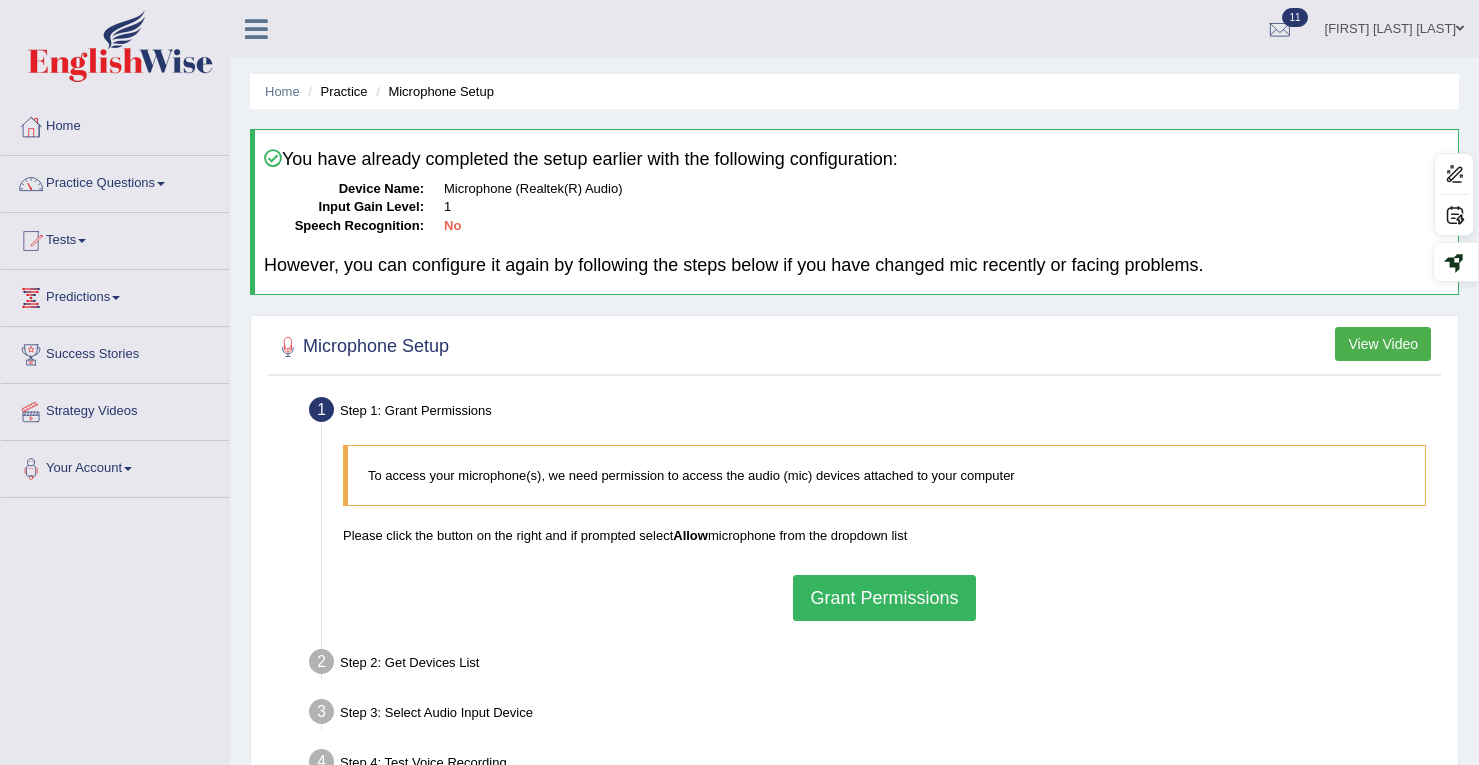 scroll, scrollTop: 0, scrollLeft: 0, axis: both 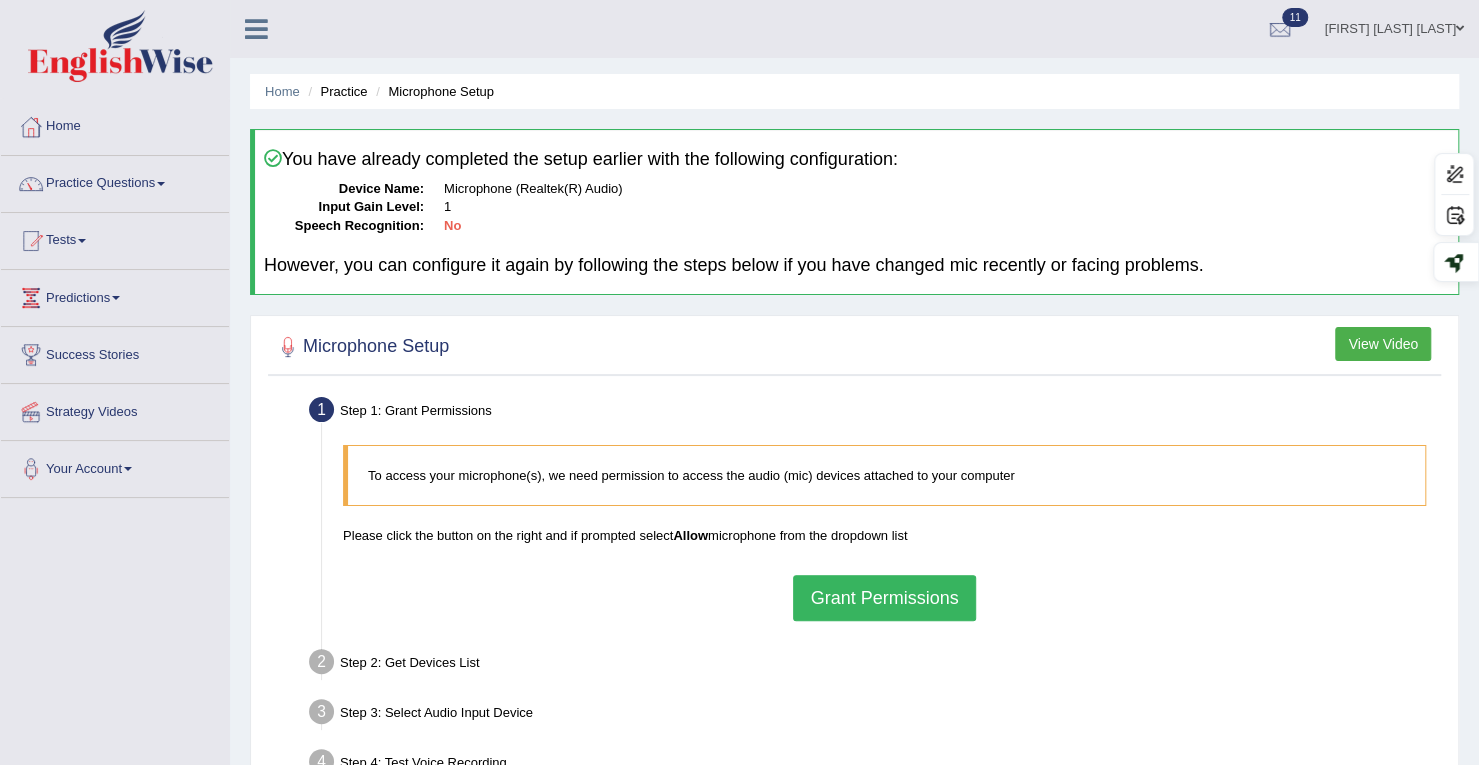 click on "Grant Permissions" at bounding box center [884, 598] 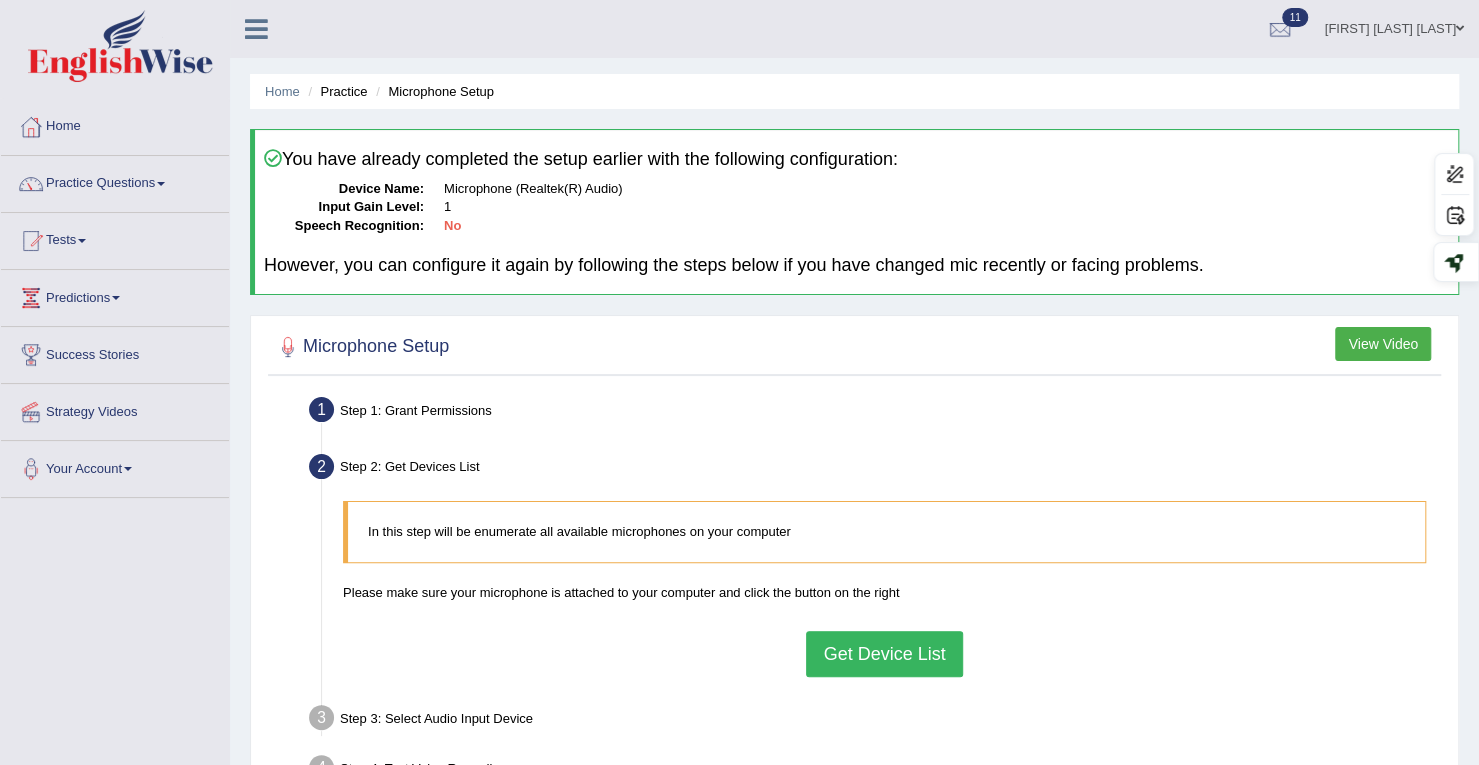 click on "Get Device List" at bounding box center (884, 654) 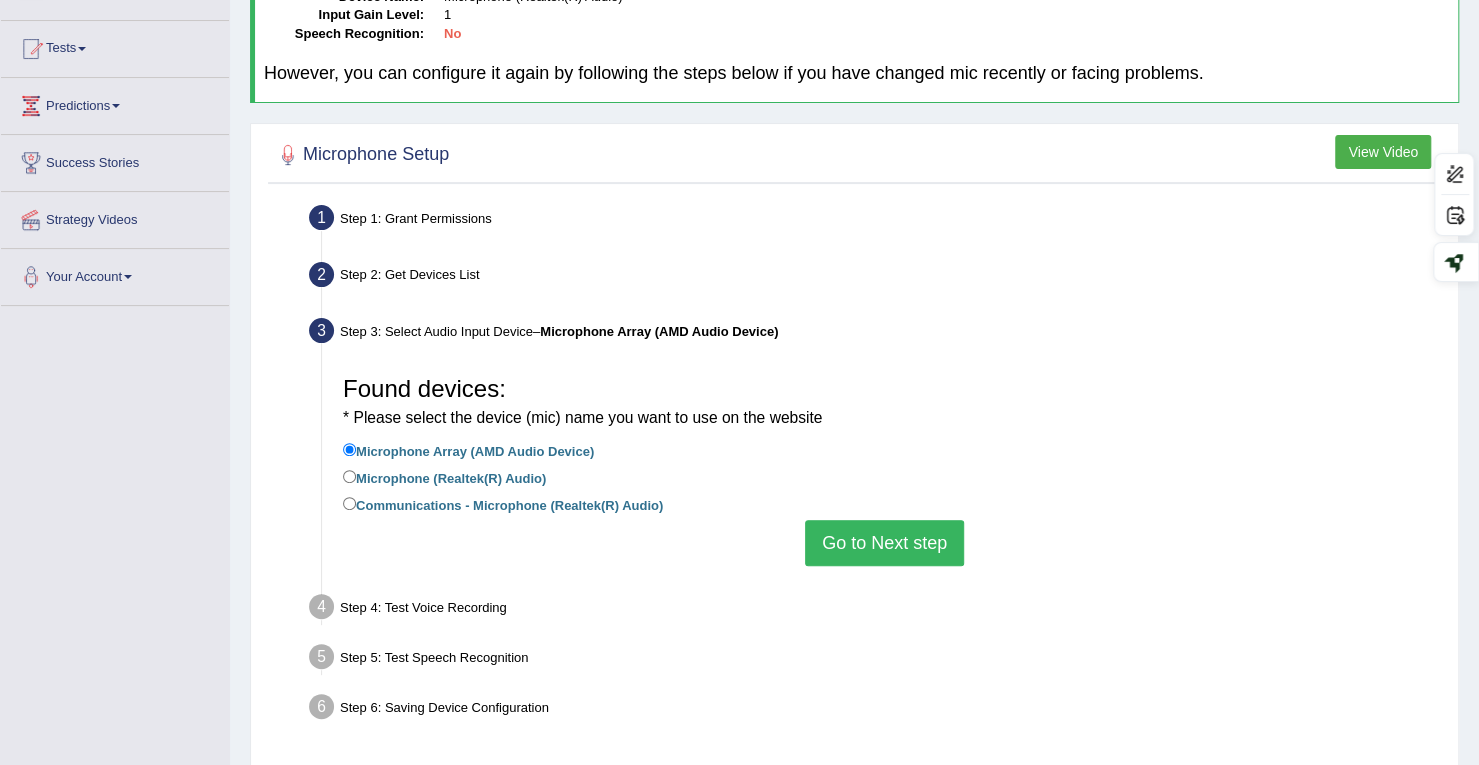 scroll, scrollTop: 184, scrollLeft: 0, axis: vertical 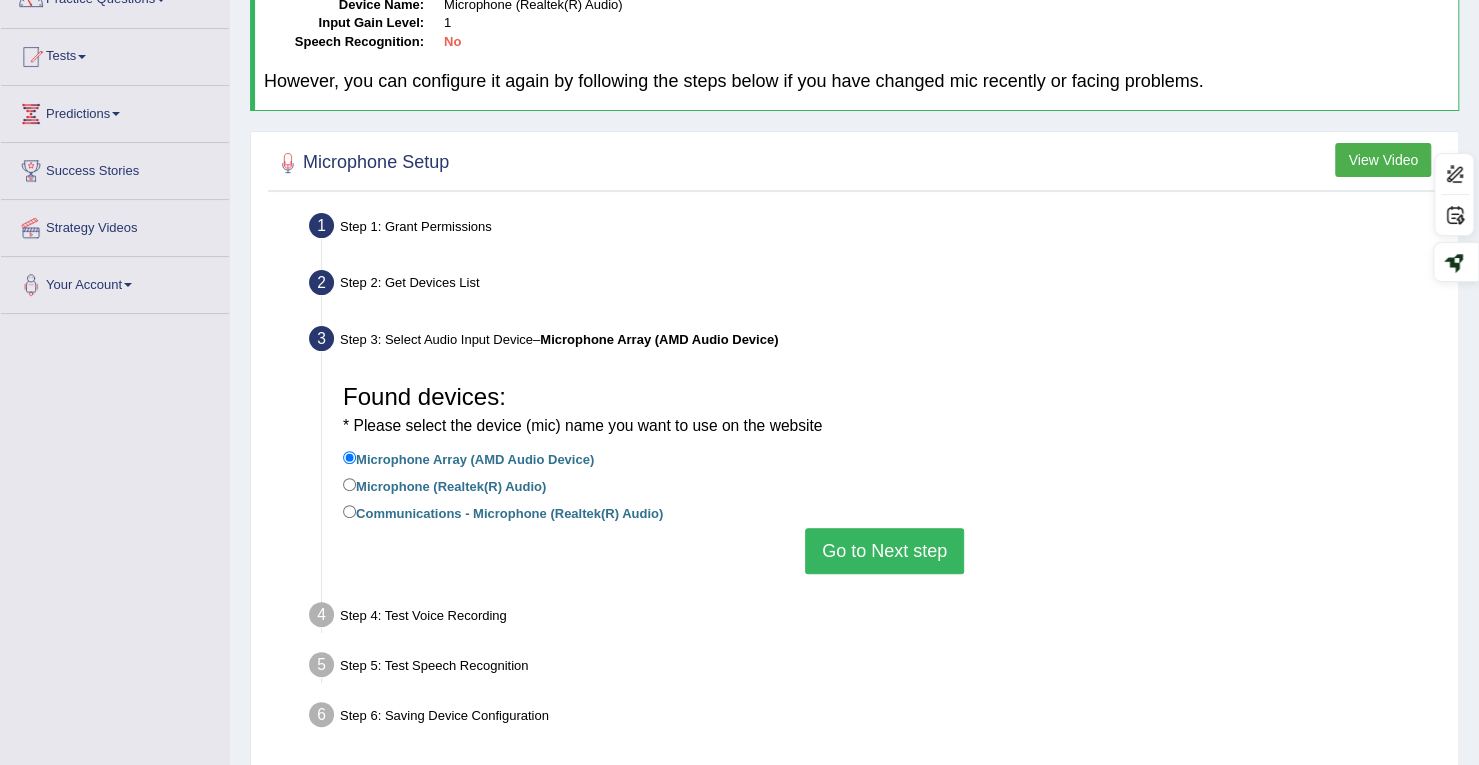 click on "Communications - Microphone (Realtek(R) Audio)" at bounding box center (503, 512) 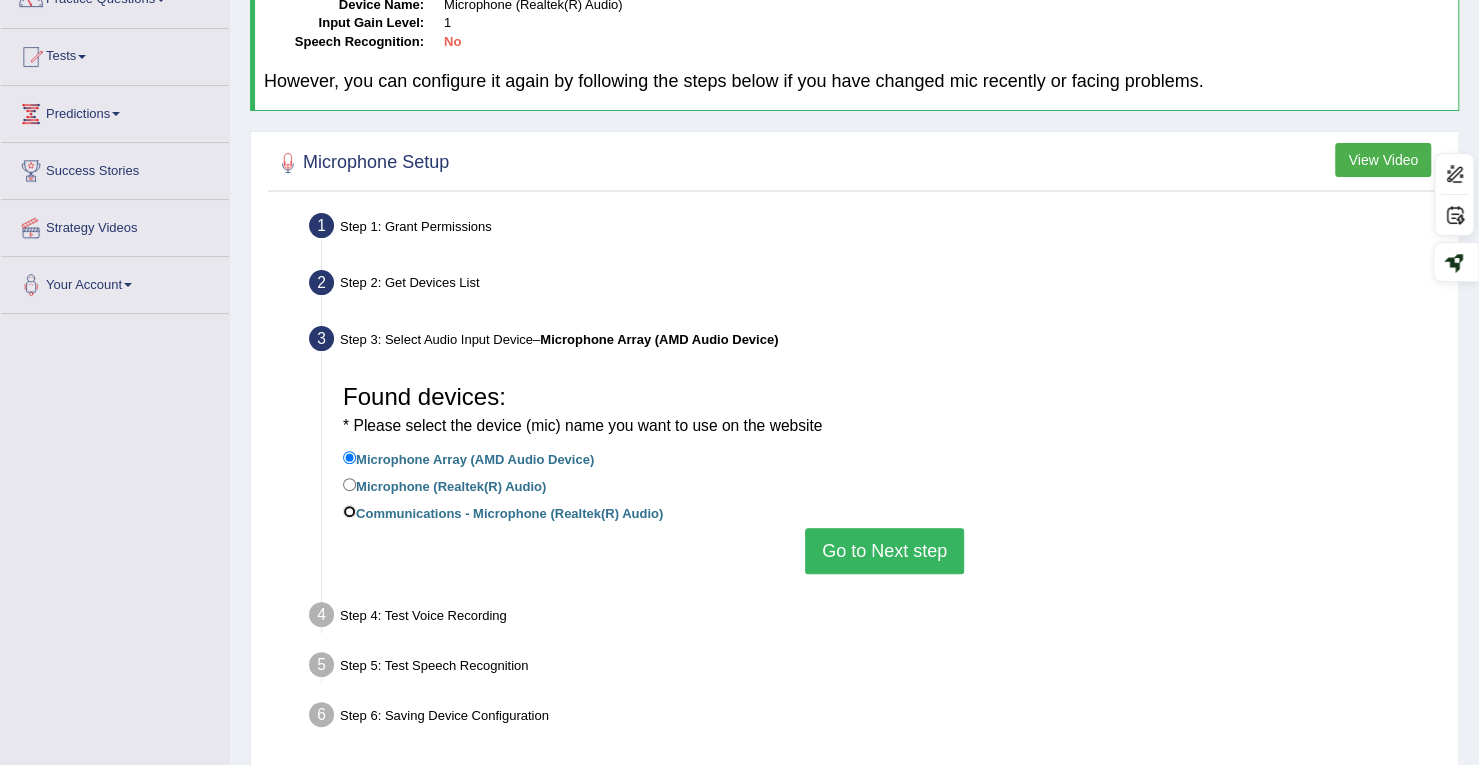 click on "Communications - Microphone (Realtek(R) Audio)" at bounding box center (349, 511) 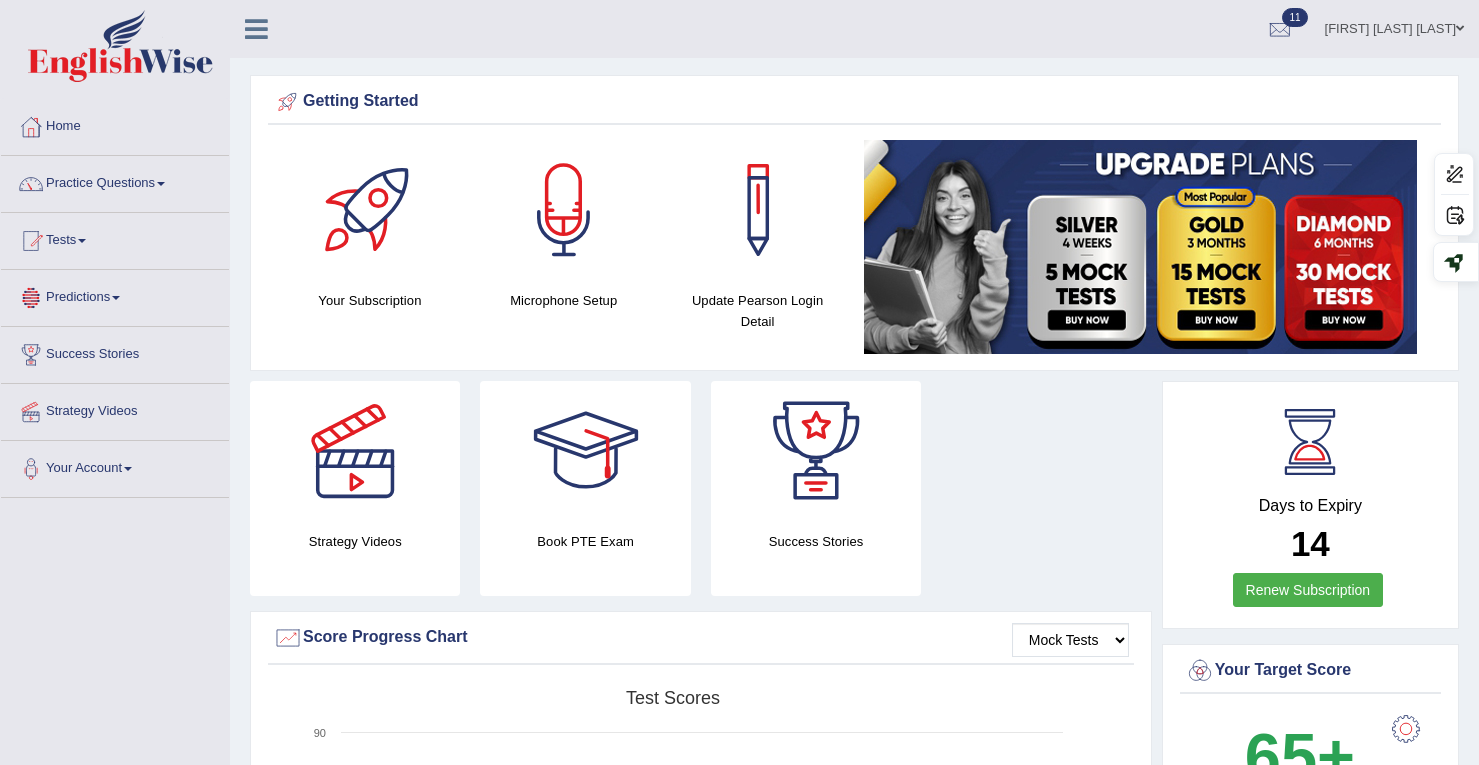 scroll, scrollTop: 0, scrollLeft: 0, axis: both 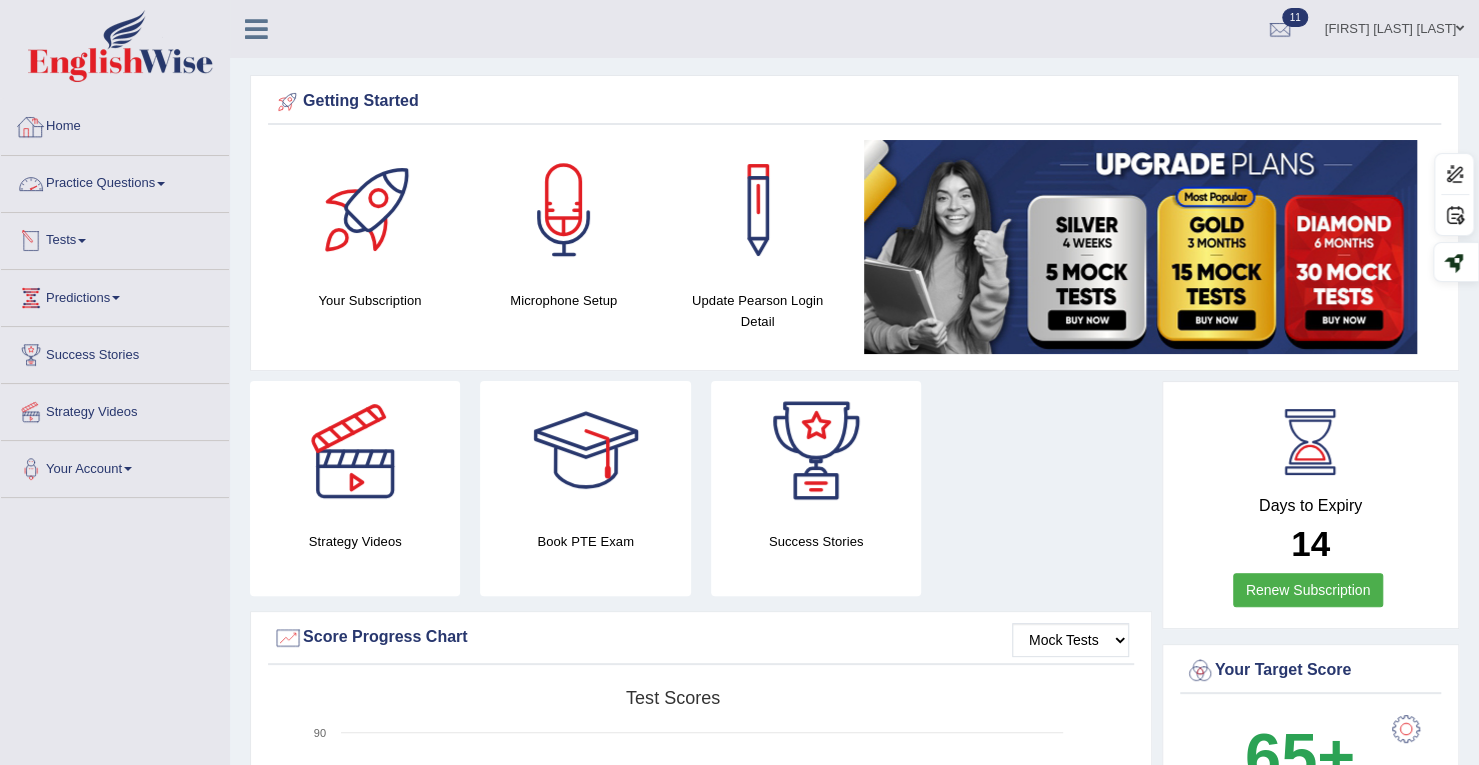 click on "Practice Questions" at bounding box center (115, 181) 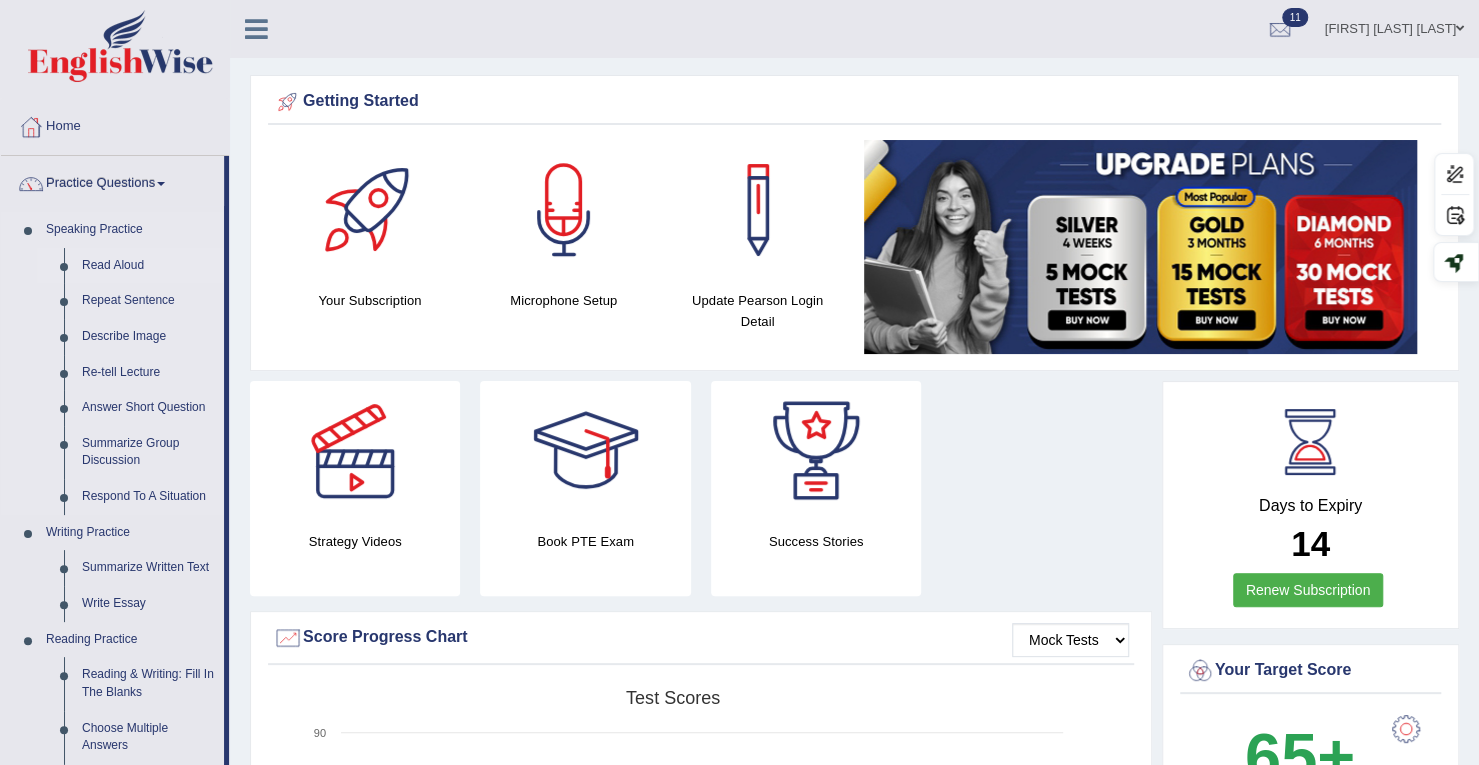 click on "Read Aloud" at bounding box center [148, 266] 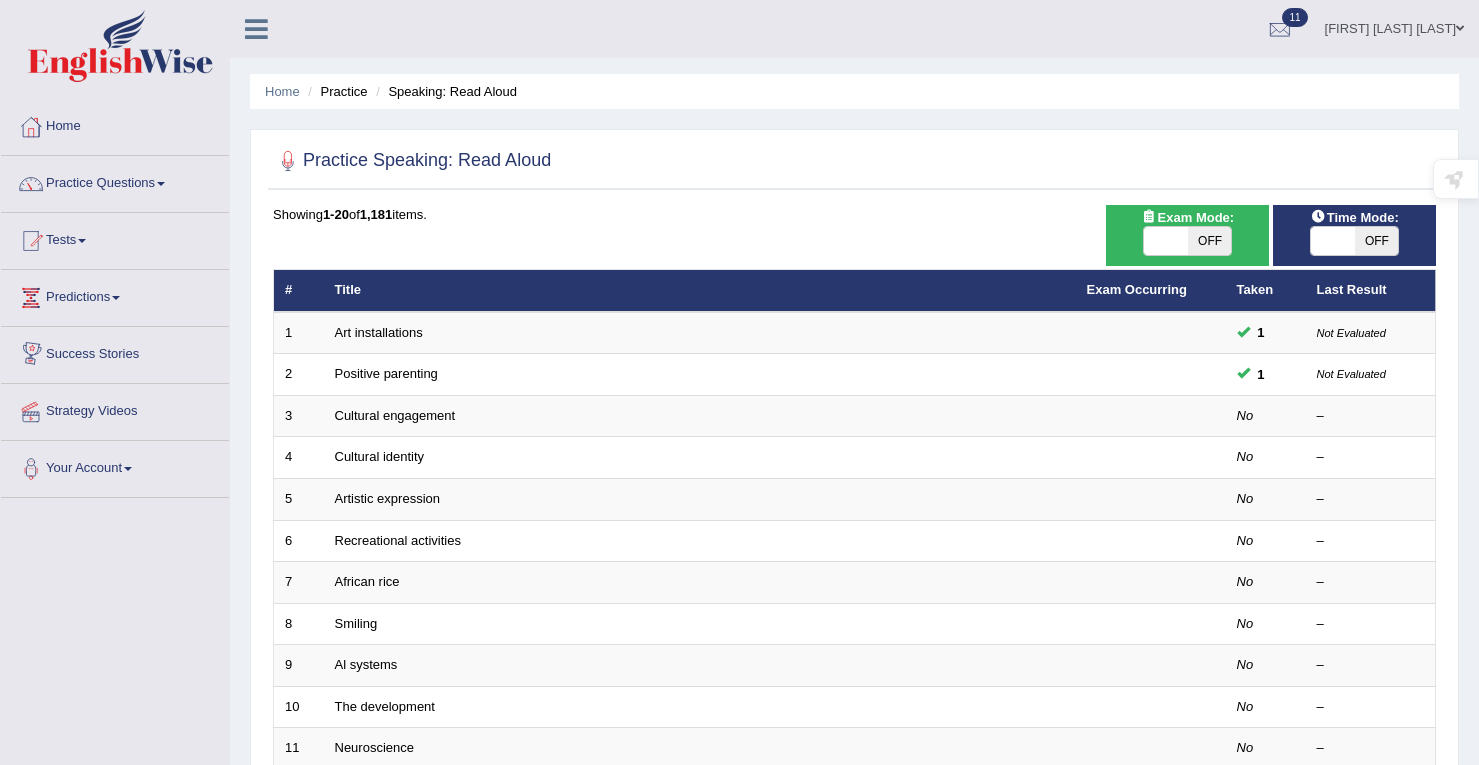 scroll, scrollTop: 0, scrollLeft: 0, axis: both 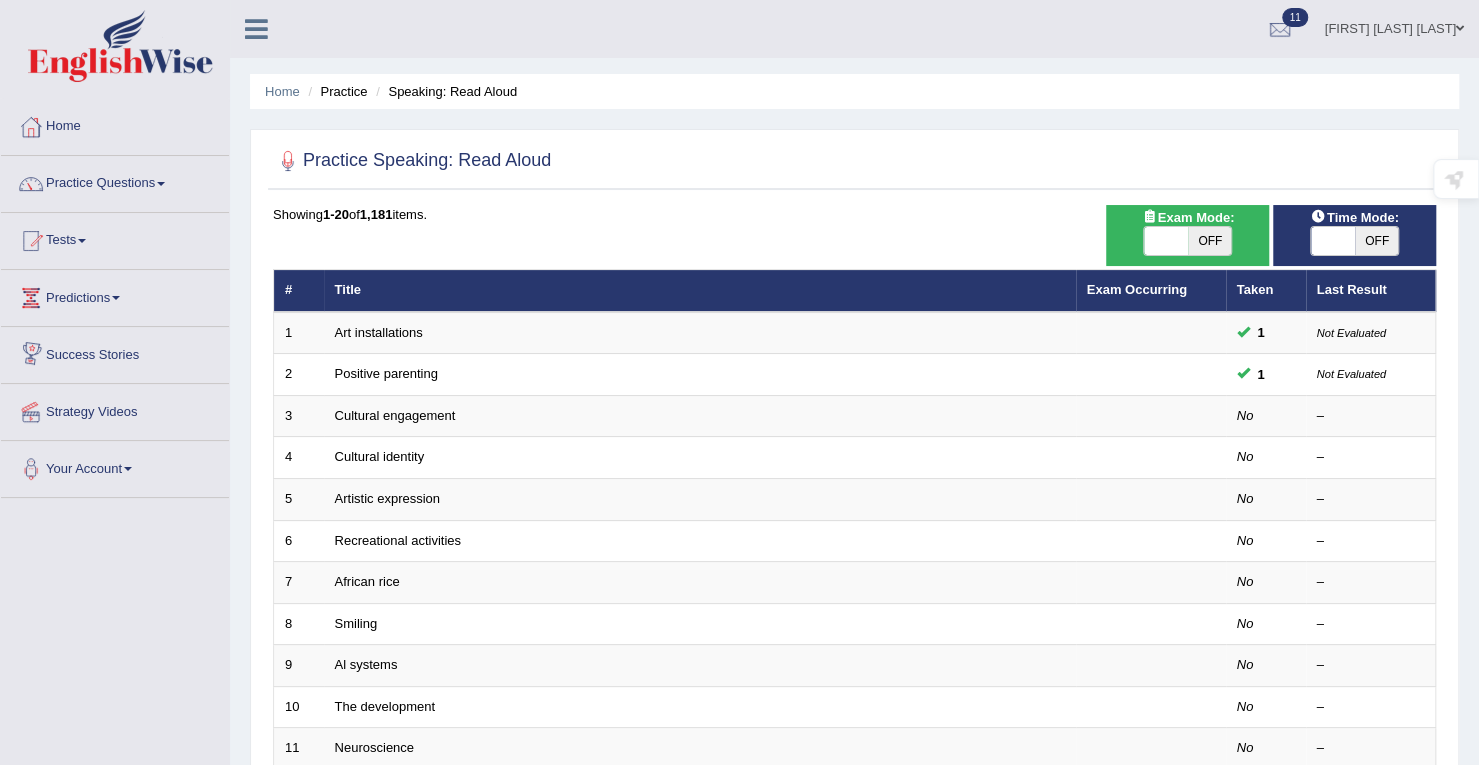 click on "Art installations" at bounding box center (379, 332) 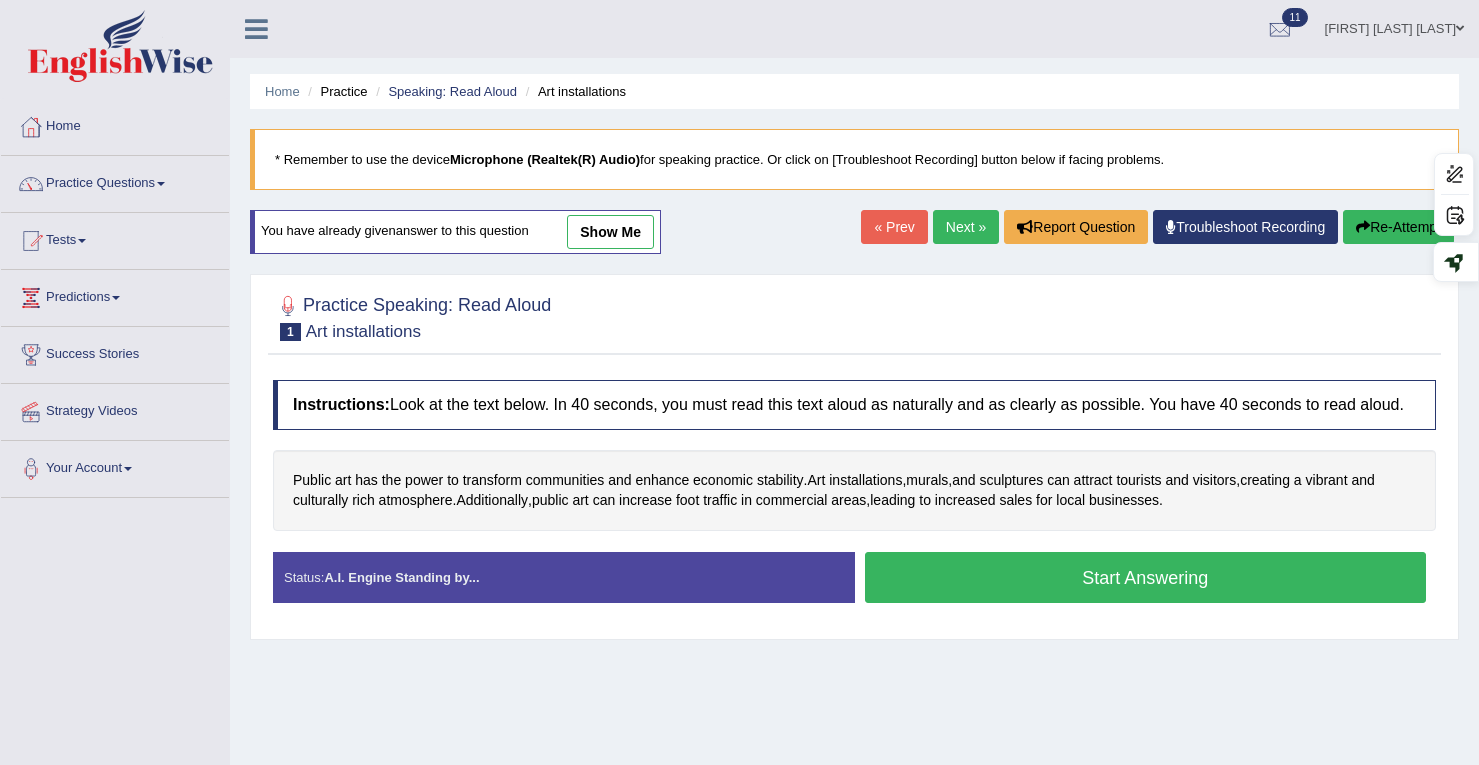 scroll, scrollTop: 0, scrollLeft: 0, axis: both 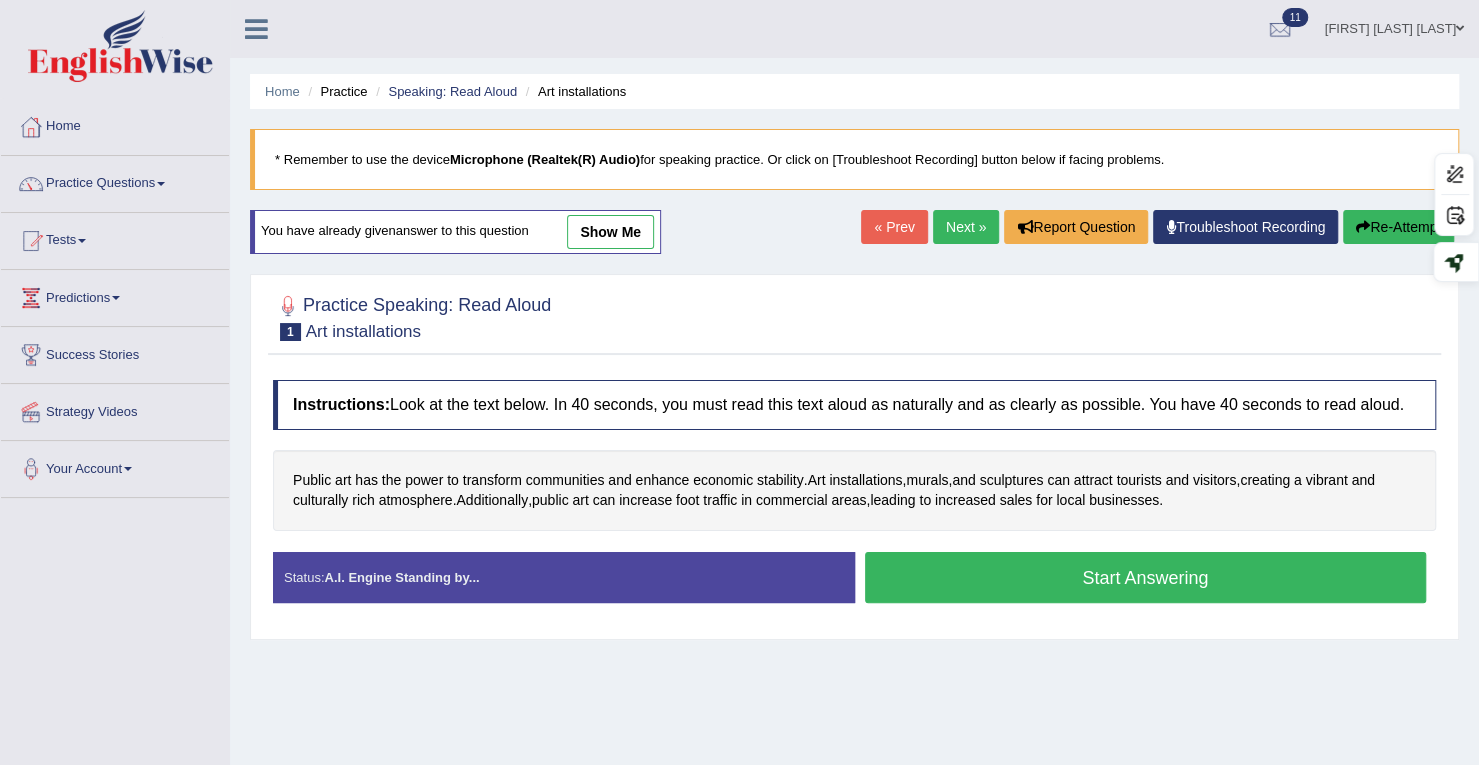 click on "Start Answering" at bounding box center [1146, 577] 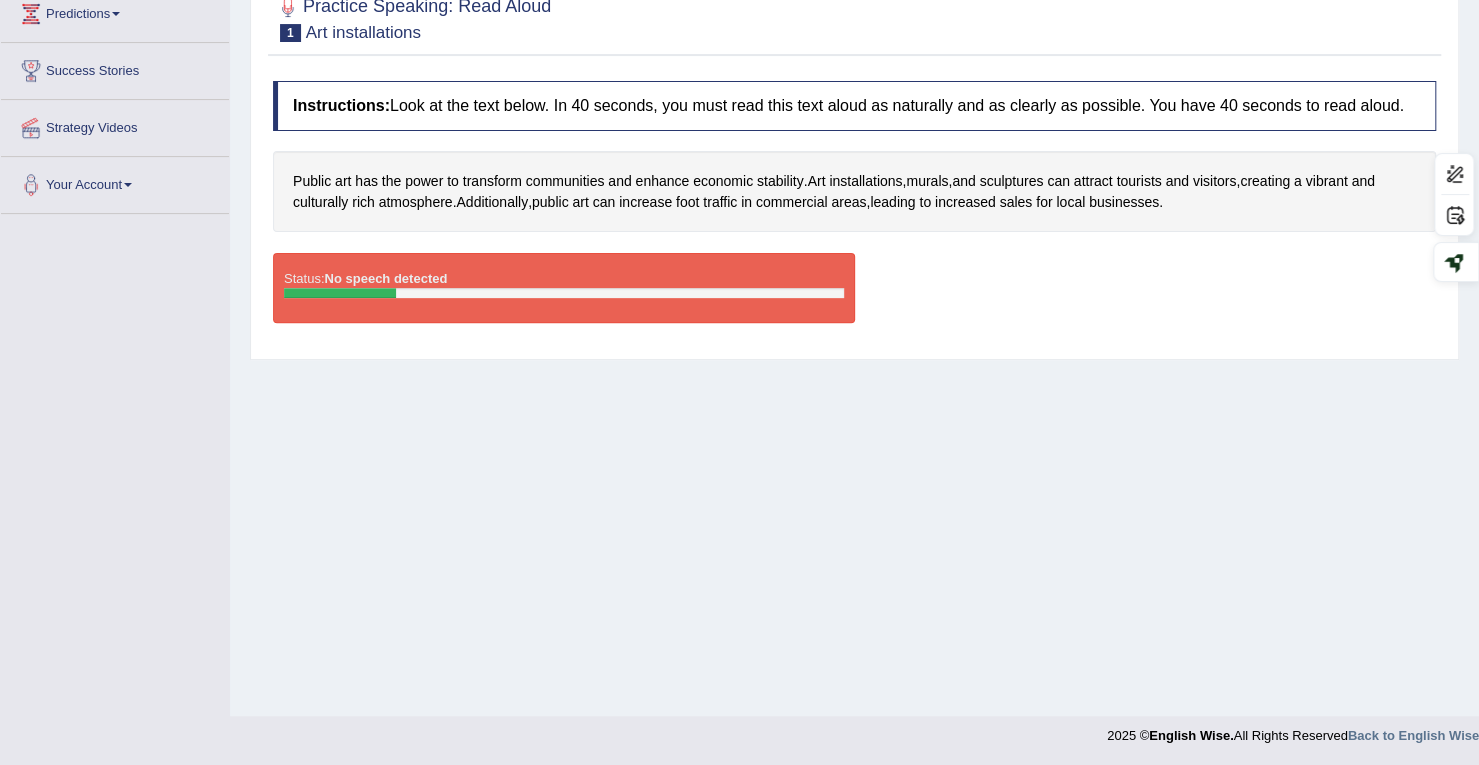 scroll, scrollTop: 0, scrollLeft: 0, axis: both 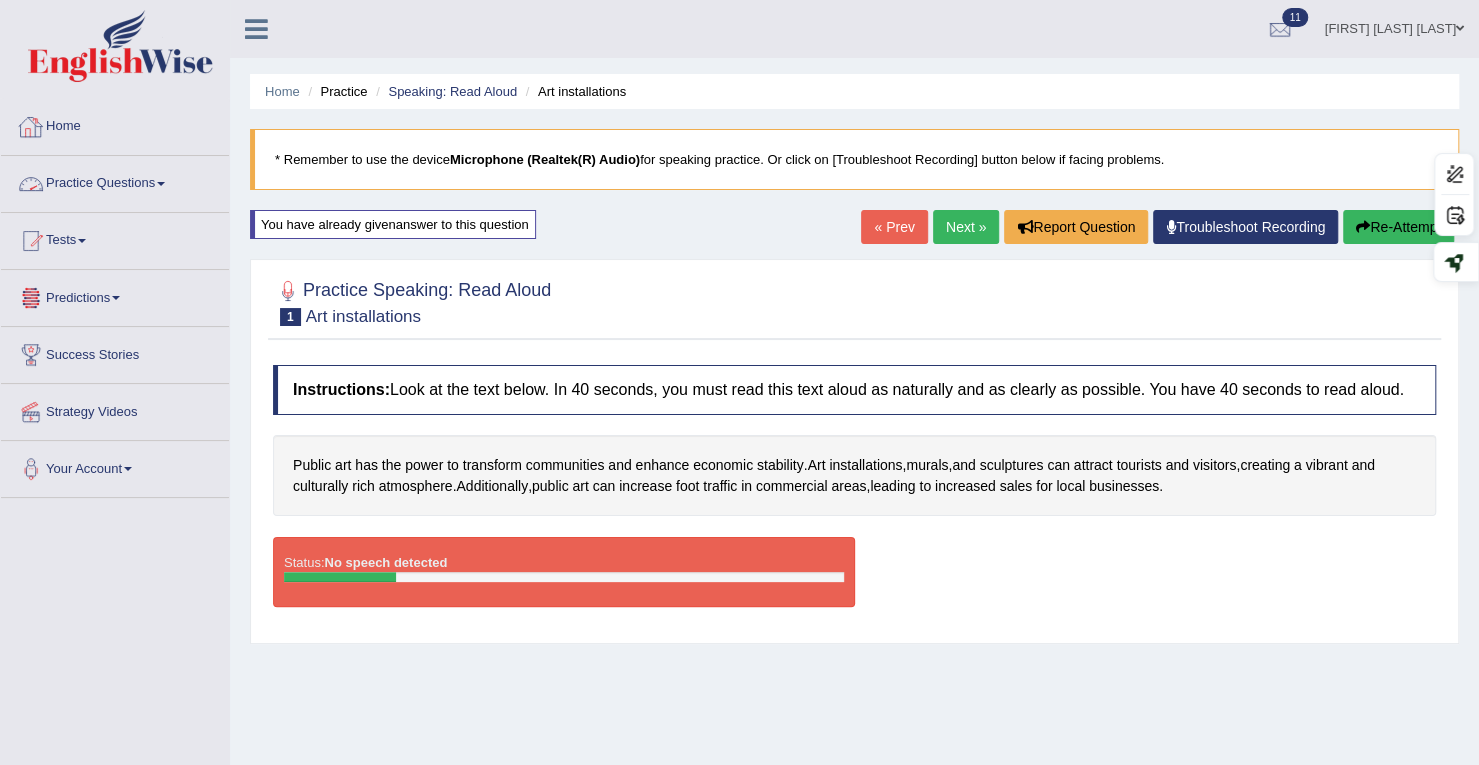 click on "Practice Questions" at bounding box center [115, 181] 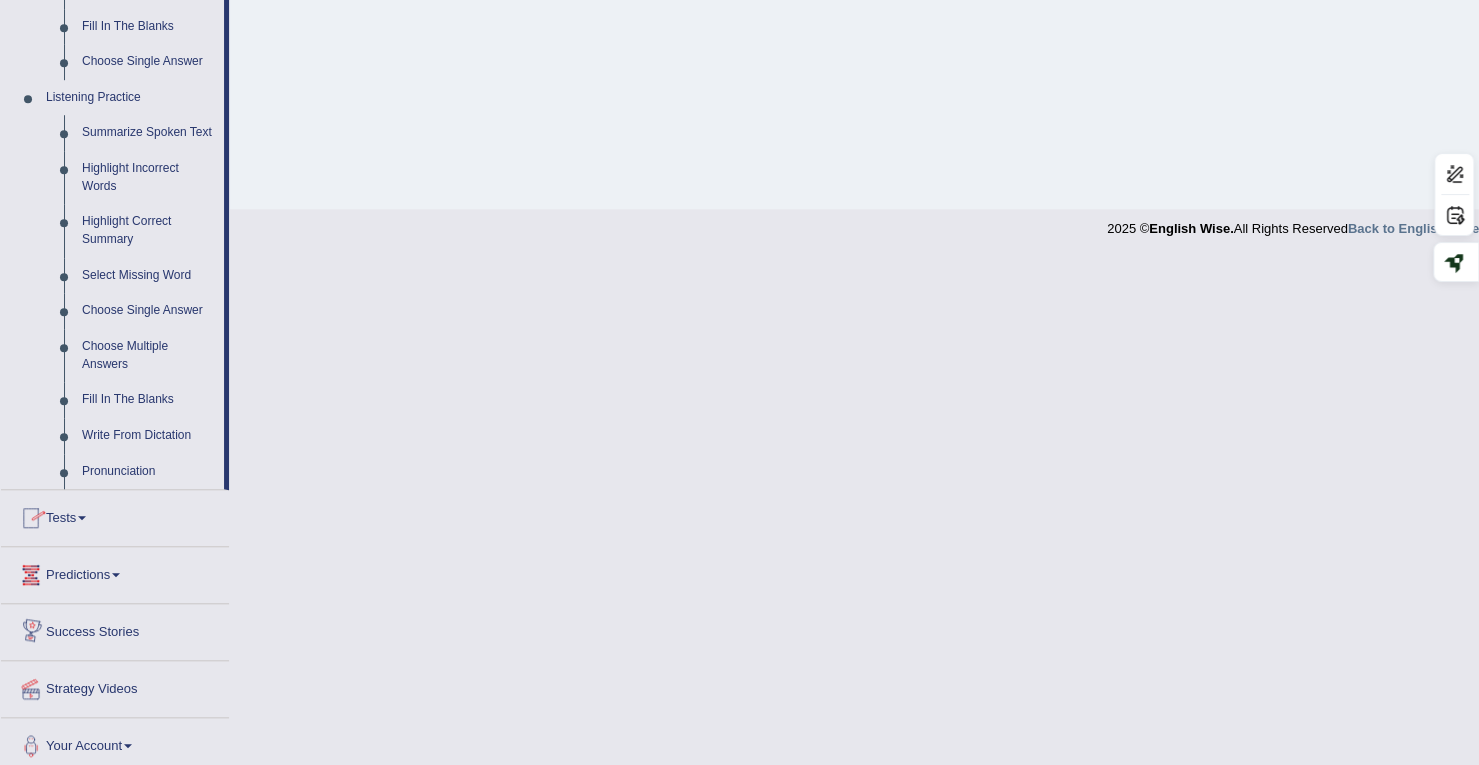 scroll, scrollTop: 798, scrollLeft: 0, axis: vertical 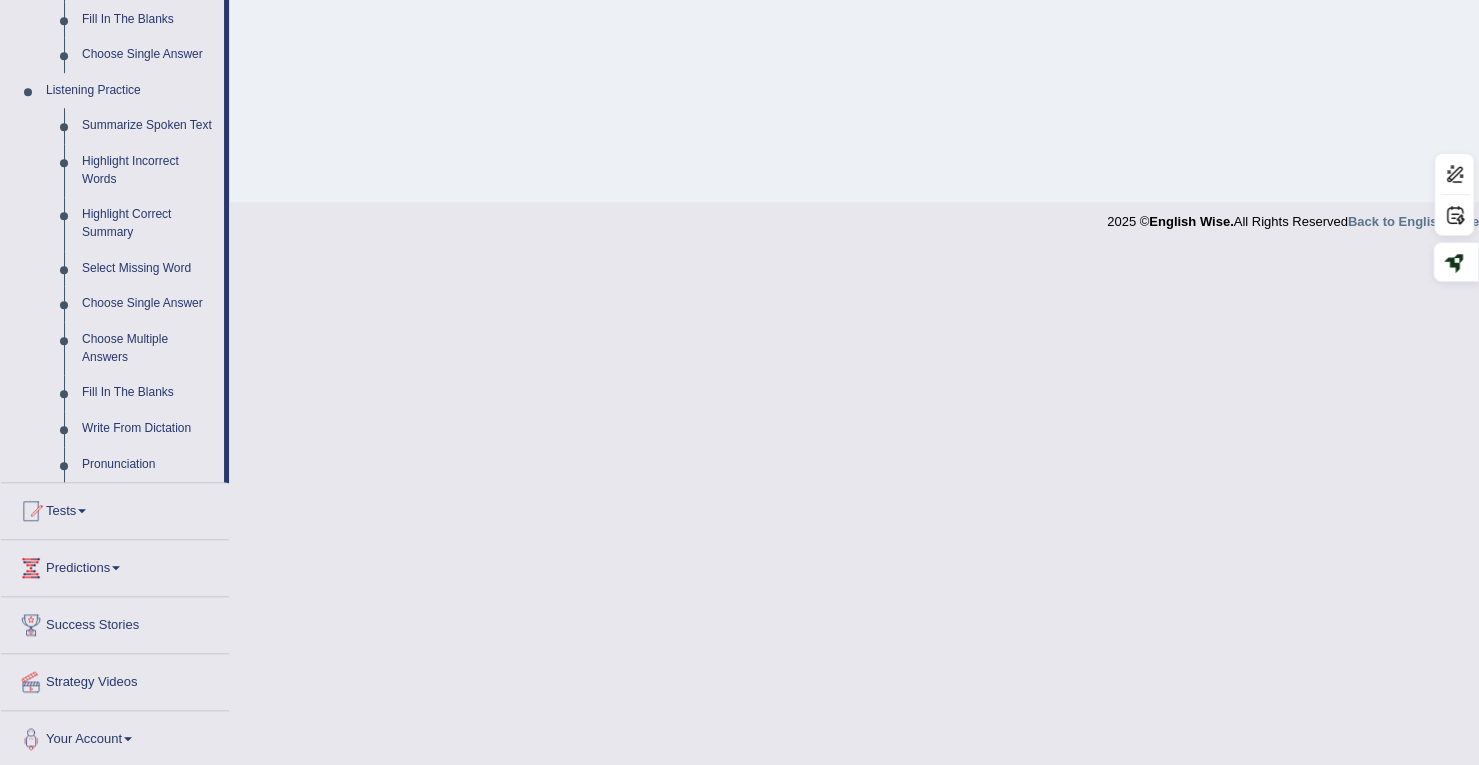 click on "Your Account" at bounding box center (115, 736) 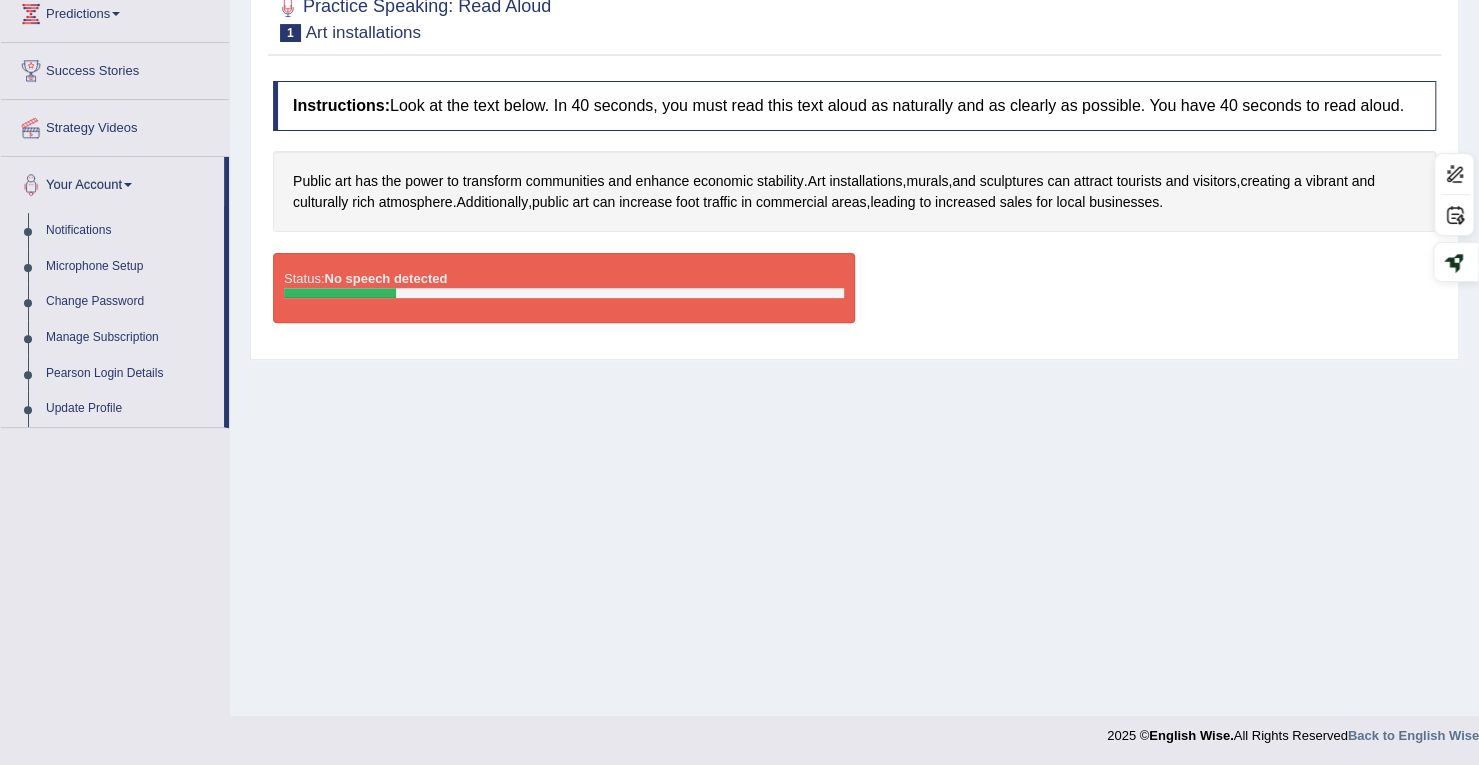 scroll, scrollTop: 280, scrollLeft: 0, axis: vertical 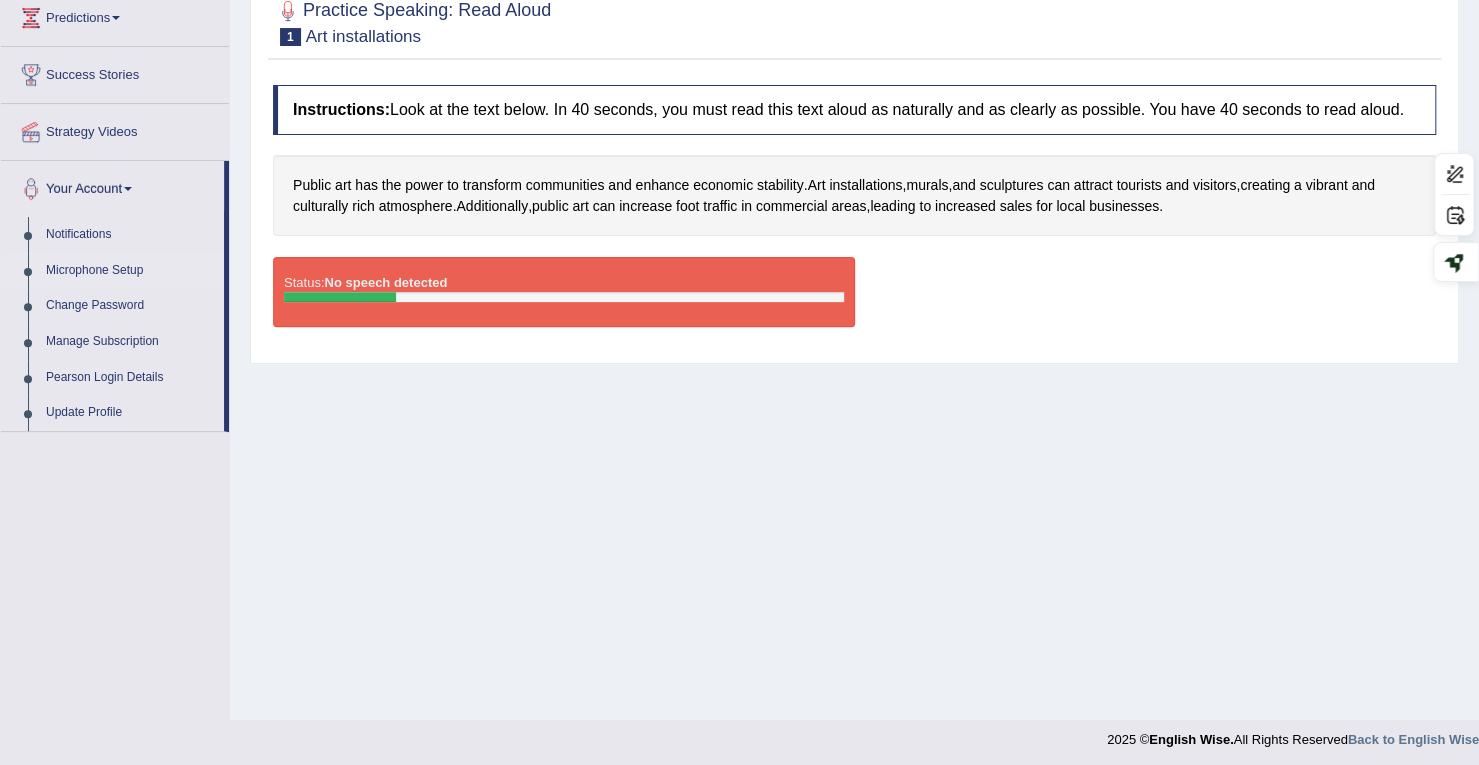 click on "Microphone Setup" at bounding box center [130, 271] 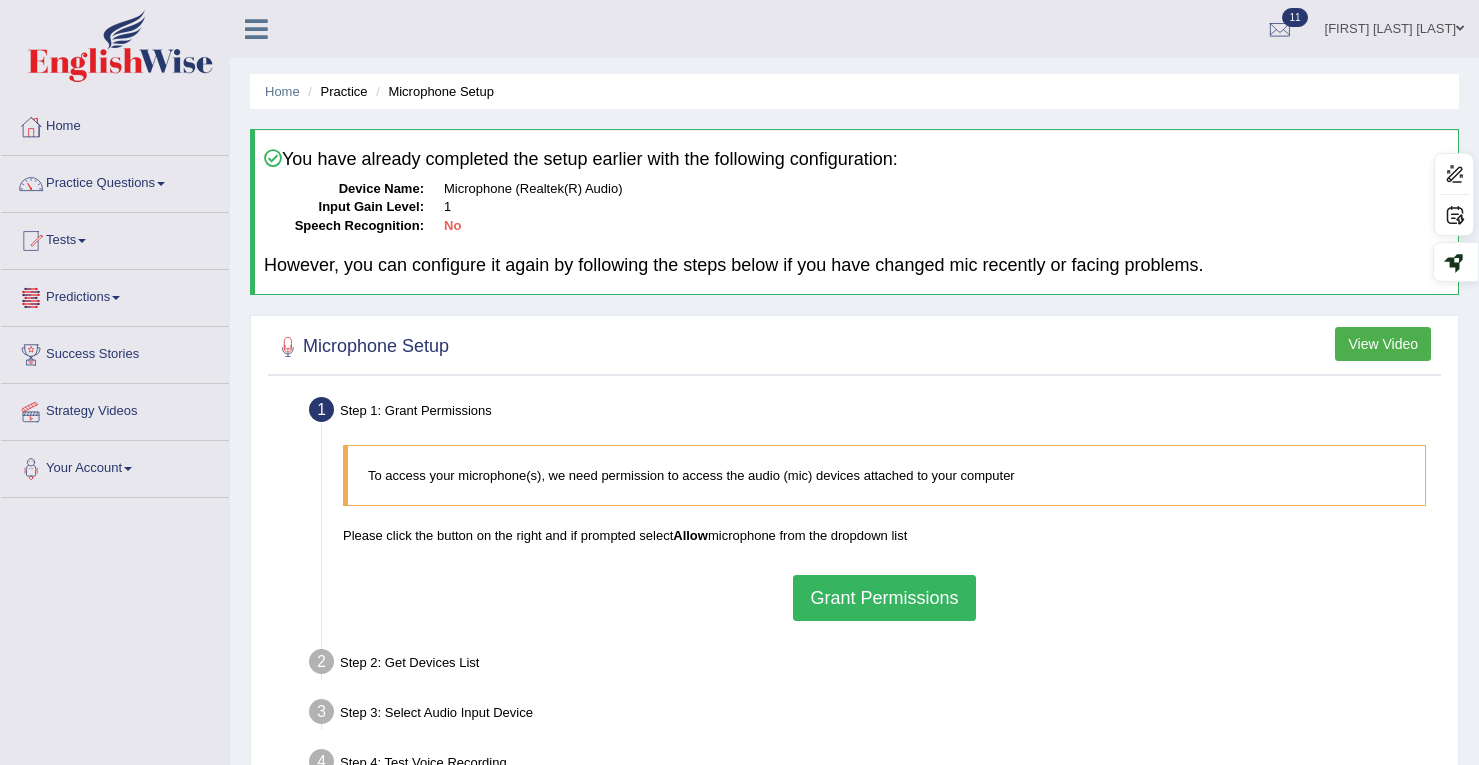 scroll, scrollTop: 0, scrollLeft: 0, axis: both 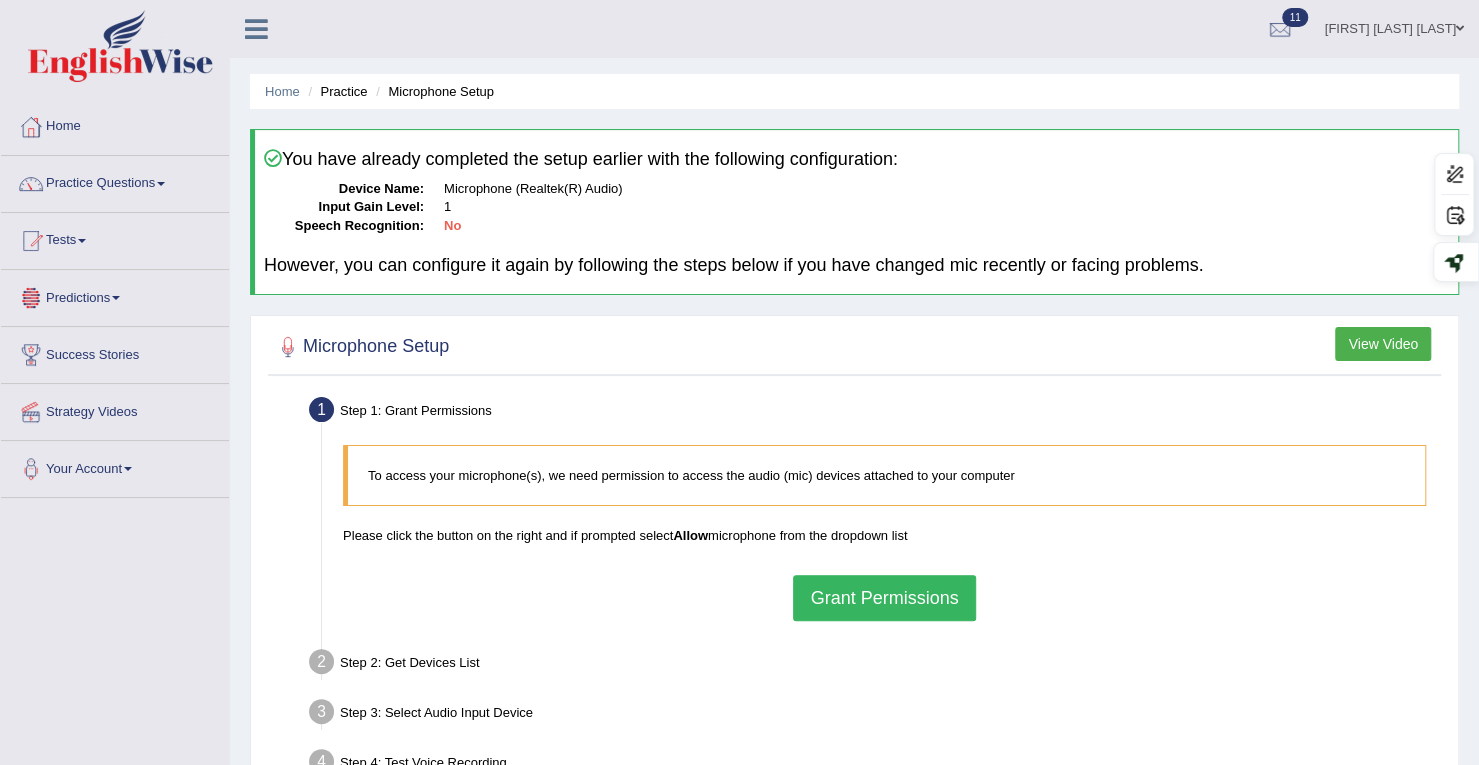 click on "Grant Permissions" at bounding box center [884, 598] 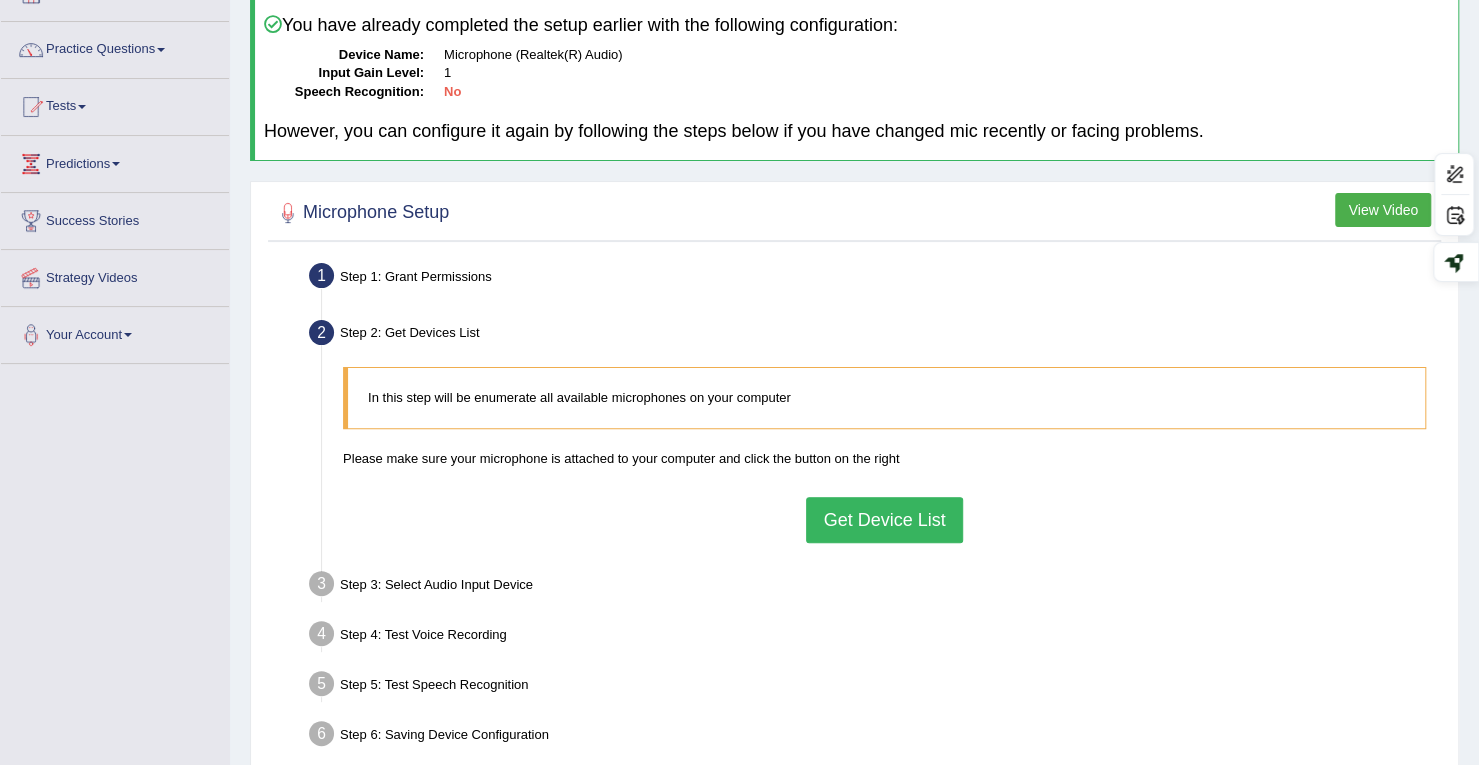 scroll, scrollTop: 184, scrollLeft: 0, axis: vertical 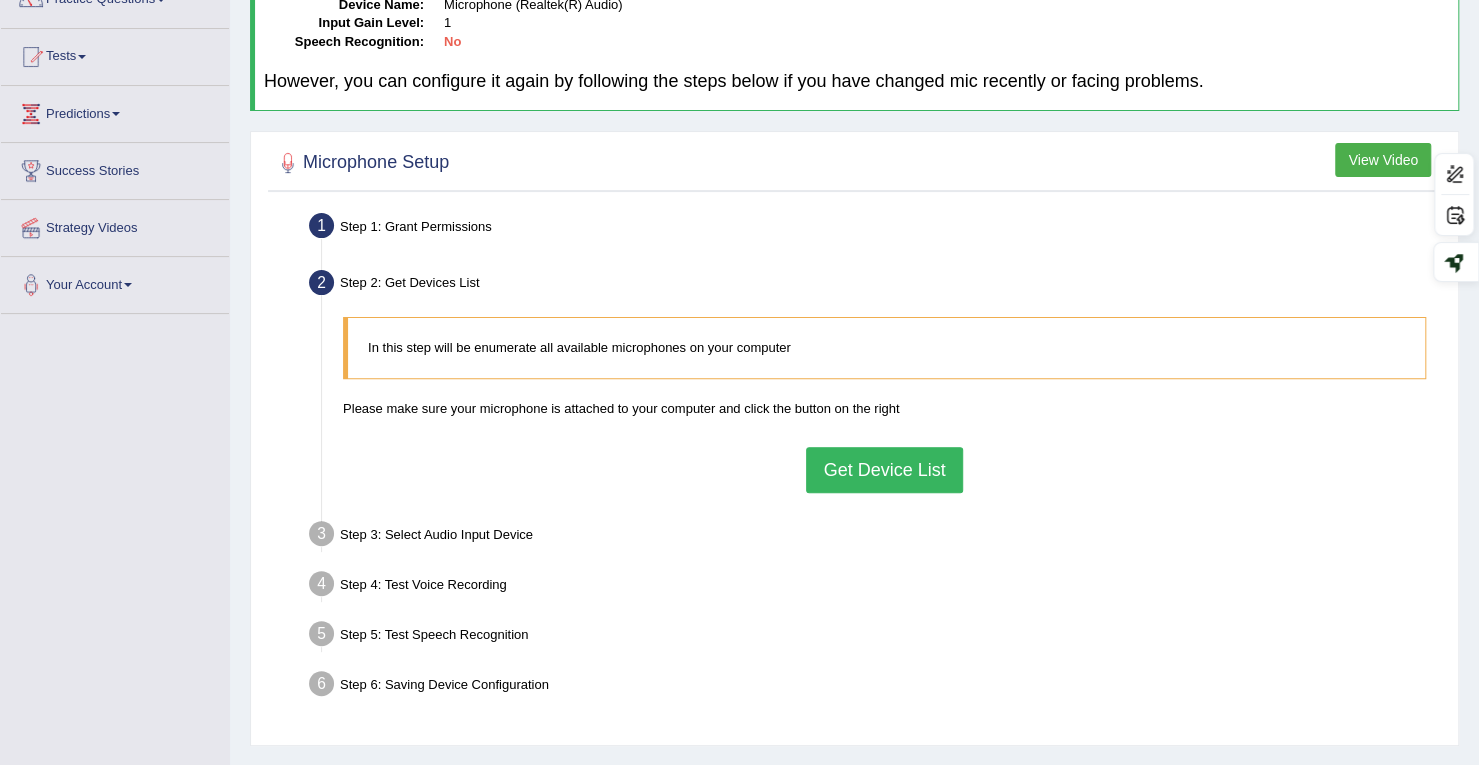 click on "Get Device List" at bounding box center [884, 470] 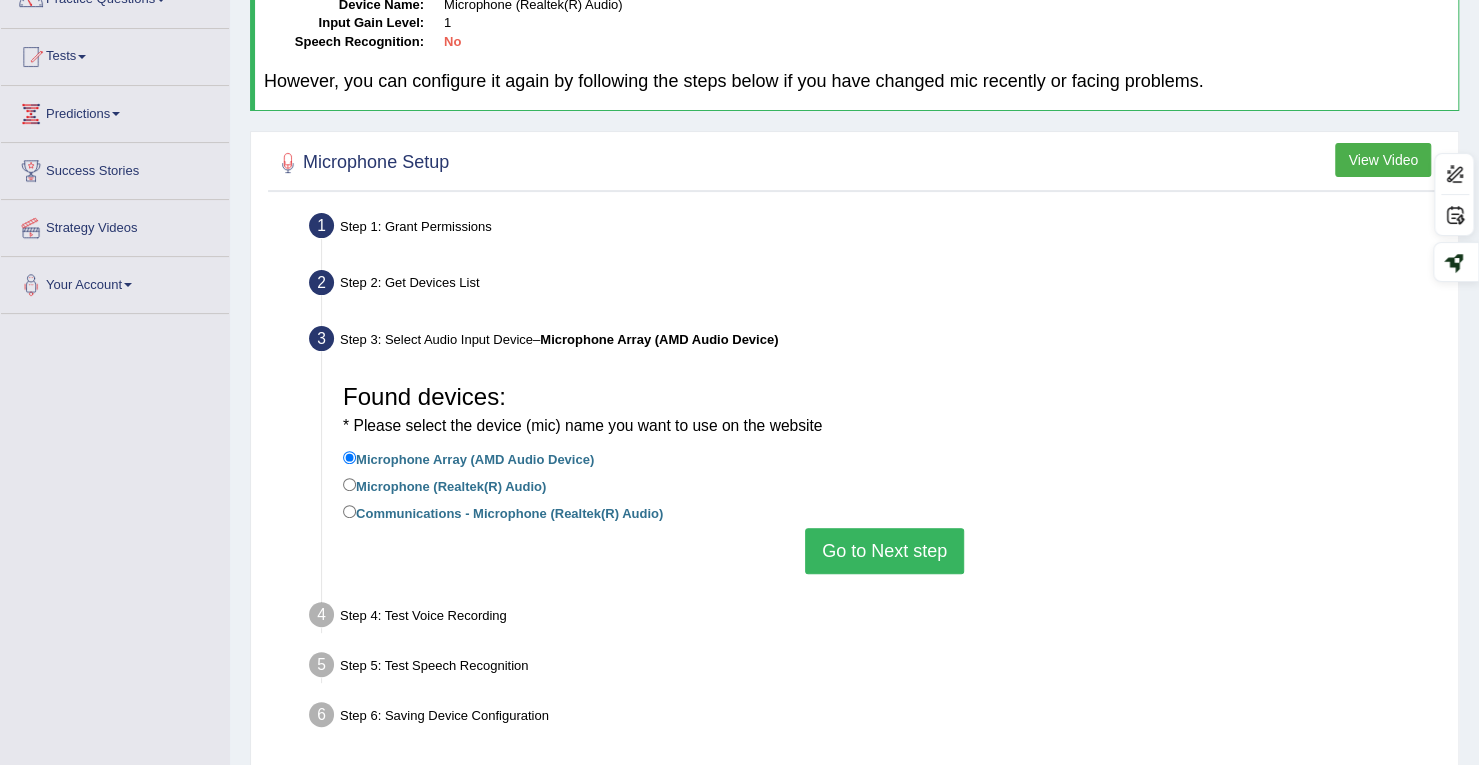 click on "Microphone (Realtek(R) Audio)" at bounding box center (444, 485) 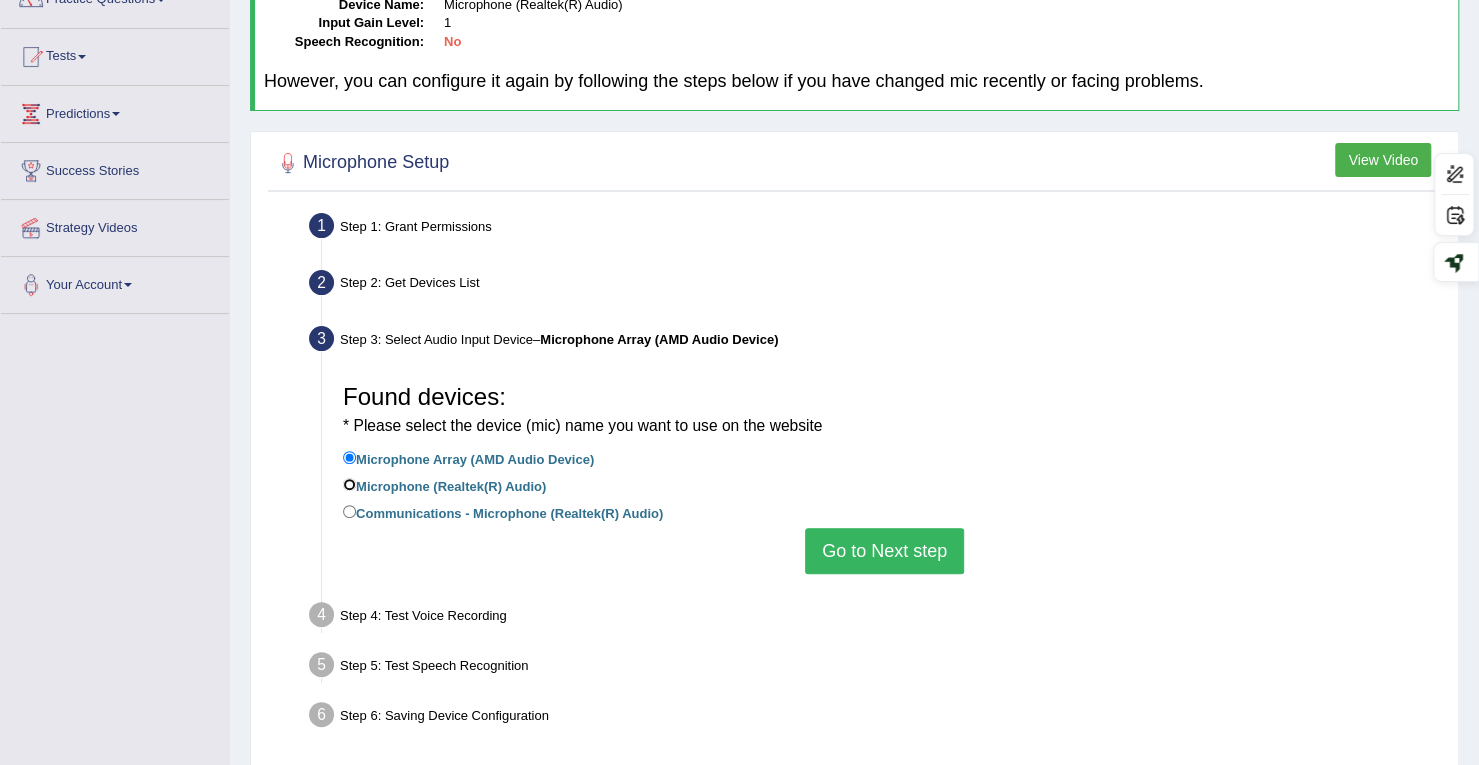 click on "Microphone (Realtek(R) Audio)" at bounding box center (349, 484) 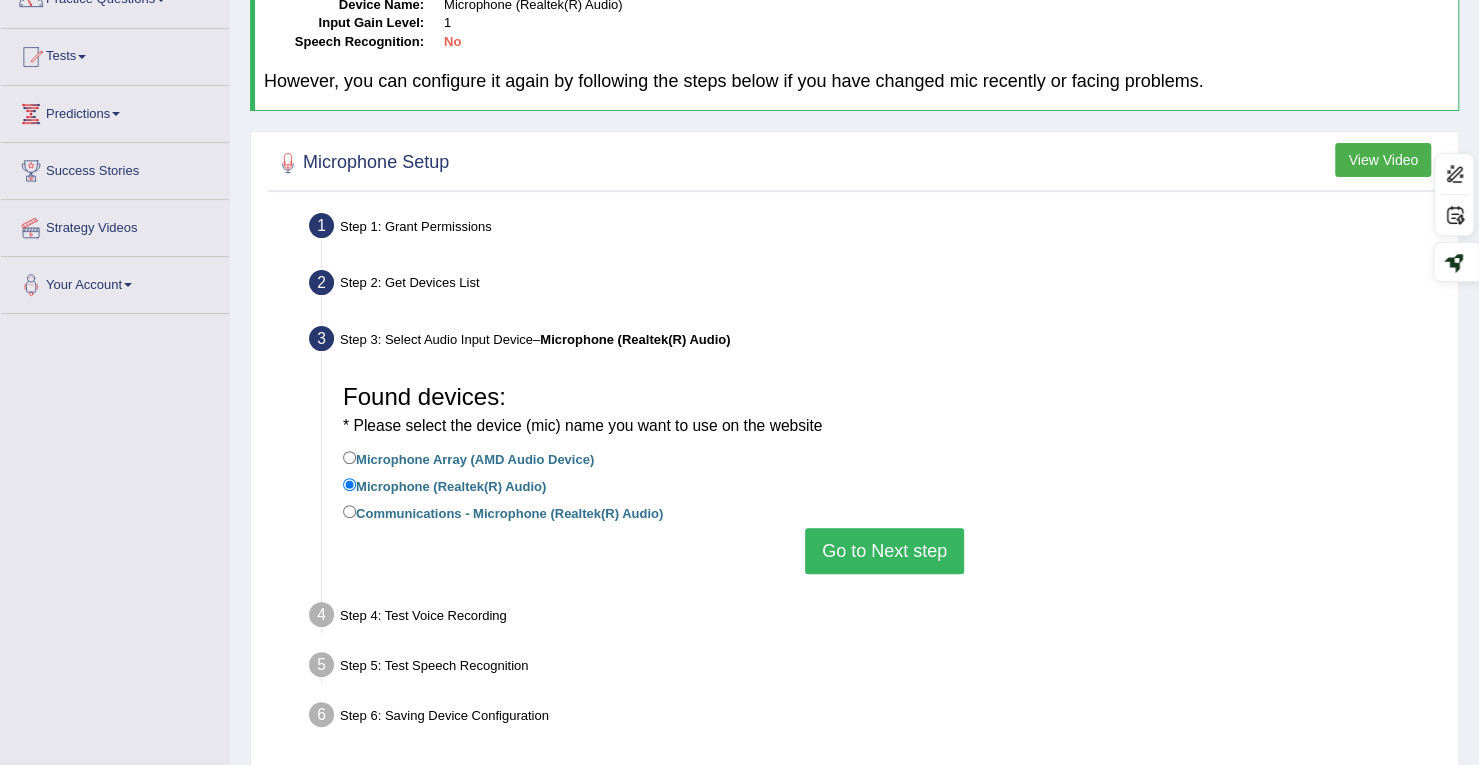 click on "Go to Next step" at bounding box center [884, 551] 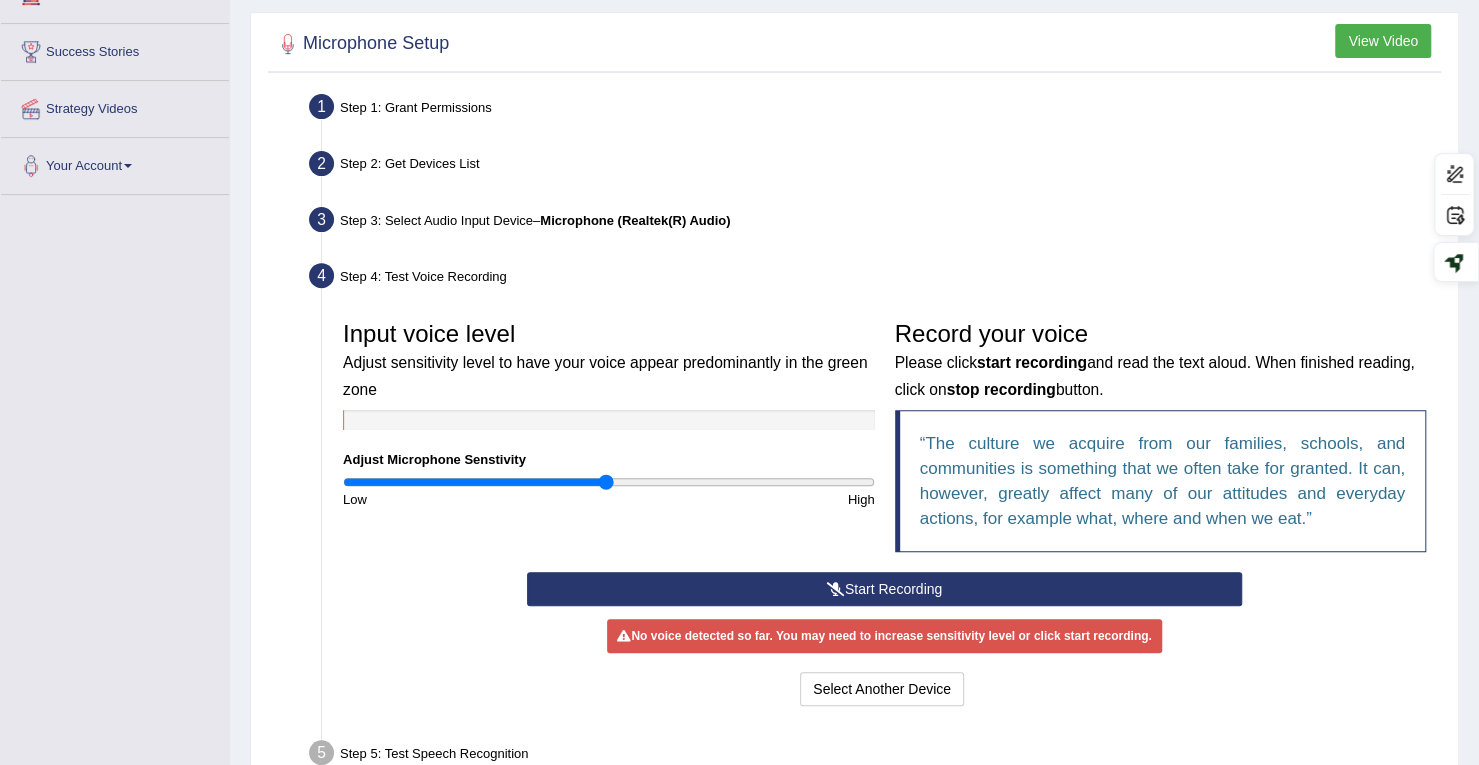 scroll, scrollTop: 364, scrollLeft: 0, axis: vertical 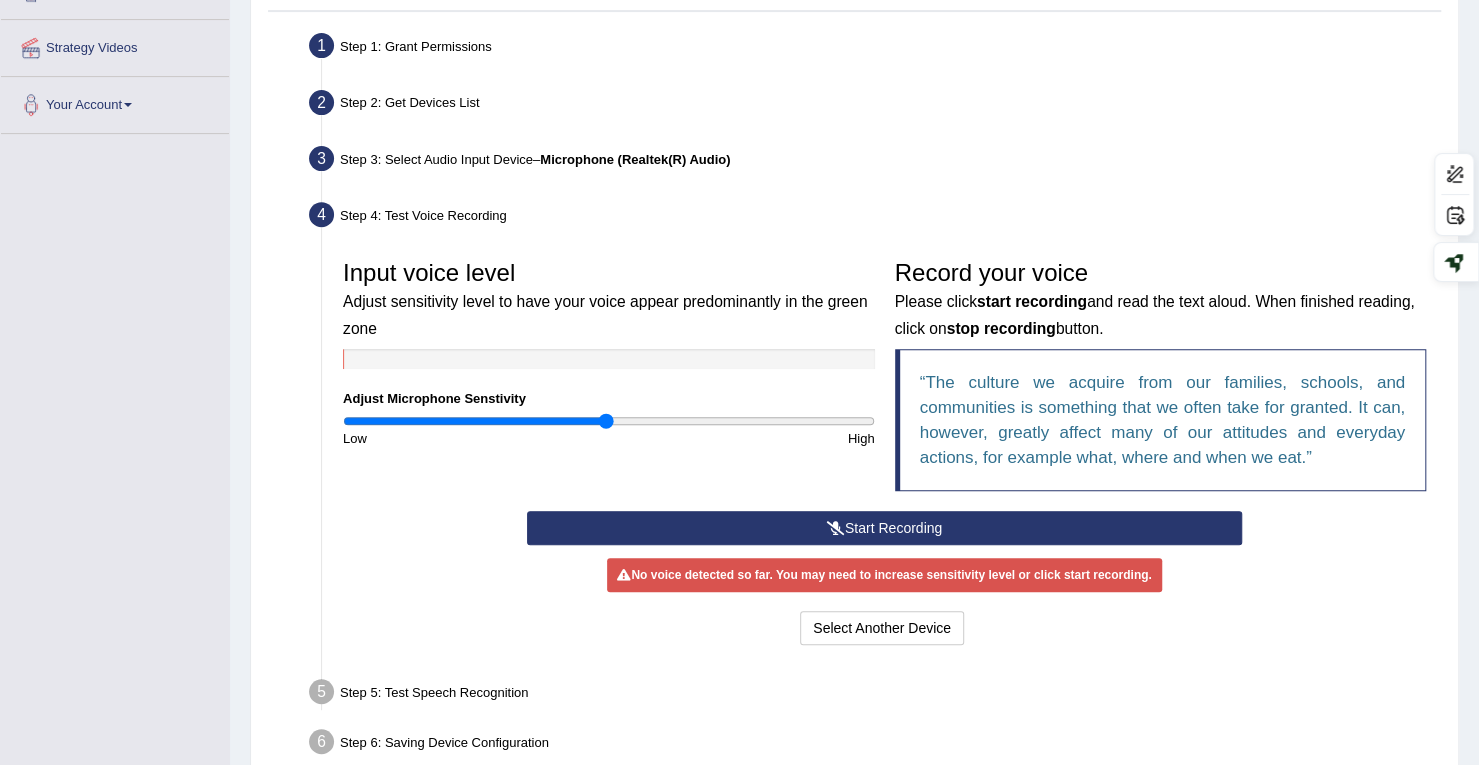 click on "Start Recording" at bounding box center (884, 528) 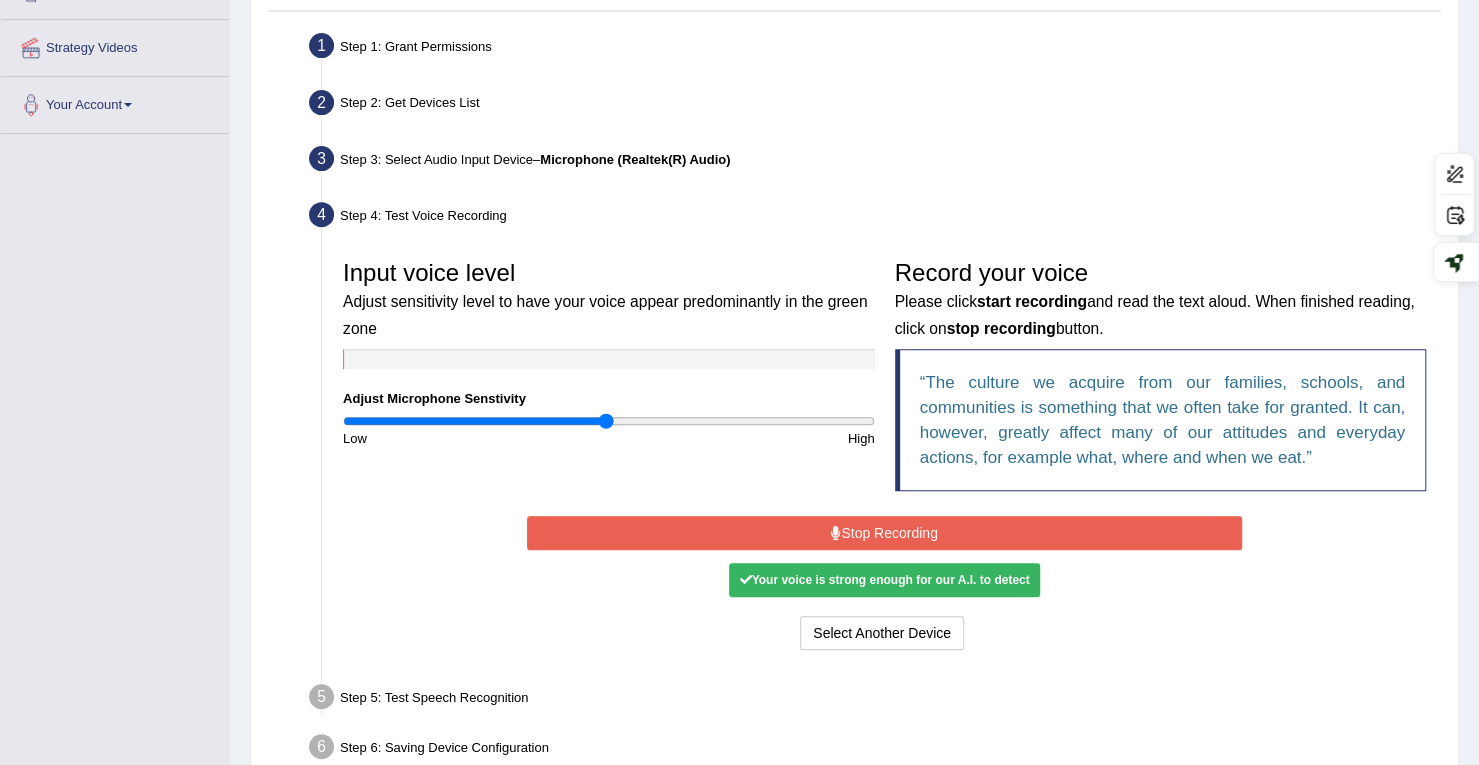 click on "Stop Recording" at bounding box center [884, 533] 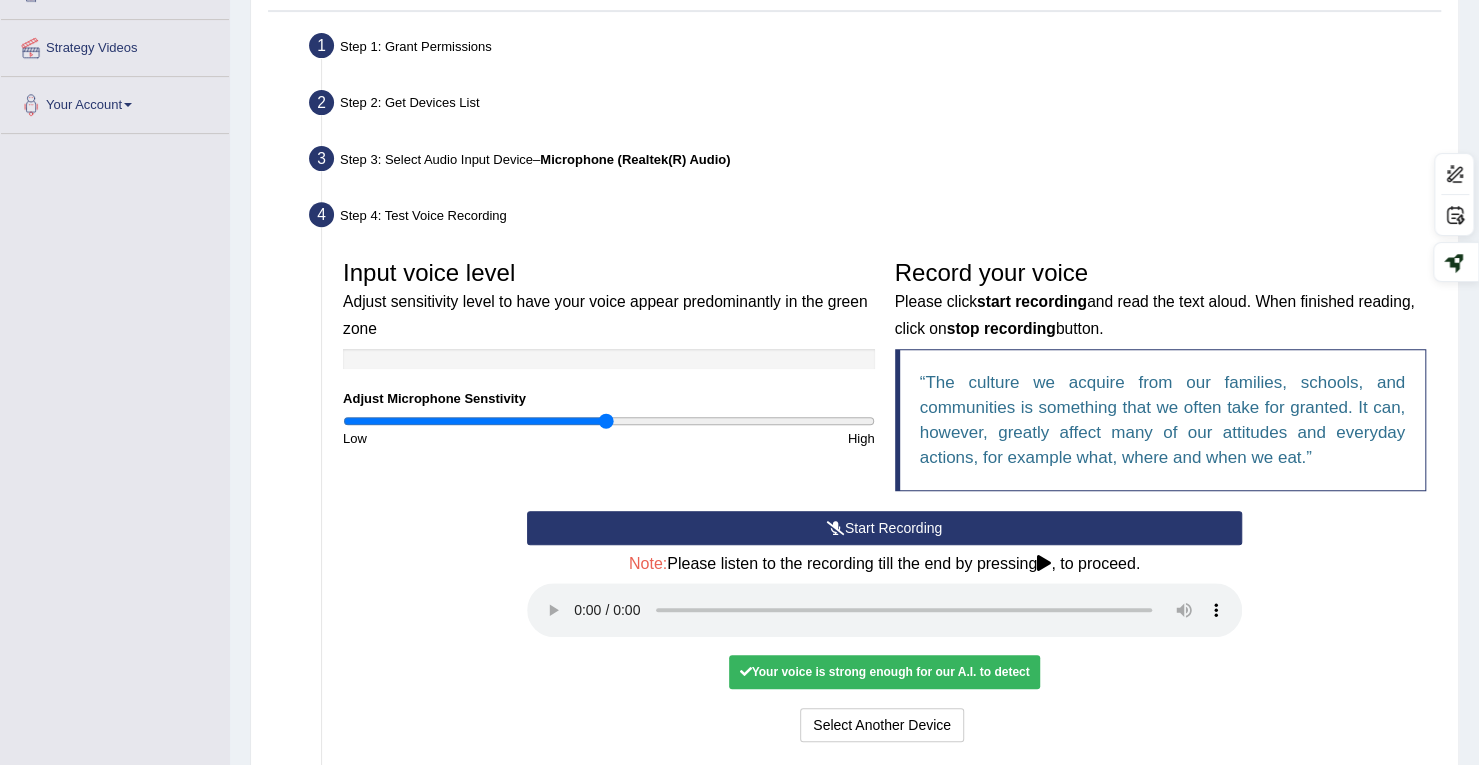 scroll, scrollTop: 560, scrollLeft: 0, axis: vertical 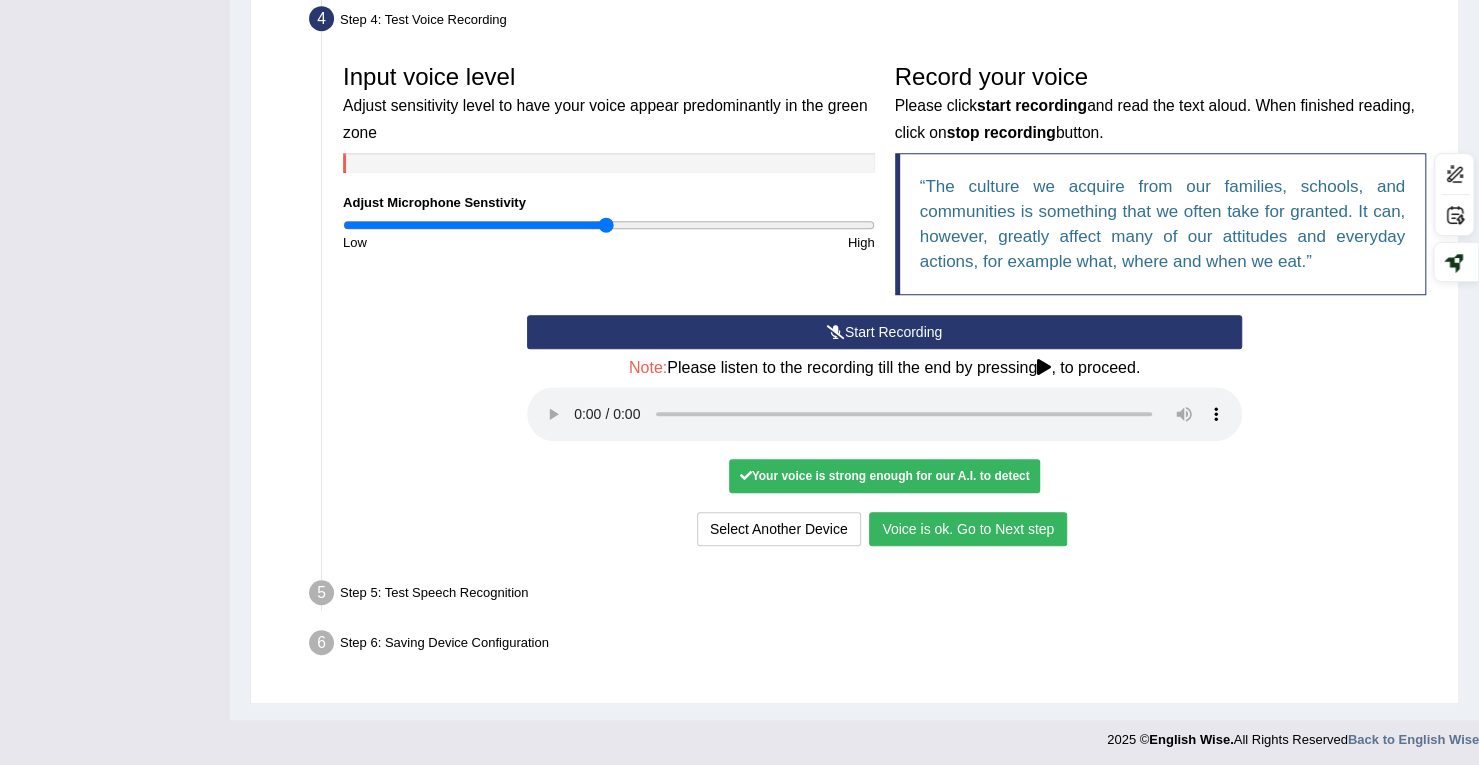 click on "Voice is ok. Go to Next step" at bounding box center [968, 529] 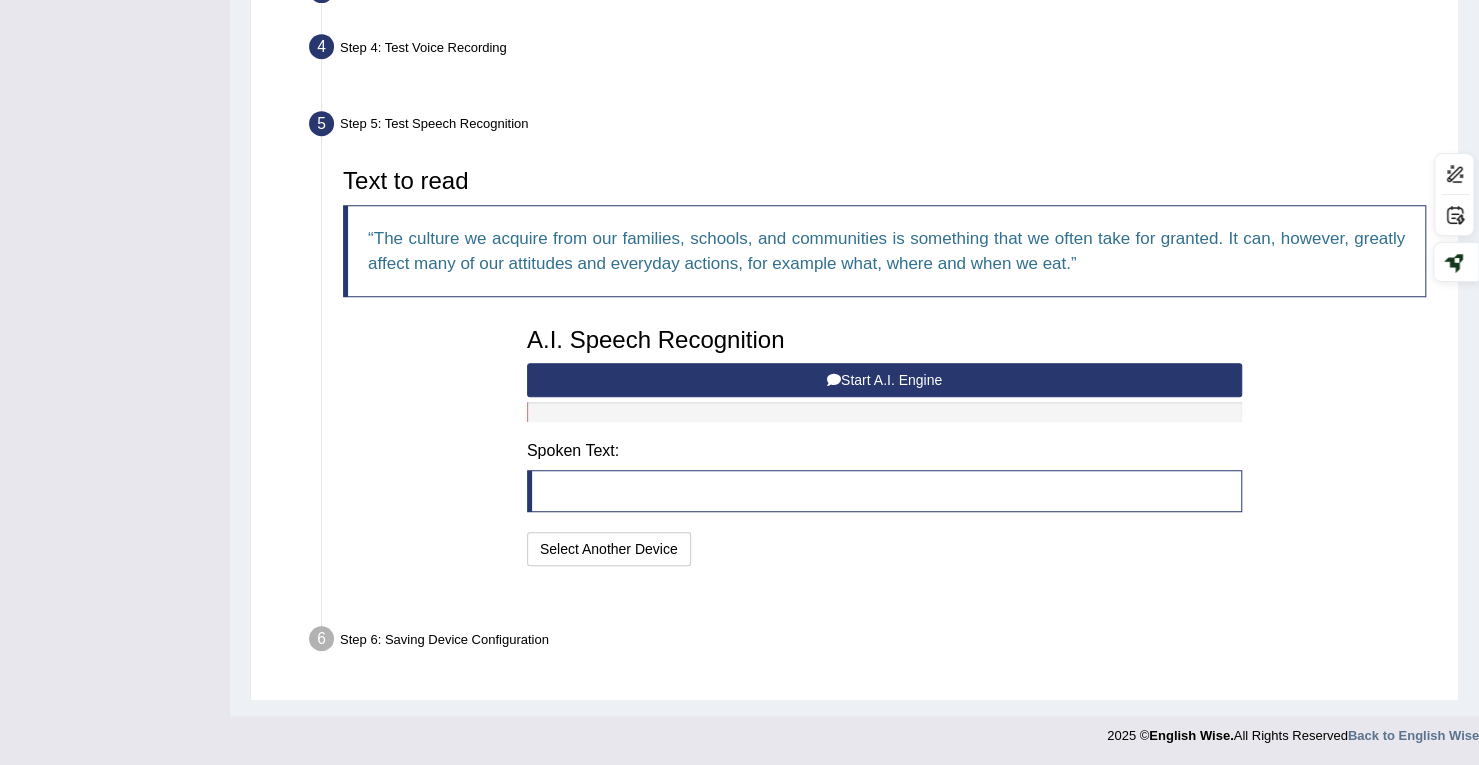 scroll, scrollTop: 481, scrollLeft: 0, axis: vertical 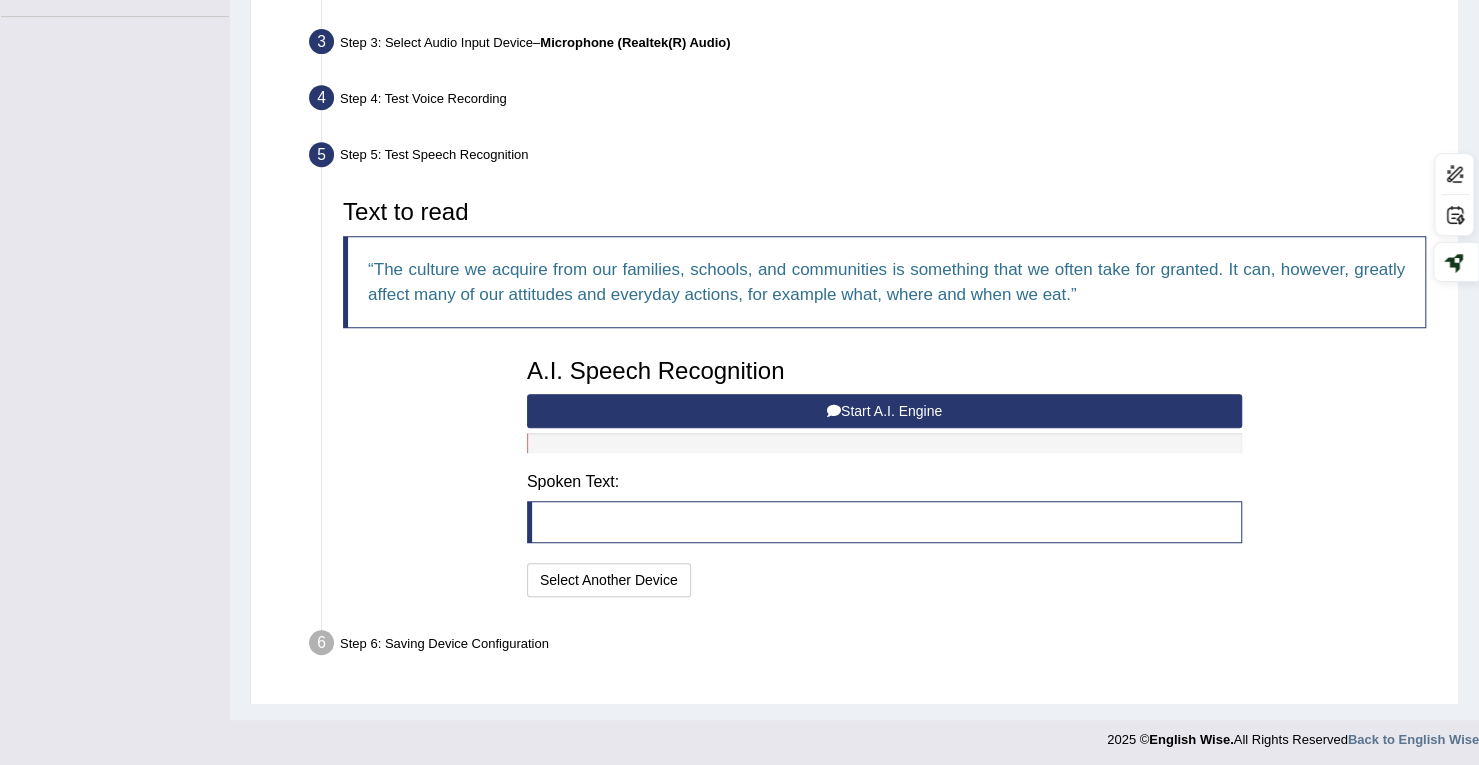 click on "Start A.I. Engine" at bounding box center (884, 411) 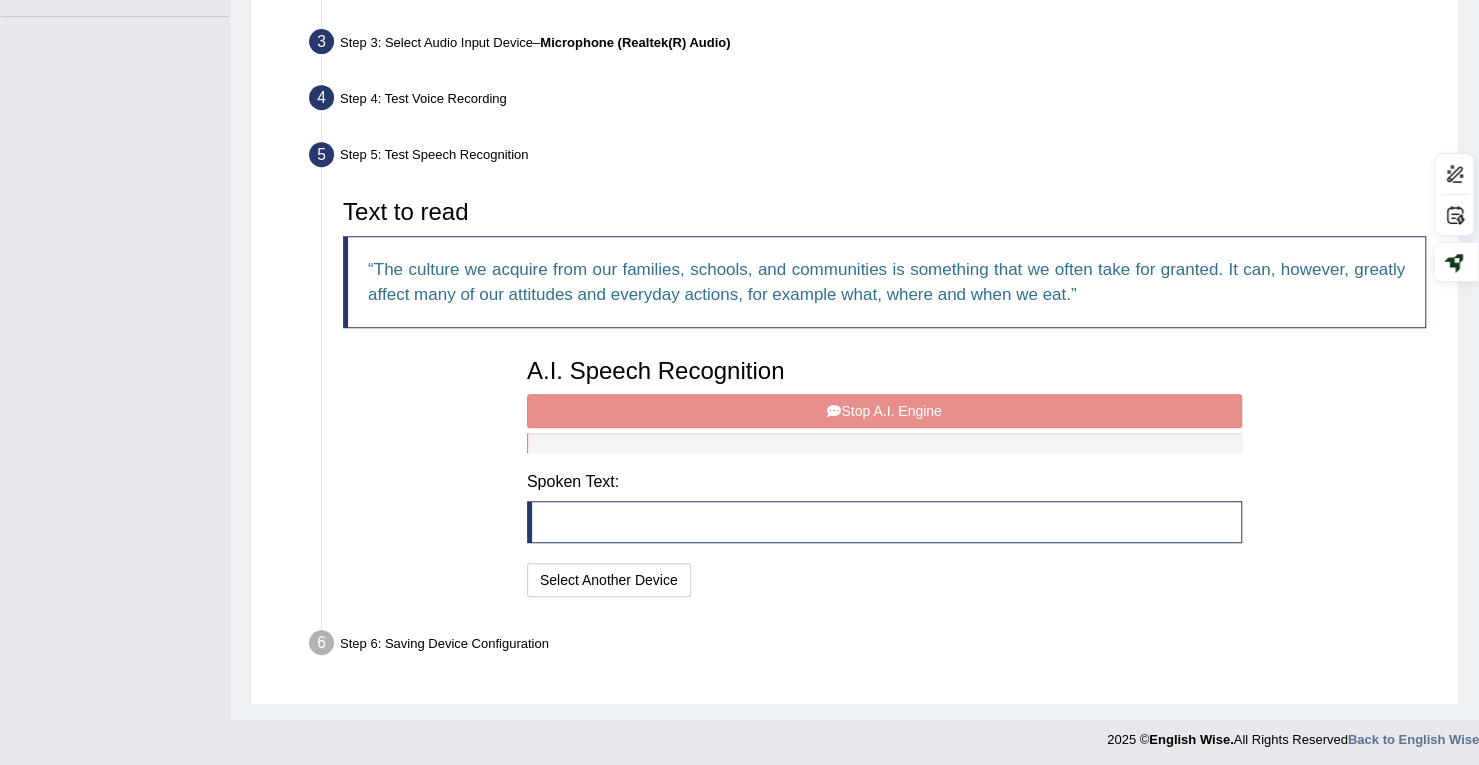 click on "A.I. Speech Recognition    Start A.I. Engine    Stop A.I. Engine     Note:  Please listen to the recording till the end by pressing  , to proceed.     Spoken Text:     I will practice without this feature   Select Another Device   Speech is ok. Go to Last step" at bounding box center (884, 475) 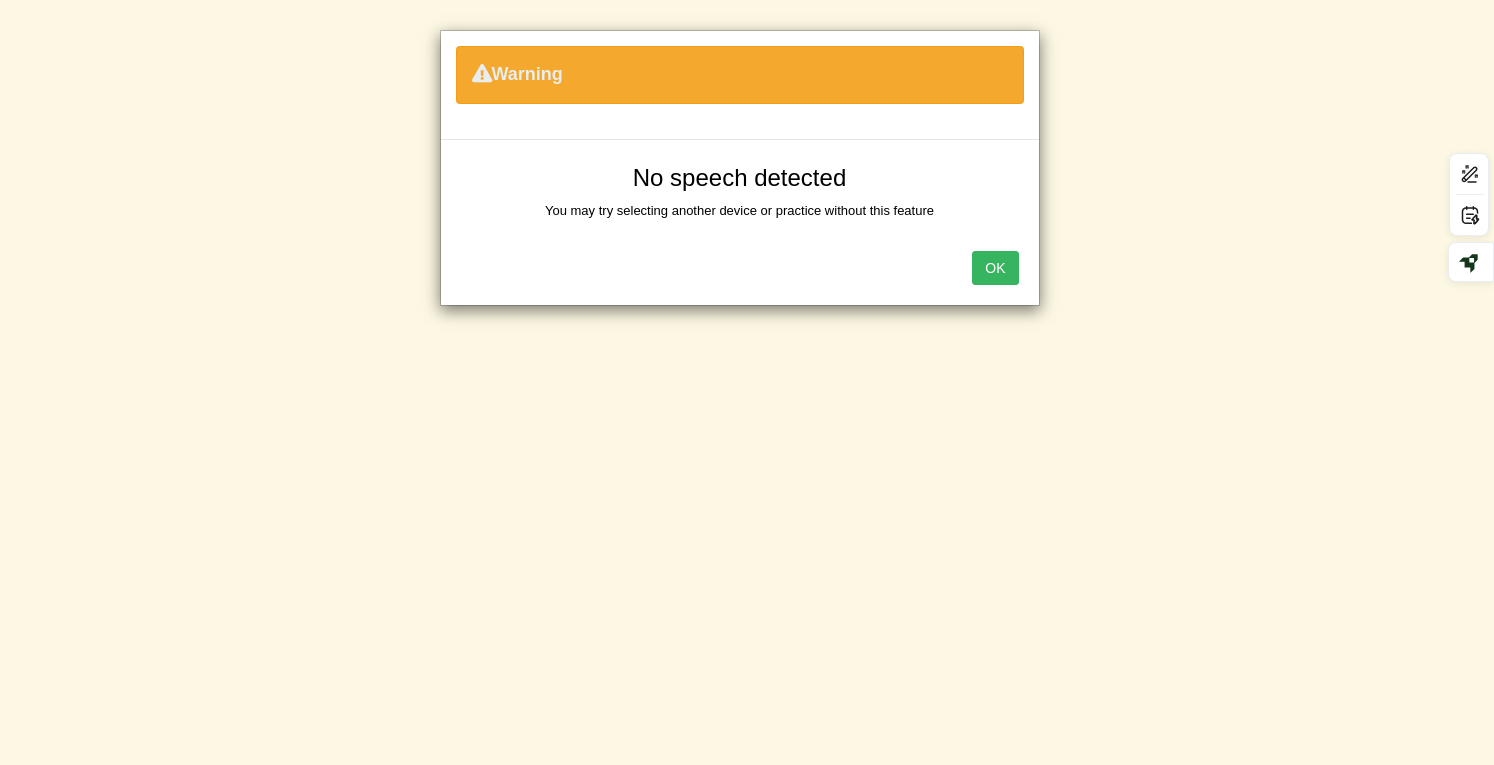 click on "OK" at bounding box center (995, 268) 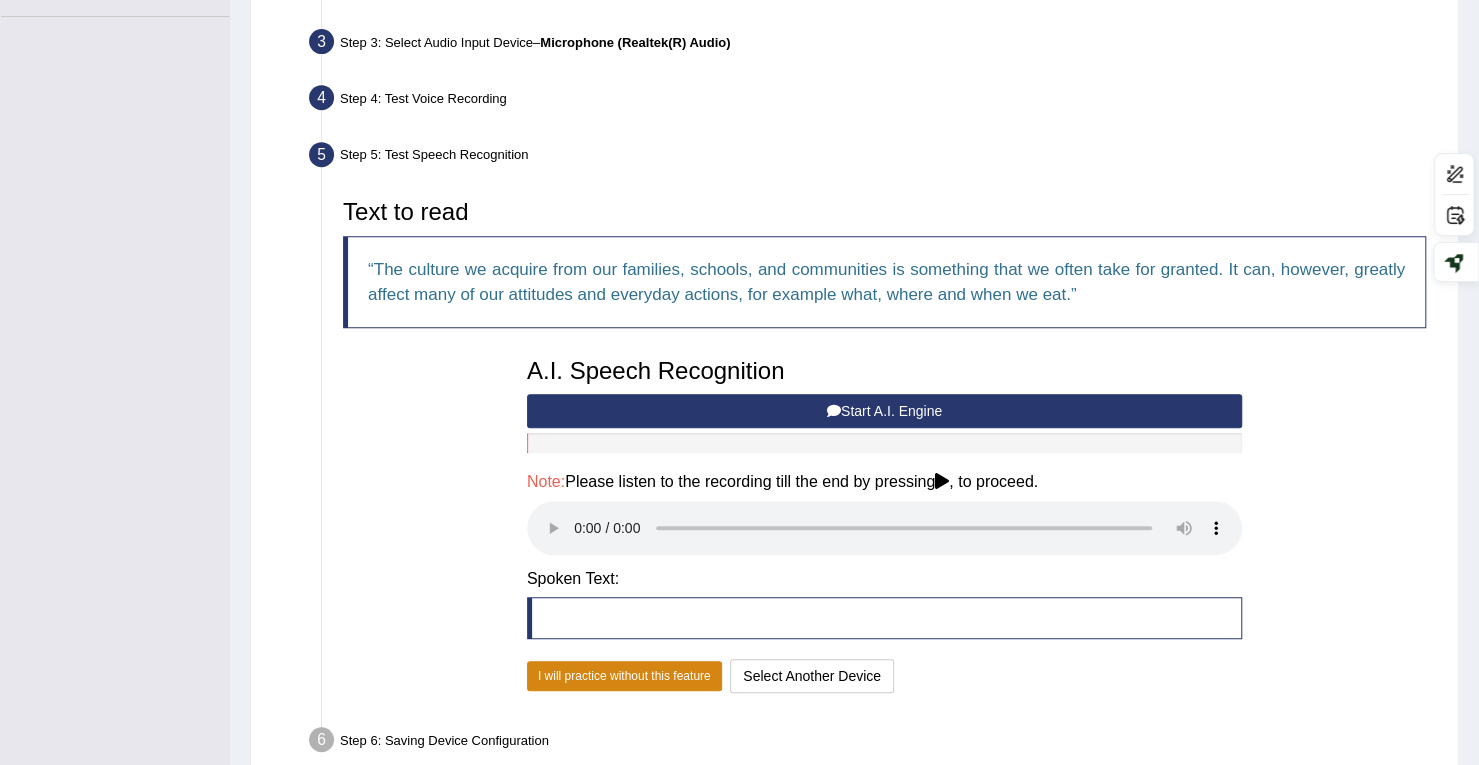 click on "I will practice without this feature" at bounding box center (624, 676) 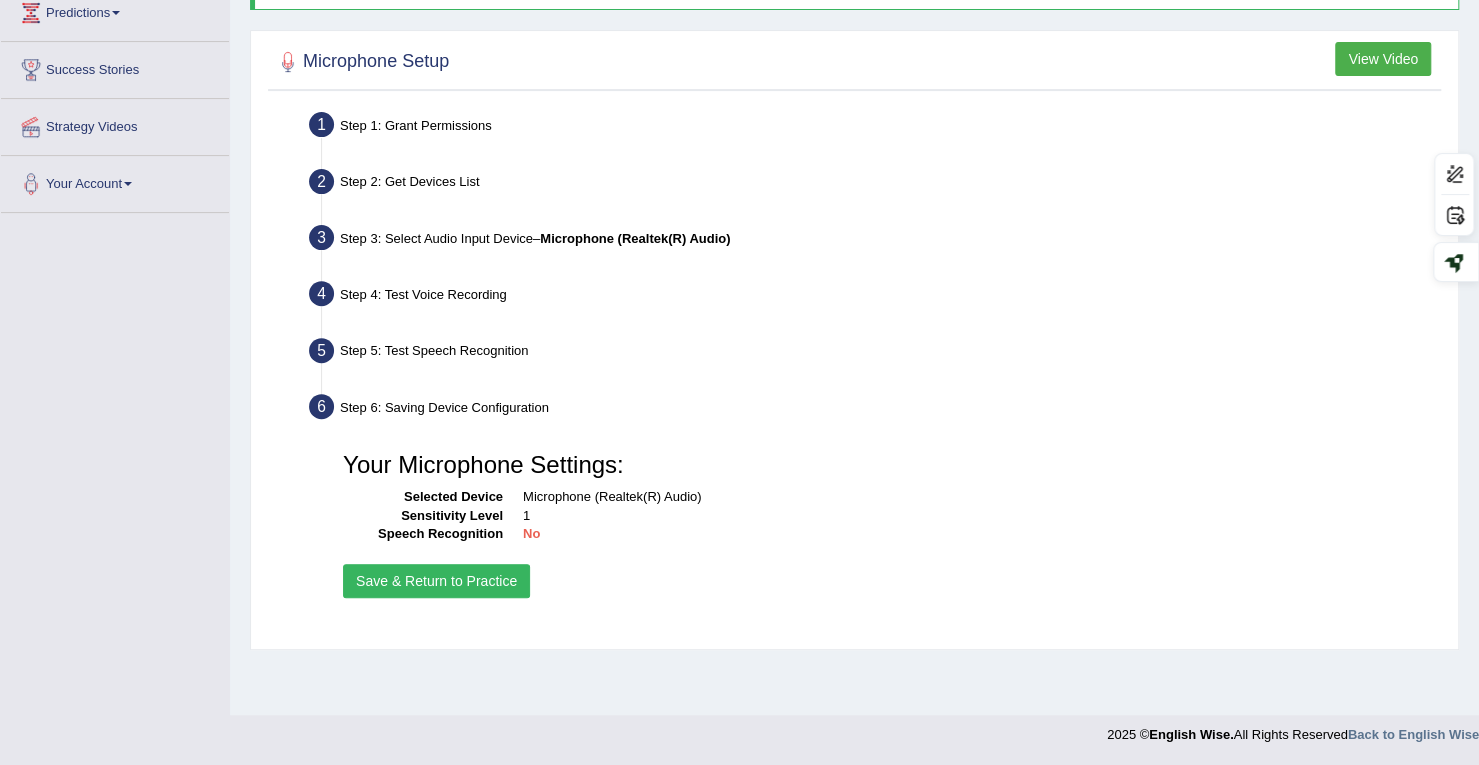 scroll, scrollTop: 284, scrollLeft: 0, axis: vertical 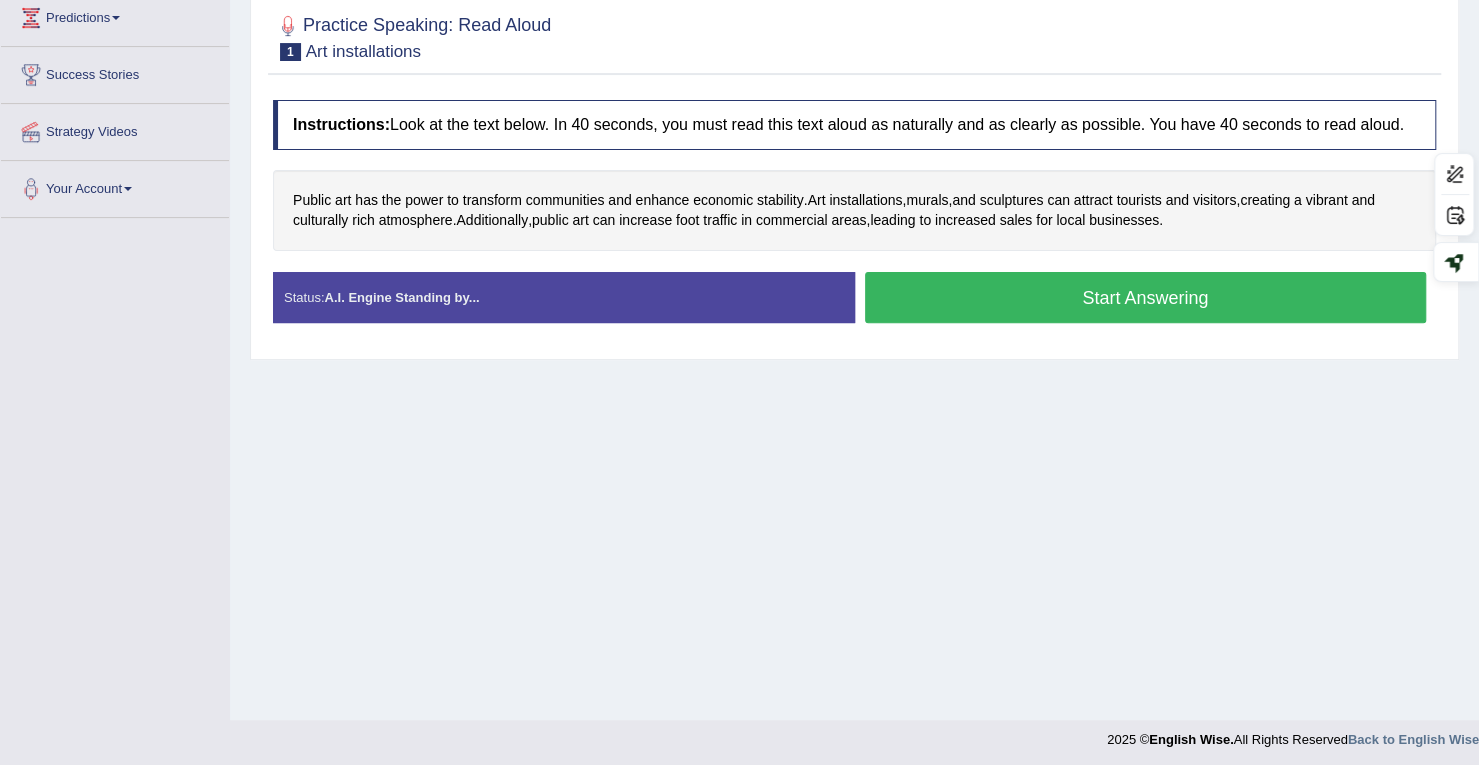 click on "Start Answering" at bounding box center (1146, 297) 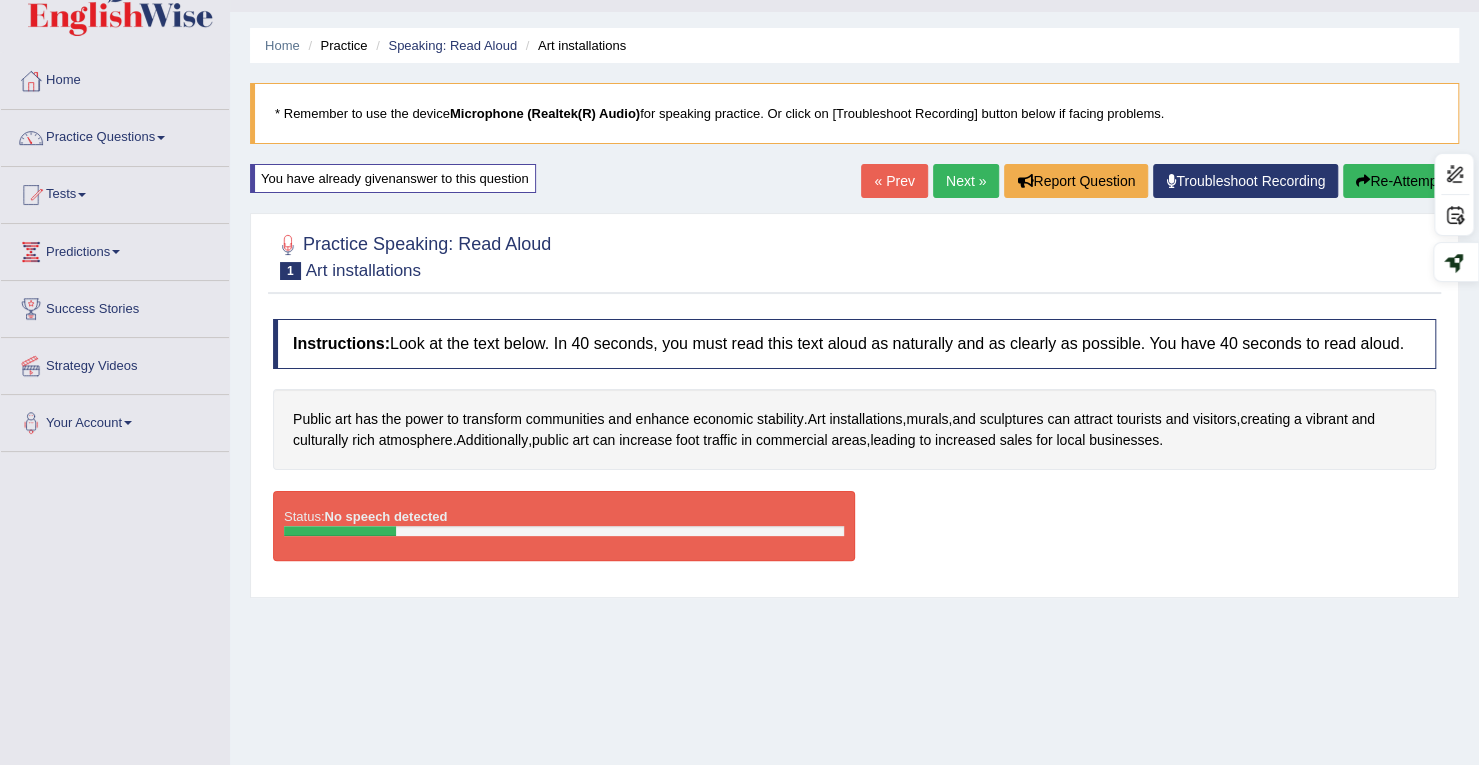 scroll, scrollTop: 0, scrollLeft: 0, axis: both 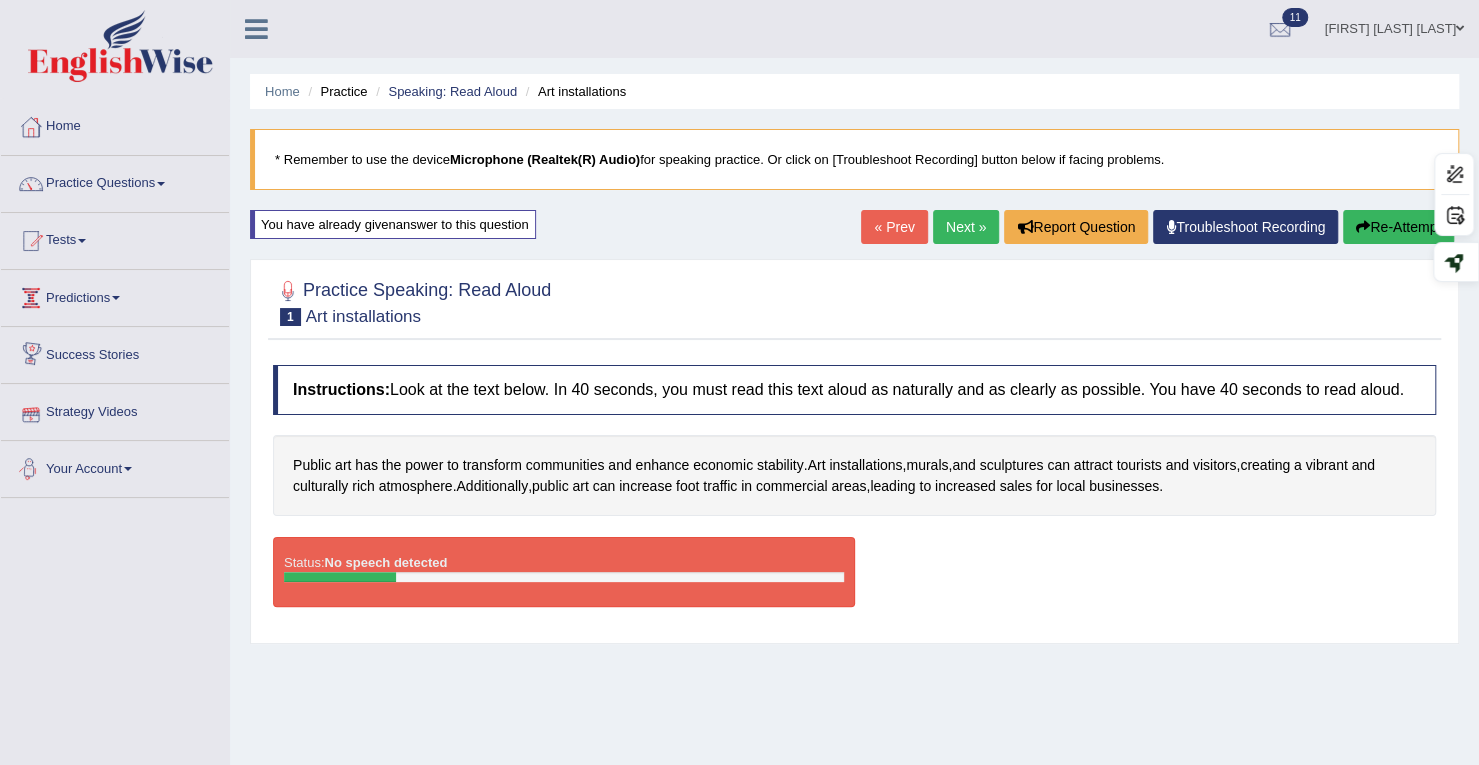 click on "Your Account" at bounding box center [115, 466] 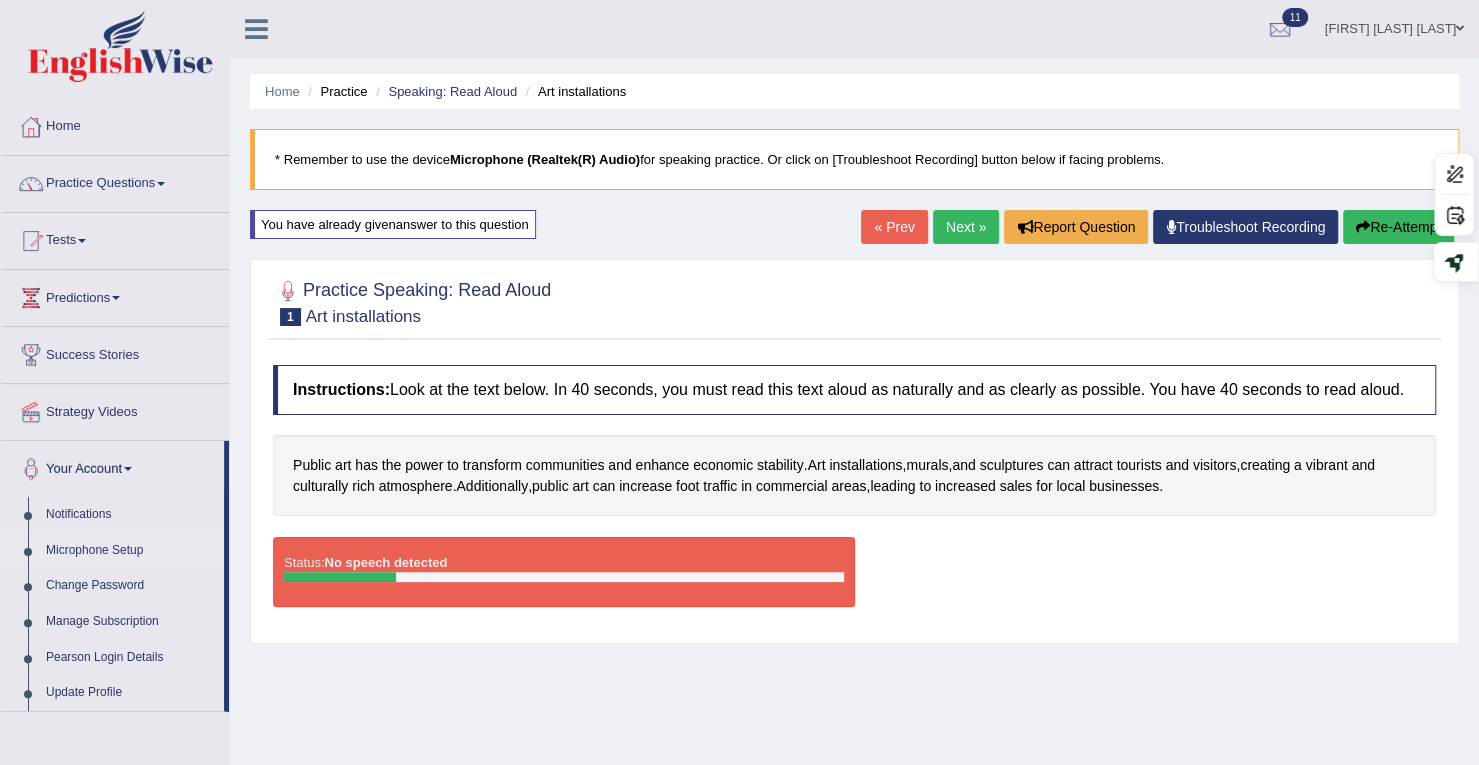 click on "Microphone Setup" at bounding box center [130, 551] 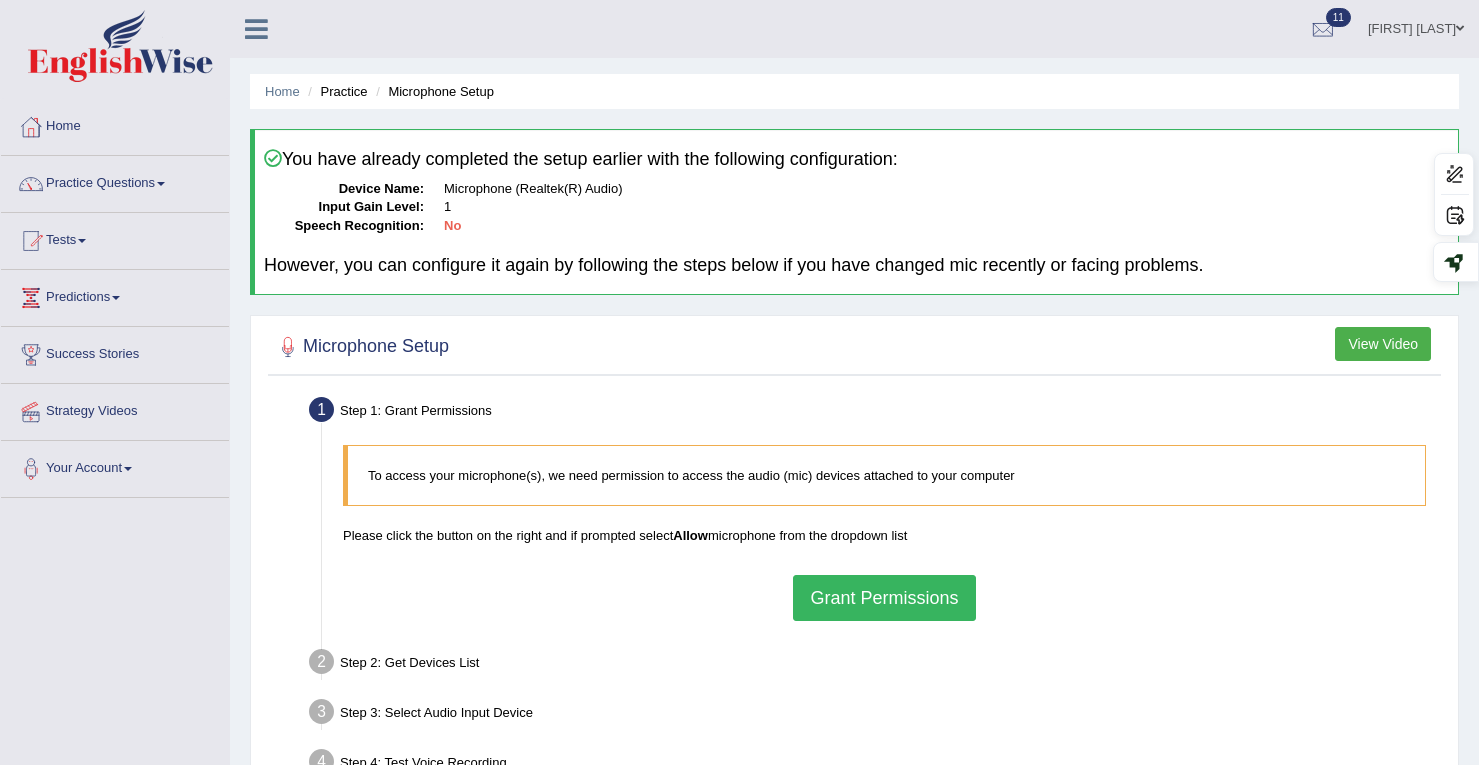 scroll, scrollTop: 0, scrollLeft: 0, axis: both 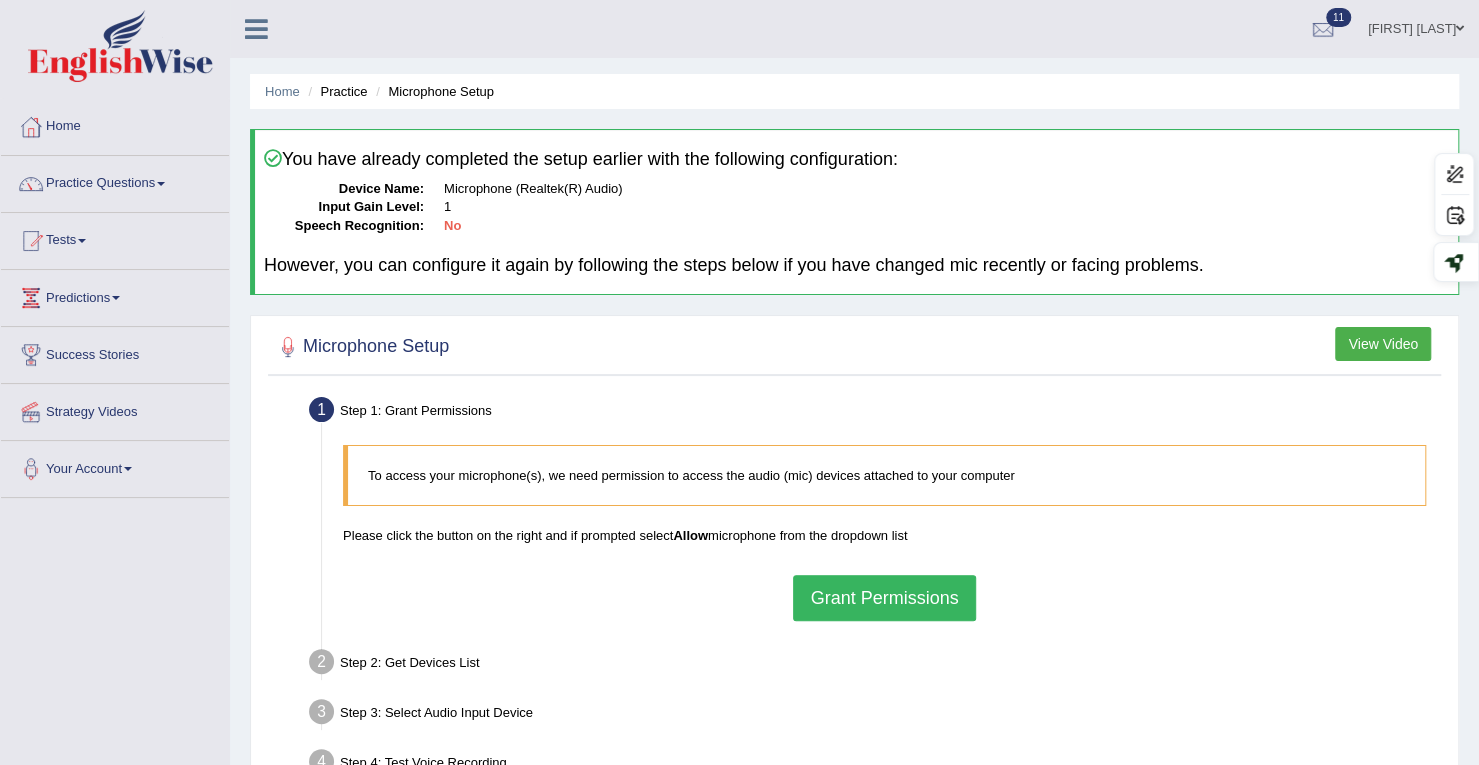 click on "Grant Permissions" at bounding box center (884, 598) 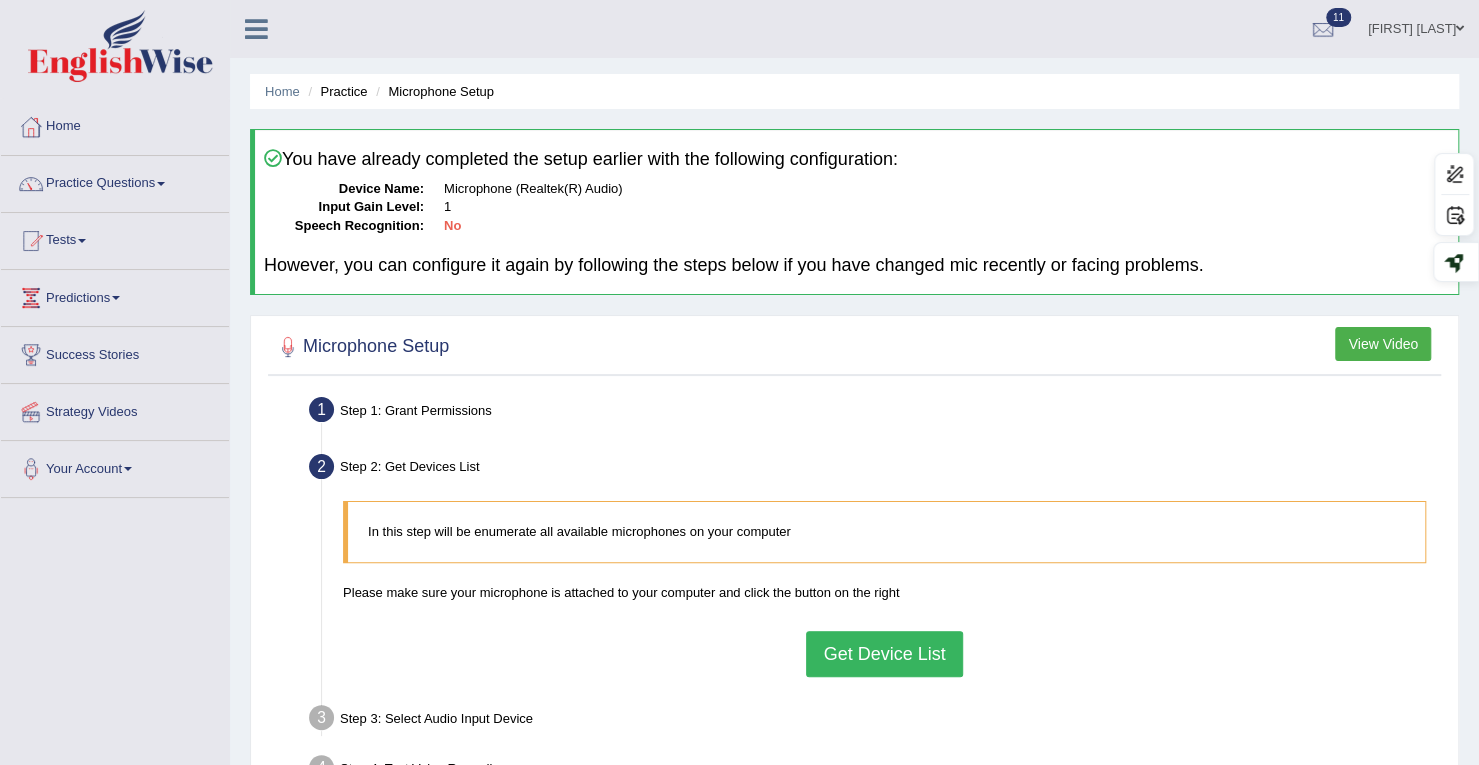 click on "Get Device List" at bounding box center [884, 654] 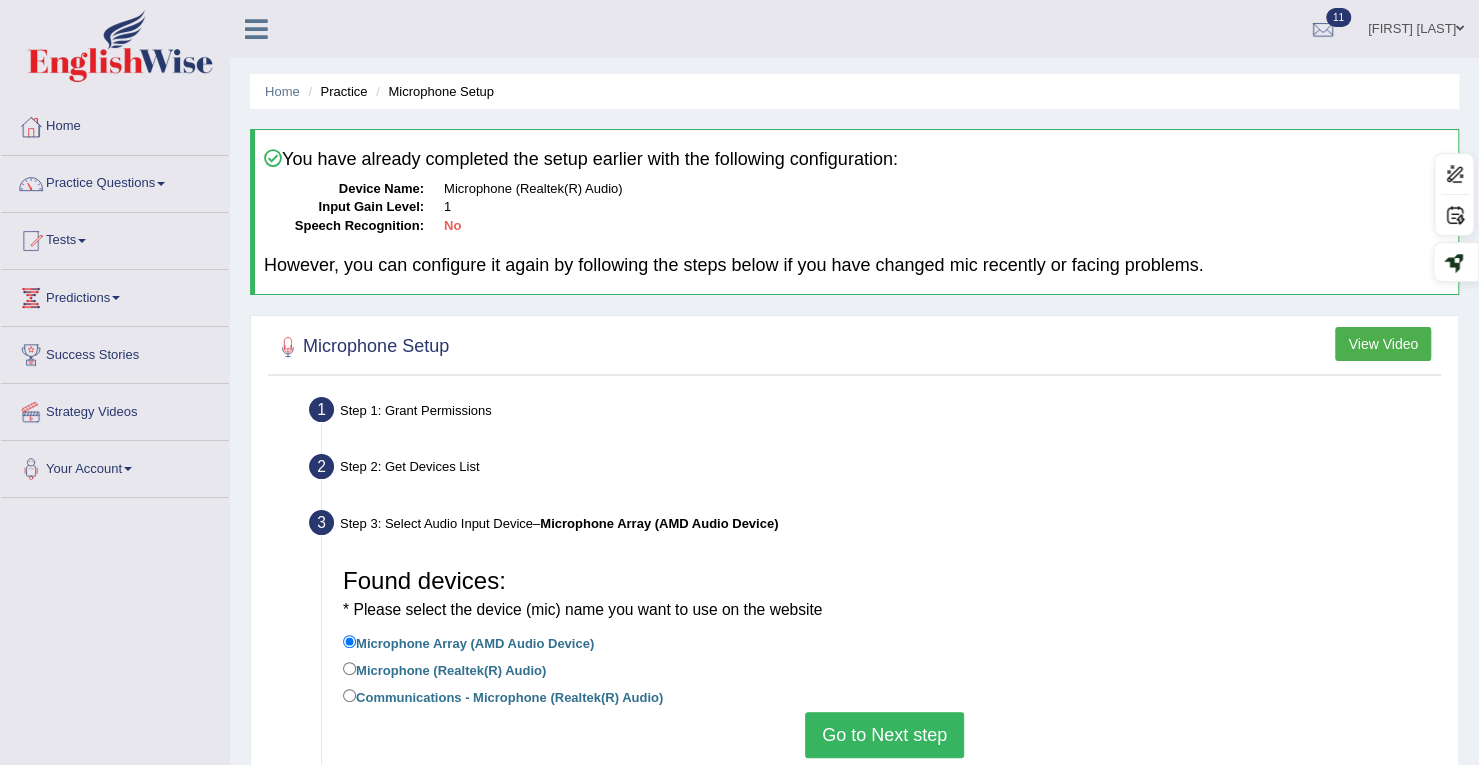 click on "Communications - Microphone (Realtek(R) Audio)" at bounding box center (503, 696) 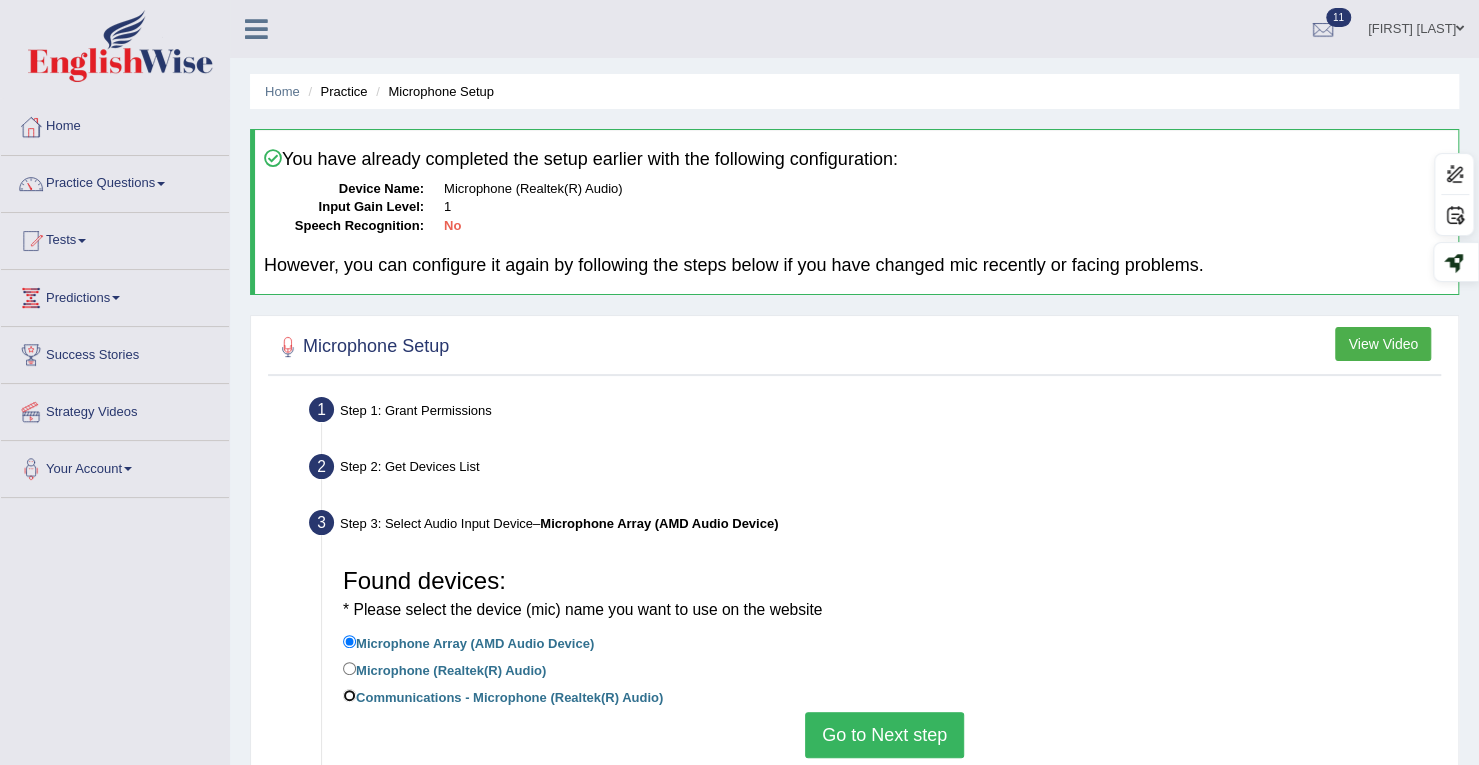 radio on "true" 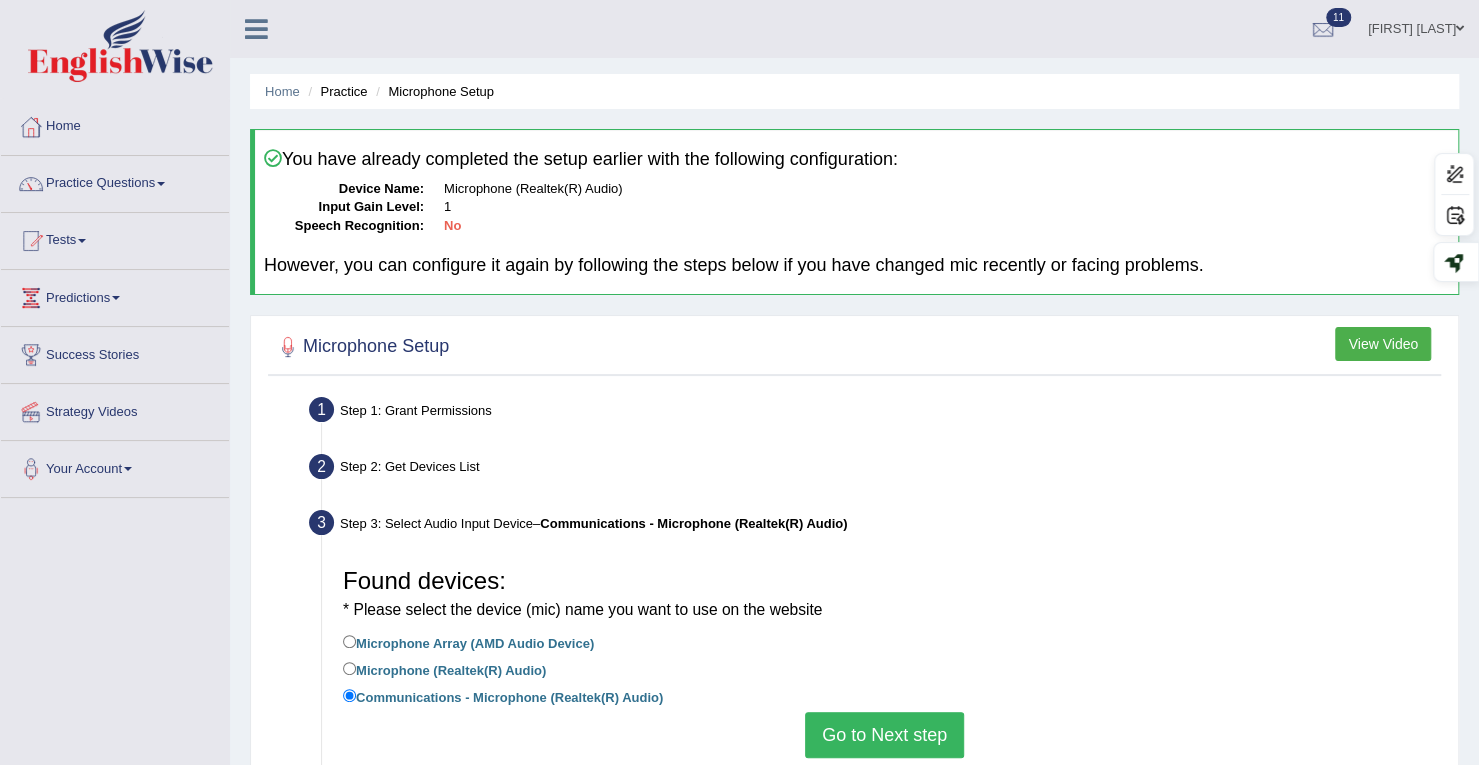 click on "Go to Next step" at bounding box center (884, 735) 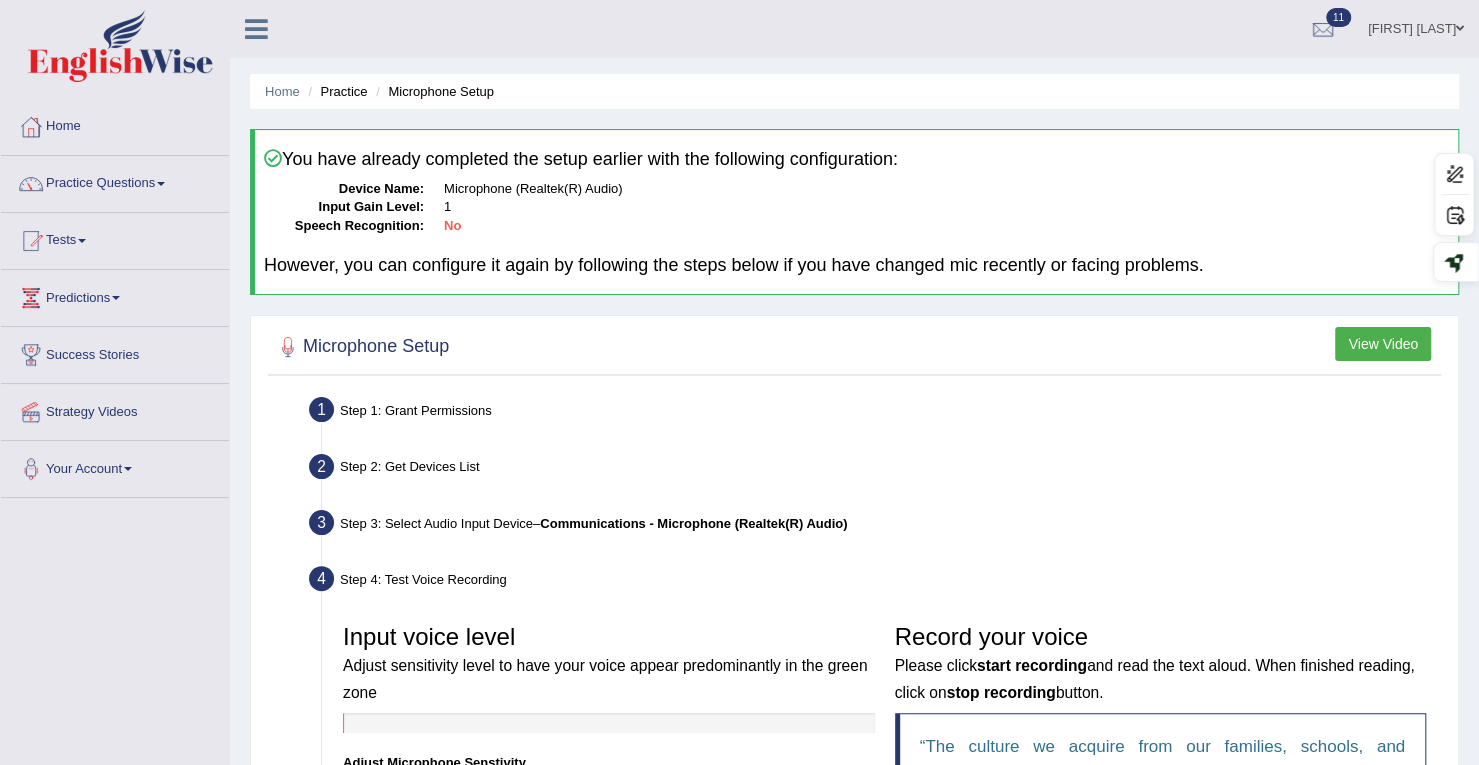scroll, scrollTop: 464, scrollLeft: 0, axis: vertical 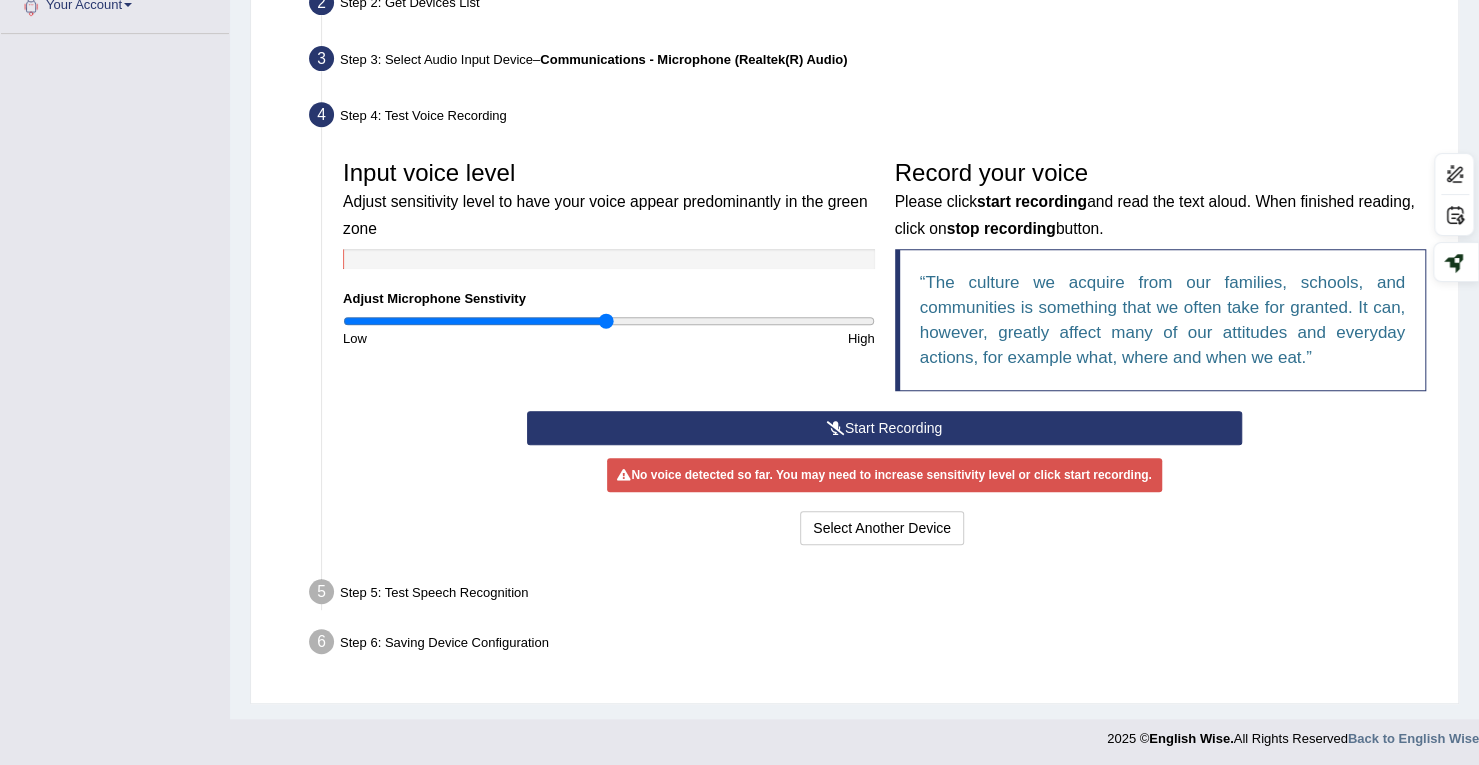 click on "Start Recording" at bounding box center (884, 428) 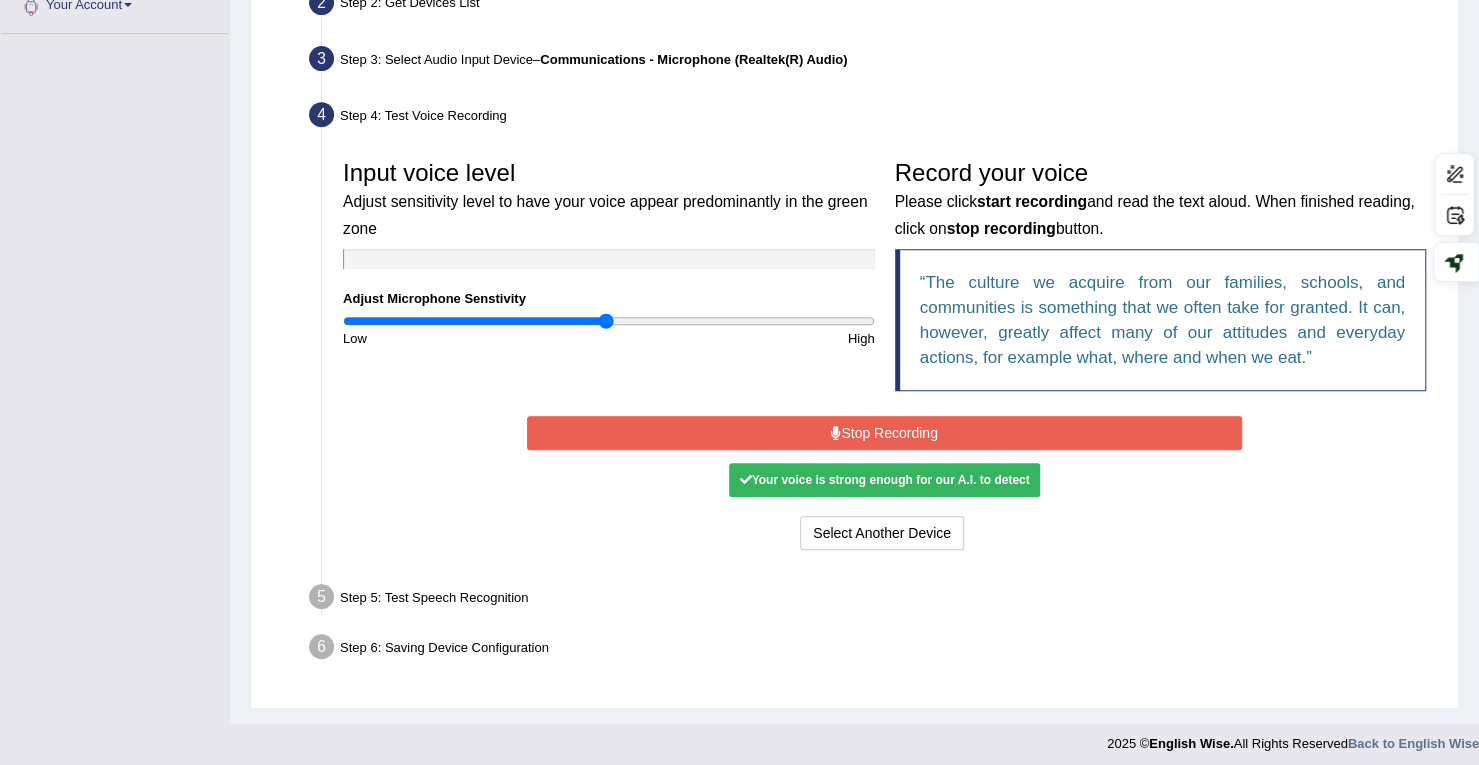 click on "Stop Recording" at bounding box center (884, 433) 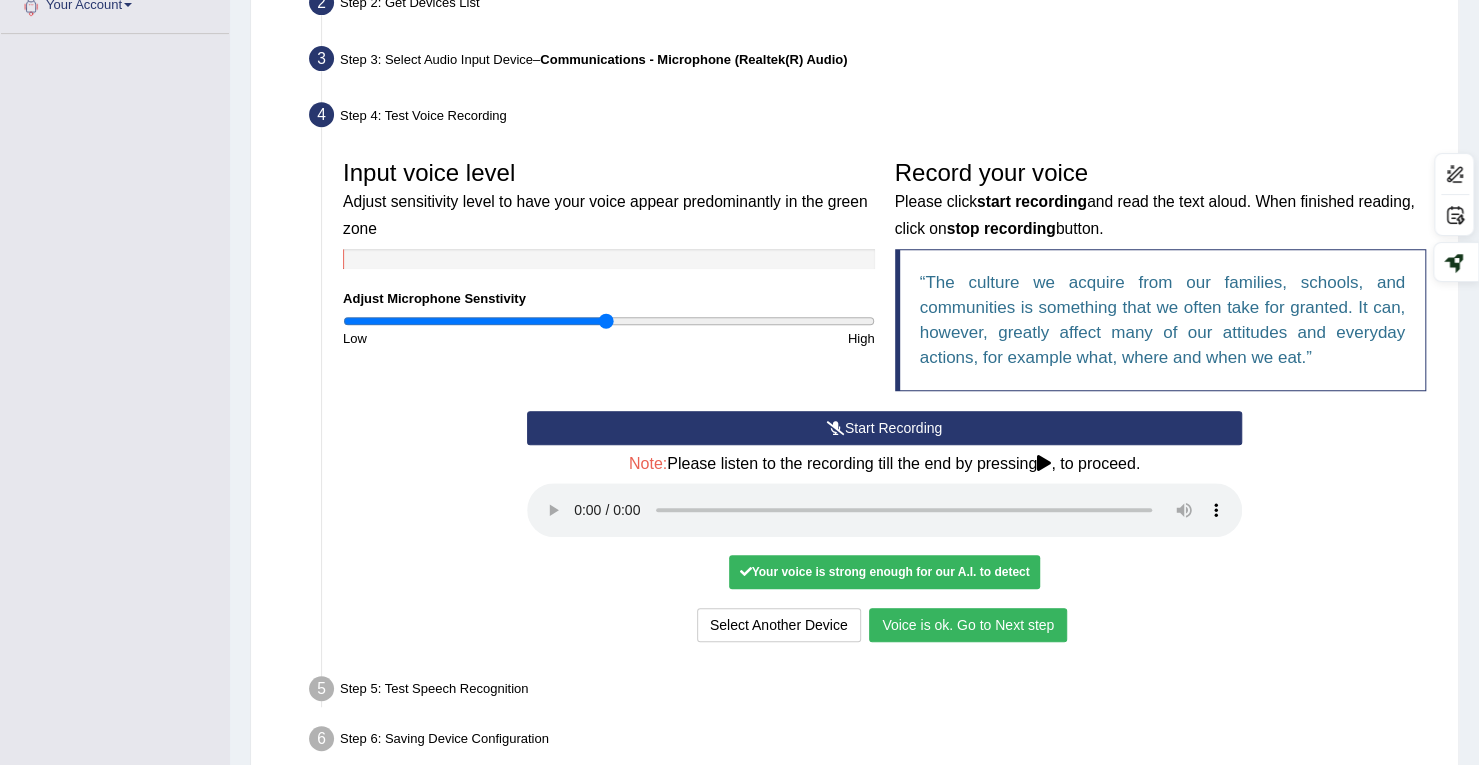 click on "Voice is ok. Go to Next step" at bounding box center [968, 625] 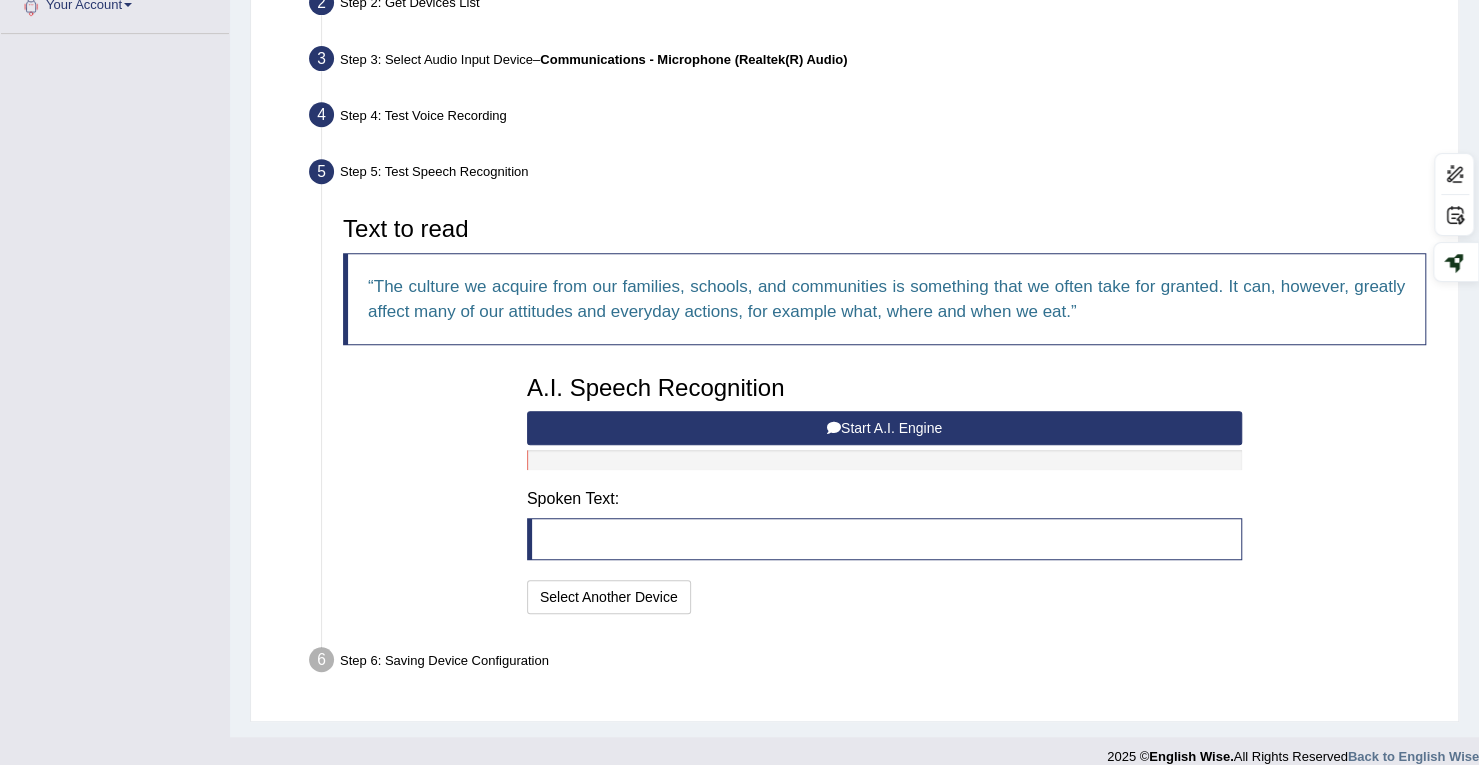 click on "Start A.I. Engine" at bounding box center [884, 428] 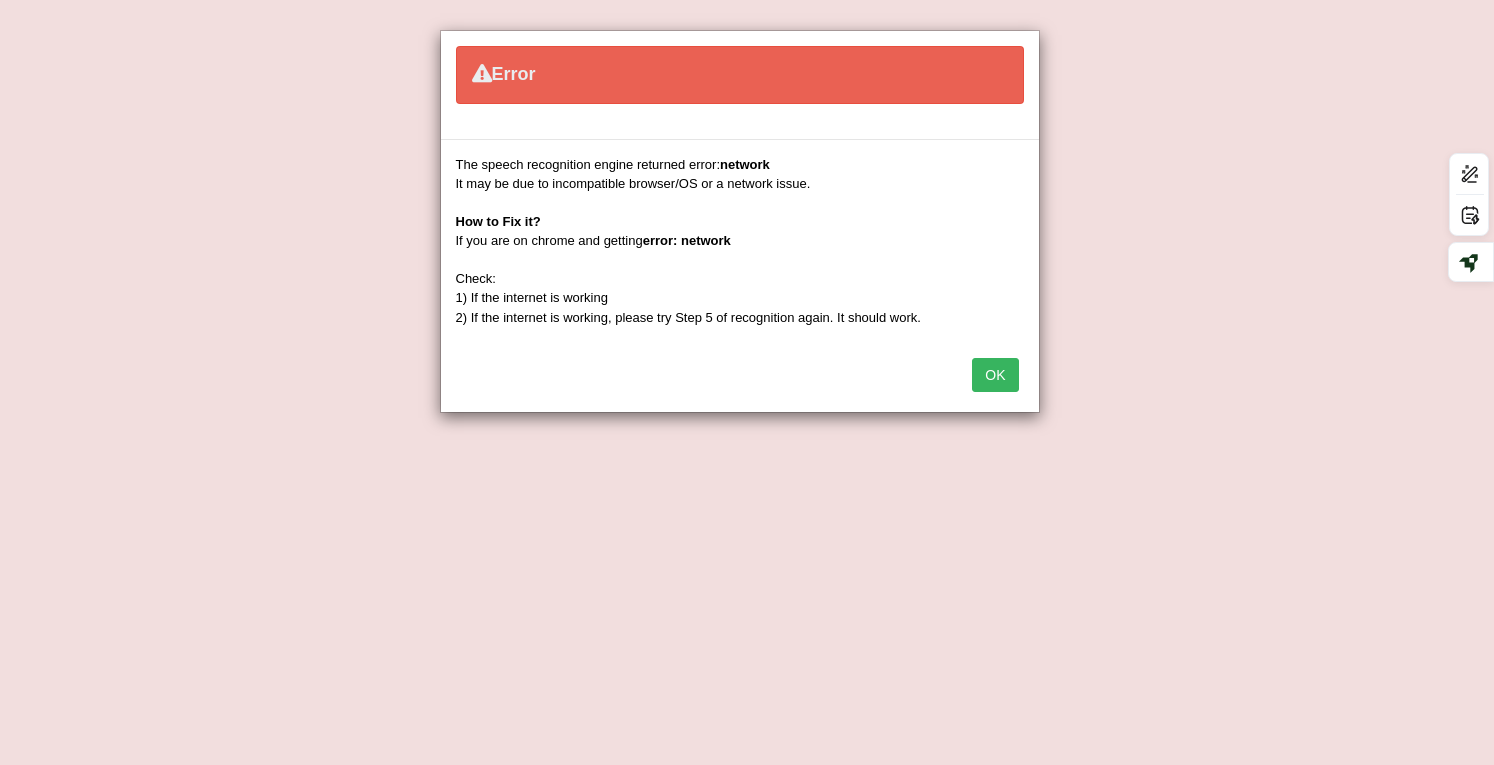 click on "OK" at bounding box center (995, 375) 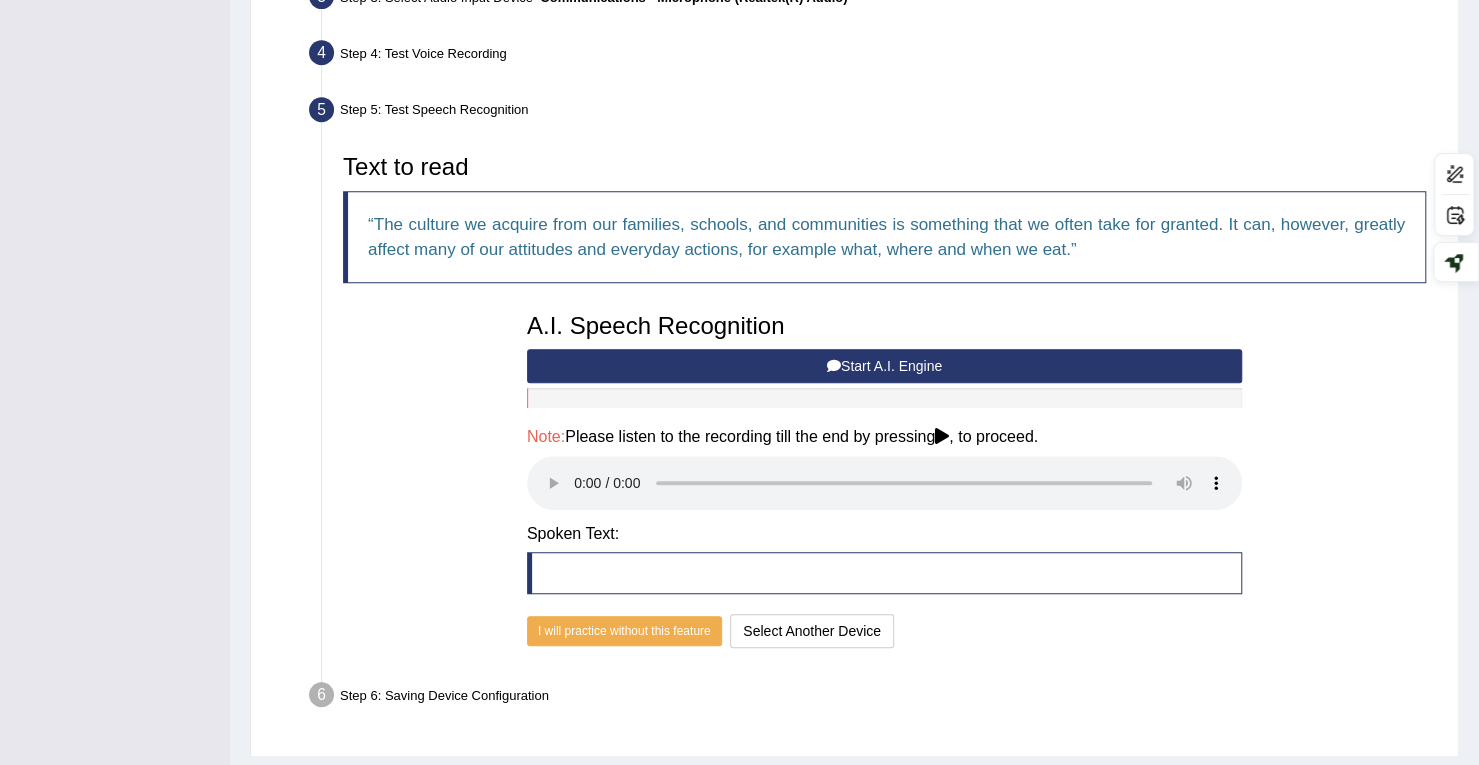 scroll, scrollTop: 578, scrollLeft: 0, axis: vertical 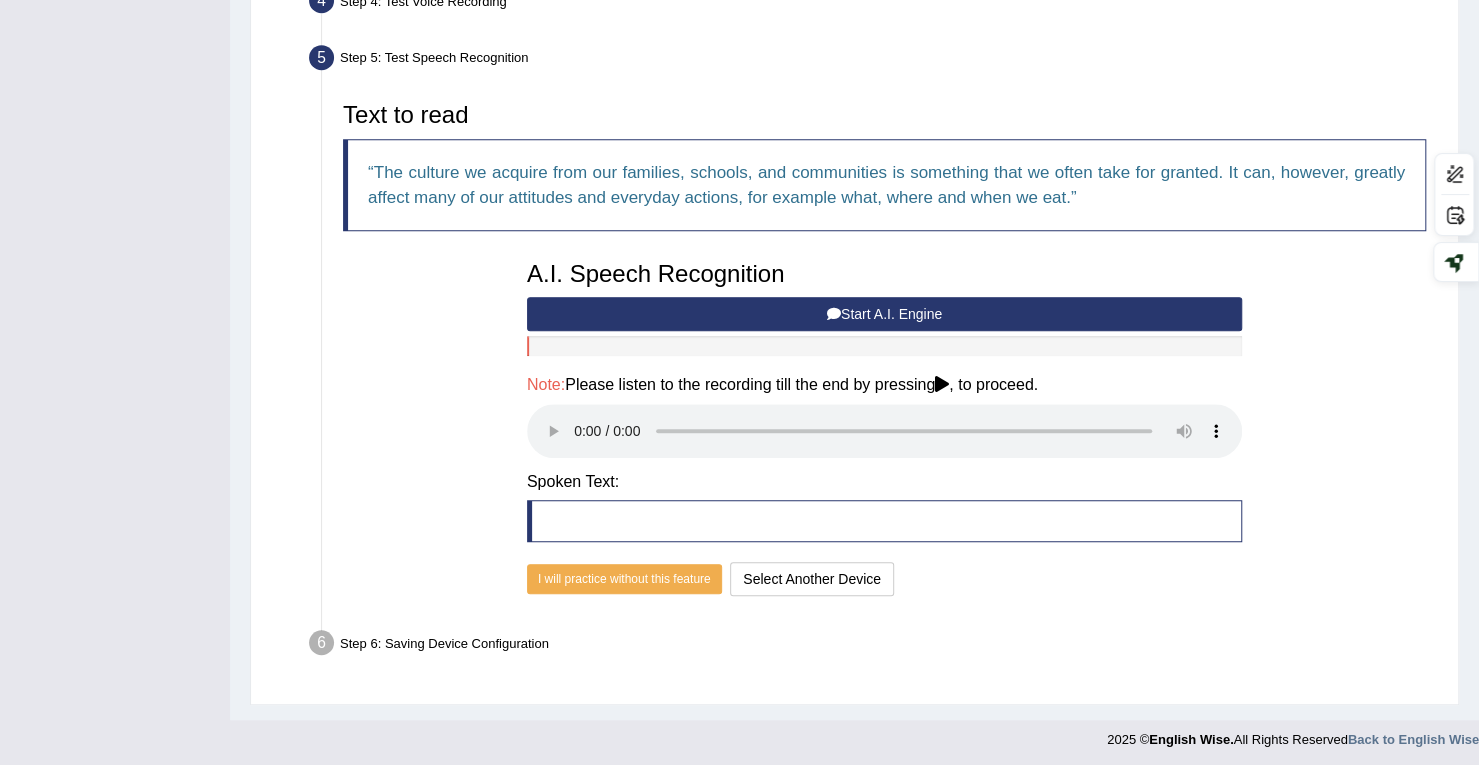 click on "Start A.I. Engine" at bounding box center (884, 314) 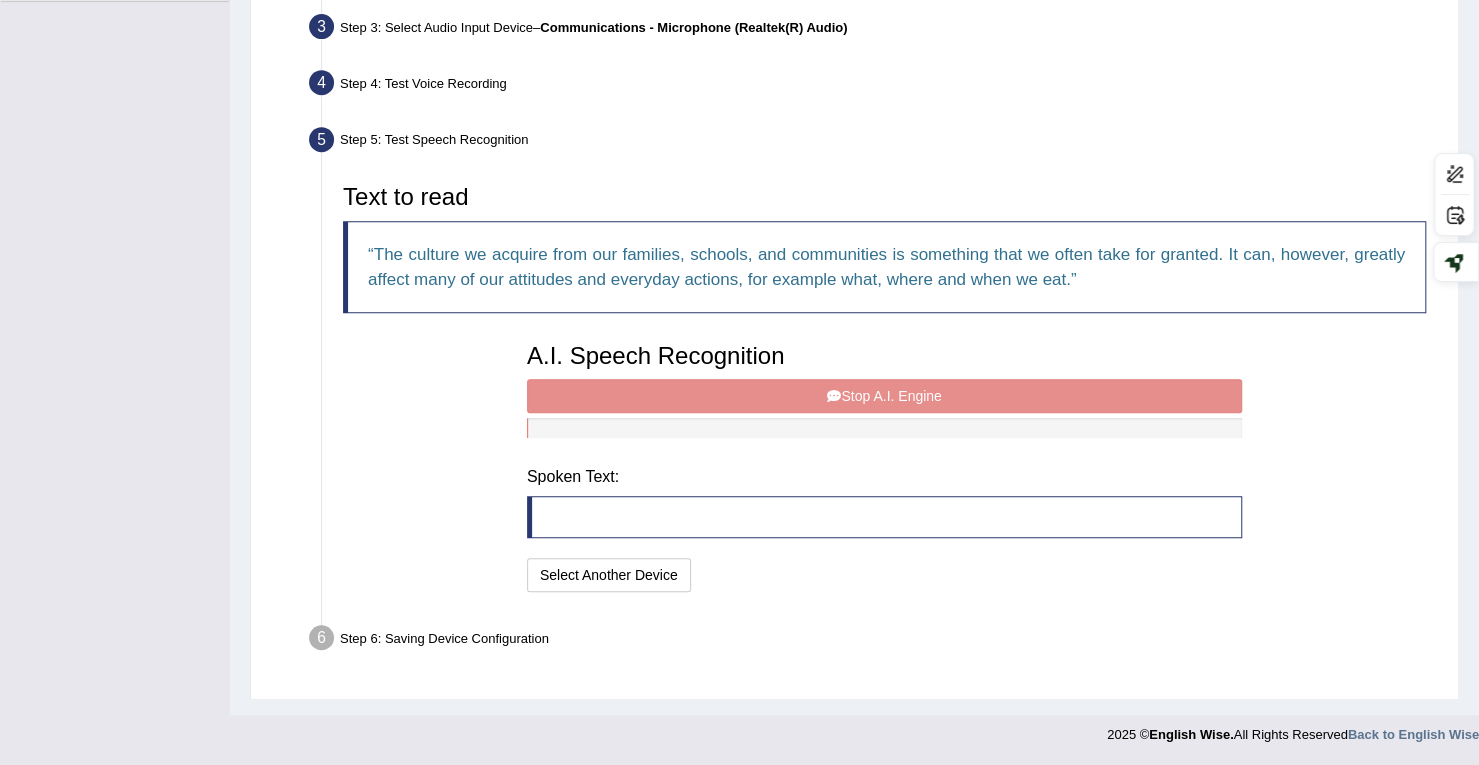 scroll, scrollTop: 481, scrollLeft: 0, axis: vertical 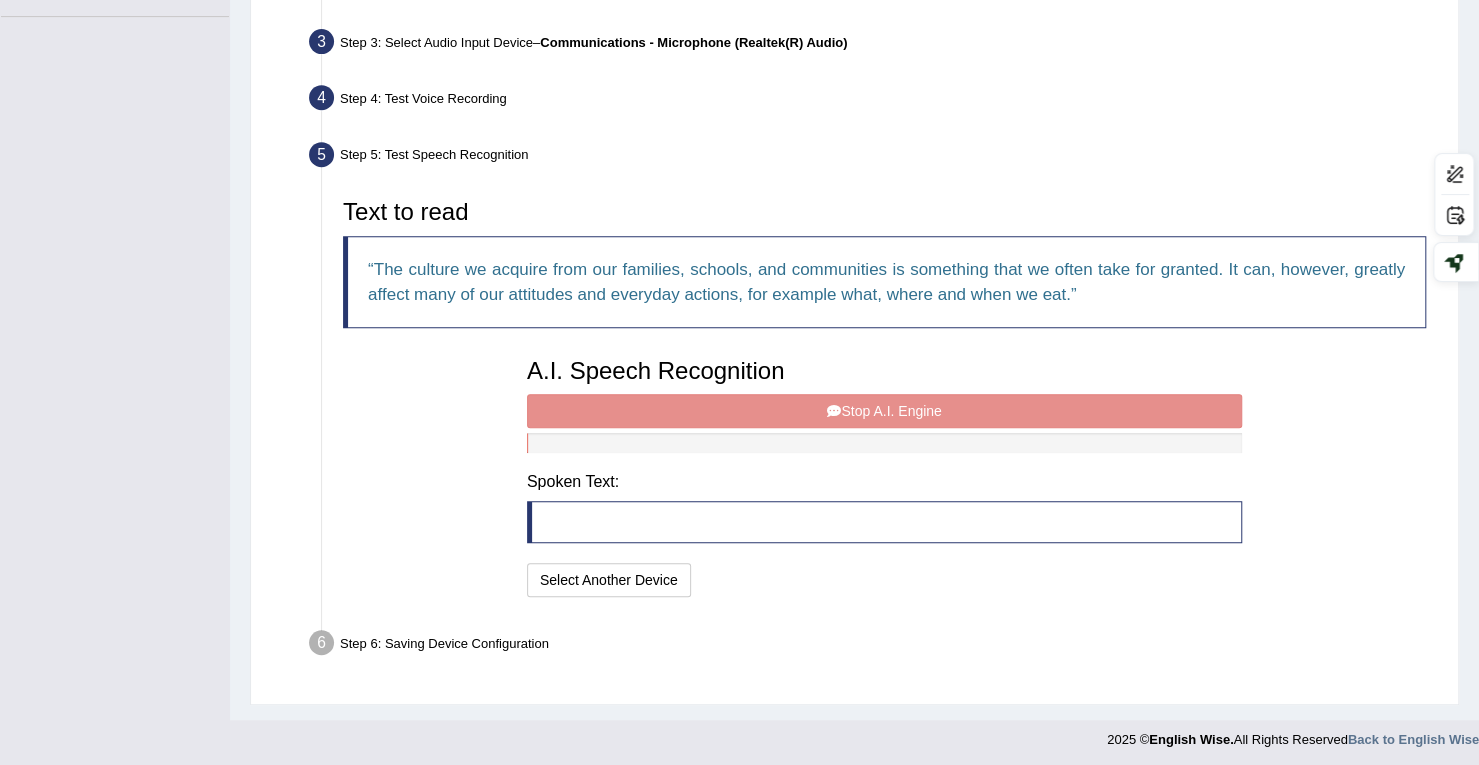 click on "A.I. Speech Recognition    Start A.I. Engine    Stop A.I. Engine     Note:  Please listen to the recording till the end by pressing  , to proceed.     Spoken Text:     I will practice without this feature   Select Another Device   Speech is ok. Go to Last step" at bounding box center (884, 475) 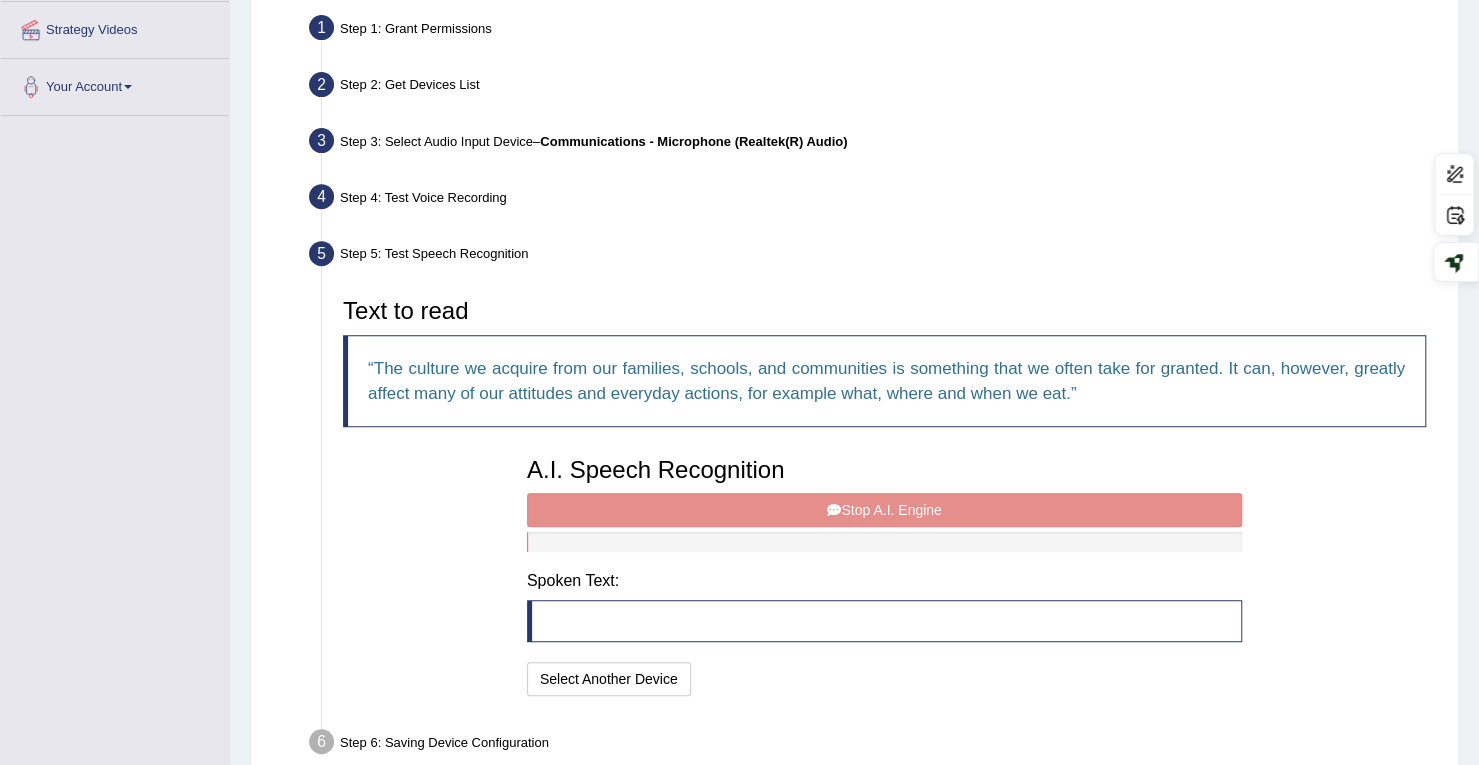 scroll, scrollTop: 381, scrollLeft: 0, axis: vertical 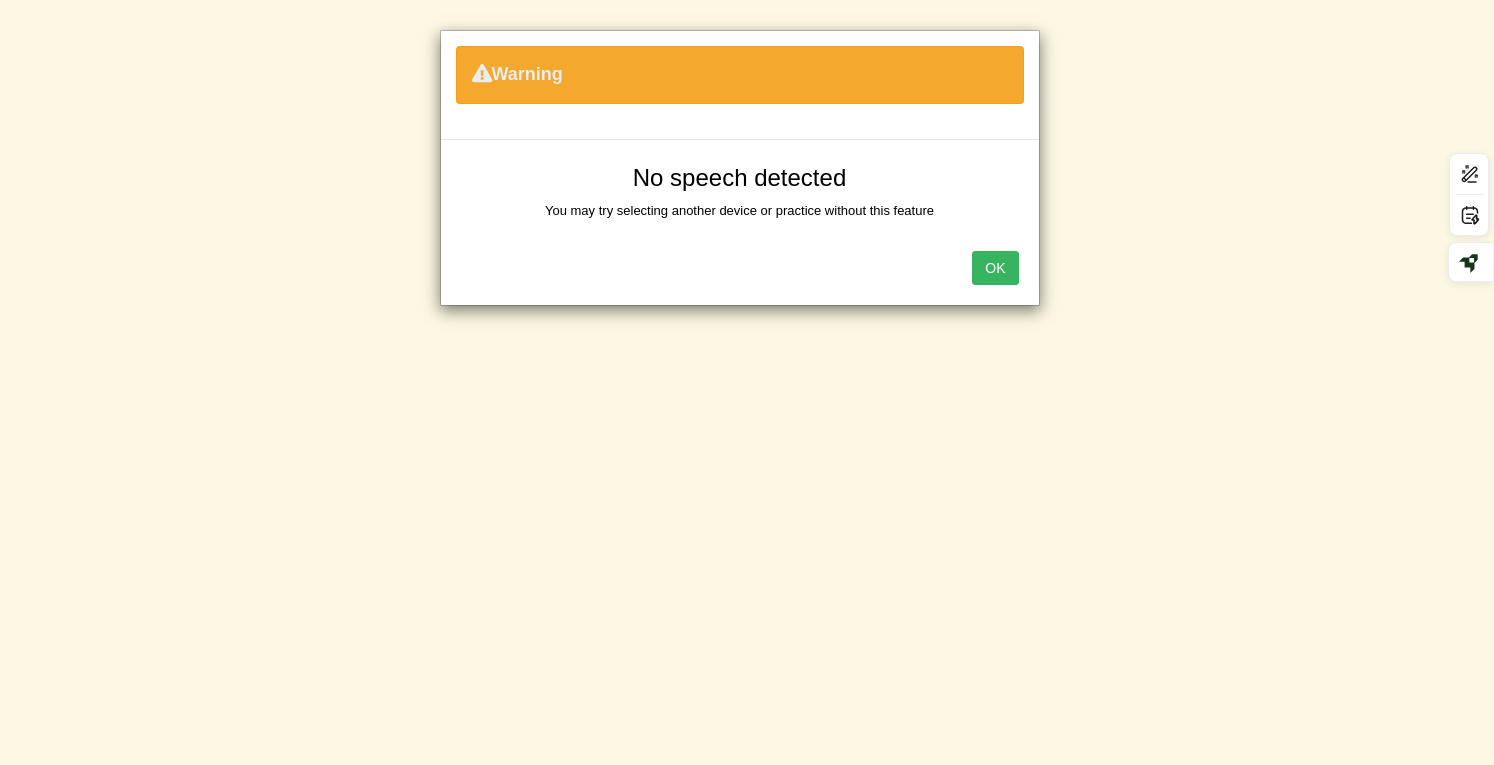 click on "OK" at bounding box center (995, 268) 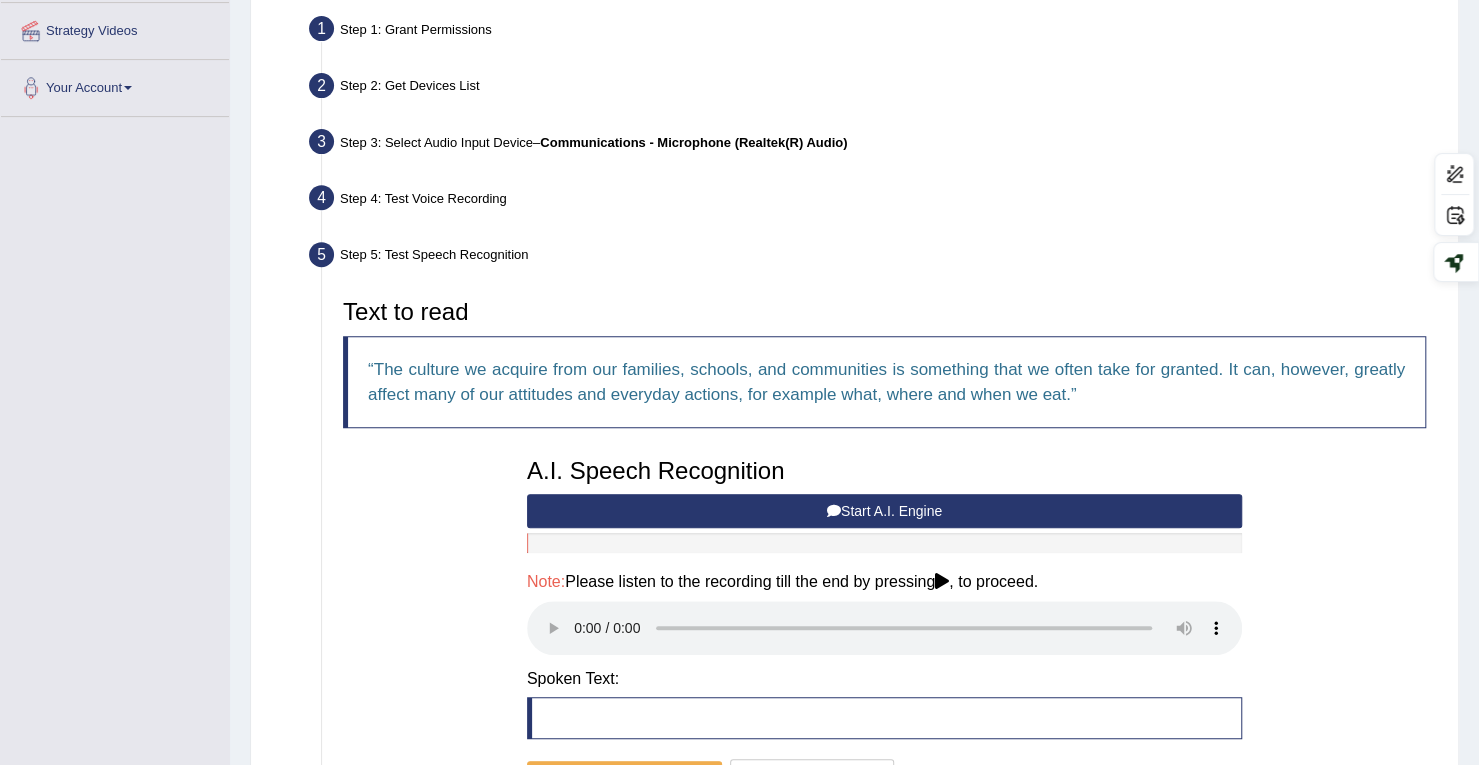 scroll, scrollTop: 578, scrollLeft: 0, axis: vertical 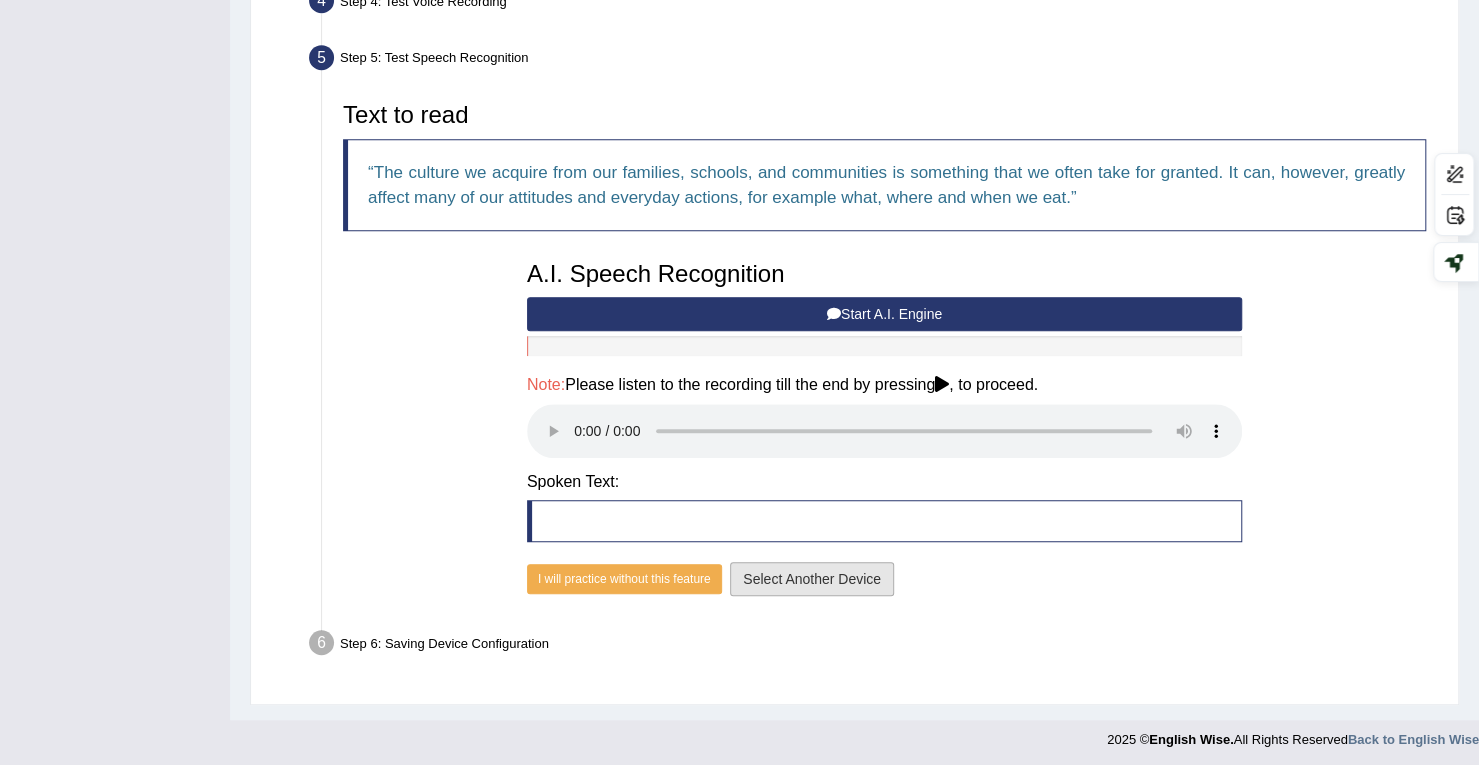 click on "Select Another Device" at bounding box center [812, 579] 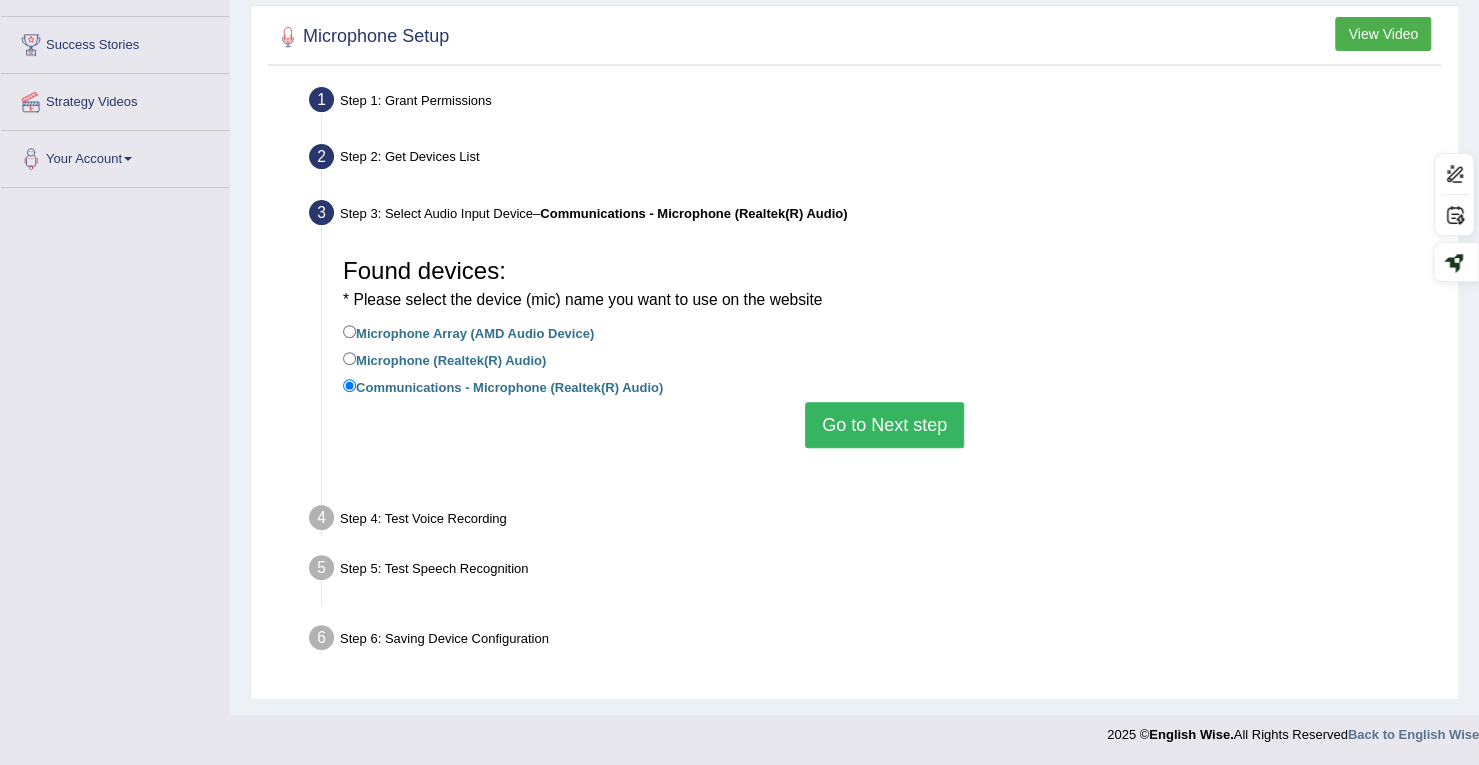 scroll, scrollTop: 284, scrollLeft: 0, axis: vertical 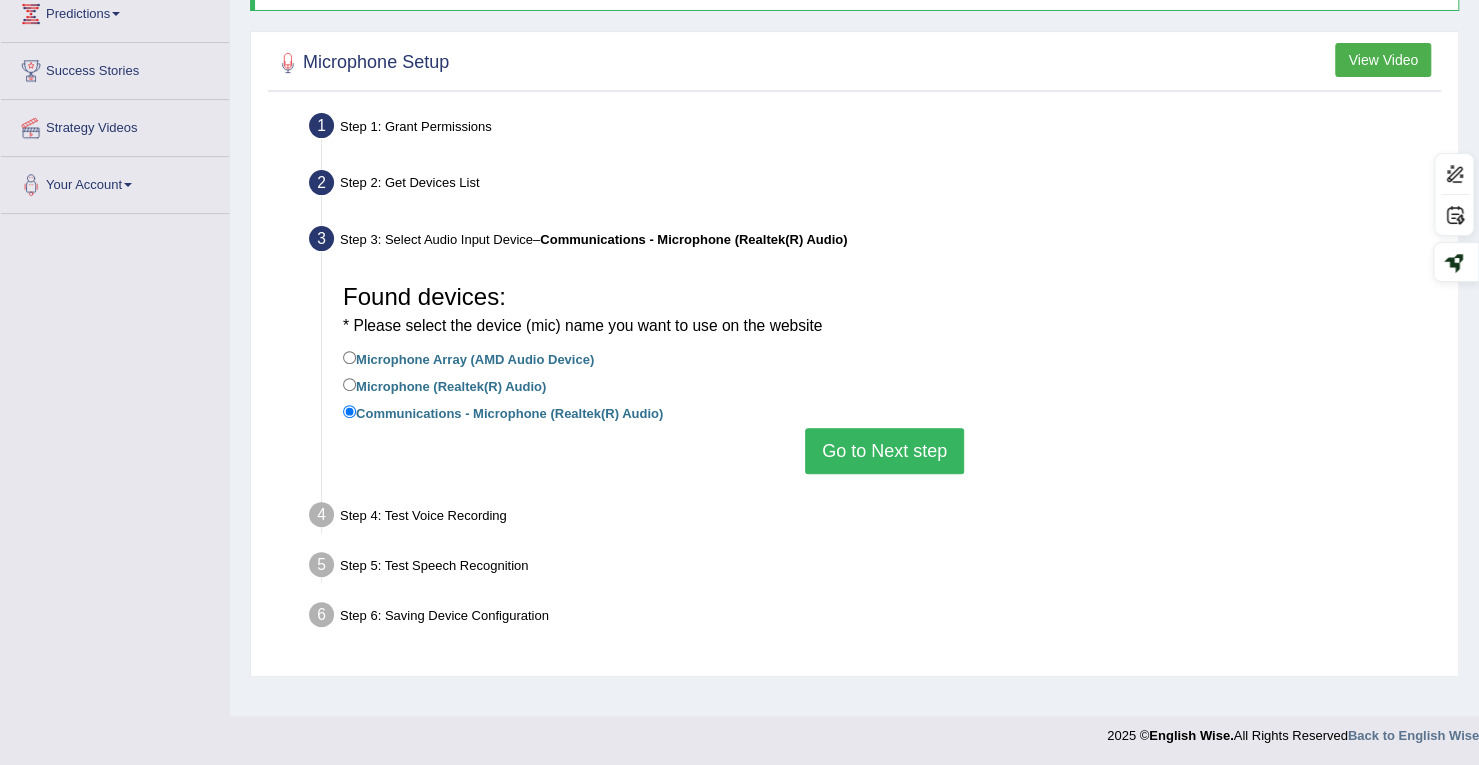 click on "Microphone (Realtek(R) Audio)" at bounding box center (444, 385) 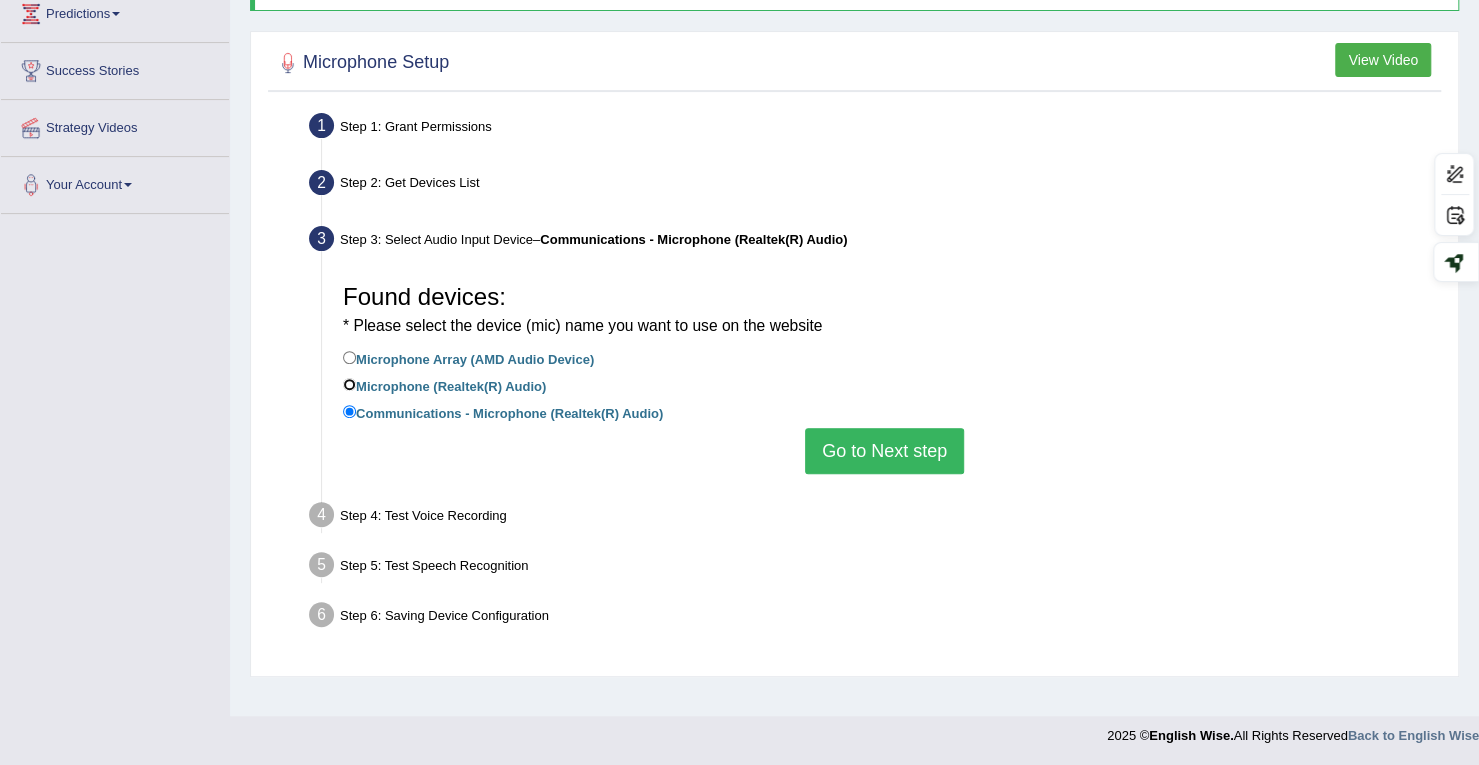 click on "Microphone (Realtek(R) Audio)" at bounding box center [349, 384] 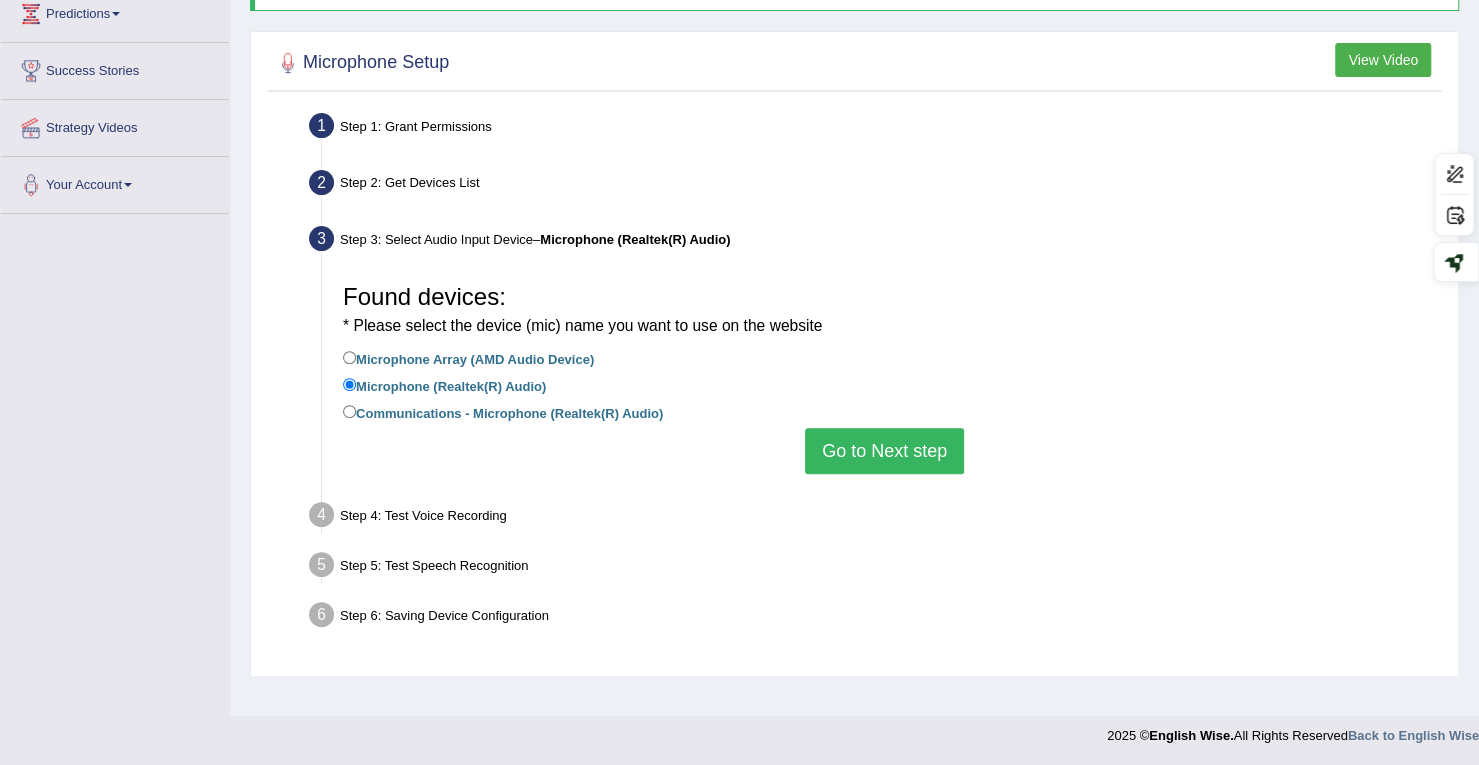 click on "Go to Next step" at bounding box center (884, 451) 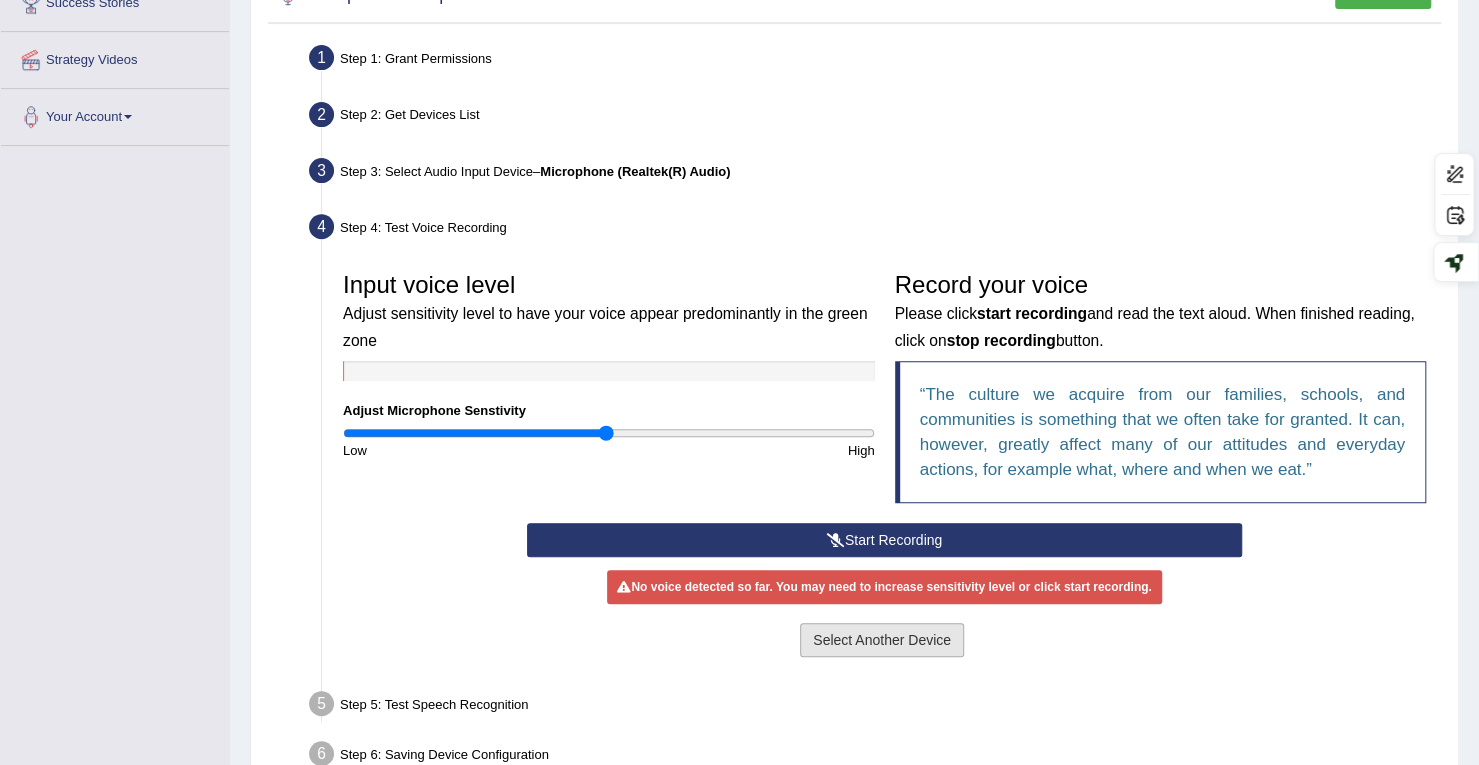 scroll, scrollTop: 464, scrollLeft: 0, axis: vertical 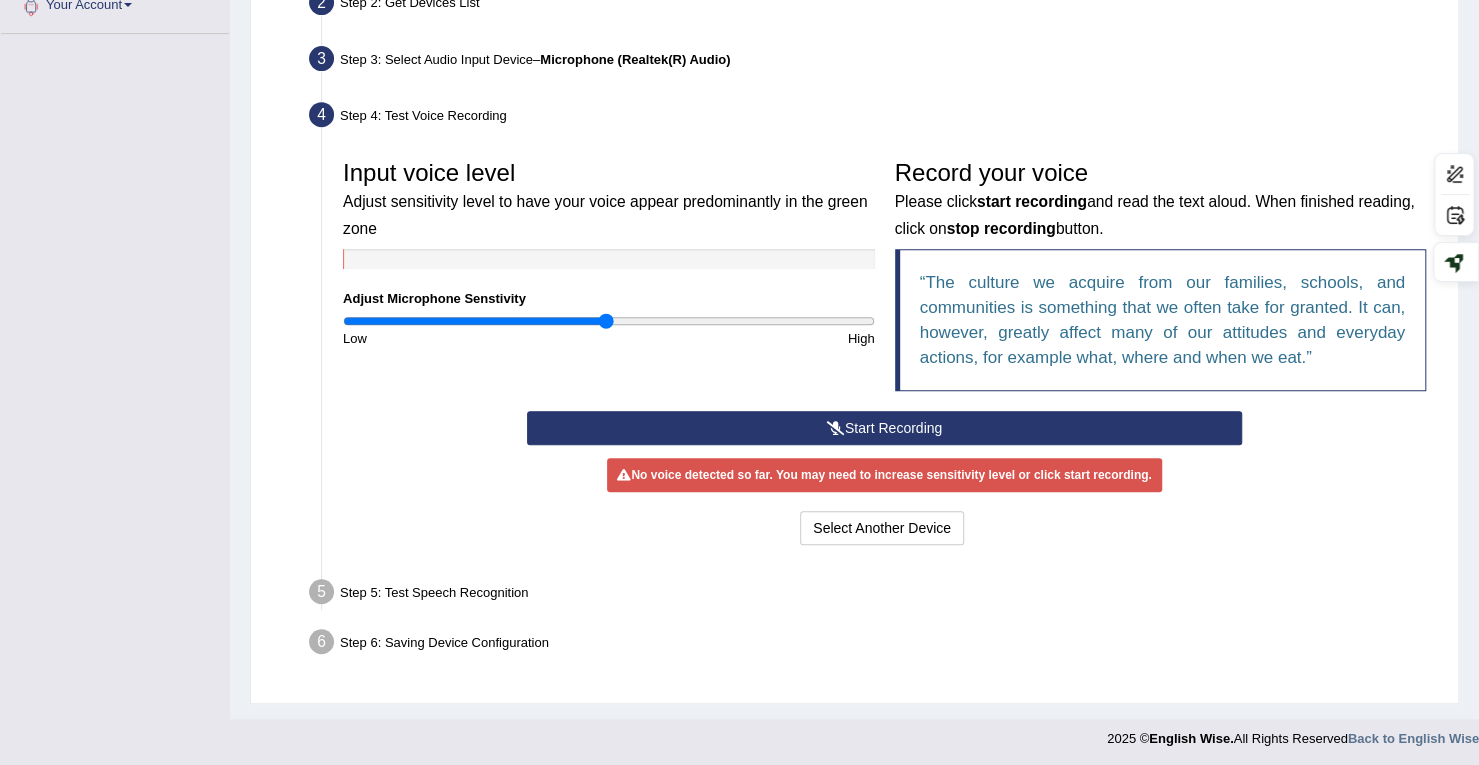 click at bounding box center [836, 428] 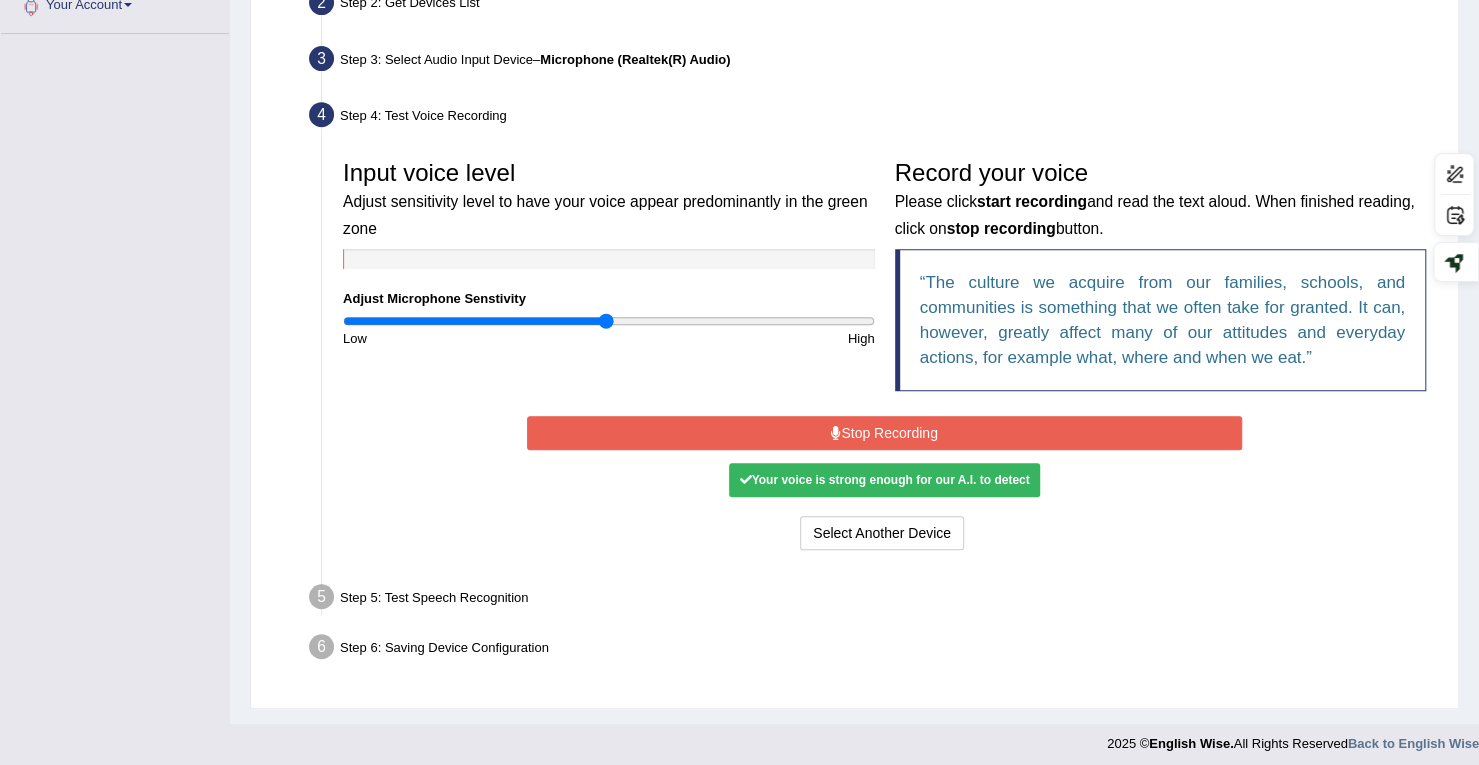 click on "Stop Recording" at bounding box center (884, 433) 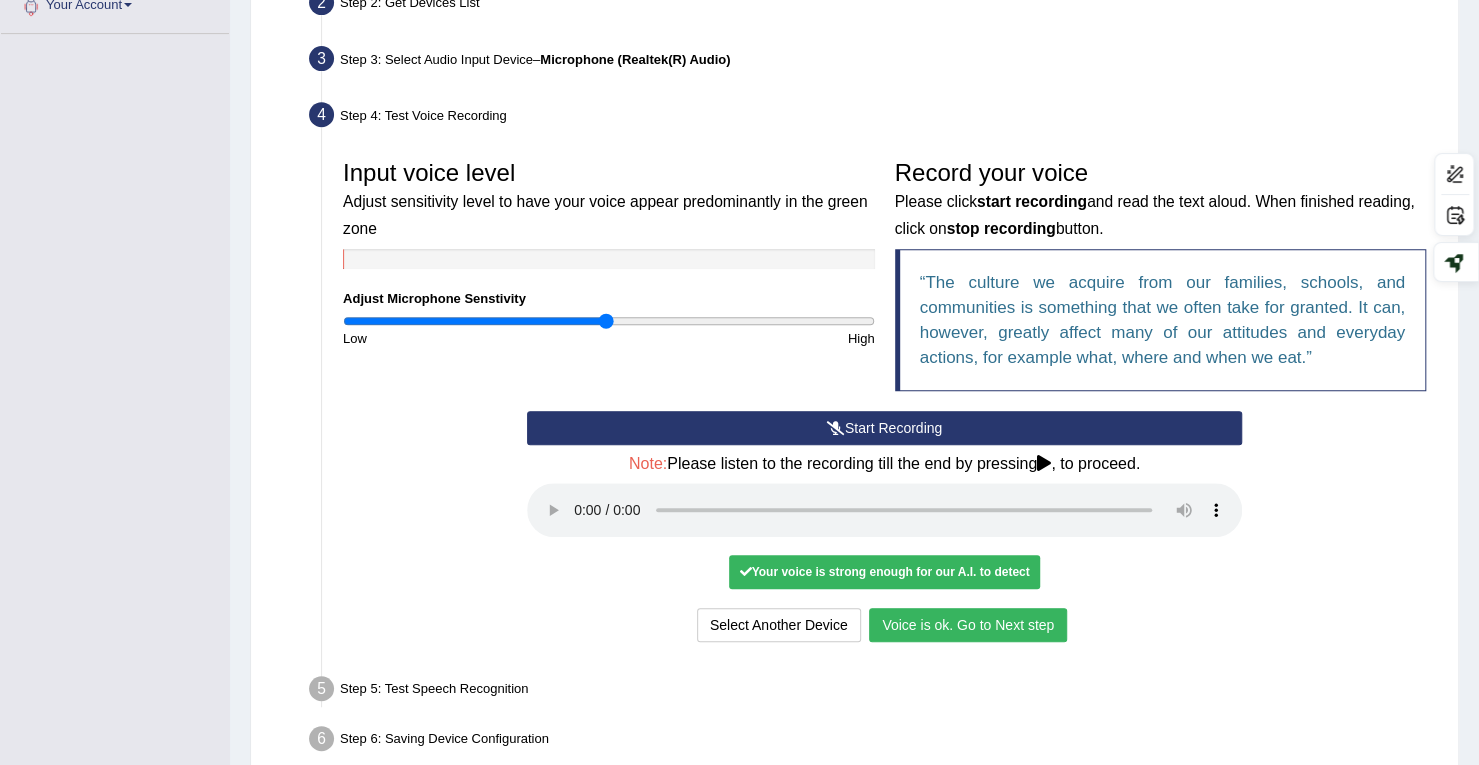 click on "Voice is ok. Go to Next step" at bounding box center [968, 625] 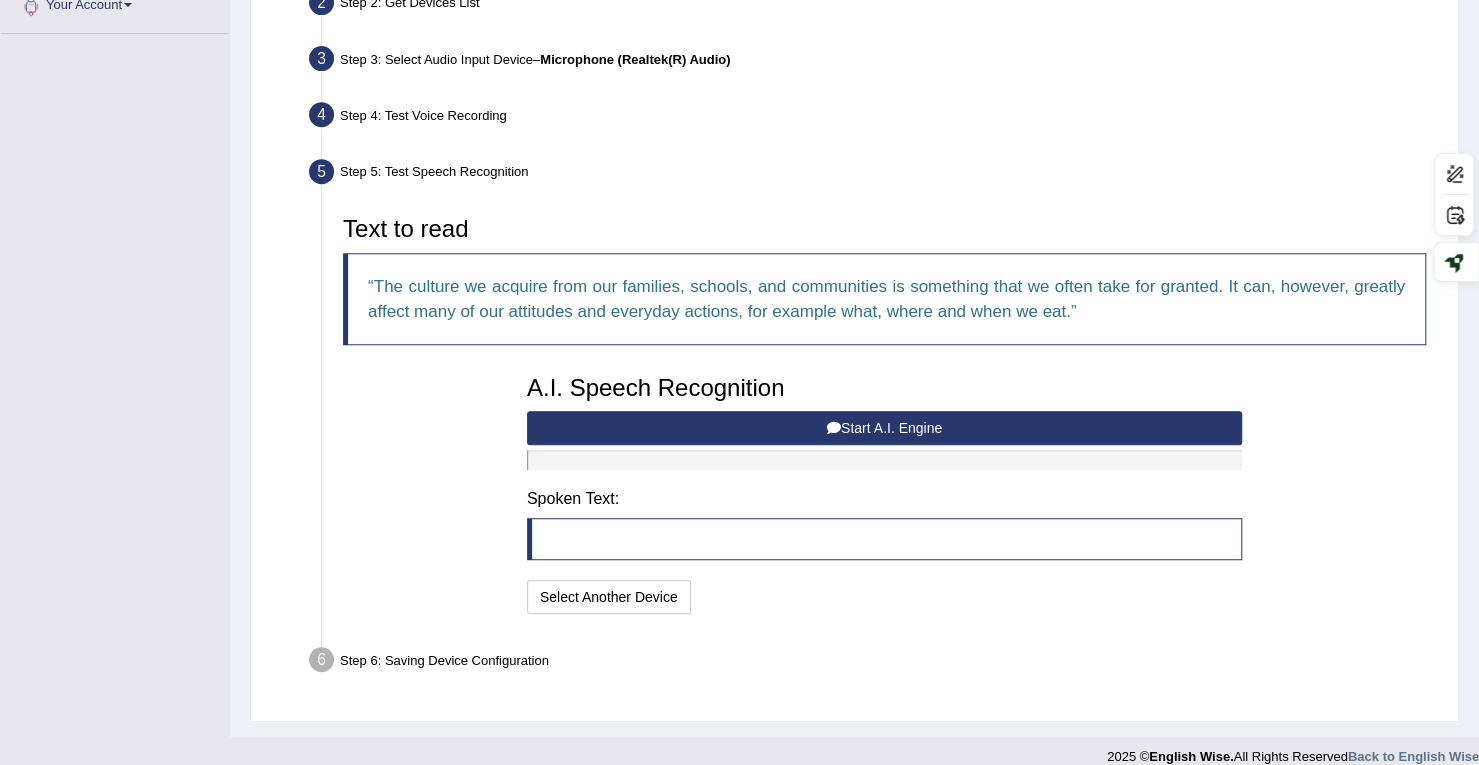 click on "Start A.I. Engine" at bounding box center [884, 428] 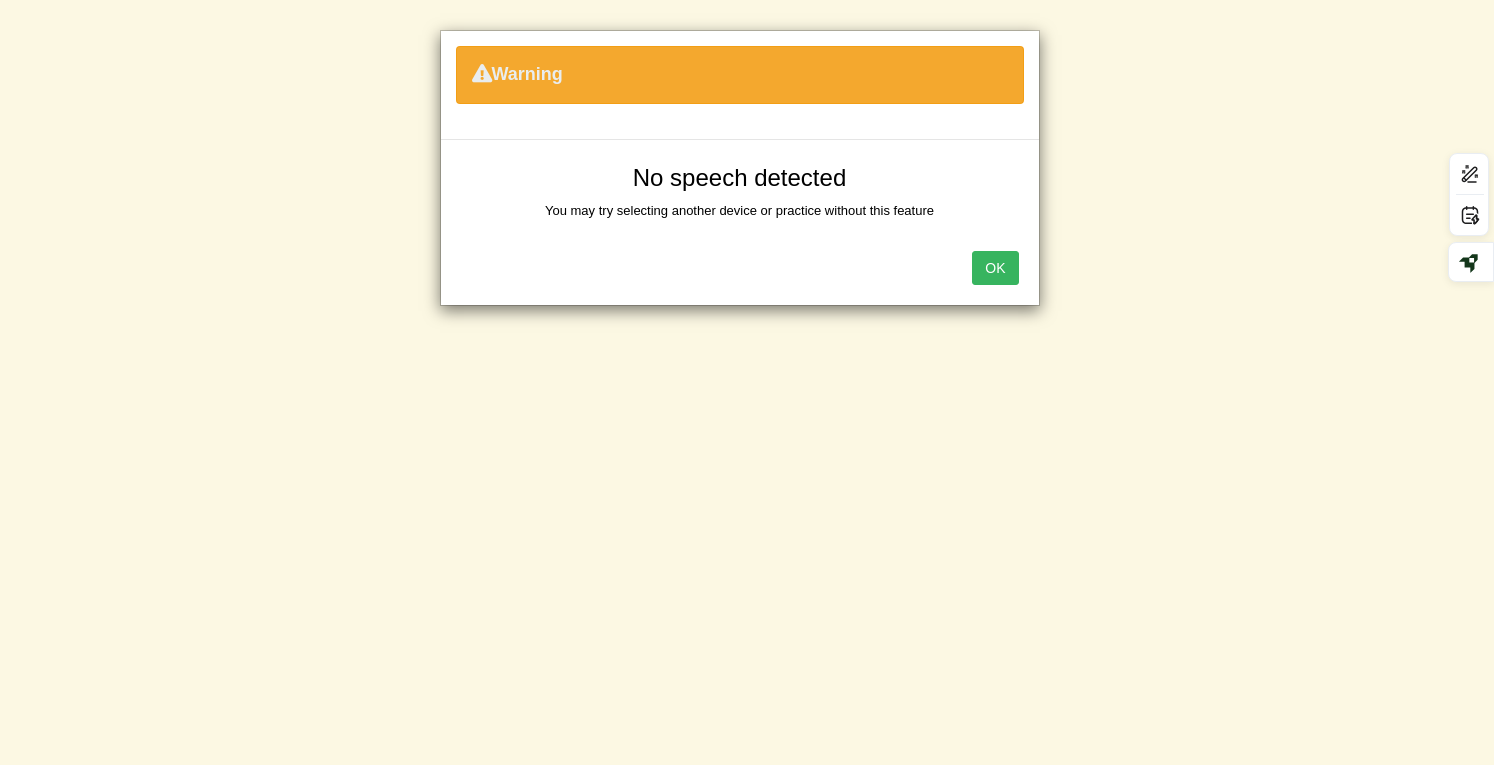 click on "OK" at bounding box center [995, 268] 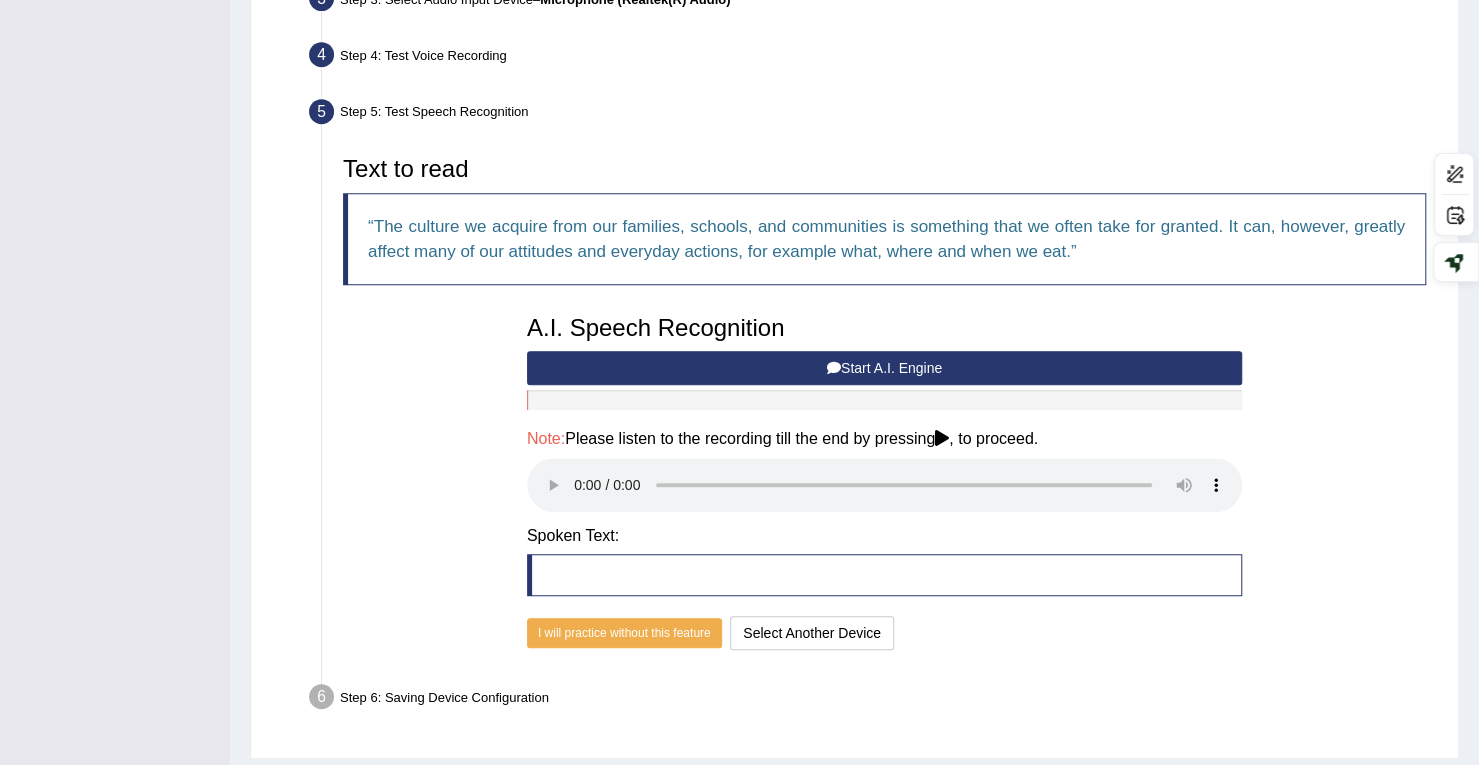 scroll, scrollTop: 578, scrollLeft: 0, axis: vertical 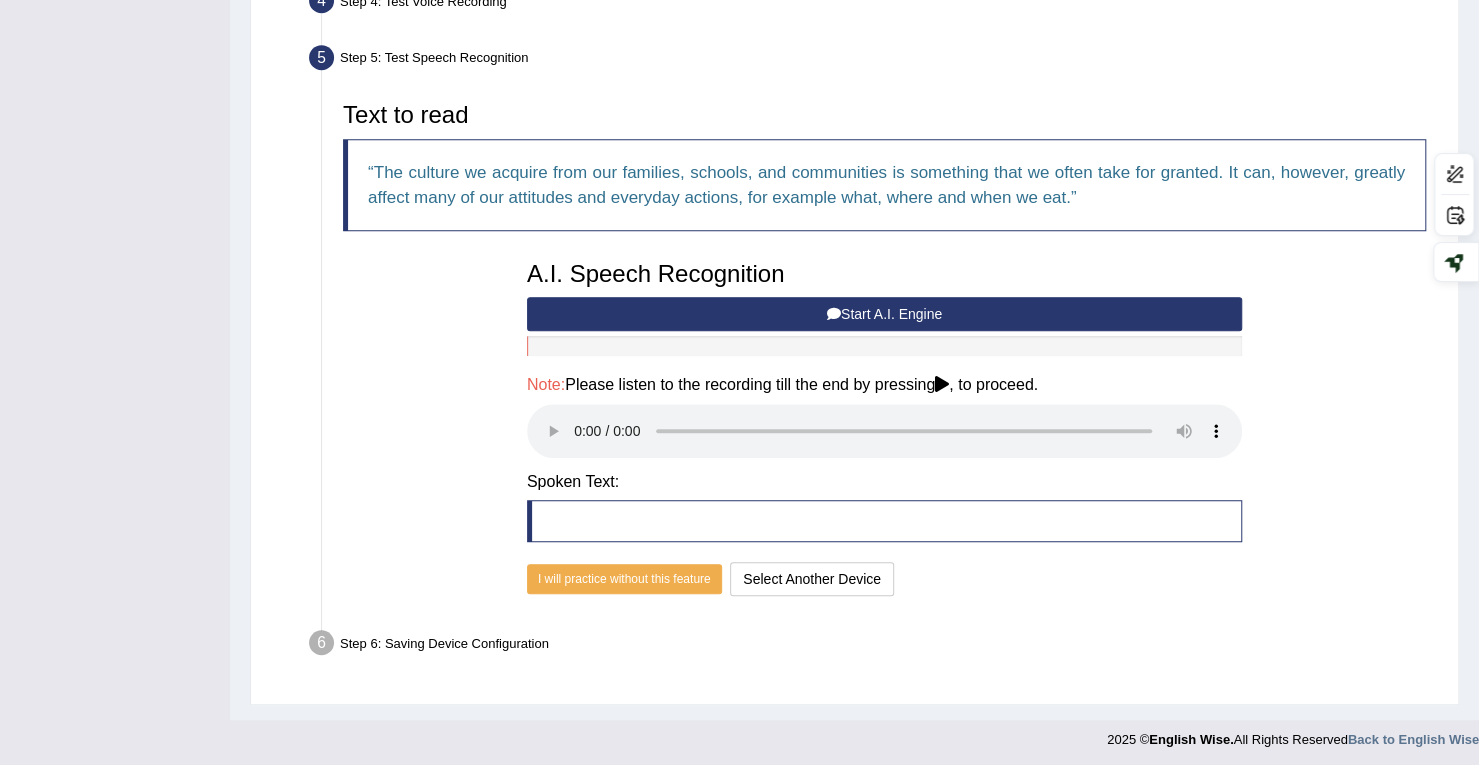click on "Start A.I. Engine" at bounding box center (884, 314) 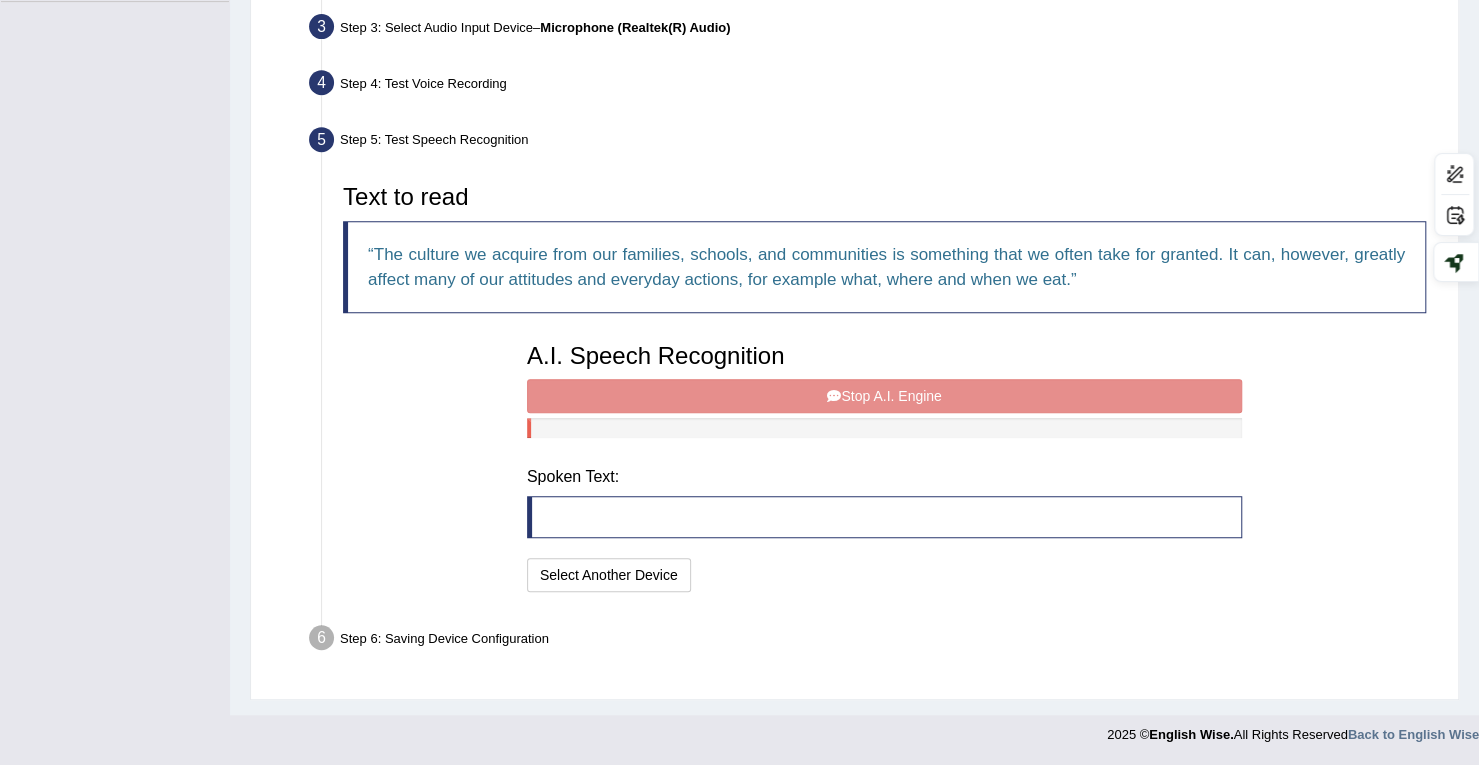 scroll, scrollTop: 481, scrollLeft: 0, axis: vertical 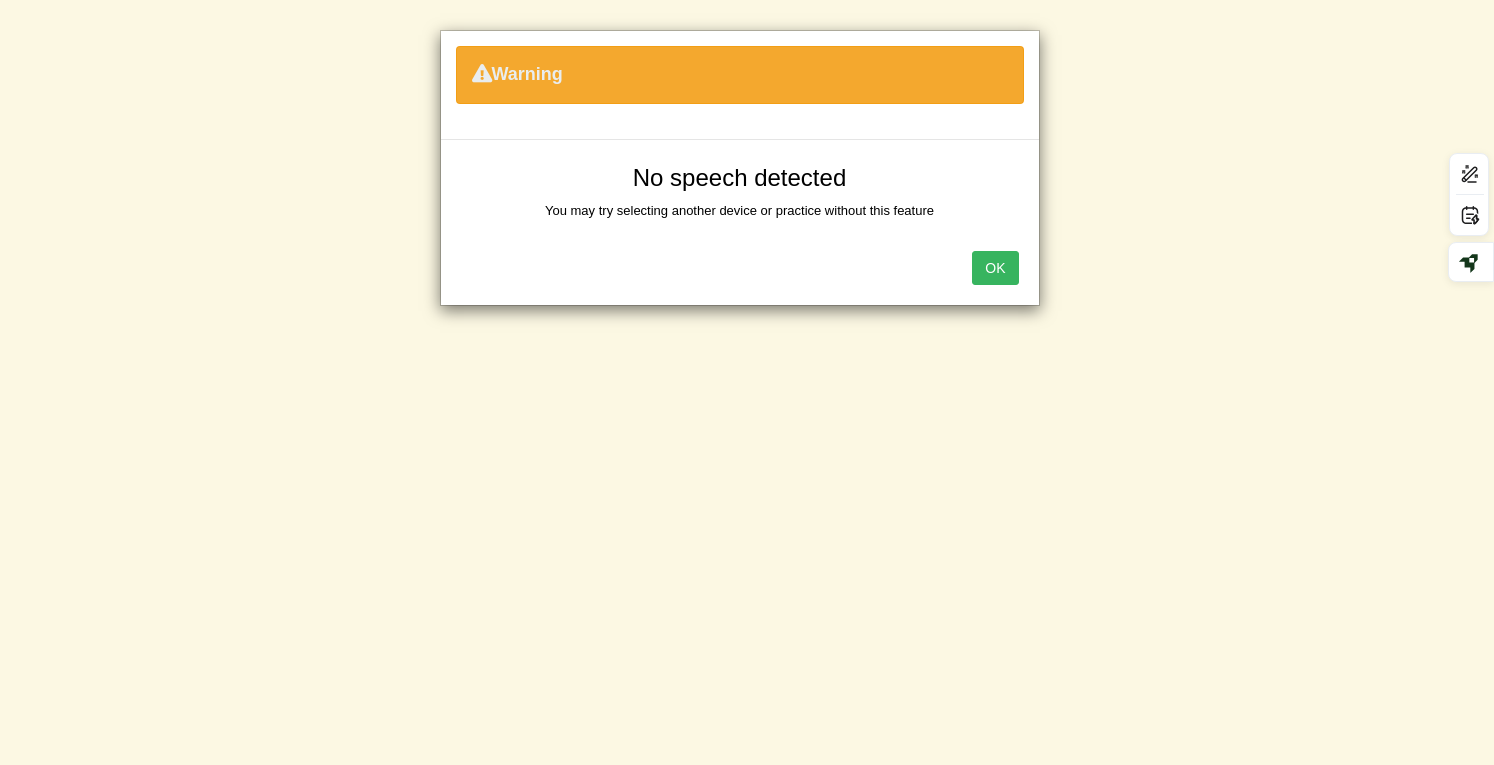 click on "OK" at bounding box center (995, 268) 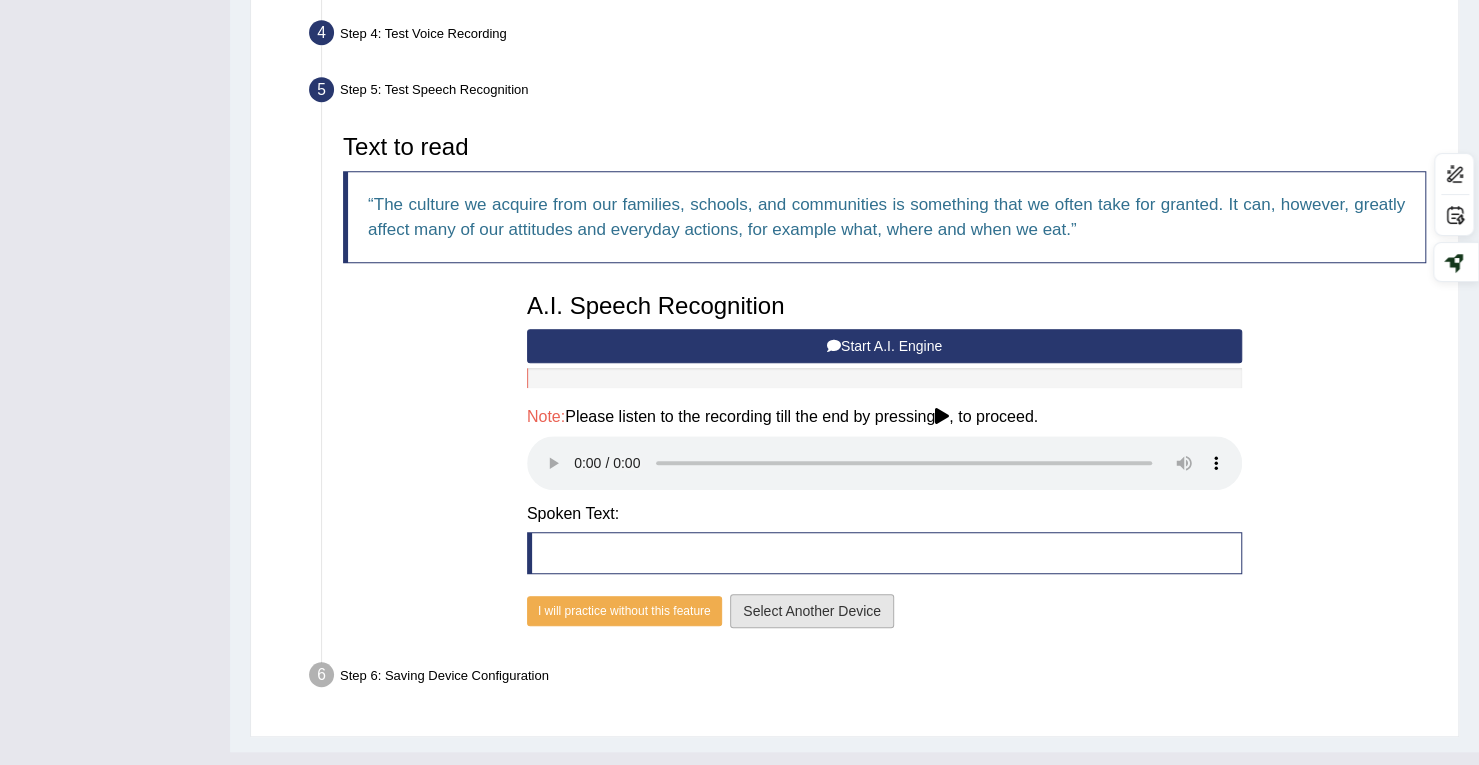 scroll, scrollTop: 578, scrollLeft: 0, axis: vertical 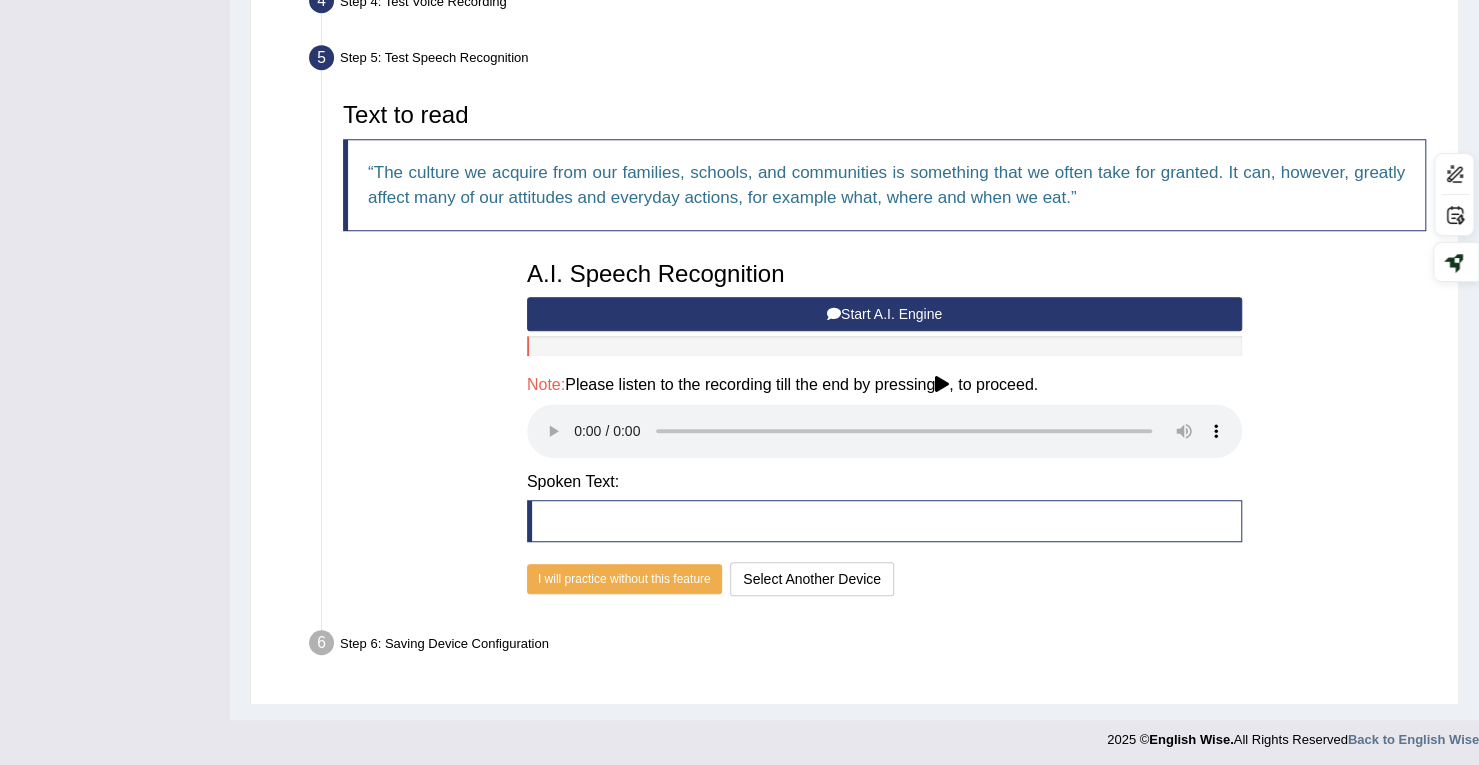 click at bounding box center [884, 521] 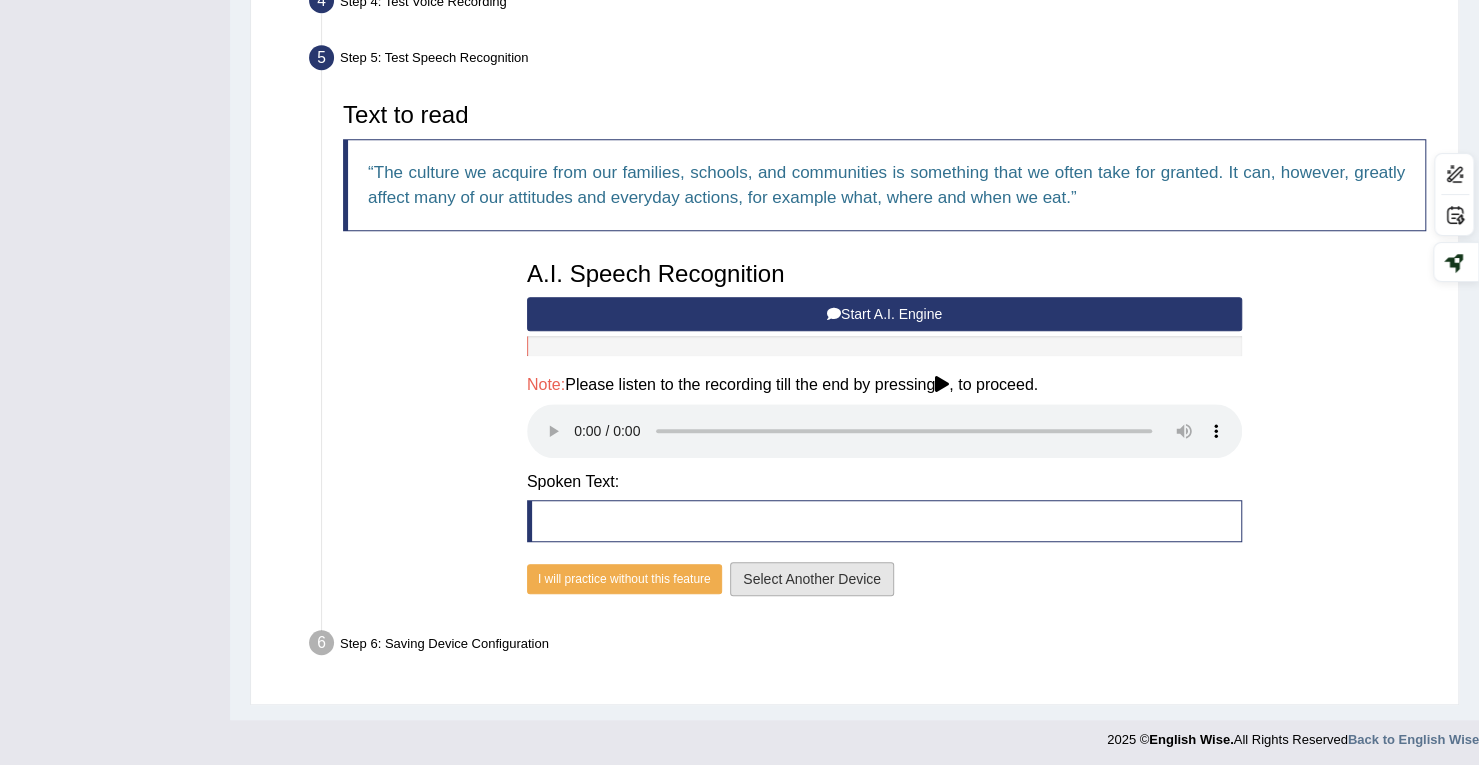 click on "Select Another Device" at bounding box center (812, 579) 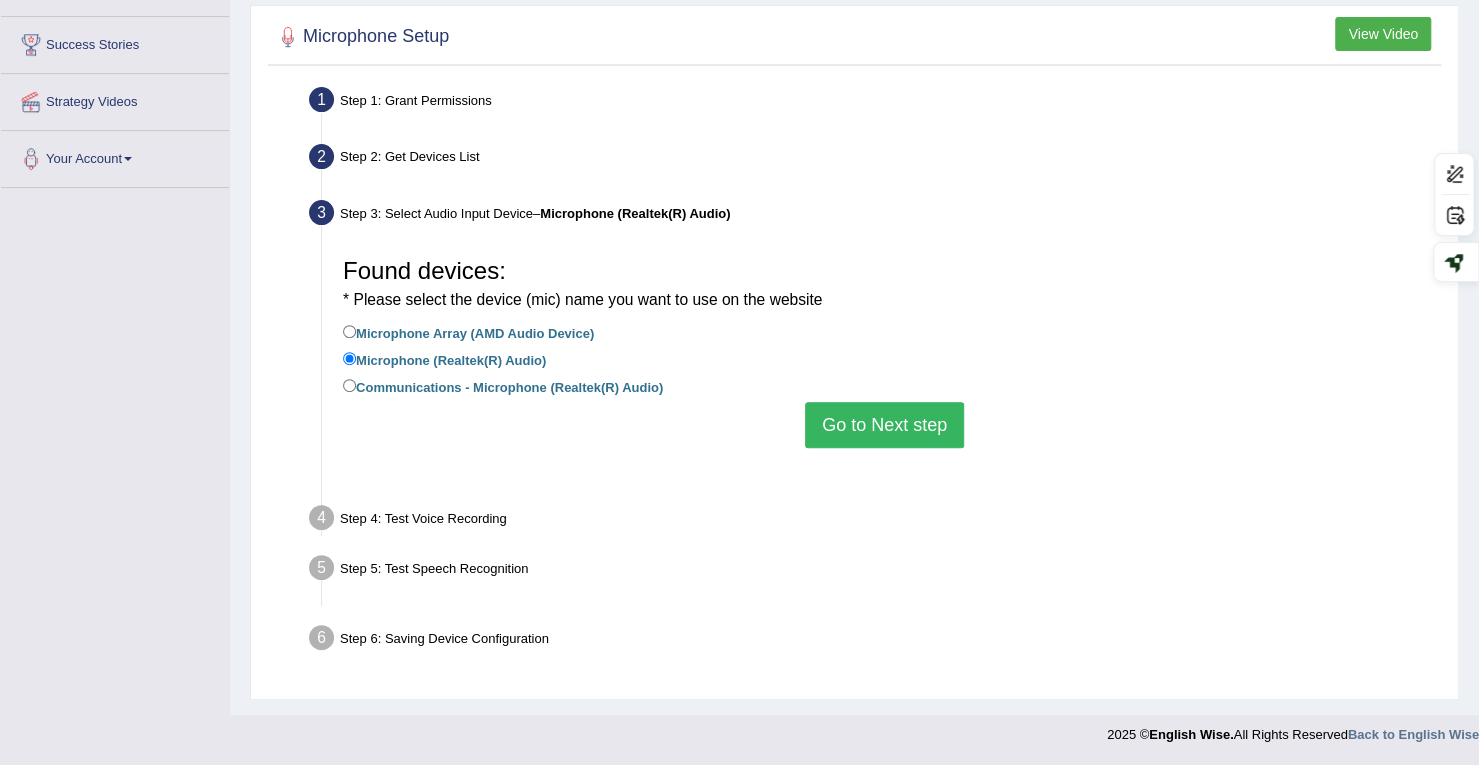 scroll, scrollTop: 284, scrollLeft: 0, axis: vertical 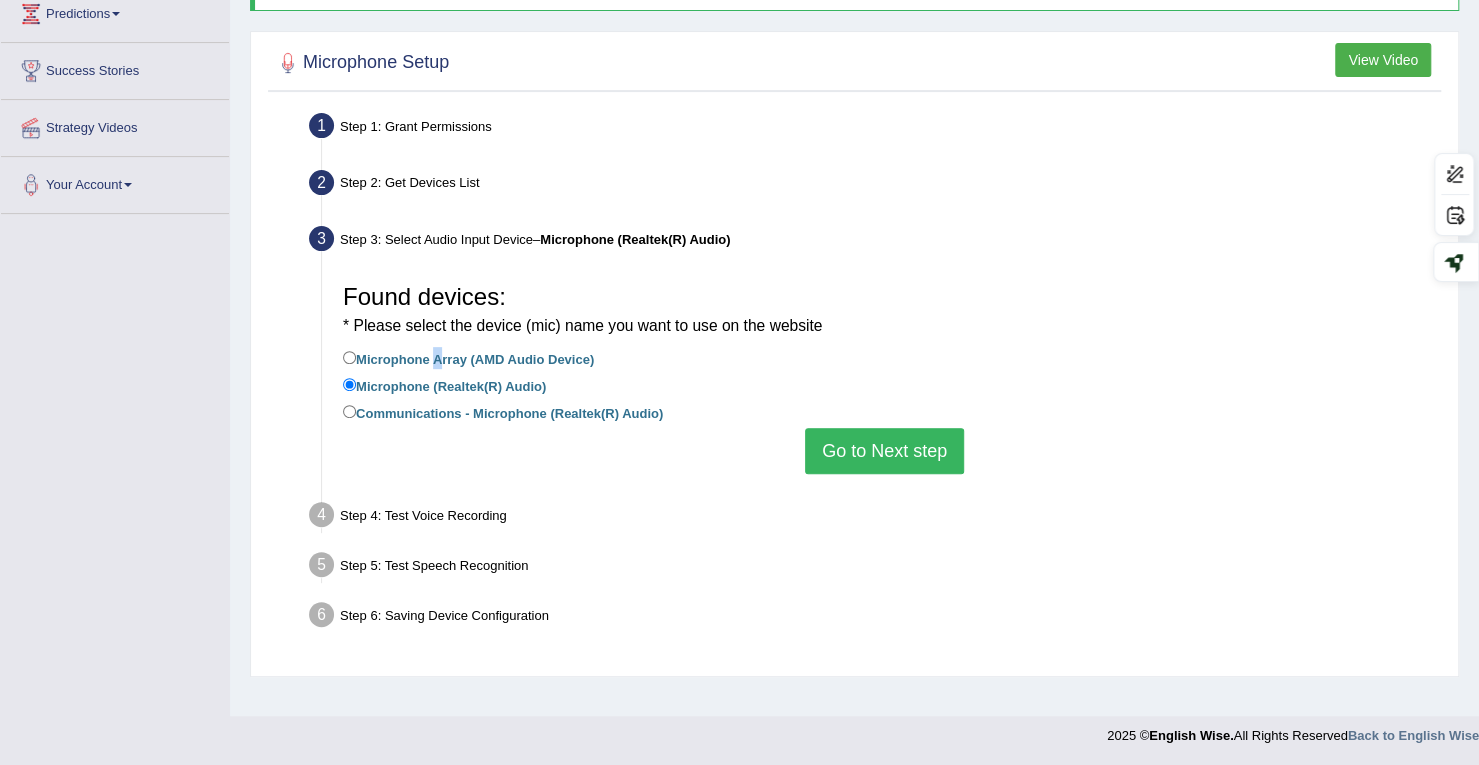 click on "Microphone Array (AMD Audio Device)" at bounding box center (468, 358) 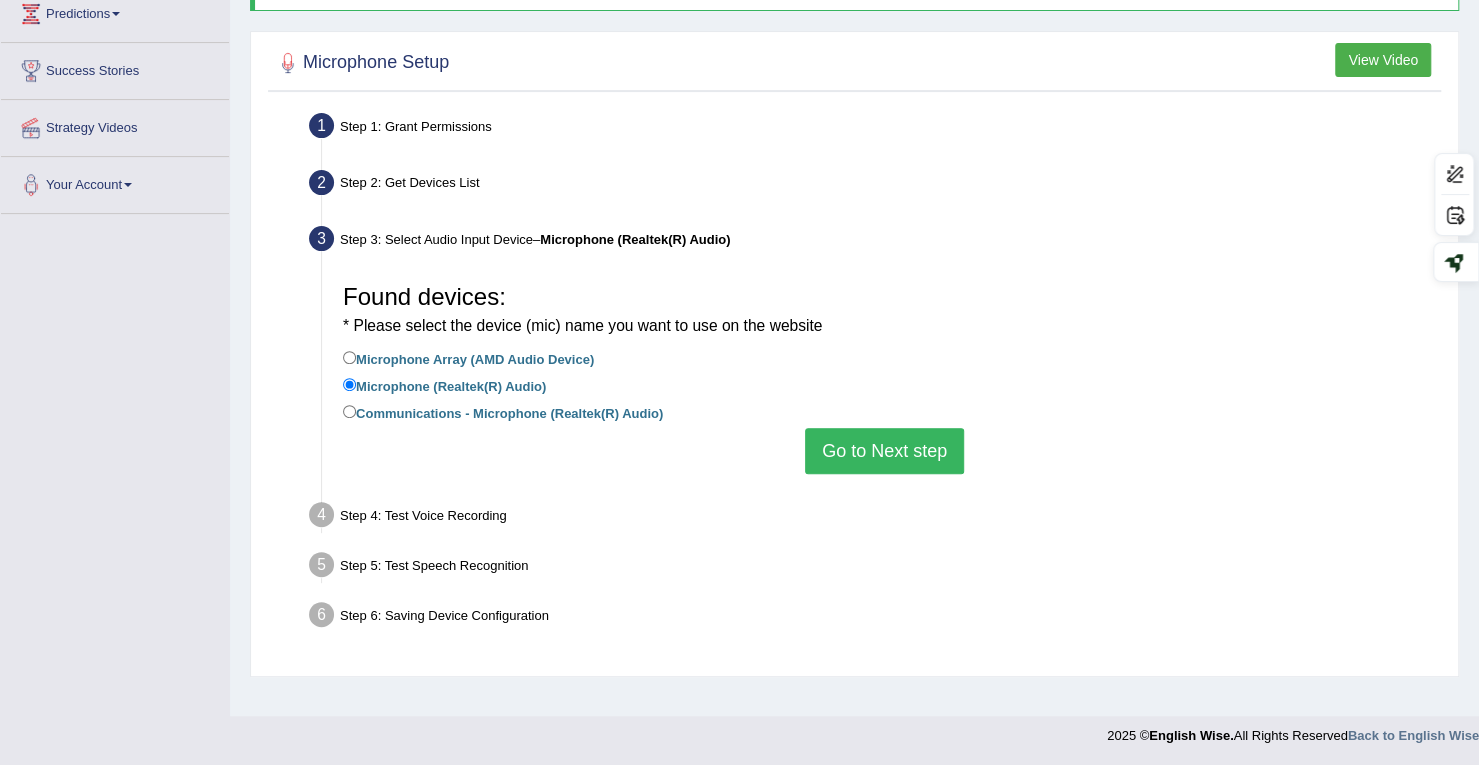 click on "Microphone Array (AMD Audio Device)" at bounding box center (468, 358) 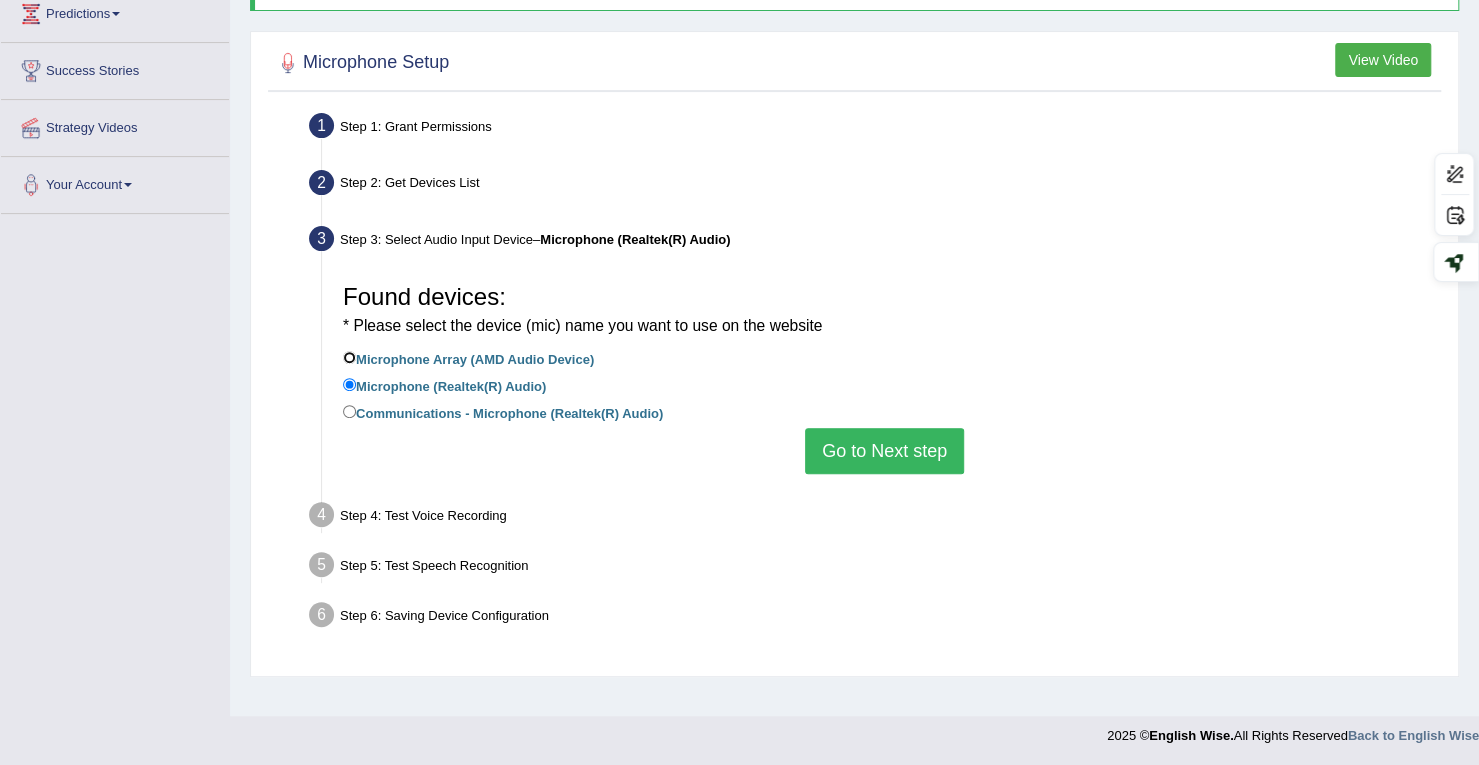 click on "Microphone Array (AMD Audio Device)" at bounding box center (349, 357) 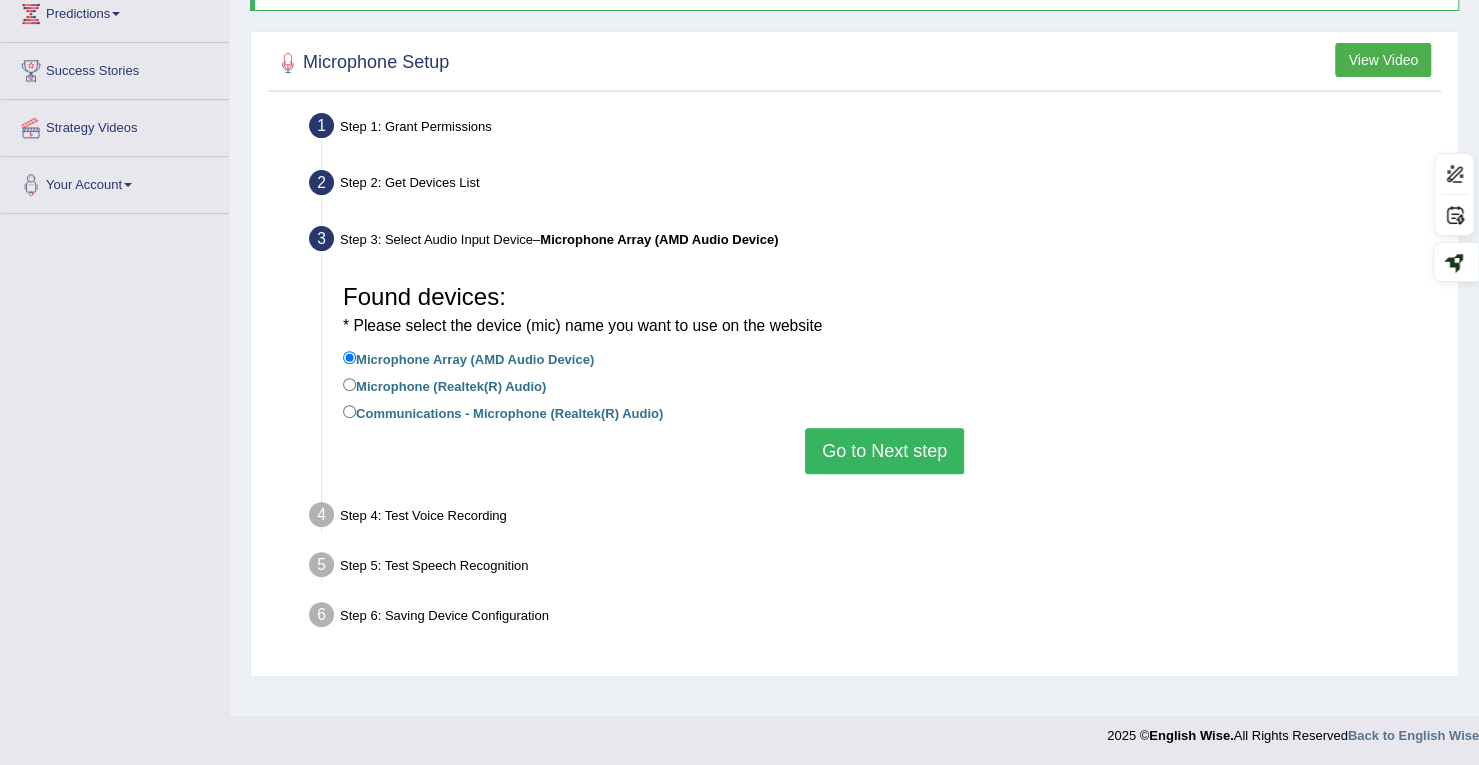 click on "Go to Next step" at bounding box center [884, 451] 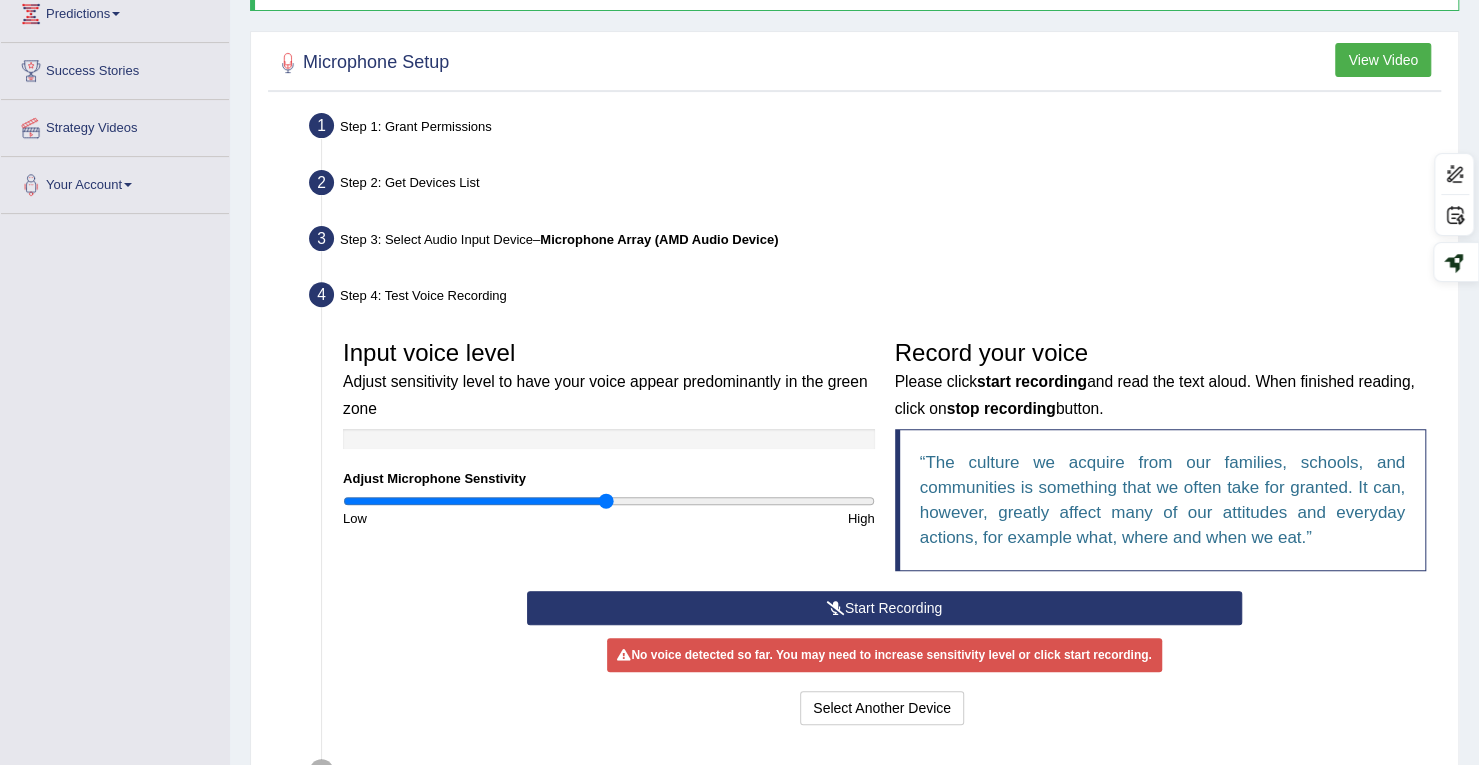 click on "Start Recording" at bounding box center (884, 608) 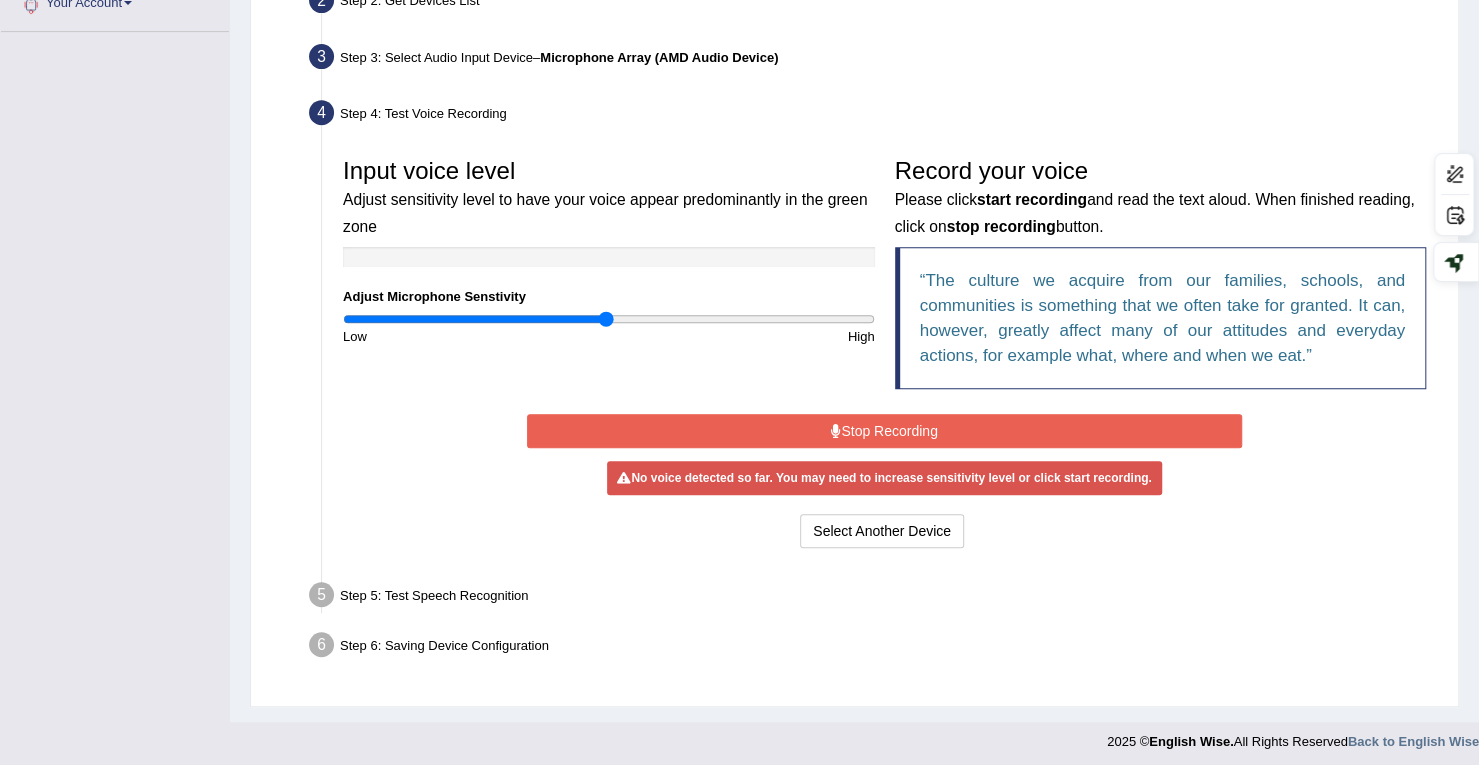 scroll, scrollTop: 468, scrollLeft: 0, axis: vertical 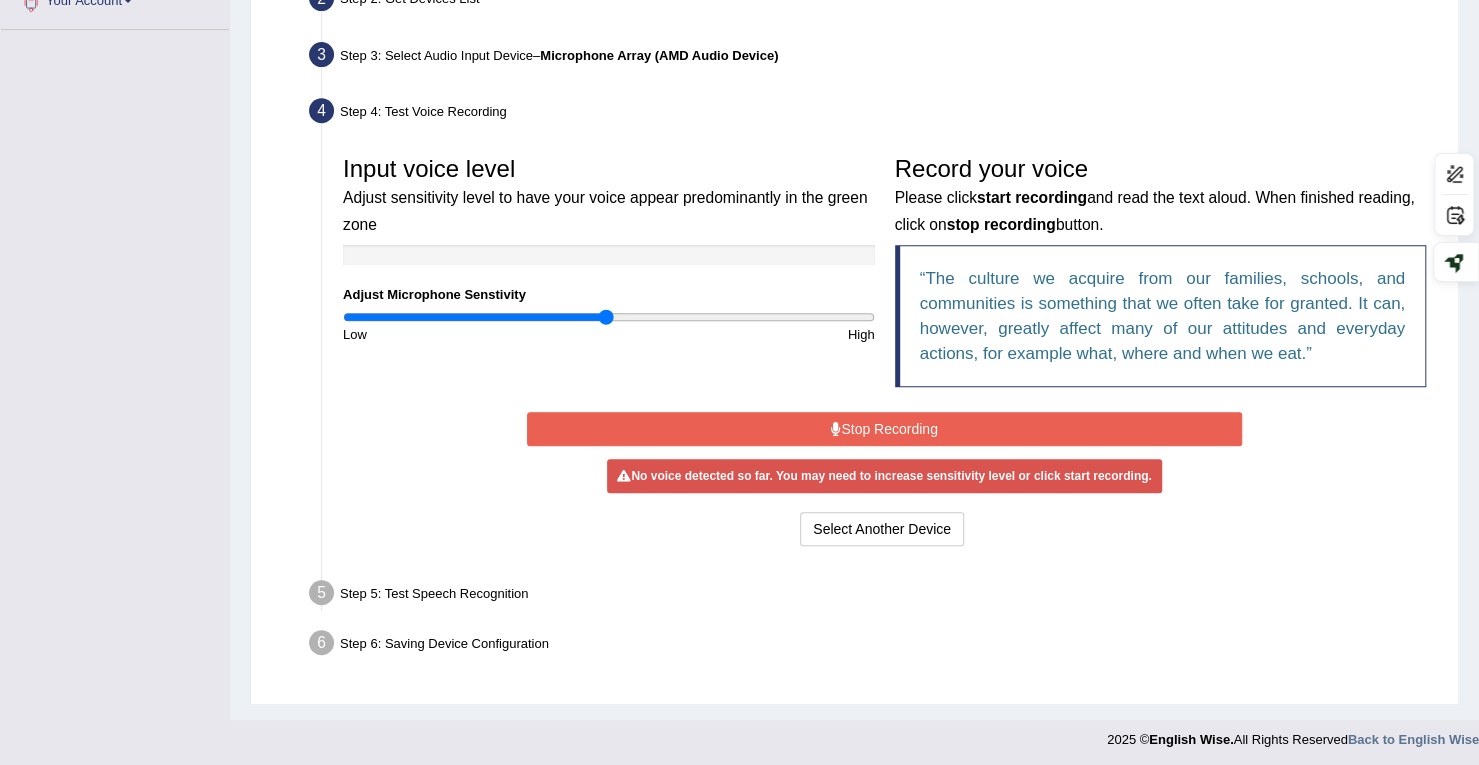 click on "Stop Recording" at bounding box center [884, 429] 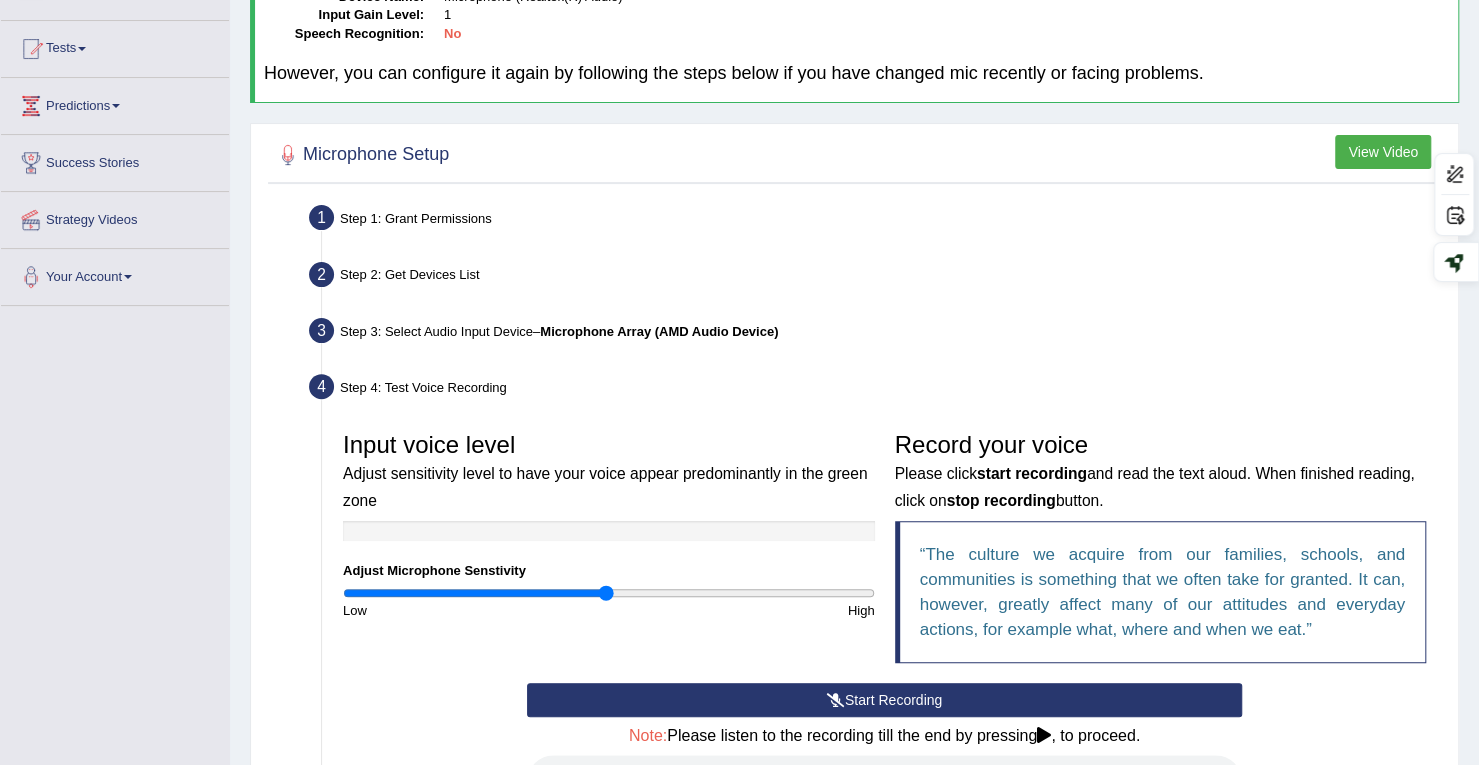 scroll, scrollTop: 0, scrollLeft: 0, axis: both 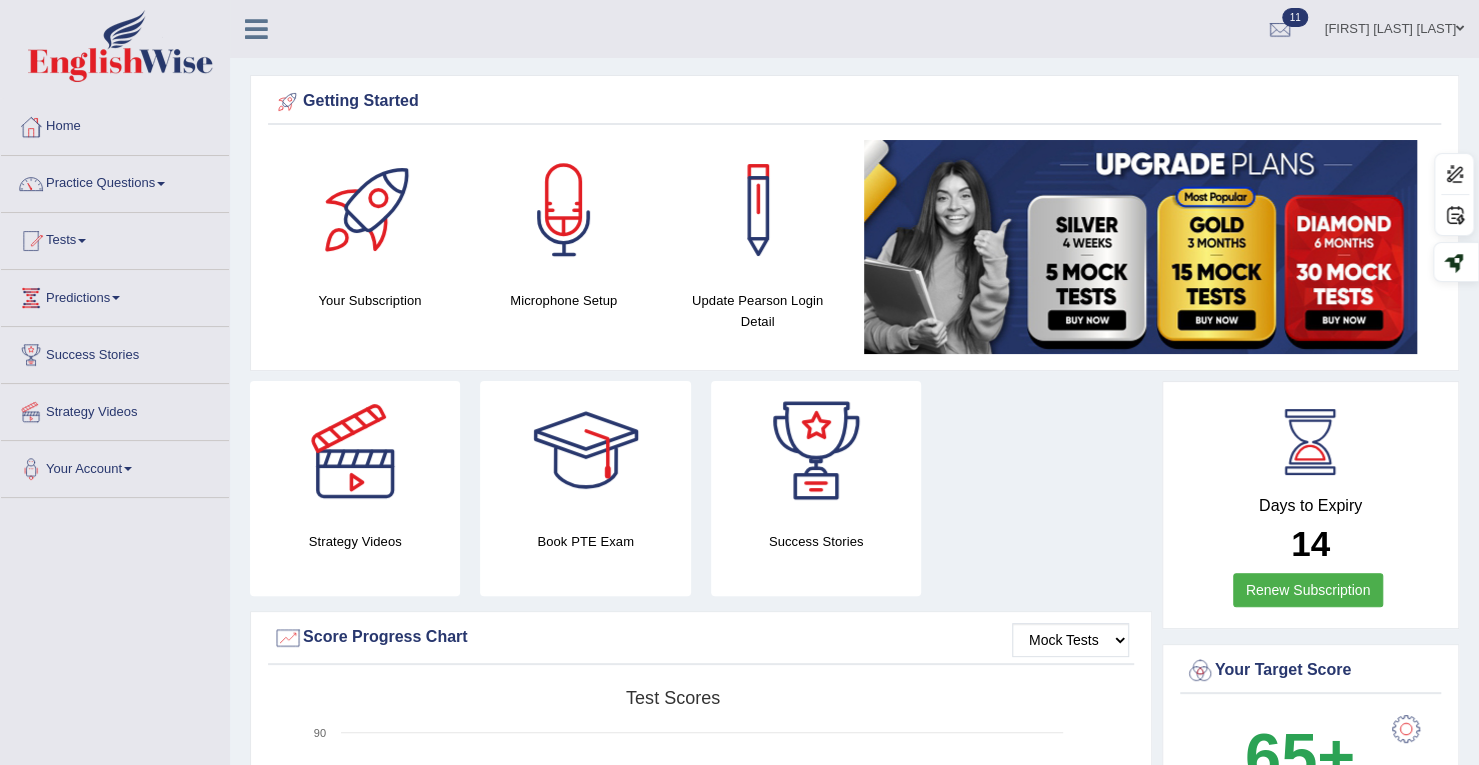 click on "Practice Questions" at bounding box center (115, 181) 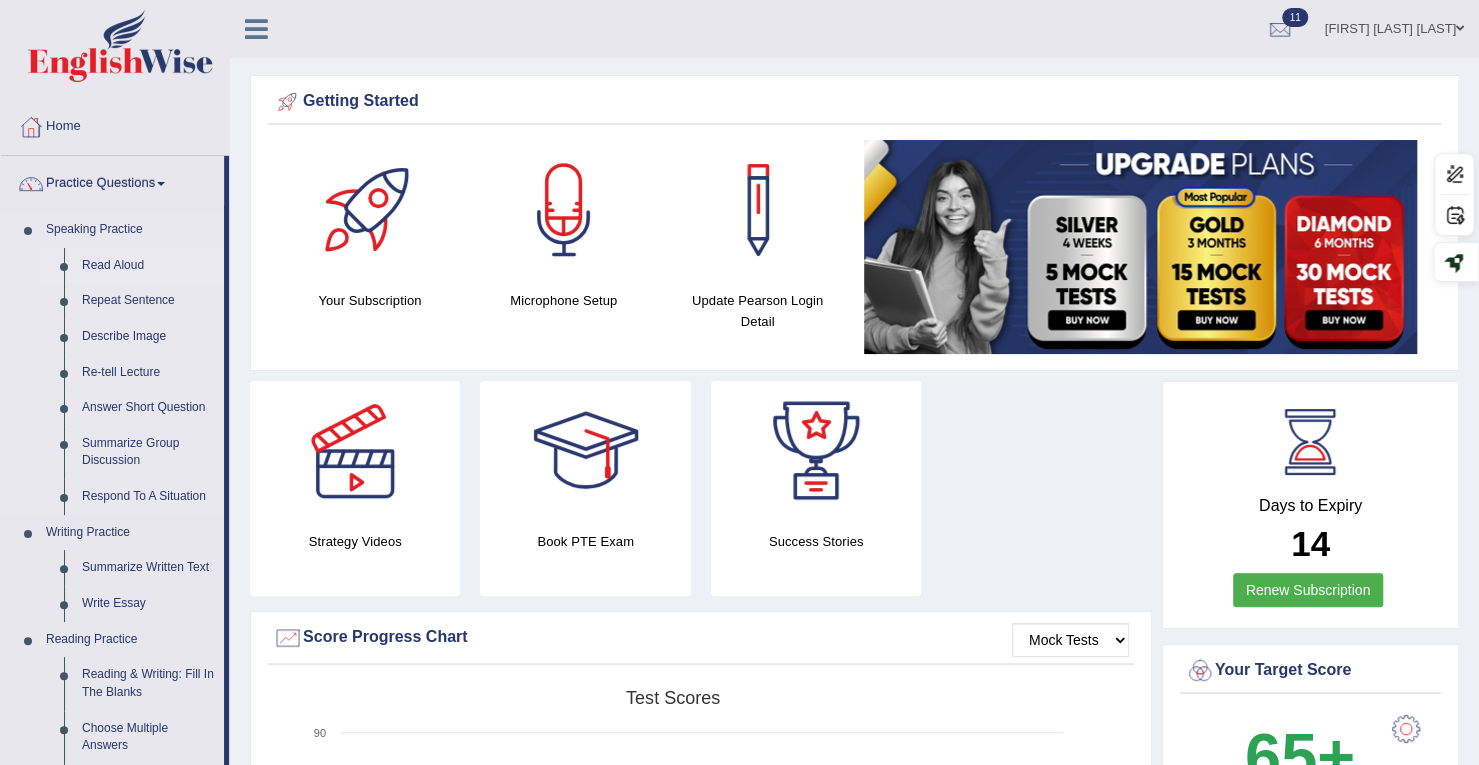 click on "Read Aloud" at bounding box center (148, 266) 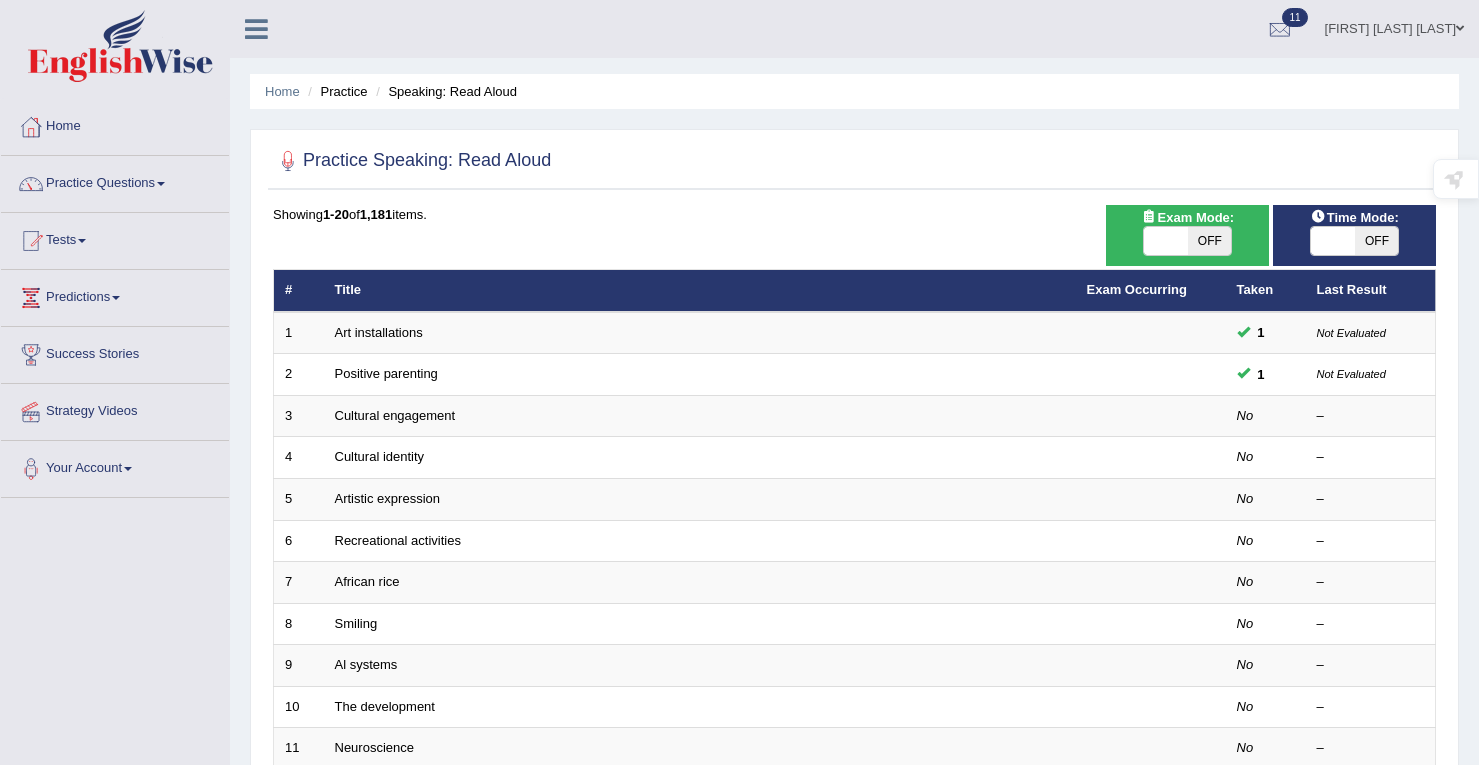 scroll, scrollTop: 0, scrollLeft: 0, axis: both 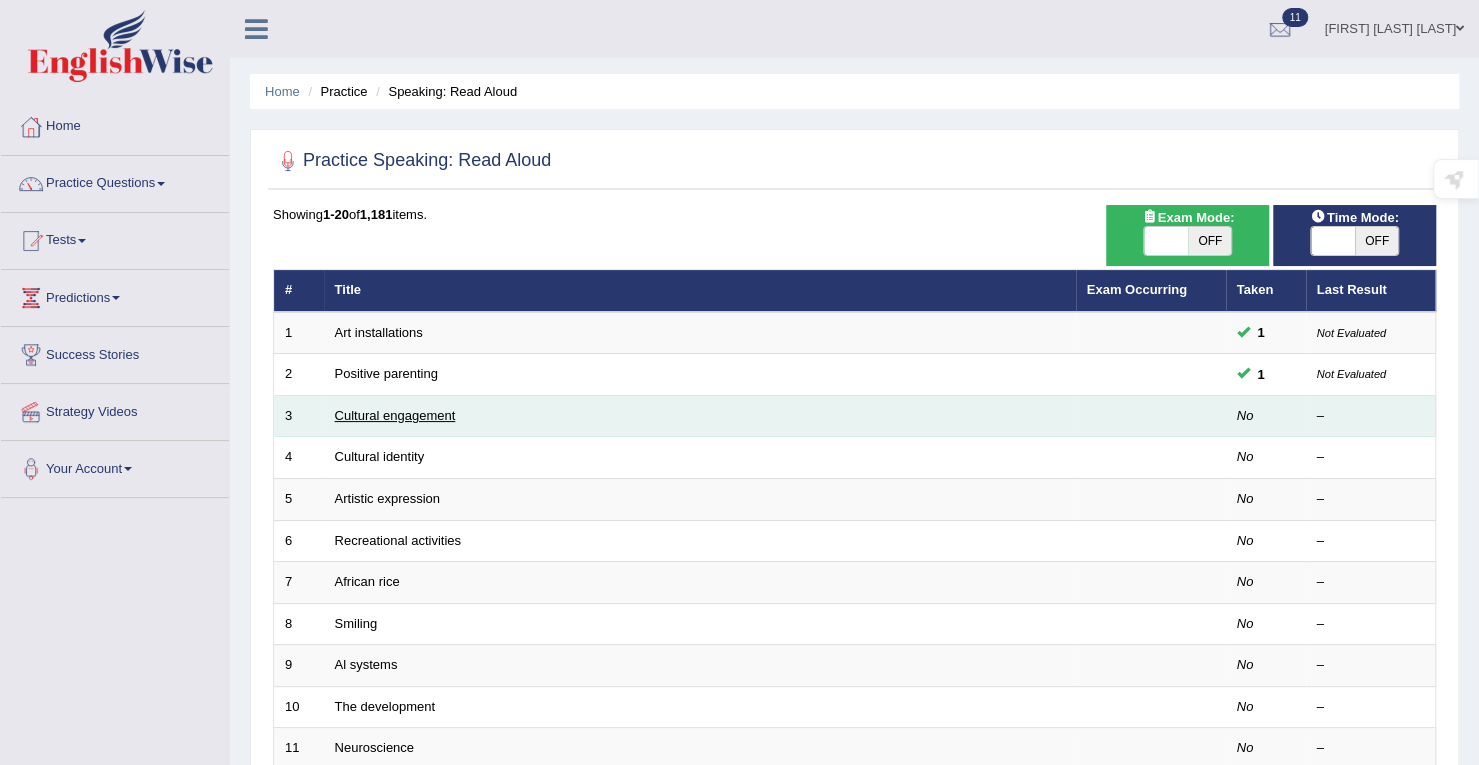 click on "Cultural engagement" at bounding box center (395, 415) 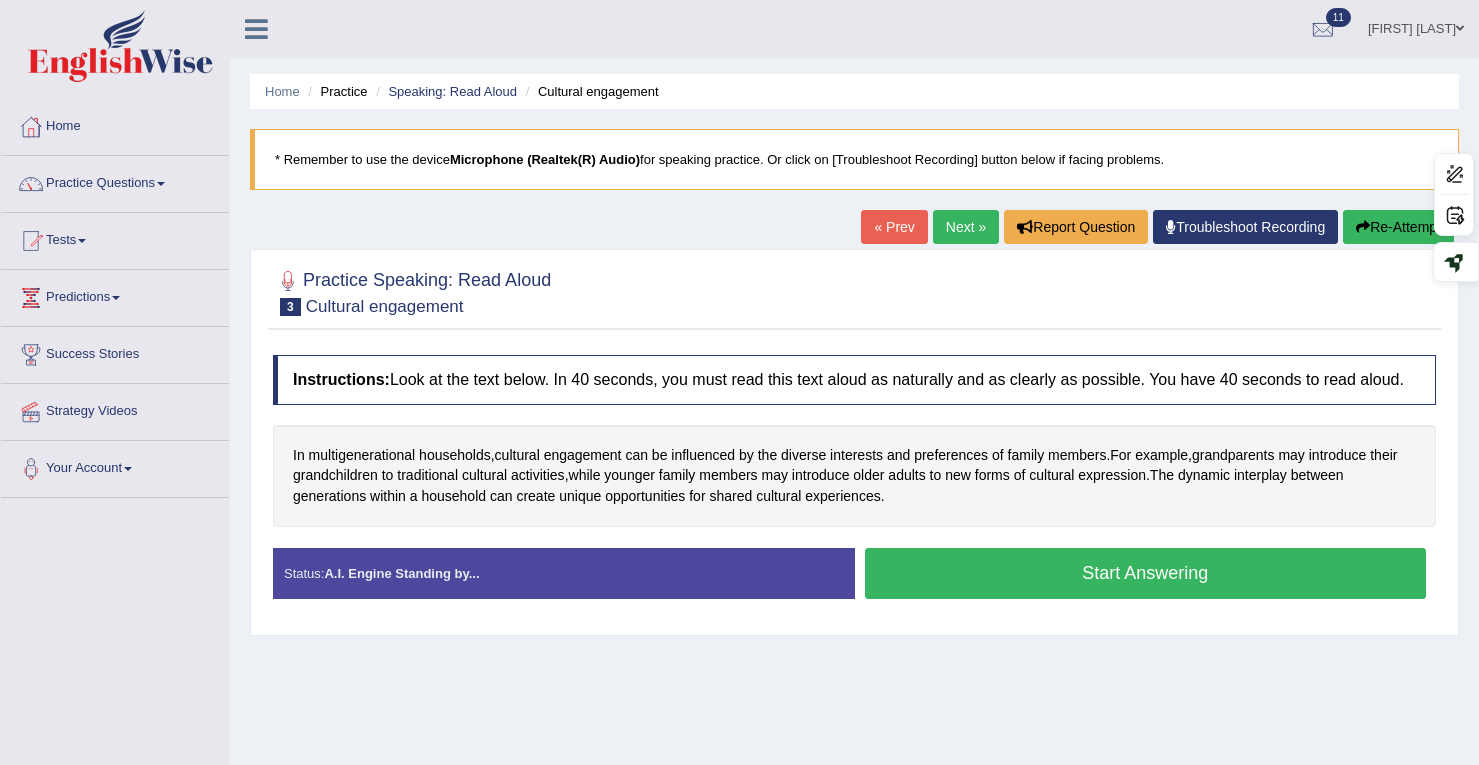 scroll, scrollTop: 0, scrollLeft: 0, axis: both 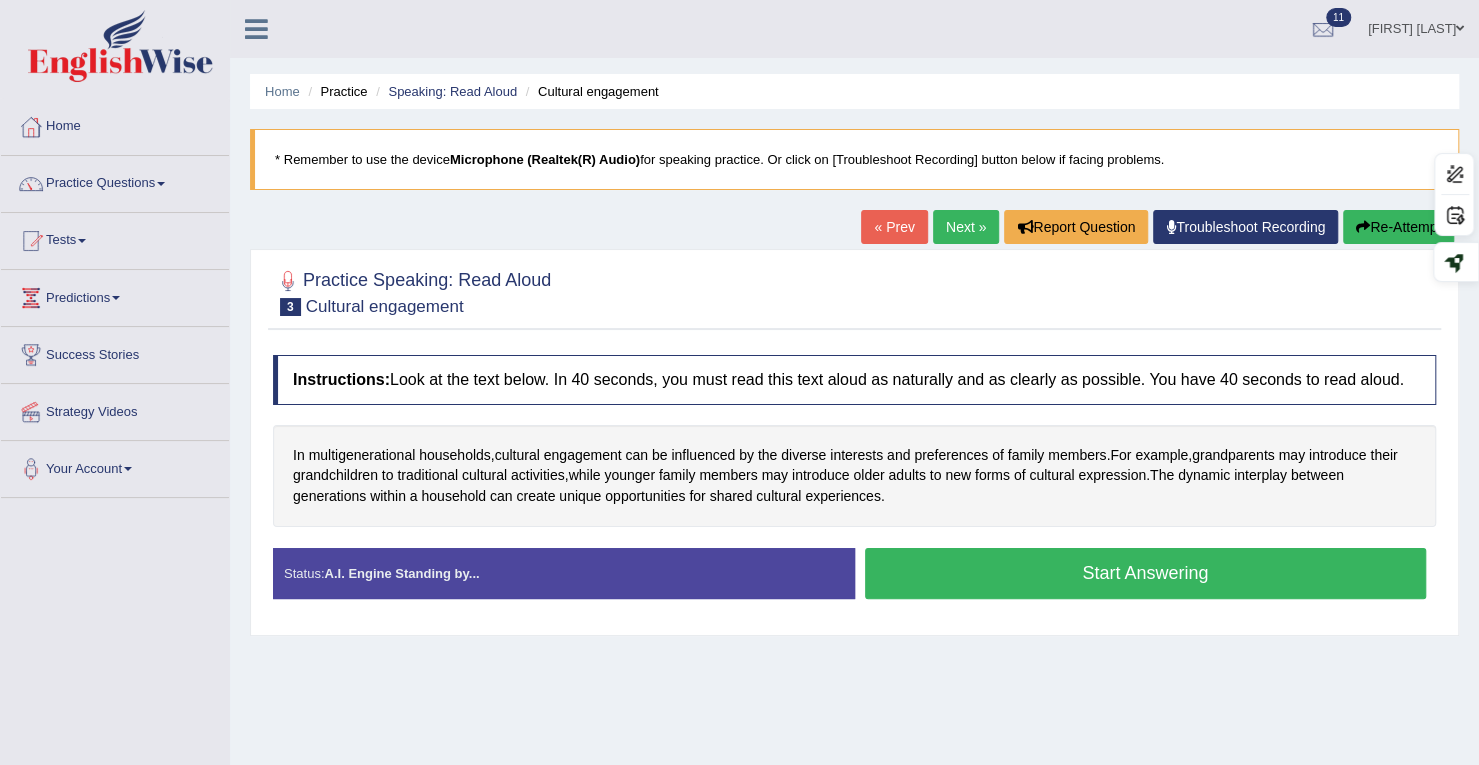 click on "Start Answering" at bounding box center (1146, 573) 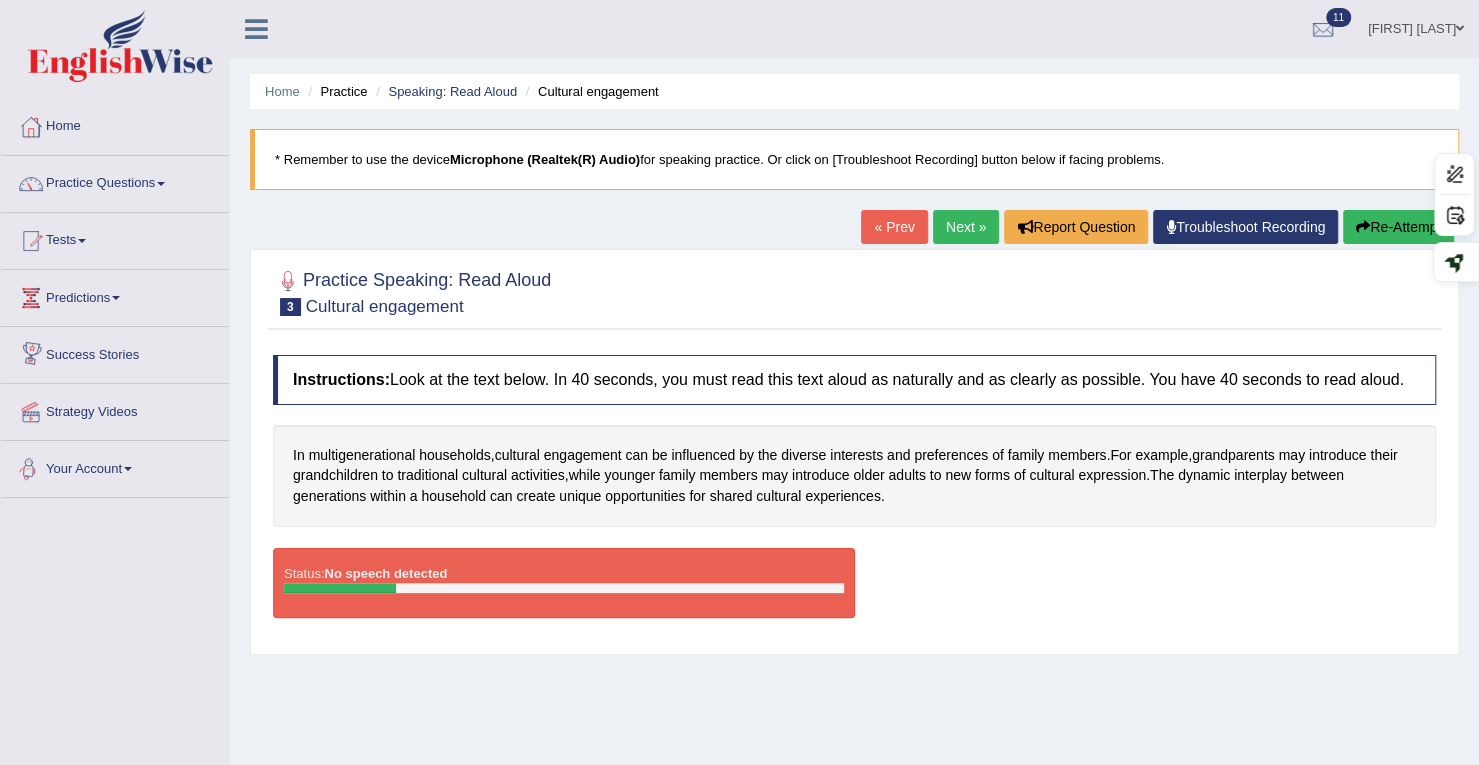 click on "Your Account" at bounding box center [115, 466] 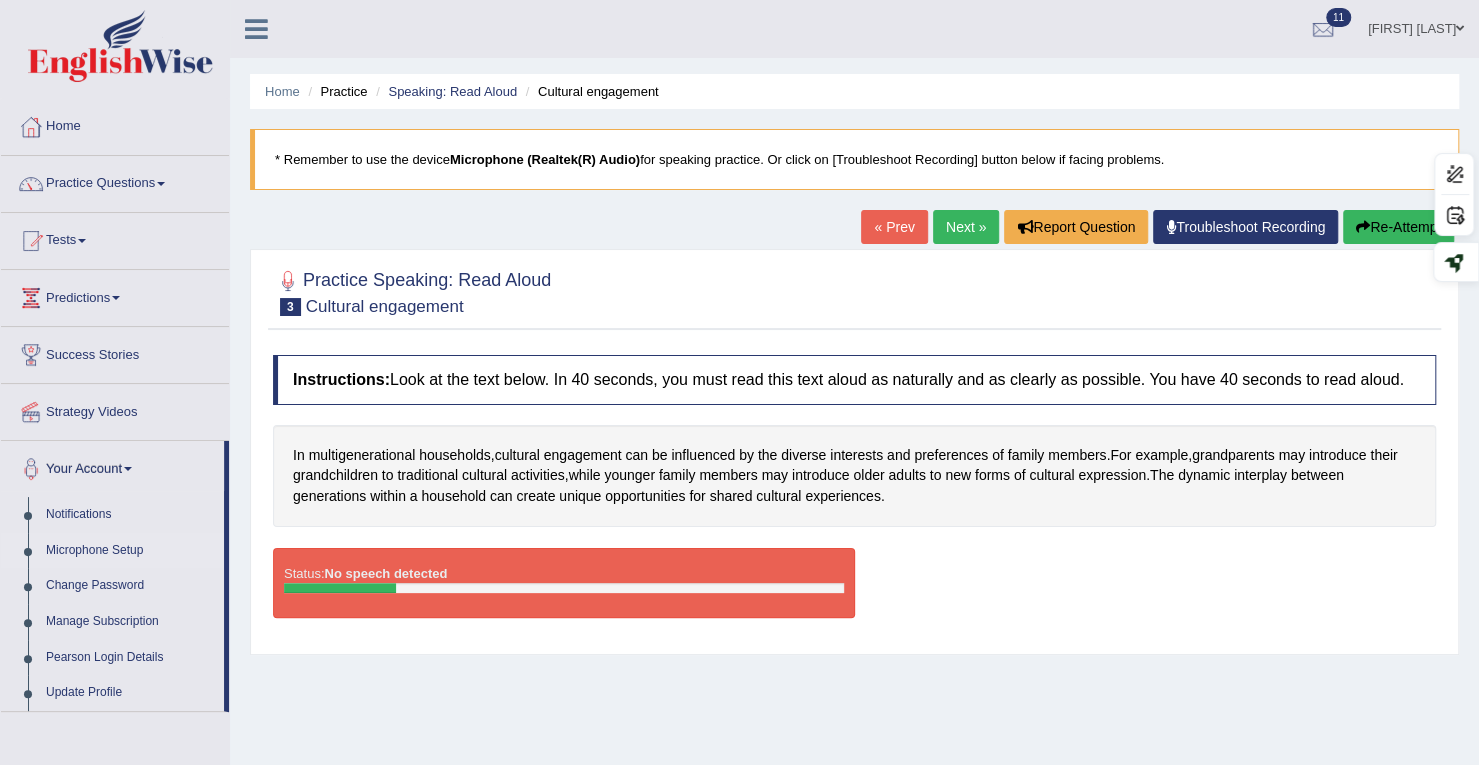 click on "Microphone Setup" at bounding box center [130, 551] 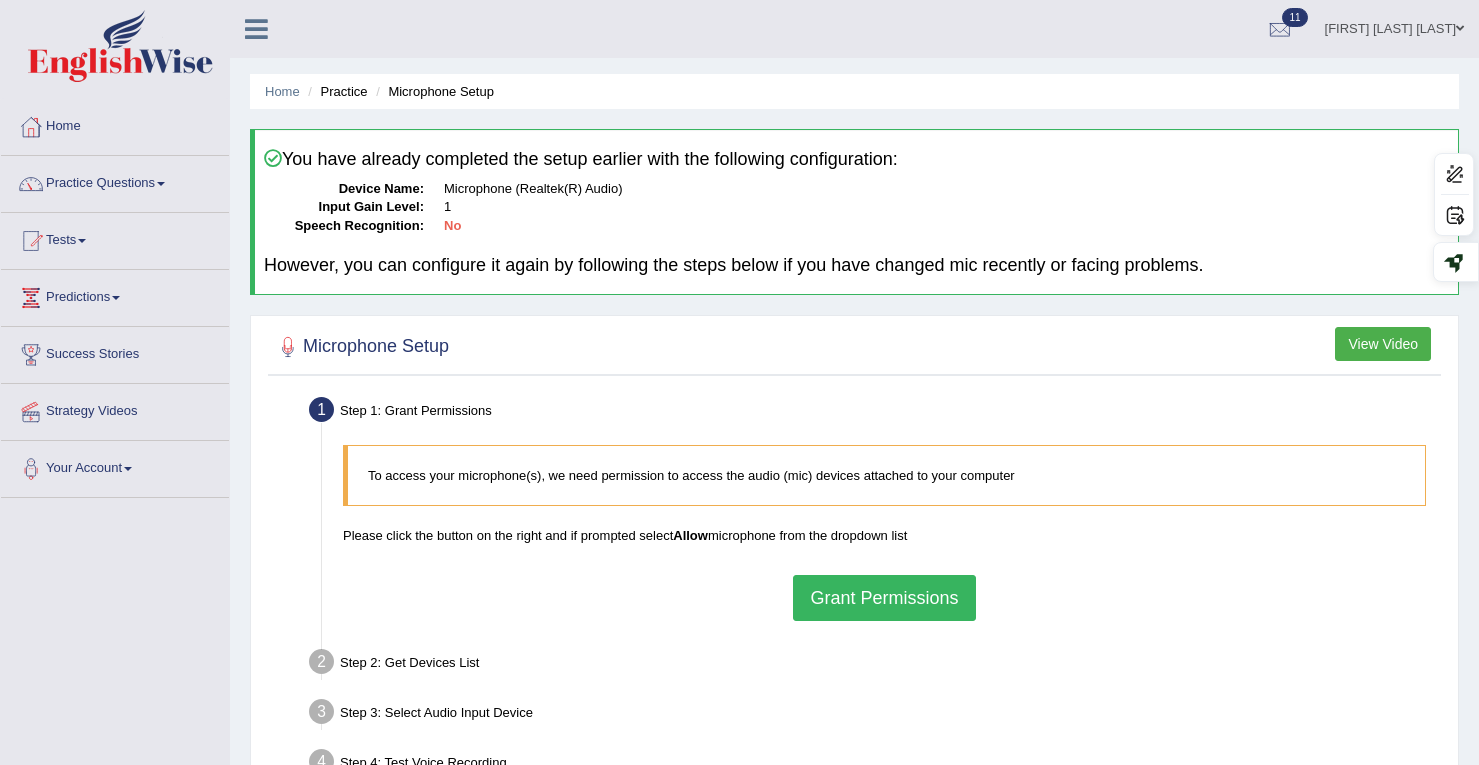scroll, scrollTop: 0, scrollLeft: 0, axis: both 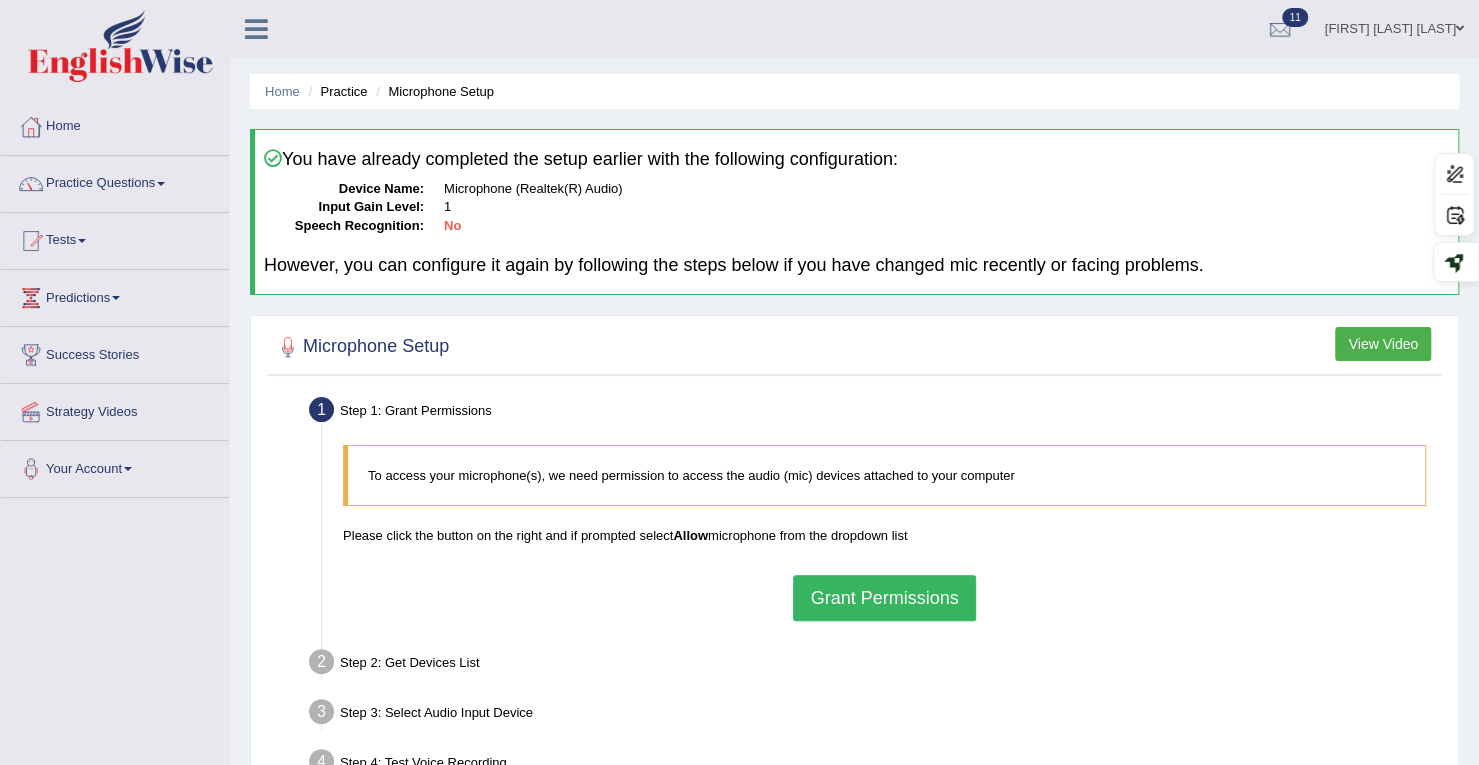 click on "Grant Permissions" at bounding box center [884, 598] 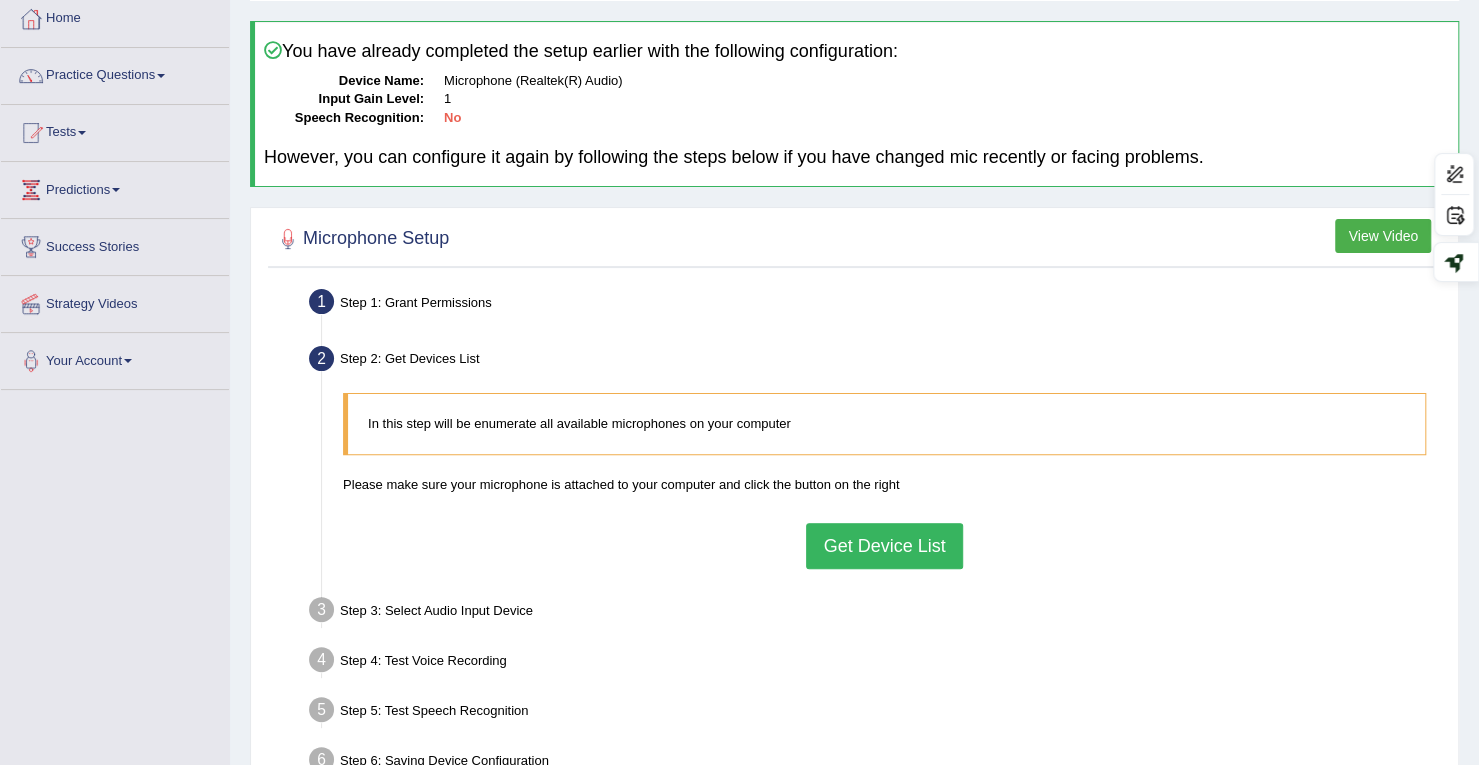 scroll, scrollTop: 284, scrollLeft: 0, axis: vertical 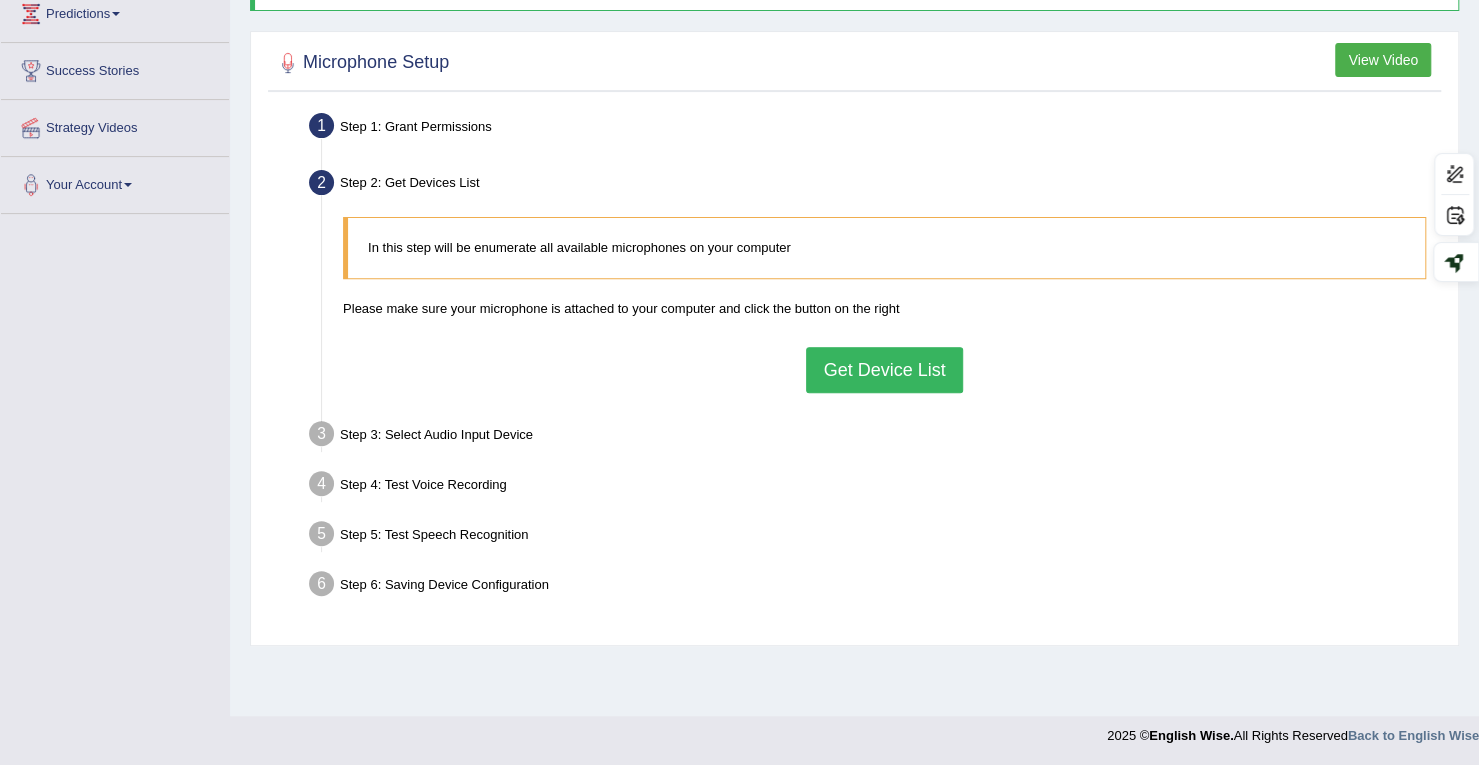 click on "Get Device List" at bounding box center [884, 370] 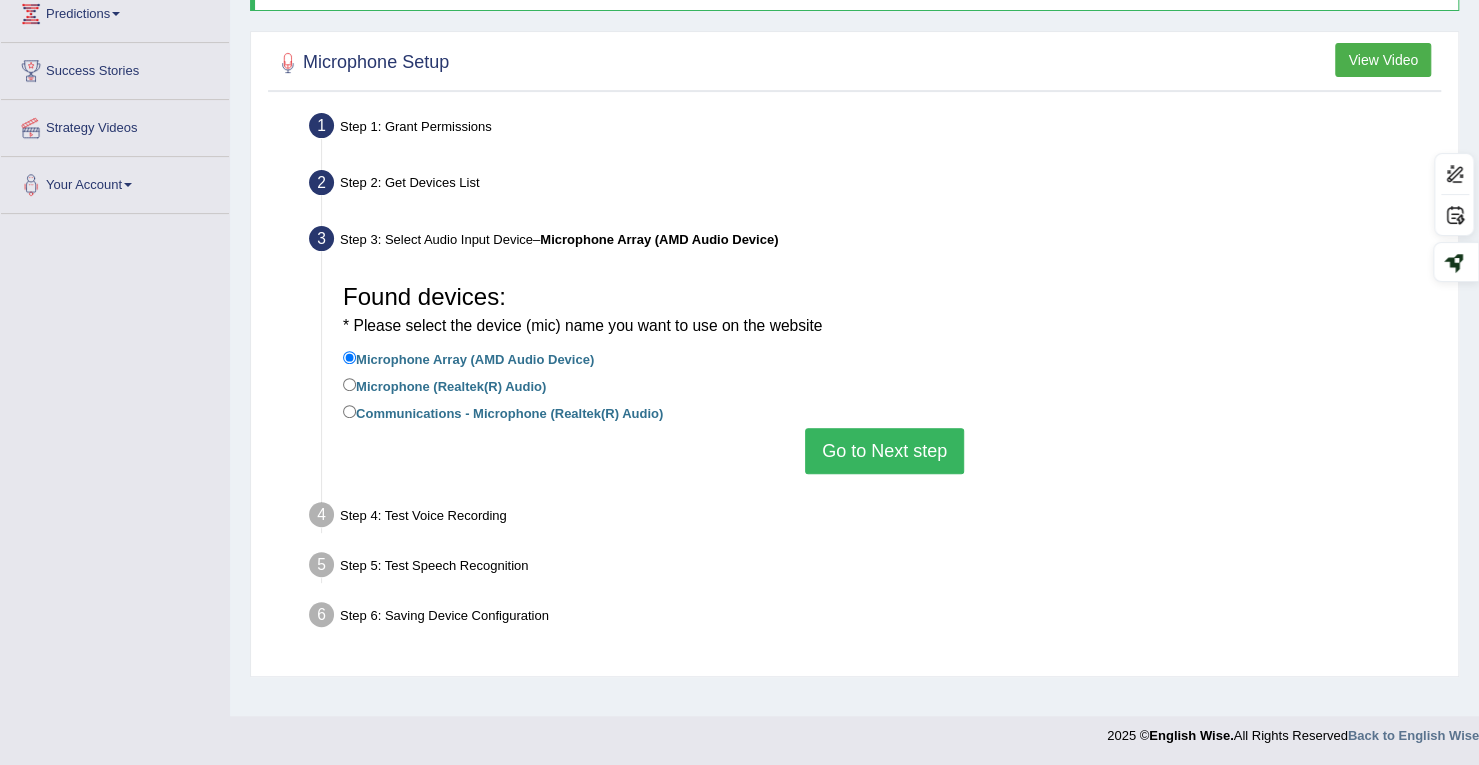 click on "Communications - Microphone (Realtek(R) Audio)" at bounding box center (503, 412) 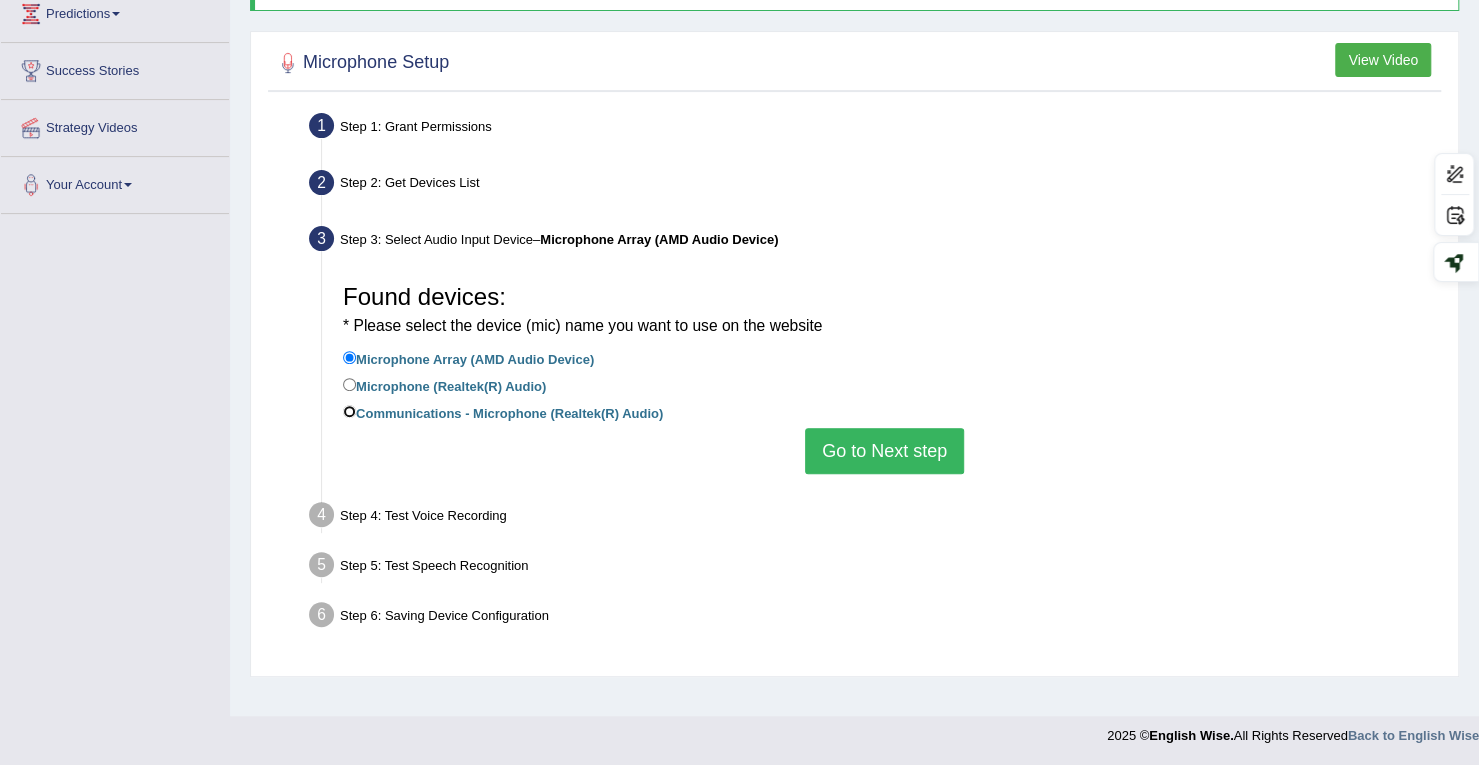 click on "Communications - Microphone (Realtek(R) Audio)" at bounding box center [349, 411] 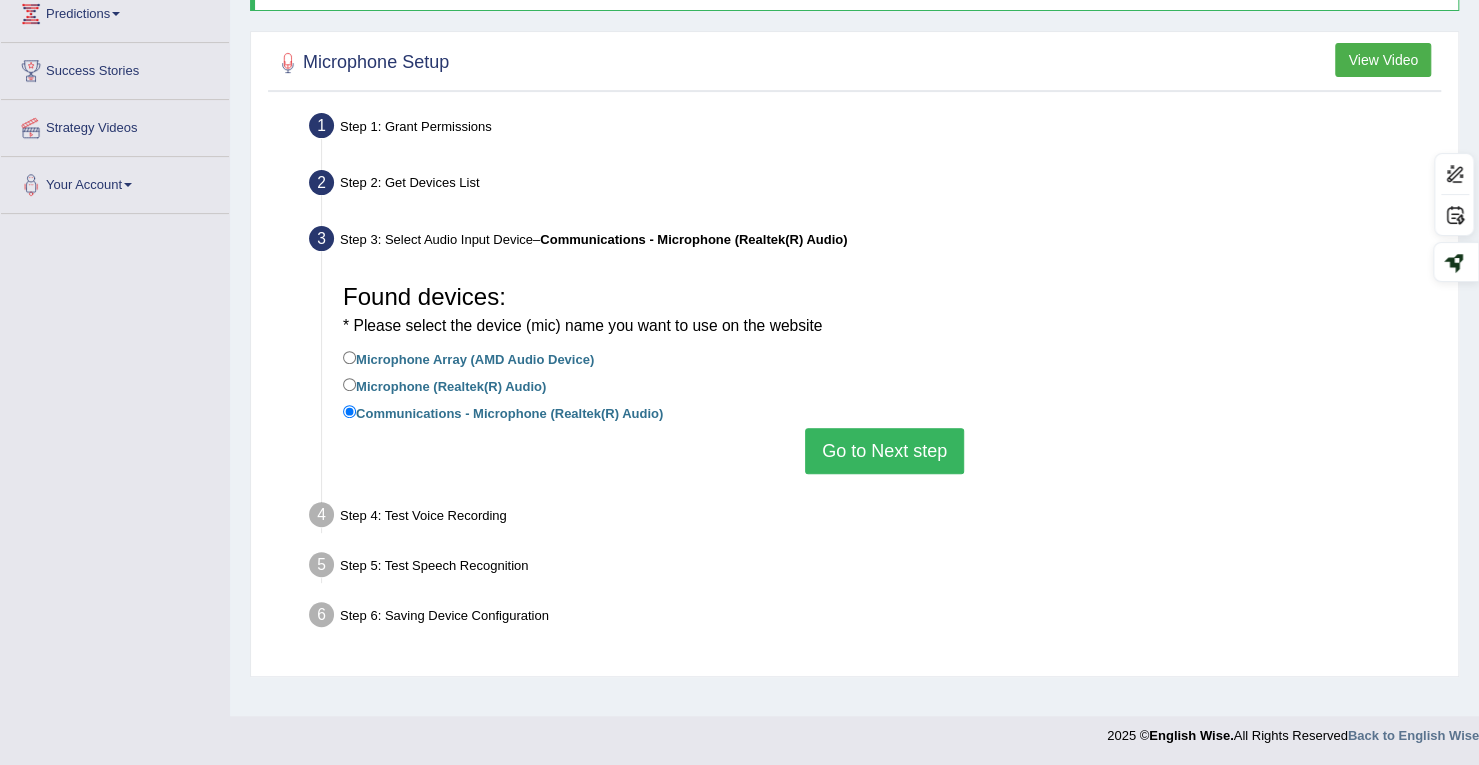 click on "Go to Next step" at bounding box center (884, 451) 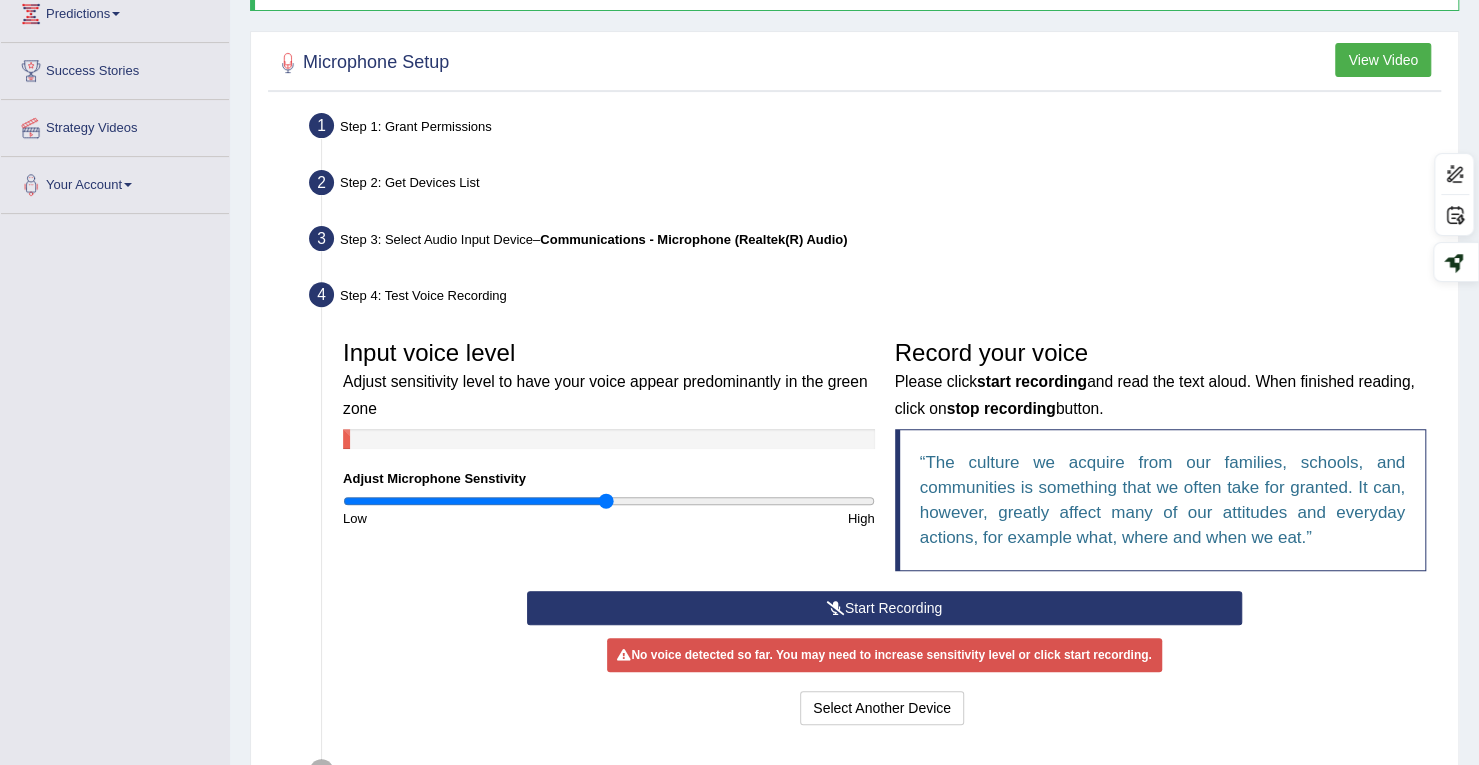 click on "Start Recording" at bounding box center [884, 608] 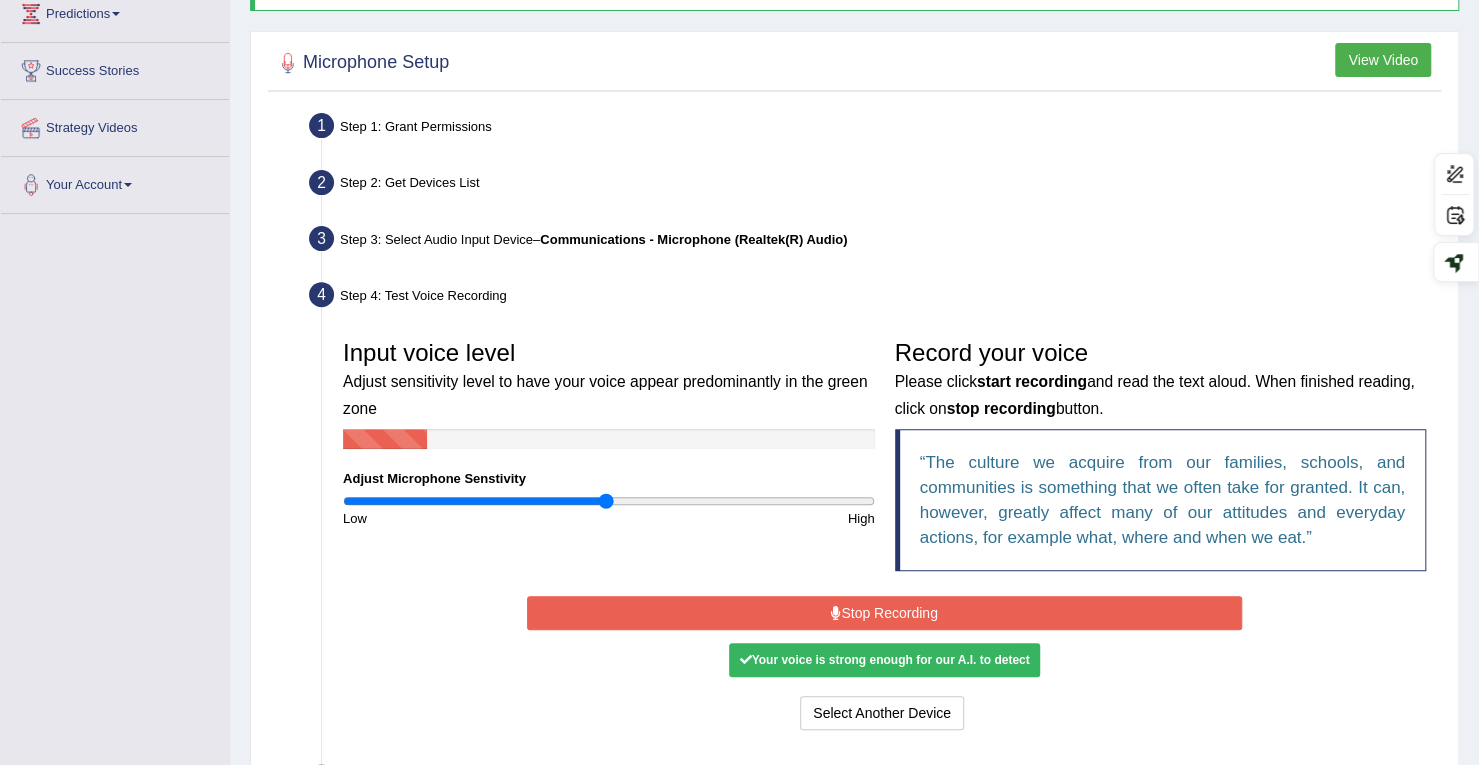 click on "Stop Recording" at bounding box center (884, 613) 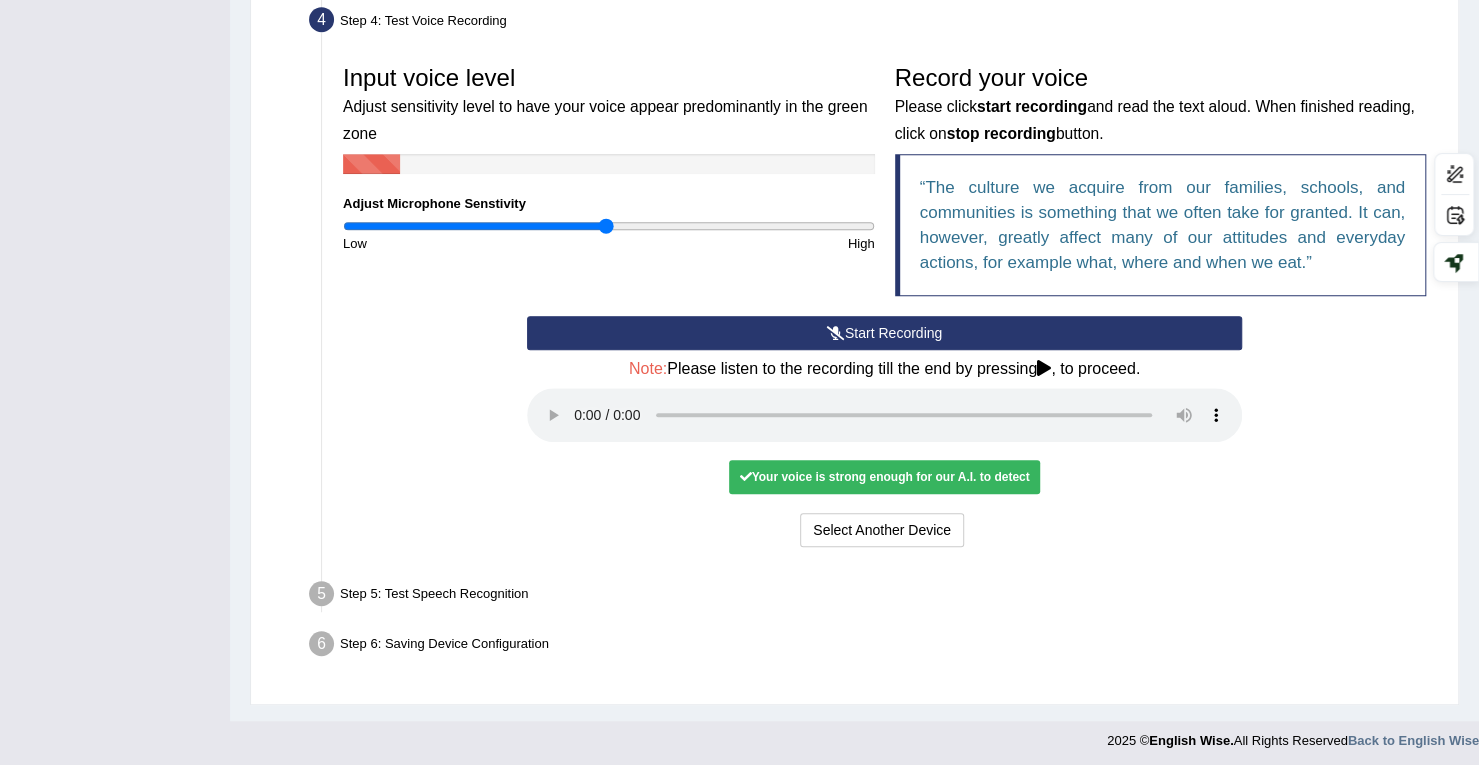 scroll, scrollTop: 560, scrollLeft: 0, axis: vertical 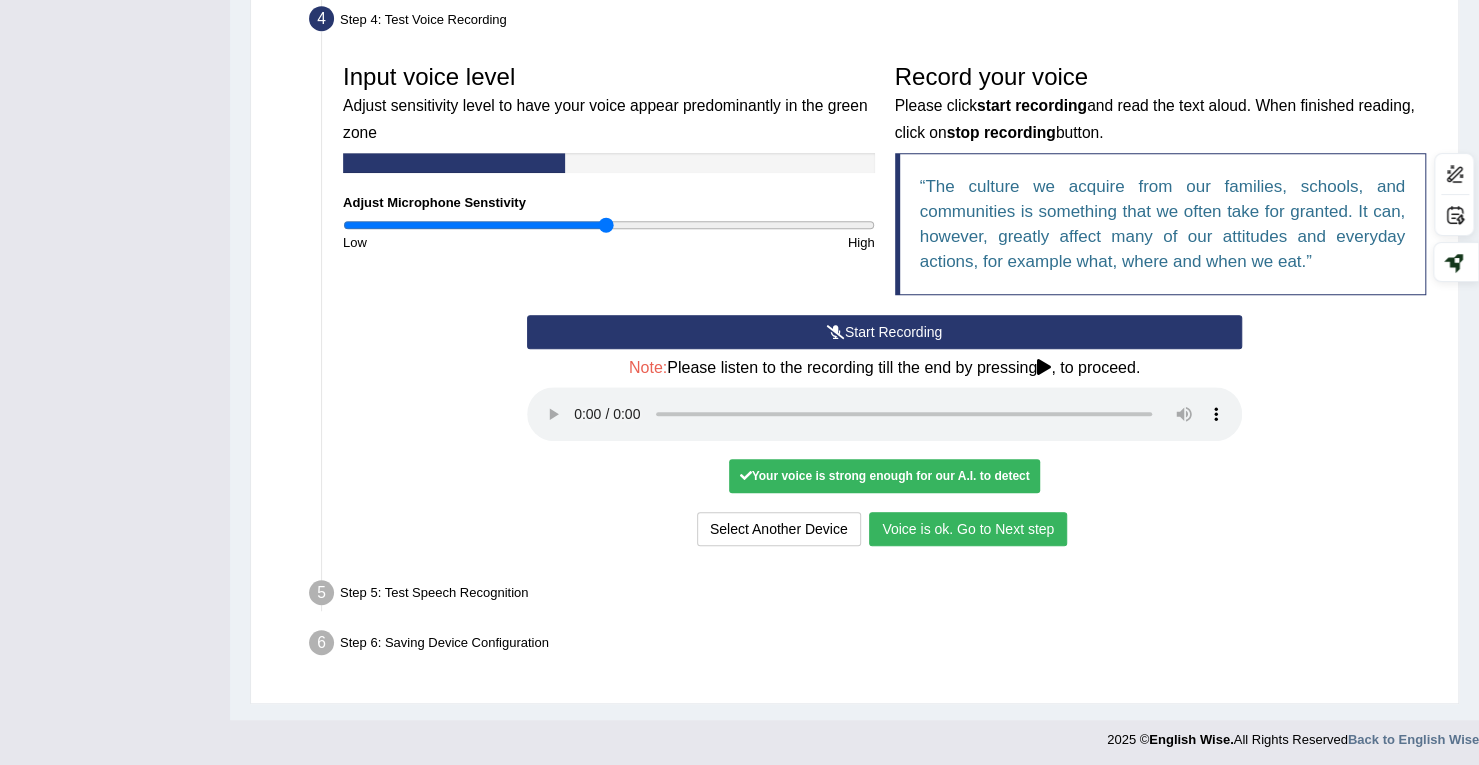 click on "Voice is ok. Go to Next step" at bounding box center [968, 529] 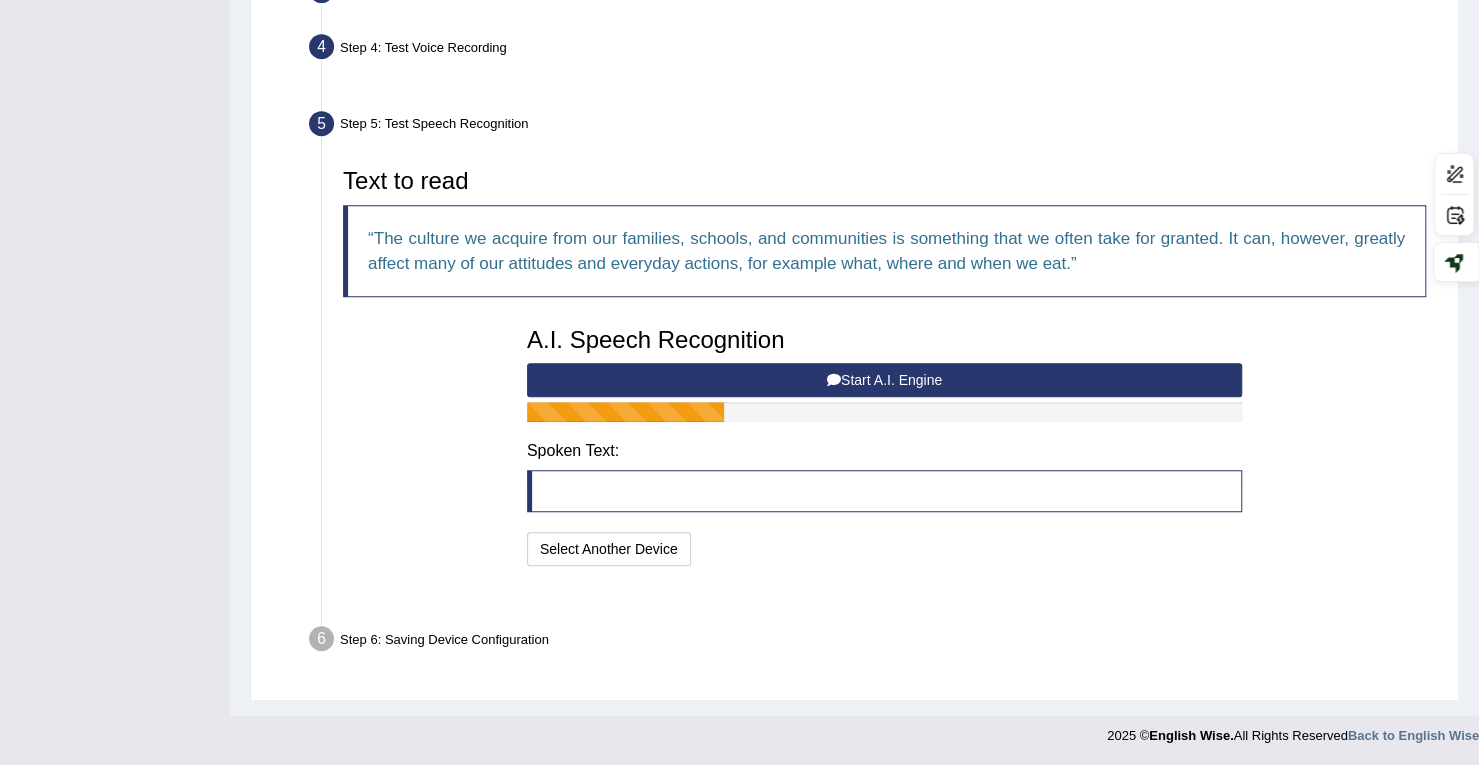 scroll, scrollTop: 481, scrollLeft: 0, axis: vertical 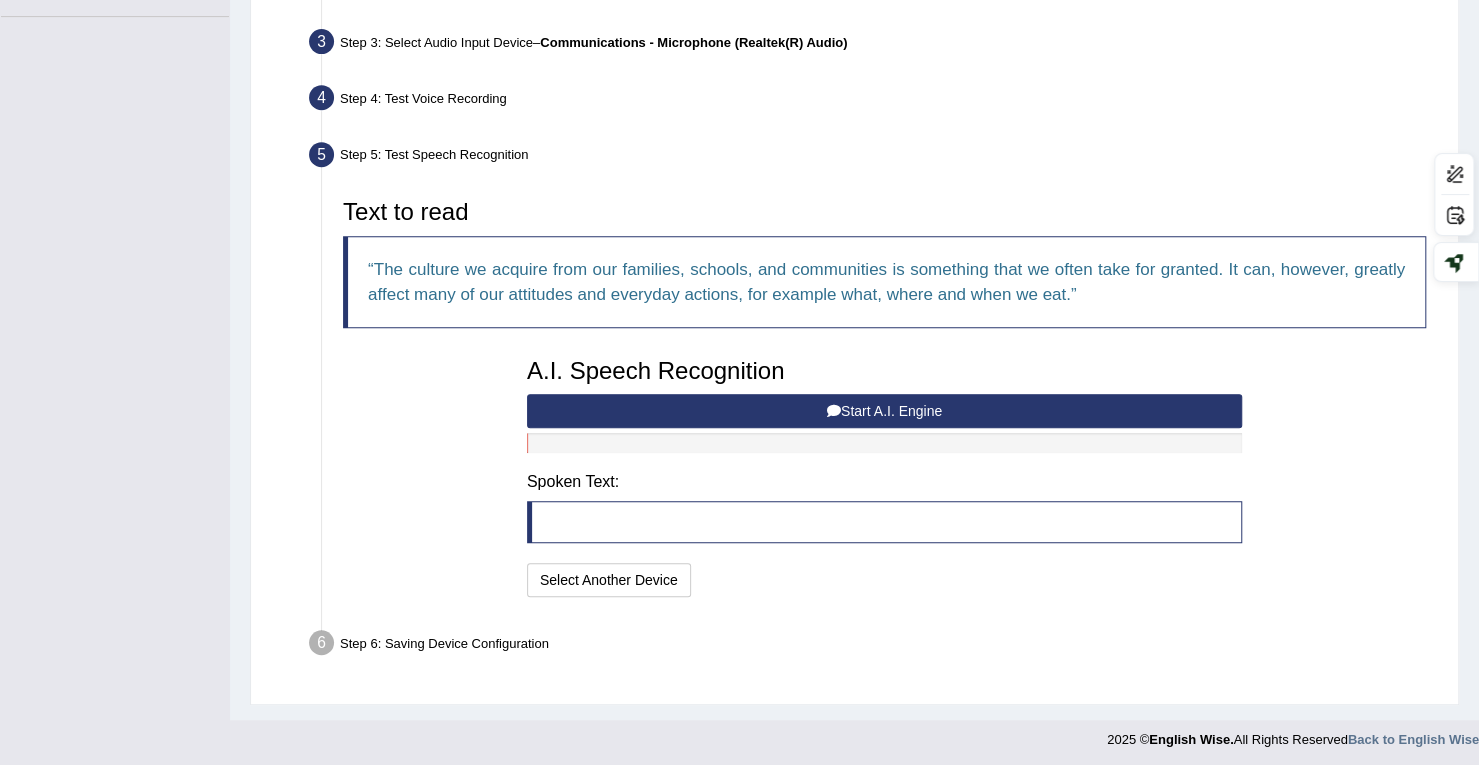 click on "Start A.I. Engine" at bounding box center [884, 411] 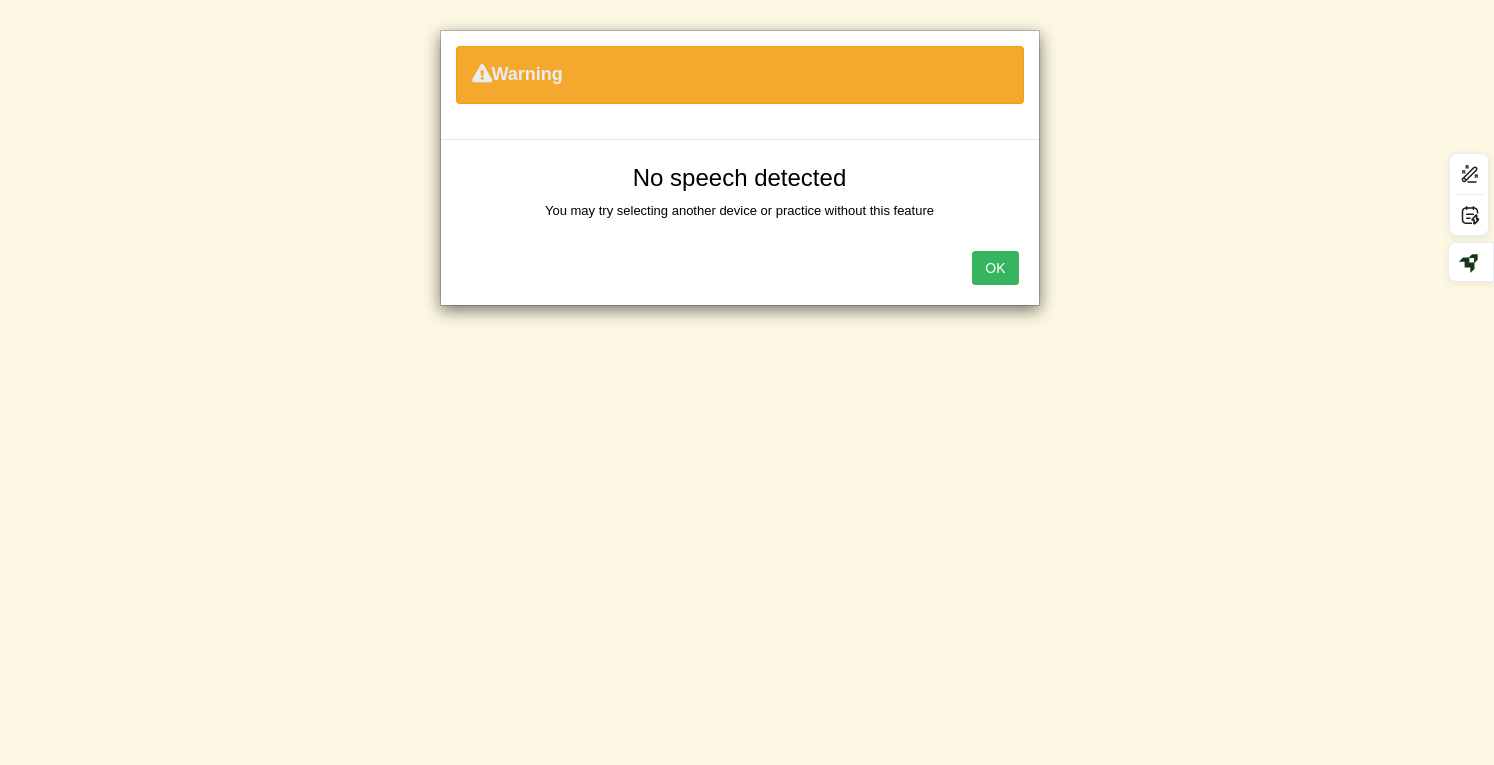click on "OK" at bounding box center [995, 268] 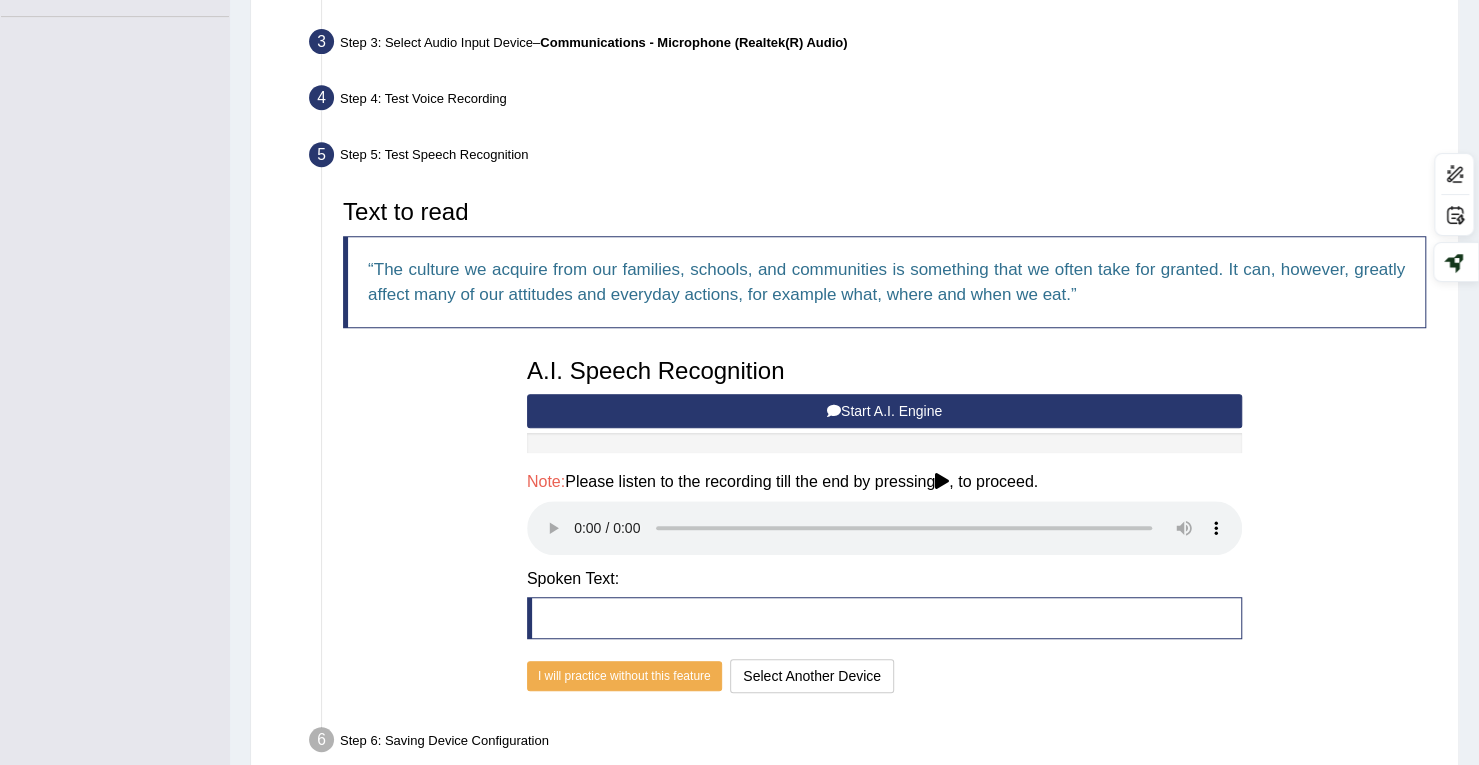 click on "Start A.I. Engine" at bounding box center (884, 411) 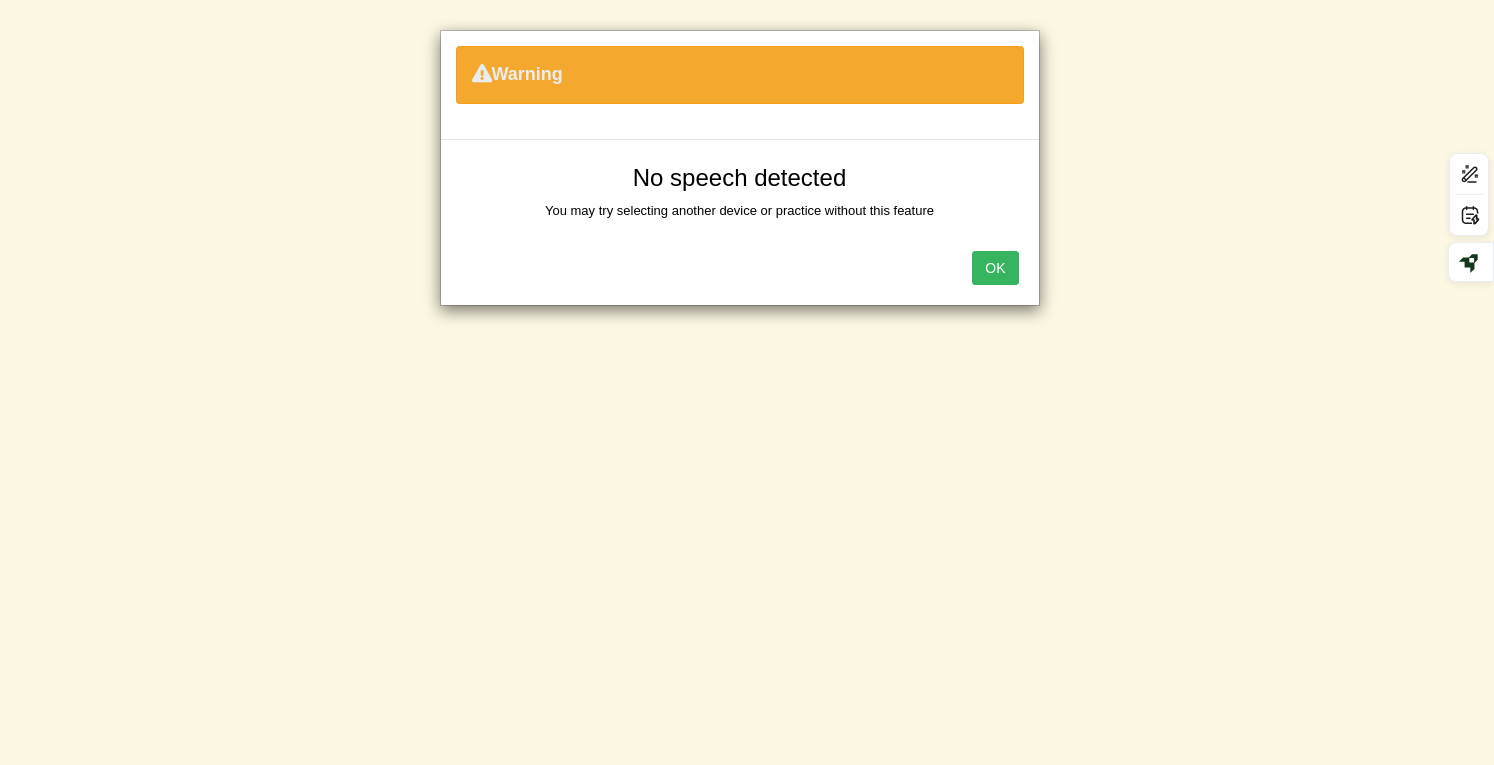 click on "OK" at bounding box center (995, 268) 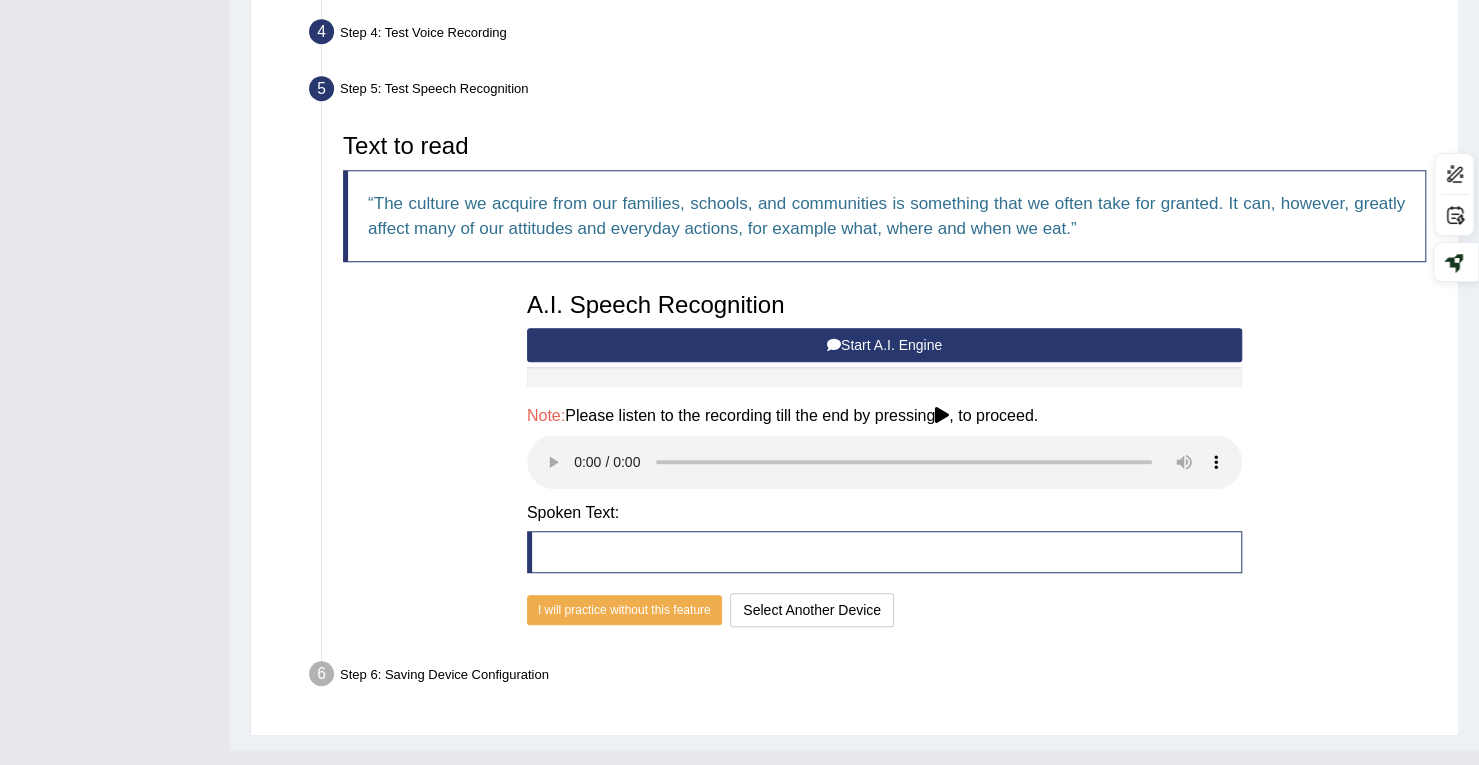 scroll, scrollTop: 578, scrollLeft: 0, axis: vertical 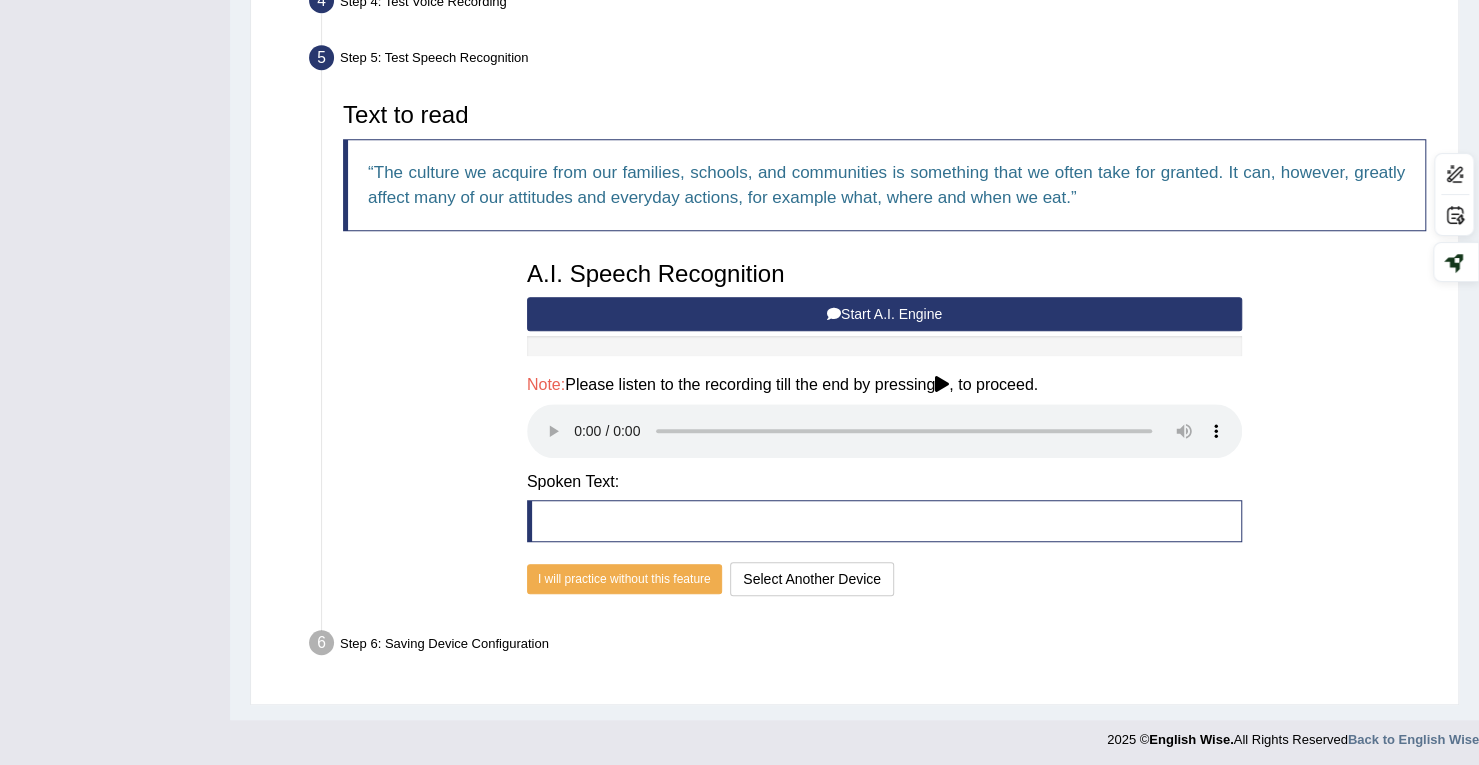 click on "Start A.I. Engine" at bounding box center [884, 314] 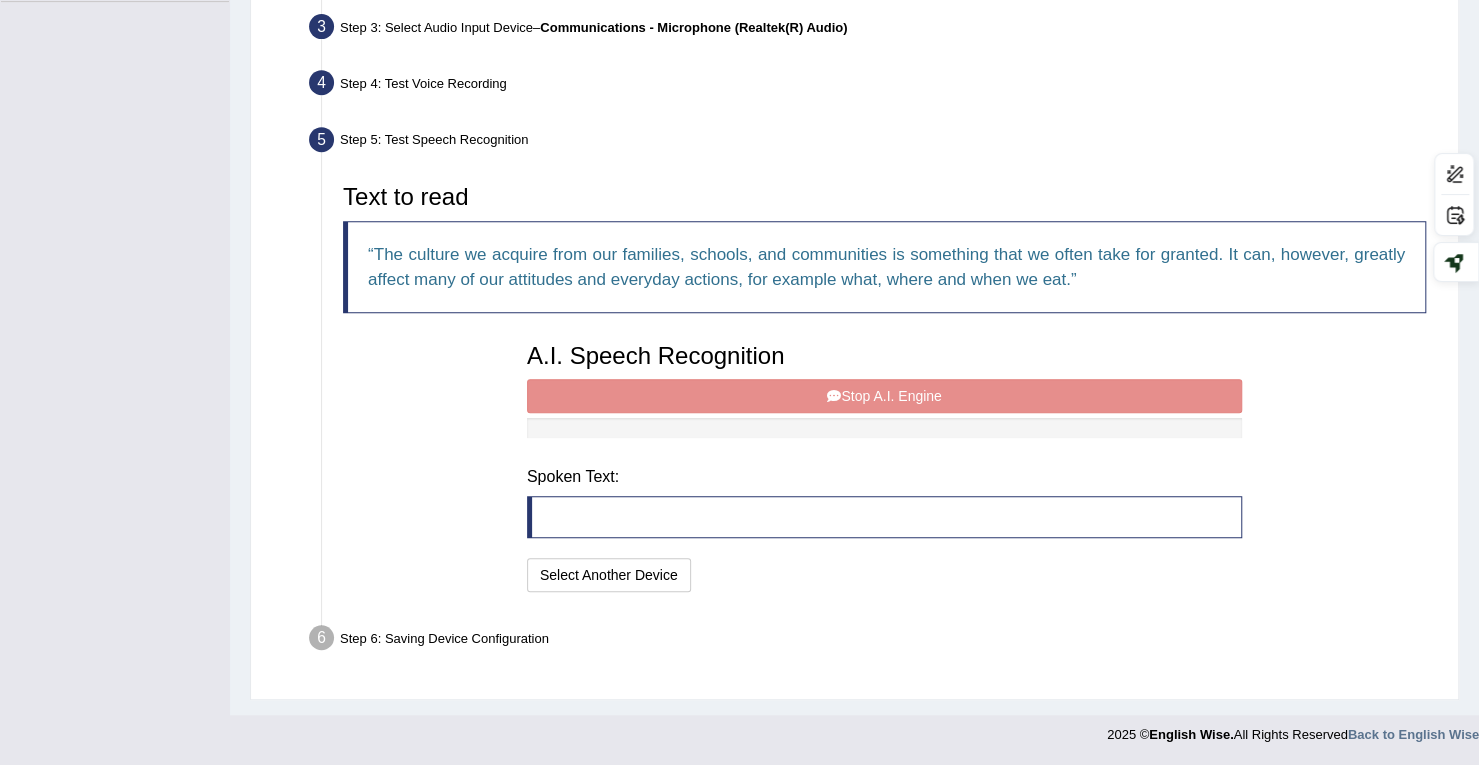 scroll, scrollTop: 481, scrollLeft: 0, axis: vertical 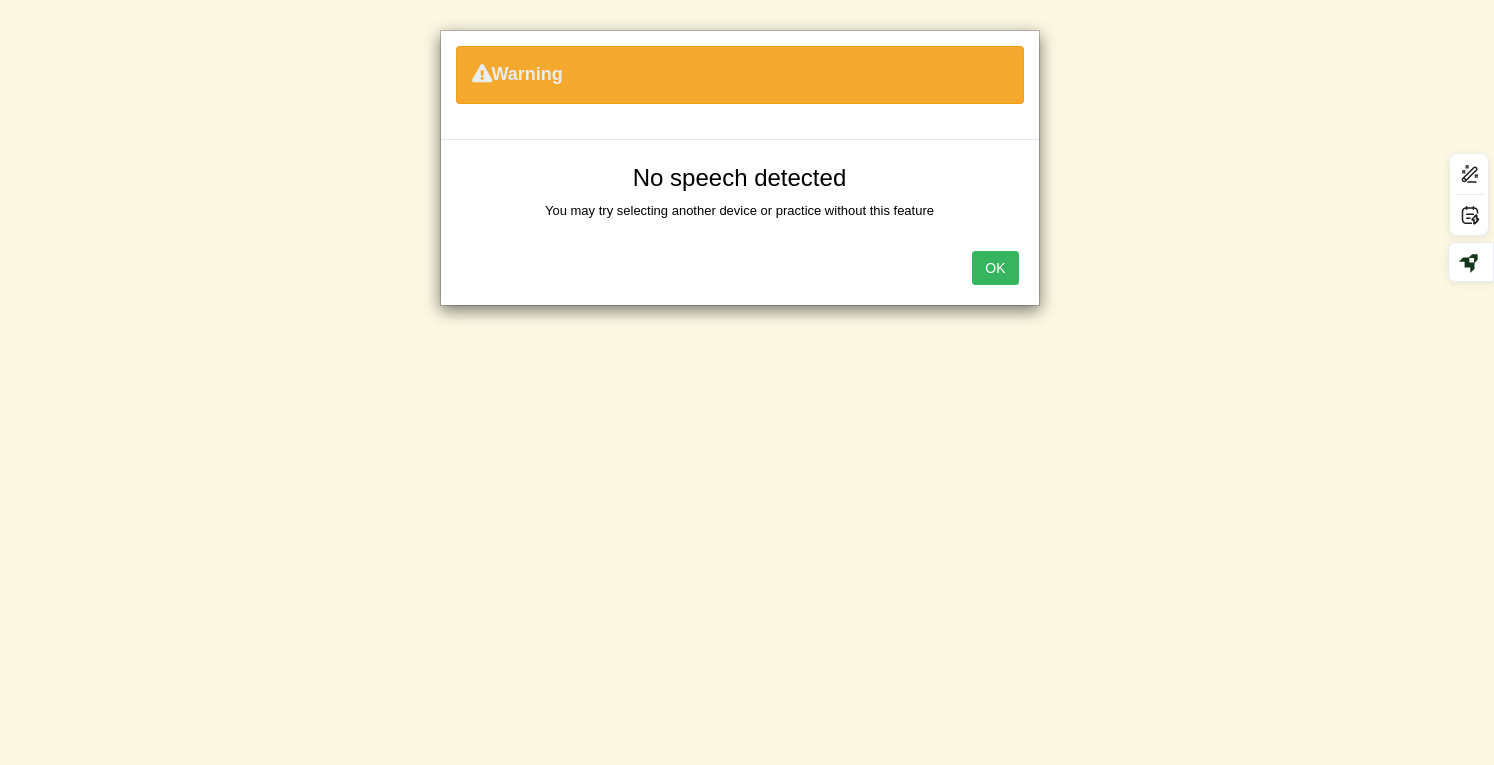 click on "OK" at bounding box center [995, 268] 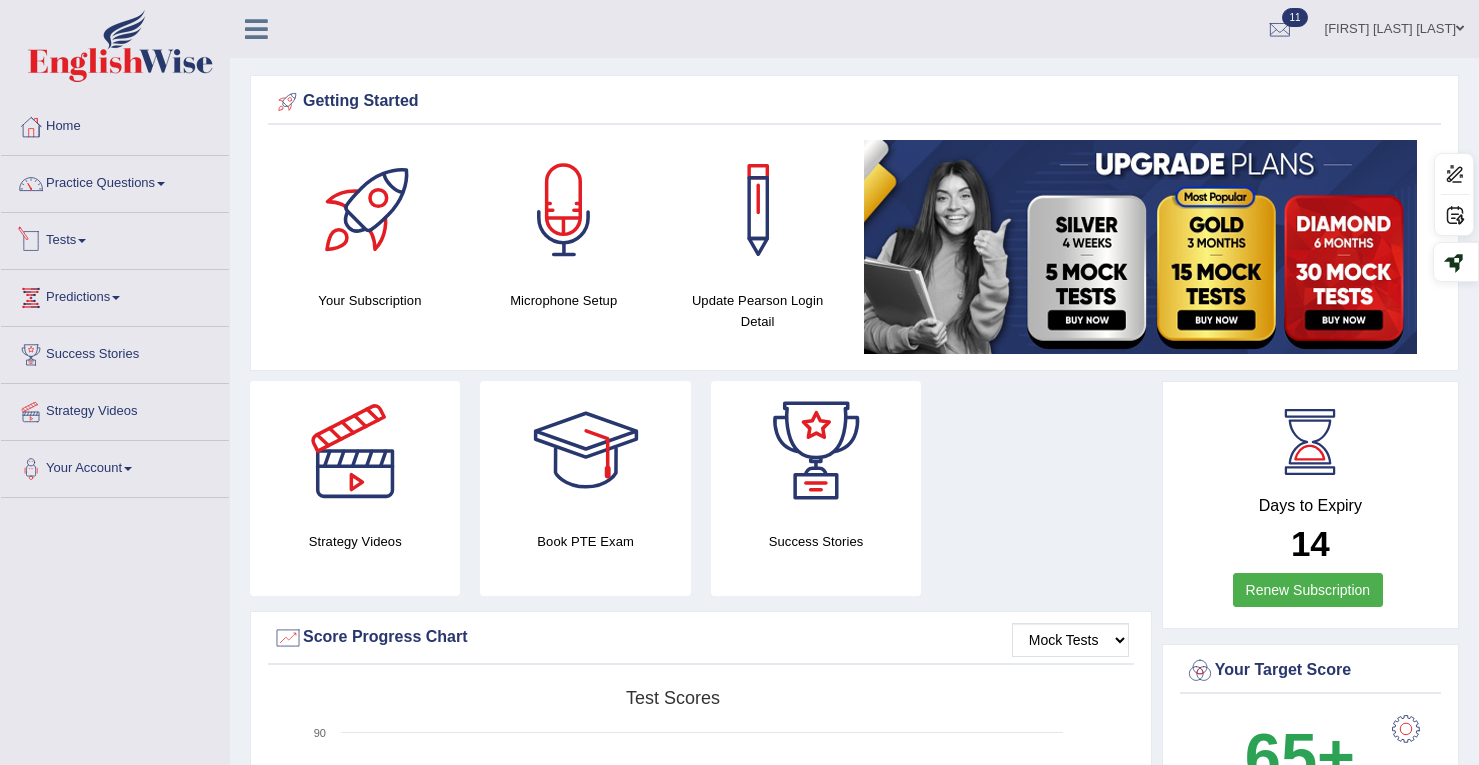 scroll, scrollTop: 0, scrollLeft: 0, axis: both 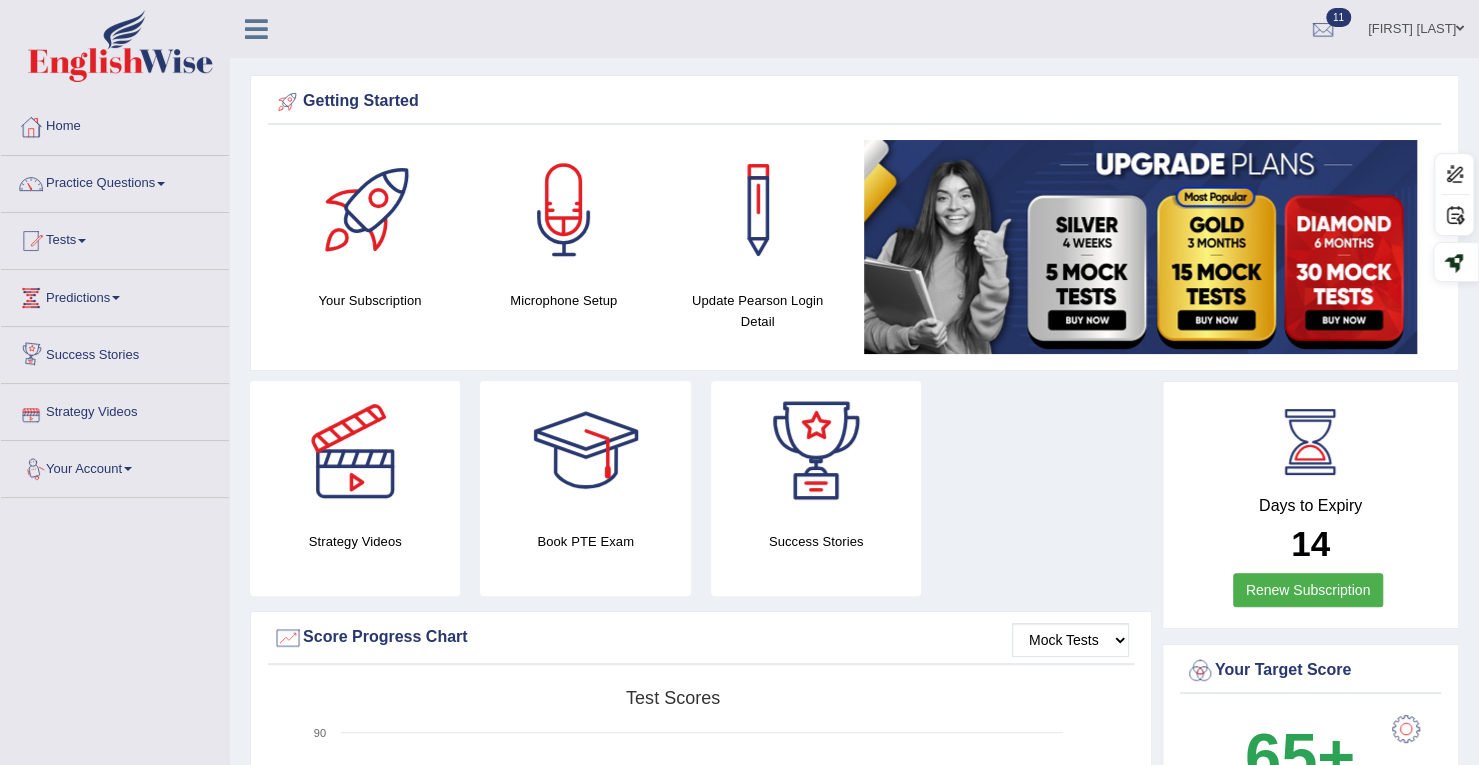 click on "Your Account" at bounding box center (115, 466) 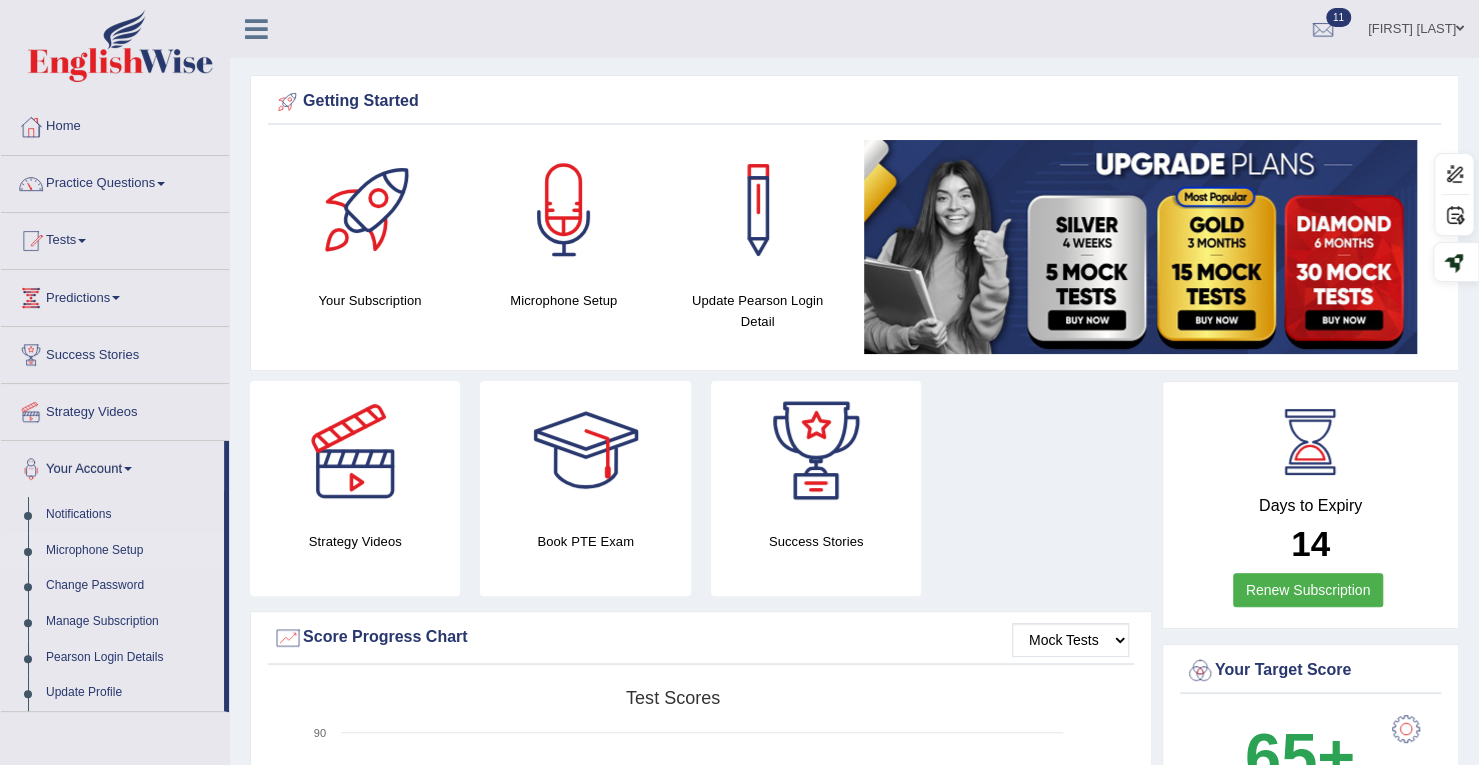 click on "Microphone Setup" at bounding box center [130, 551] 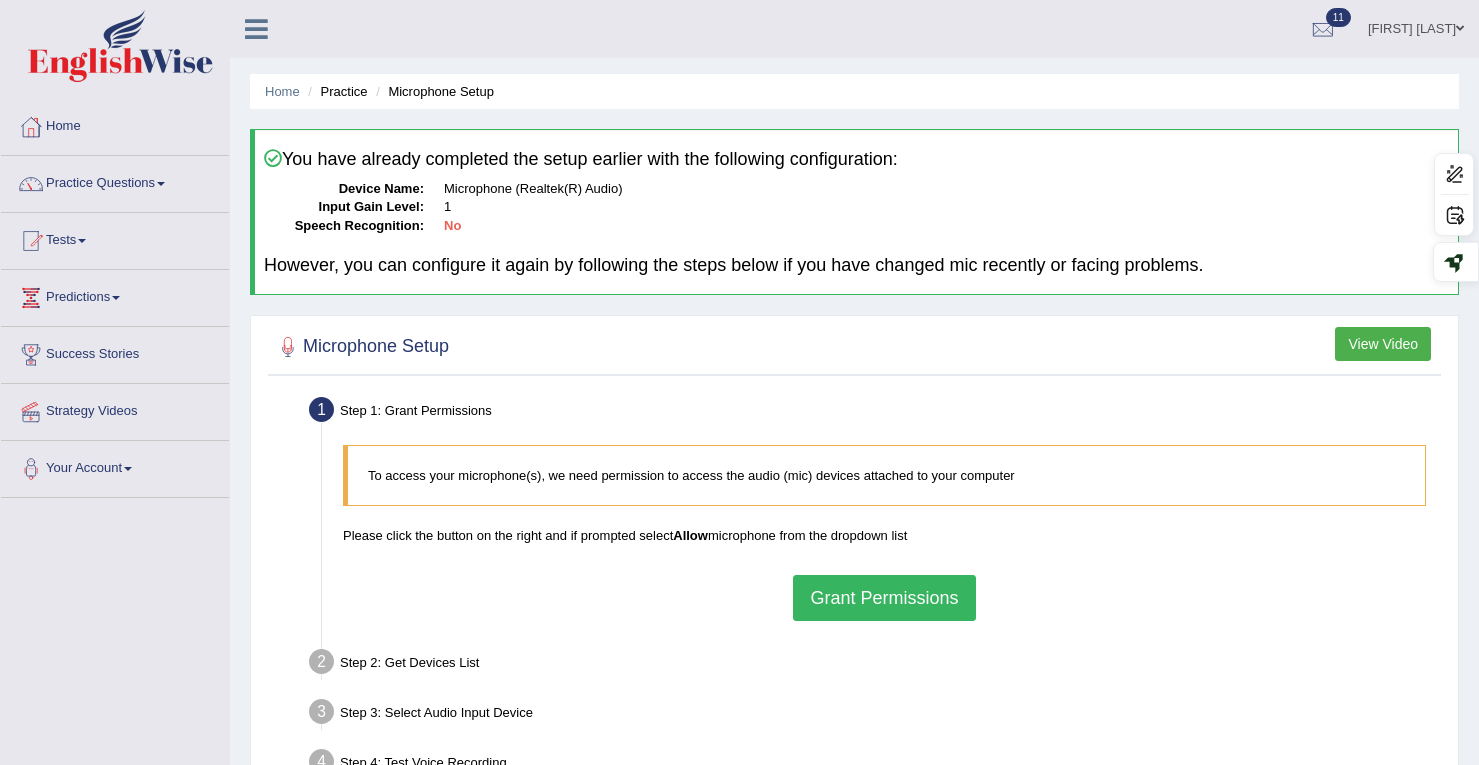 scroll, scrollTop: 0, scrollLeft: 0, axis: both 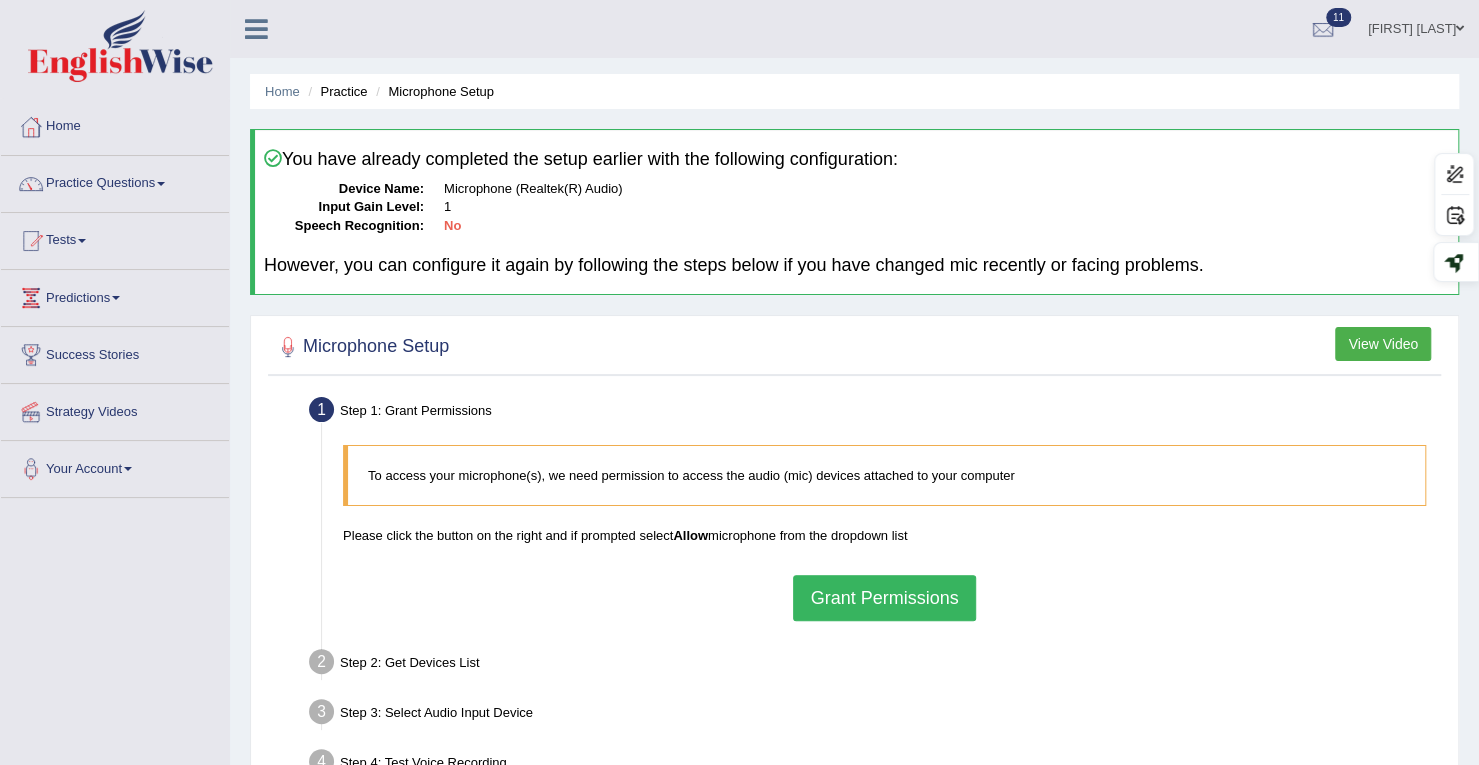 click on "Grant Permissions" at bounding box center (884, 598) 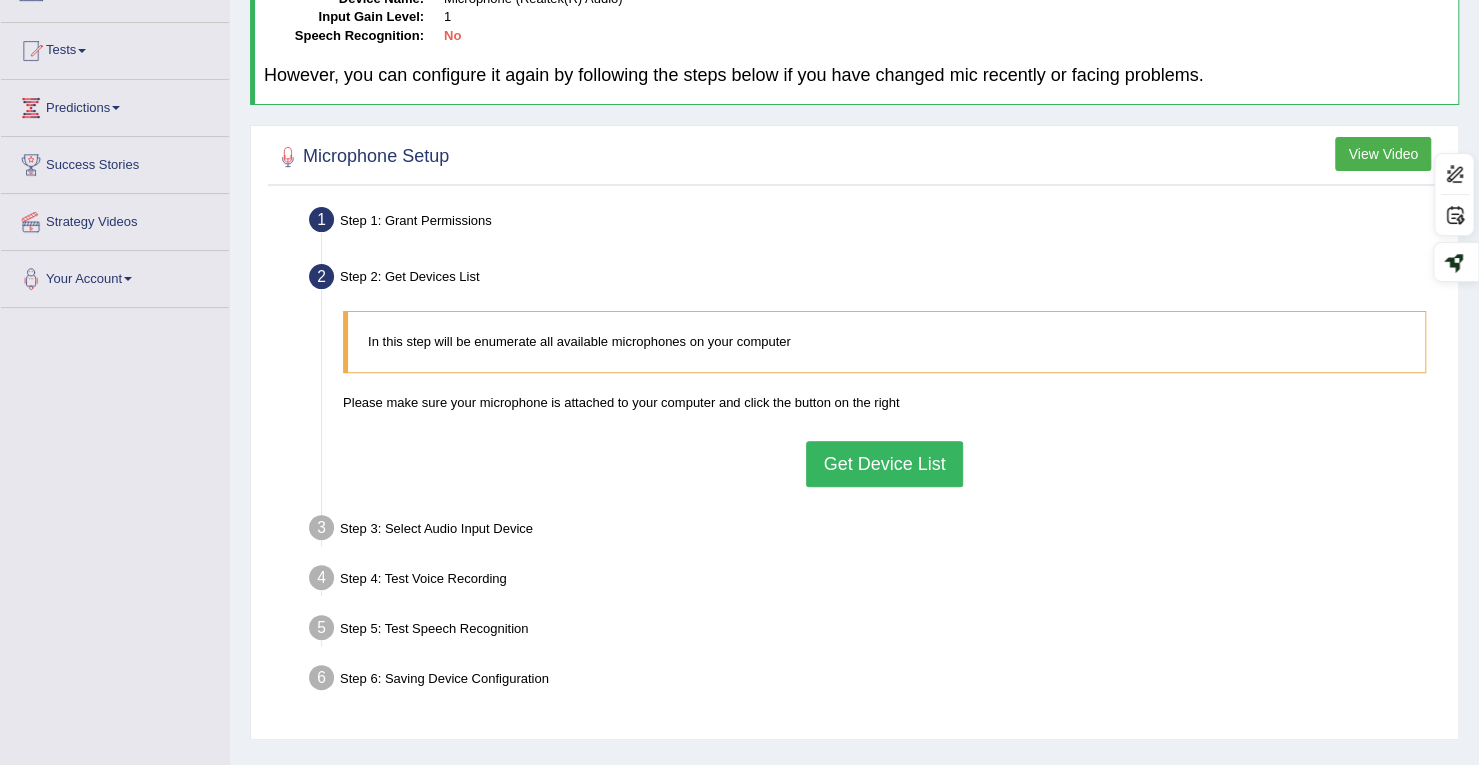 scroll, scrollTop: 200, scrollLeft: 0, axis: vertical 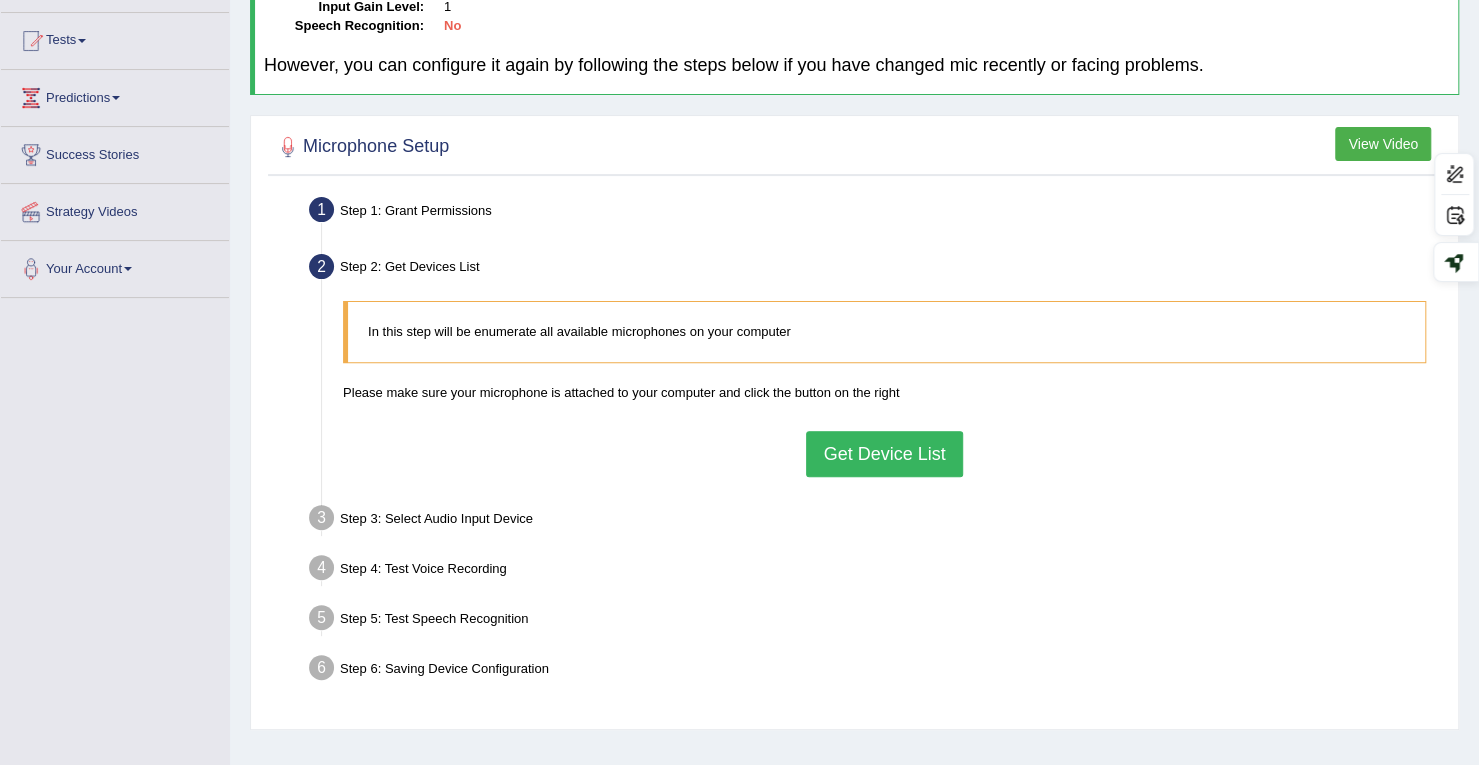 click on "Get Device List" at bounding box center (884, 454) 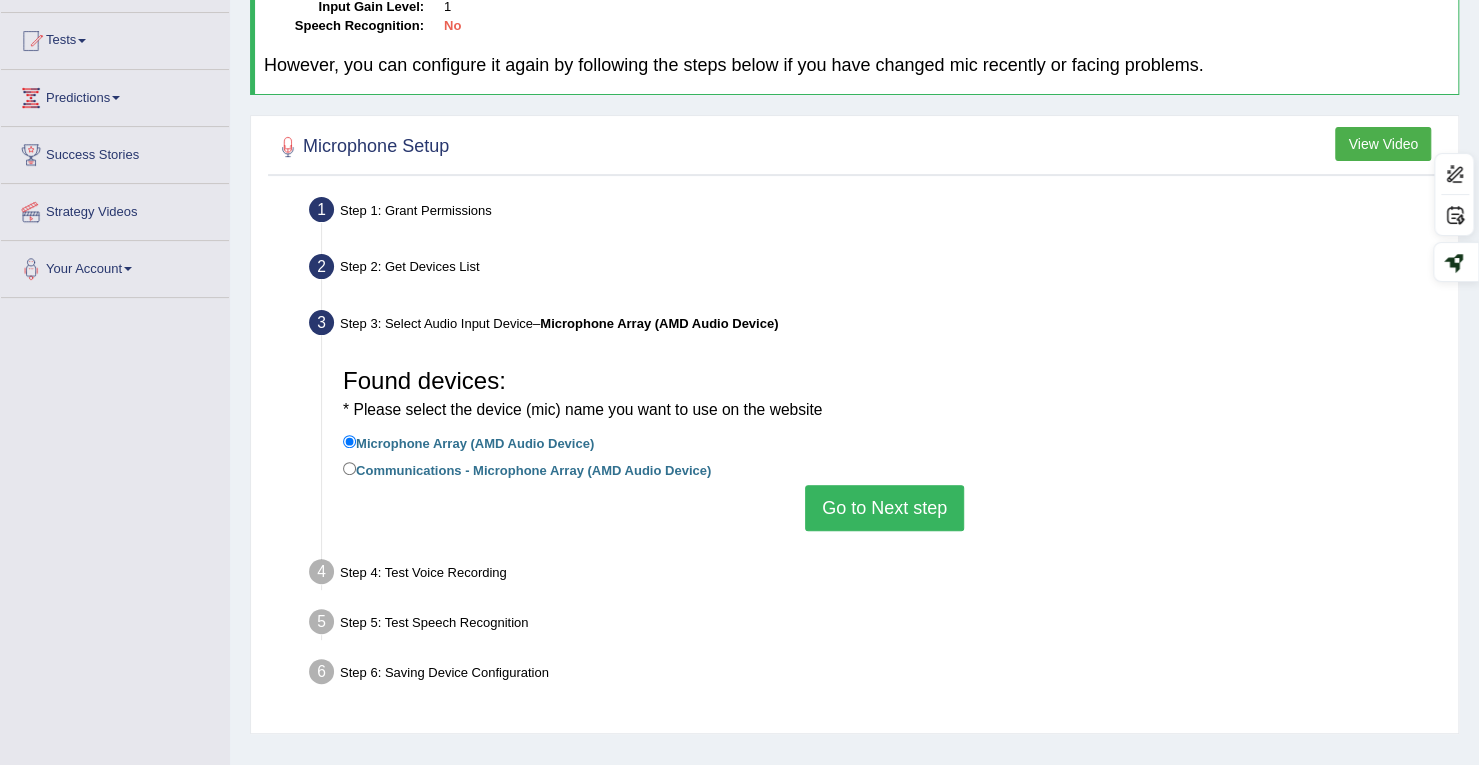 click on "Communications - Microphone Array (AMD Audio Device)" at bounding box center (527, 469) 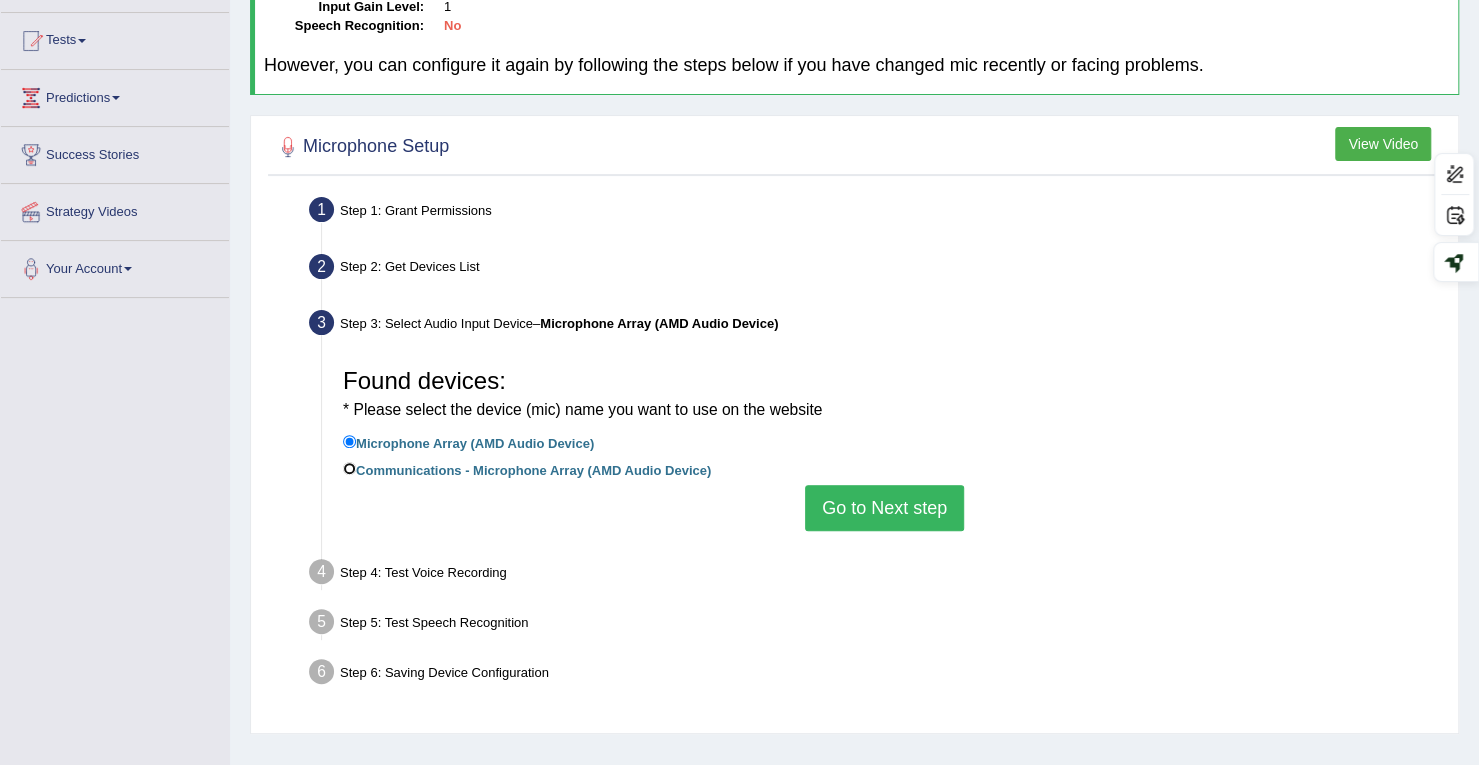 click on "Communications - Microphone Array (AMD Audio Device)" at bounding box center (349, 468) 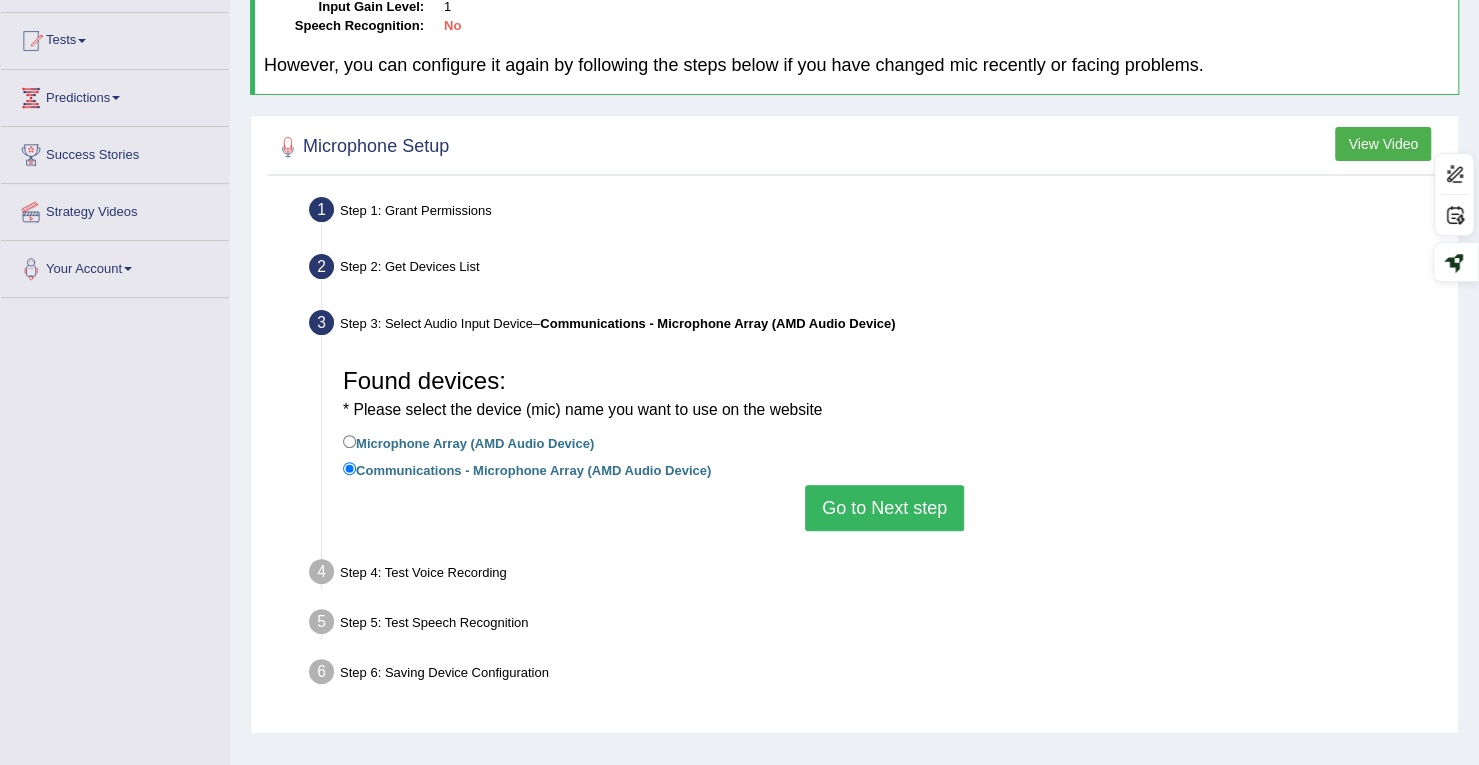 click on "Go to Next step" at bounding box center [884, 508] 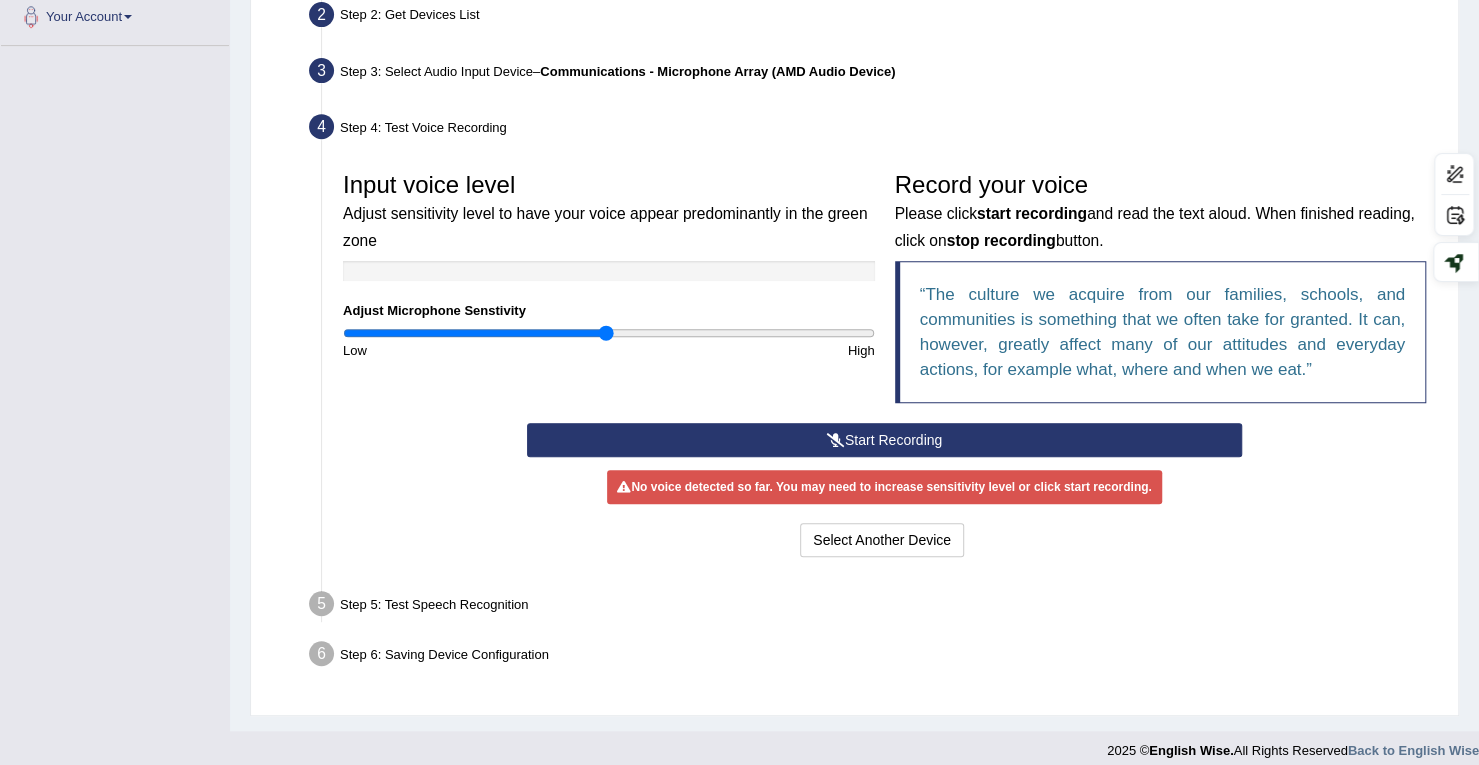 scroll, scrollTop: 464, scrollLeft: 0, axis: vertical 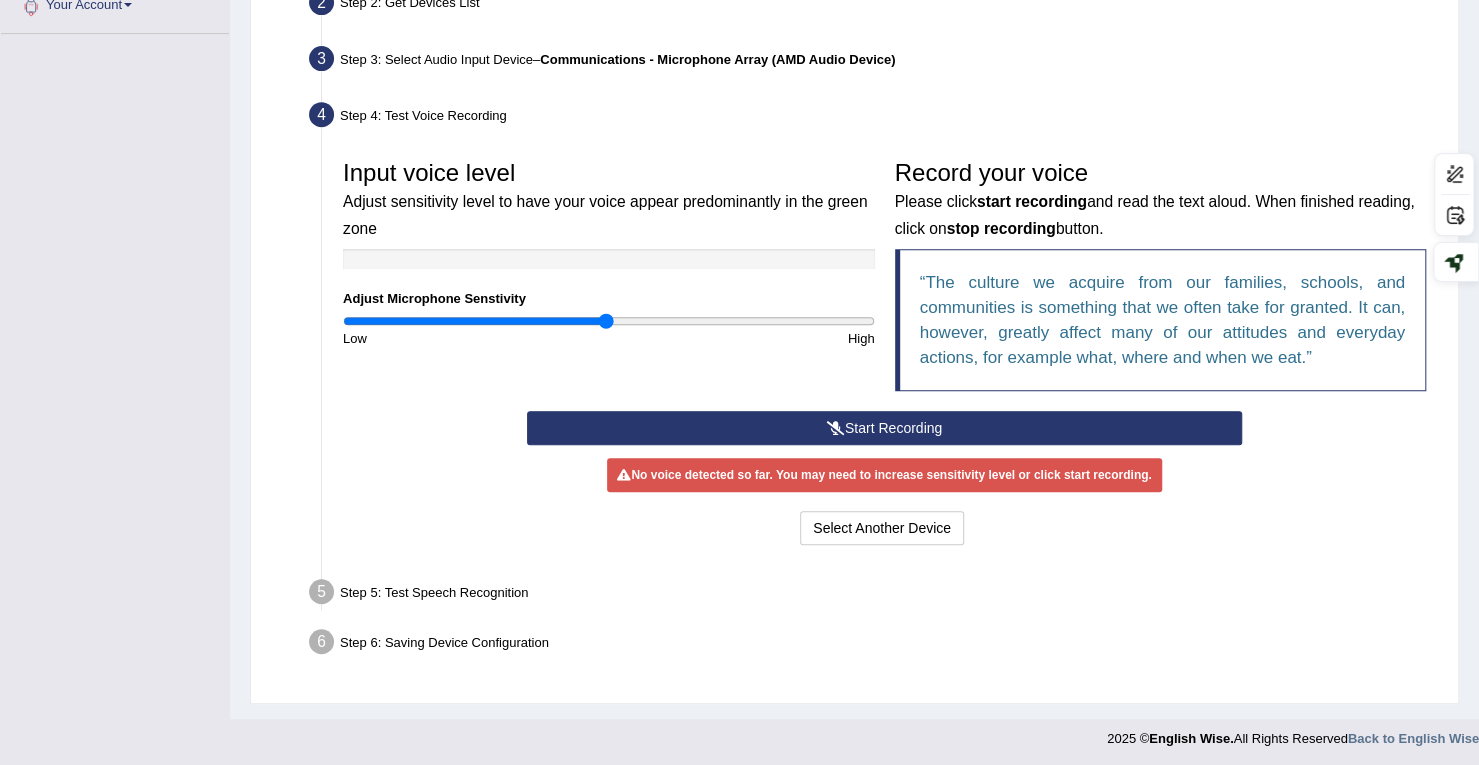 click on "Start Recording" at bounding box center [884, 428] 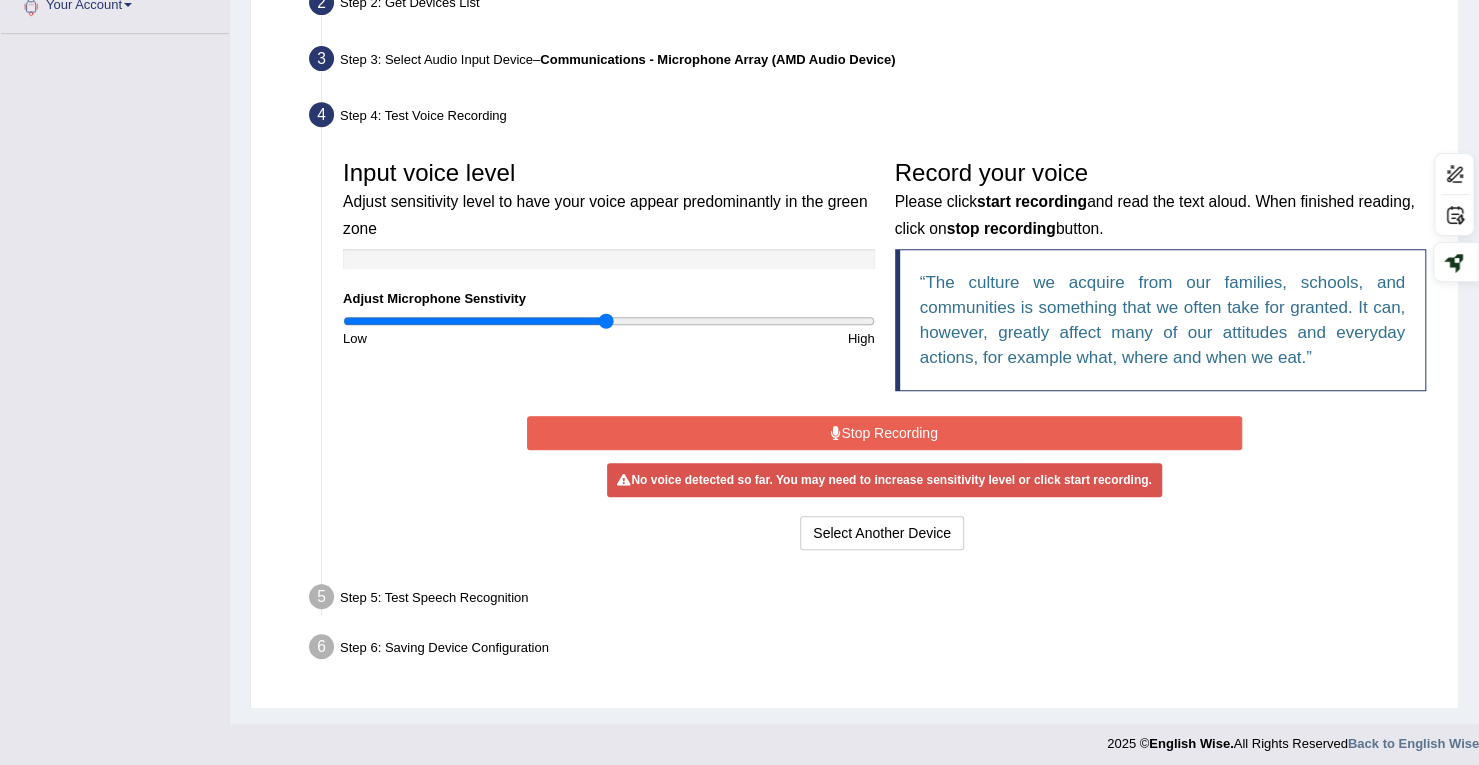 click on "Stop Recording" at bounding box center (884, 433) 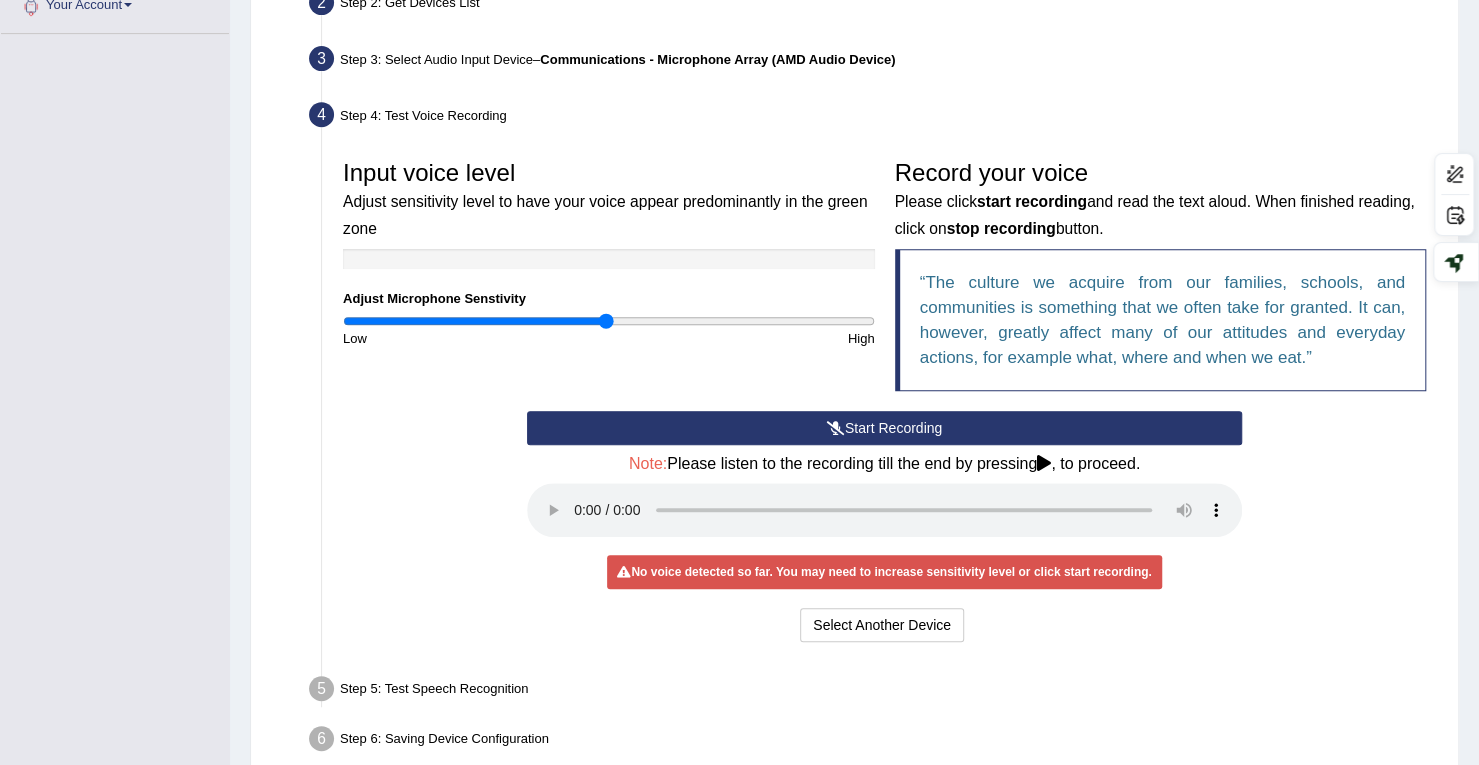 click on "Start Recording" at bounding box center [884, 428] 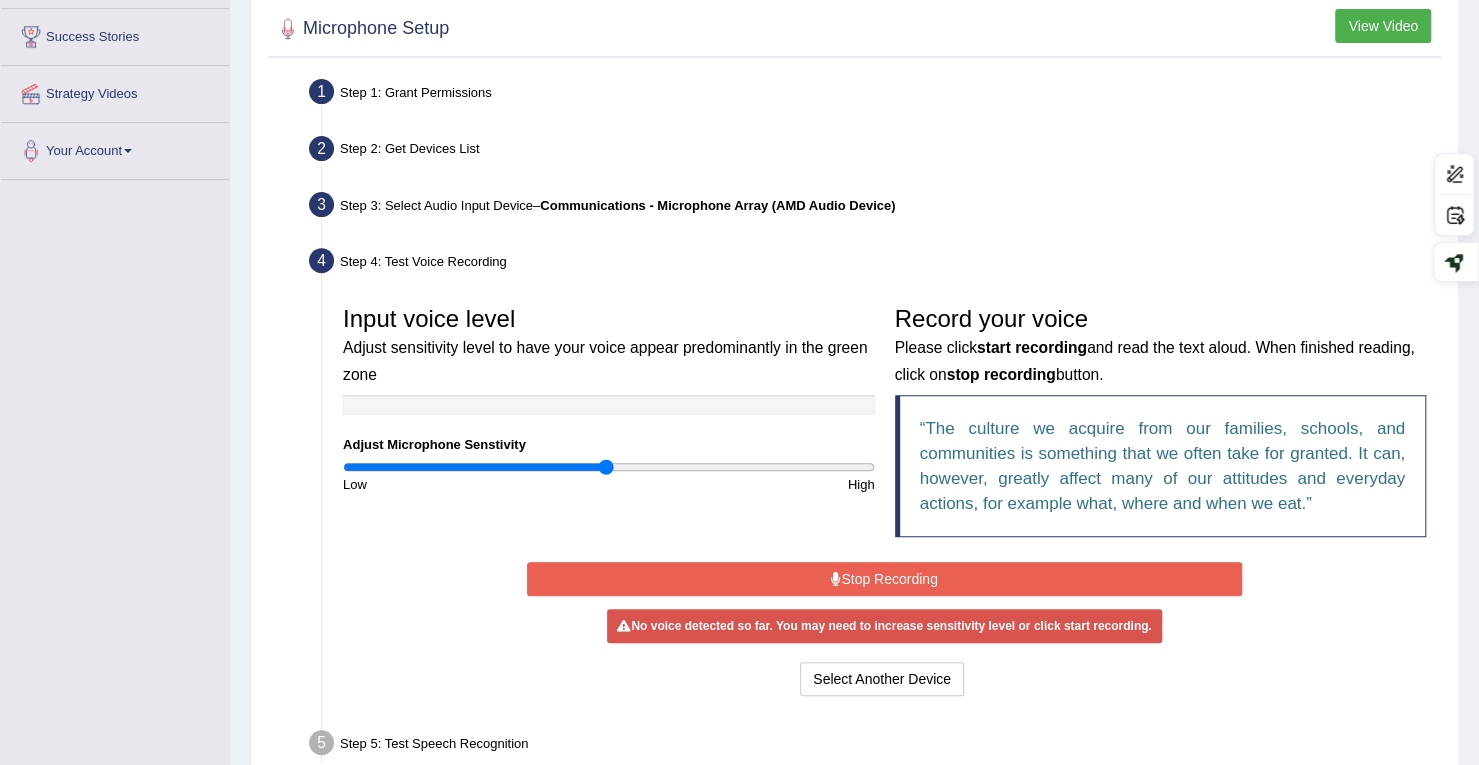 scroll, scrollTop: 468, scrollLeft: 0, axis: vertical 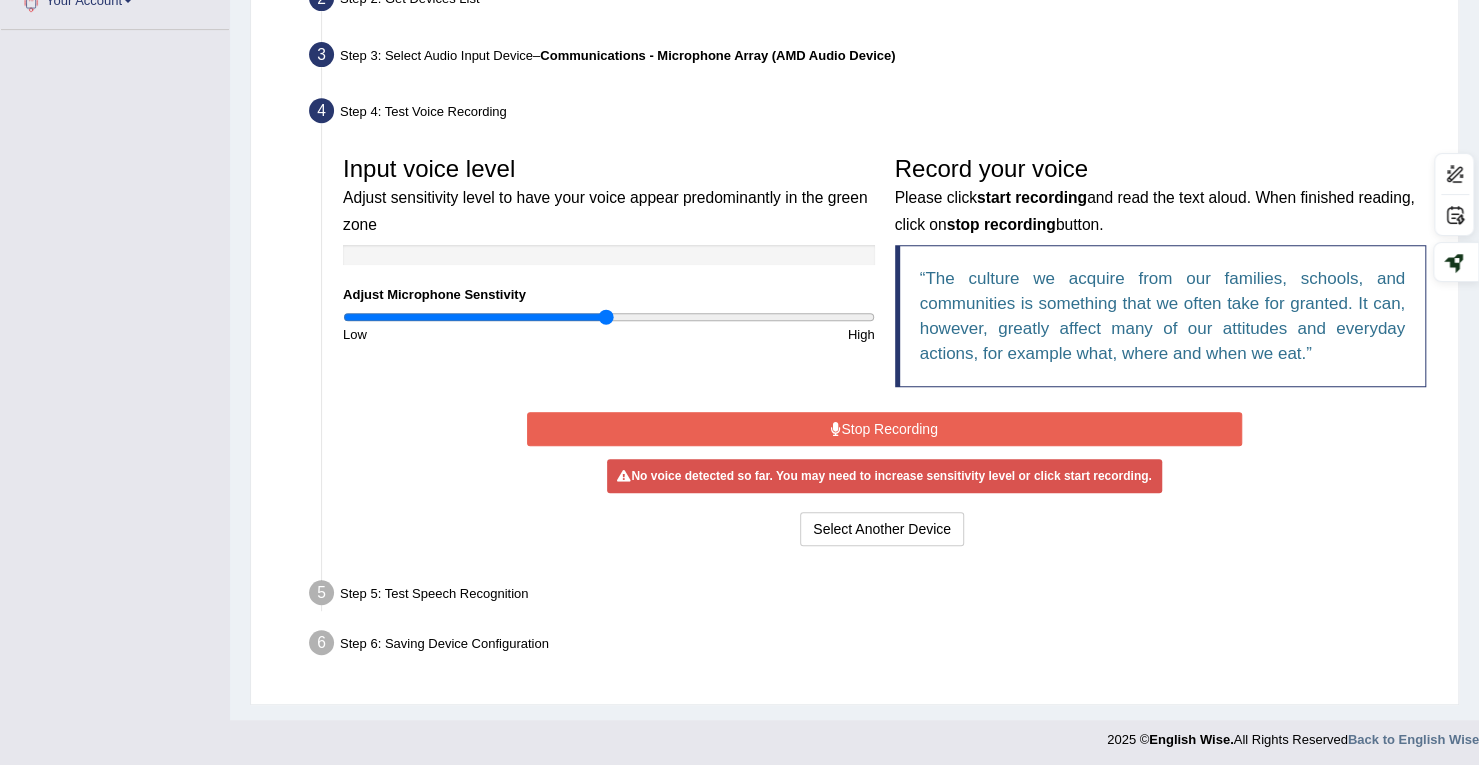 click at bounding box center [836, 429] 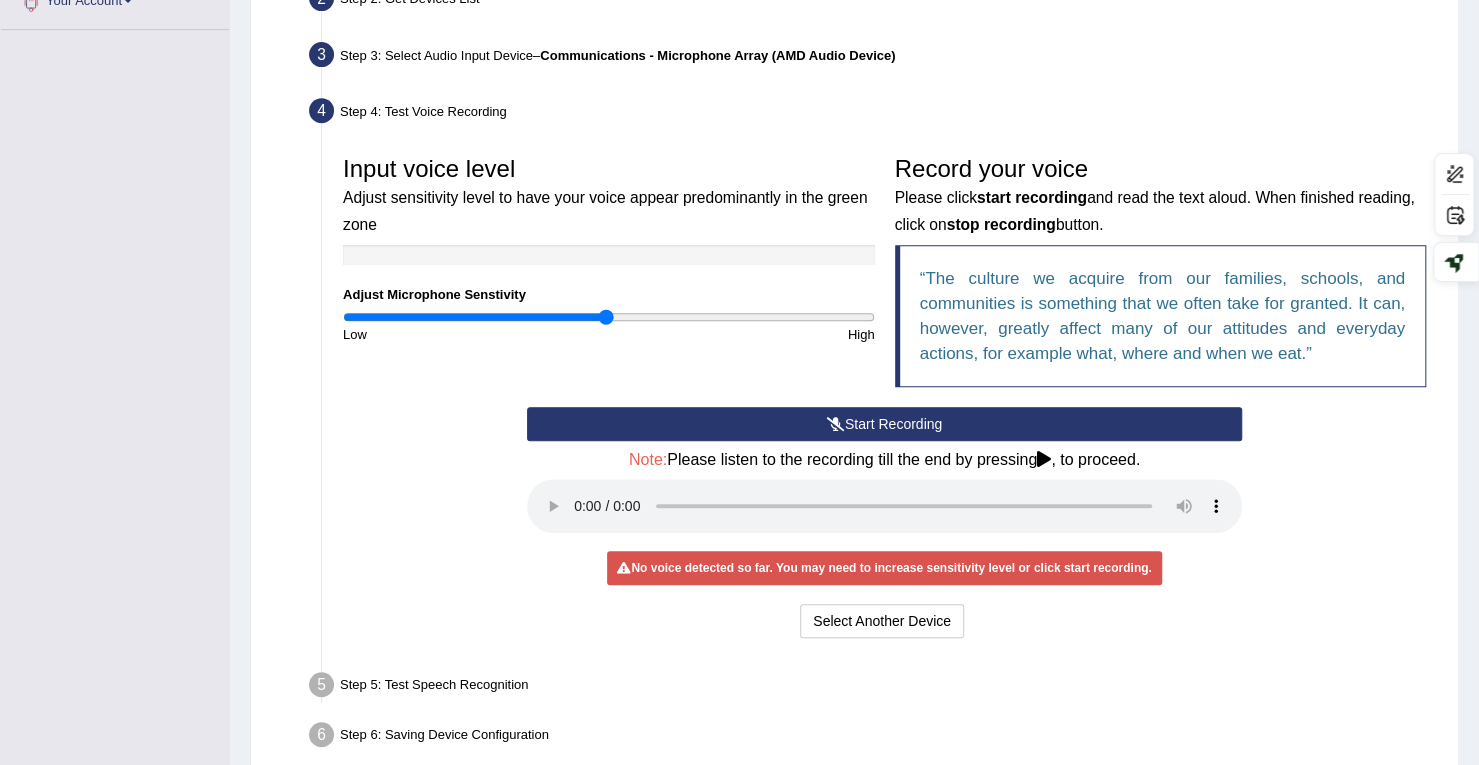 click at bounding box center [836, 424] 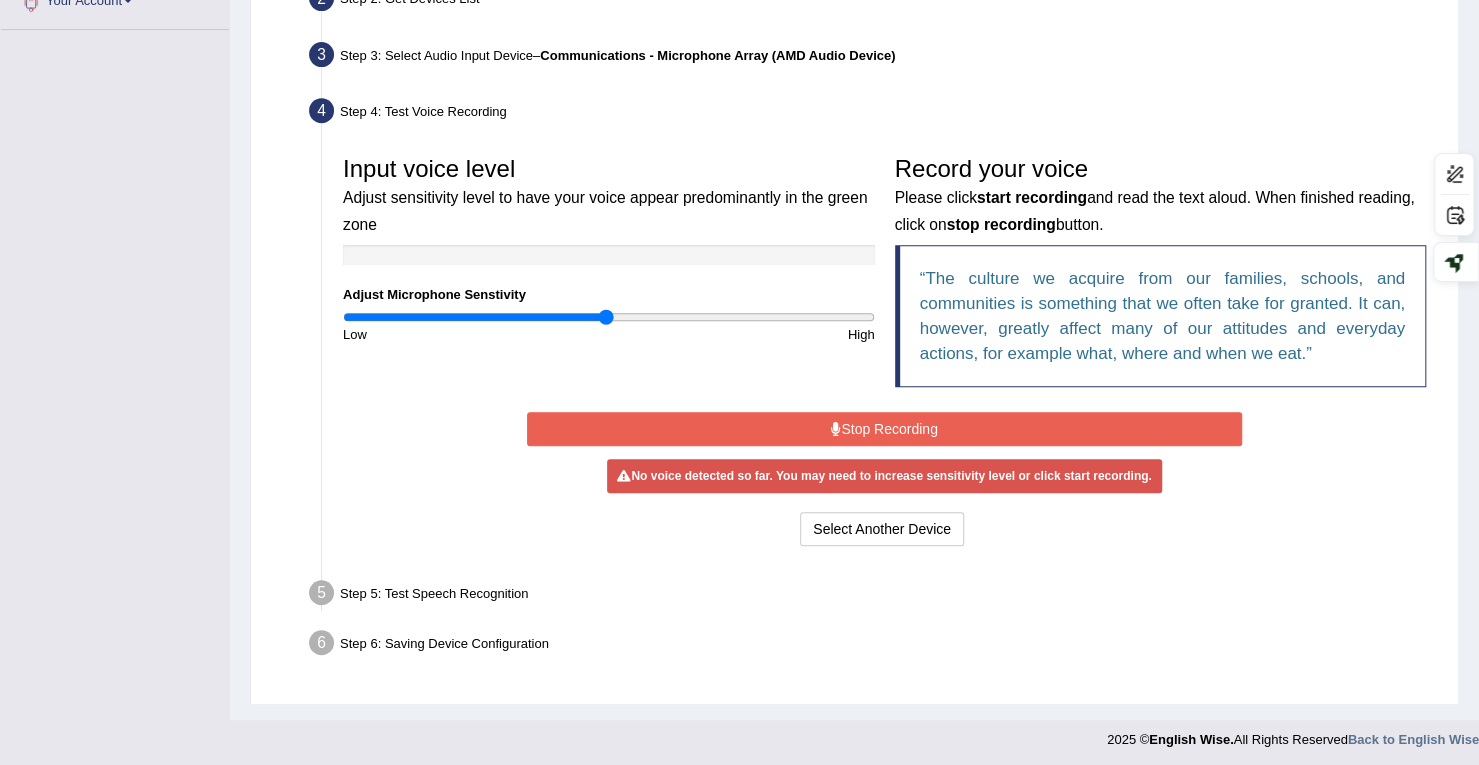 click at bounding box center [836, 429] 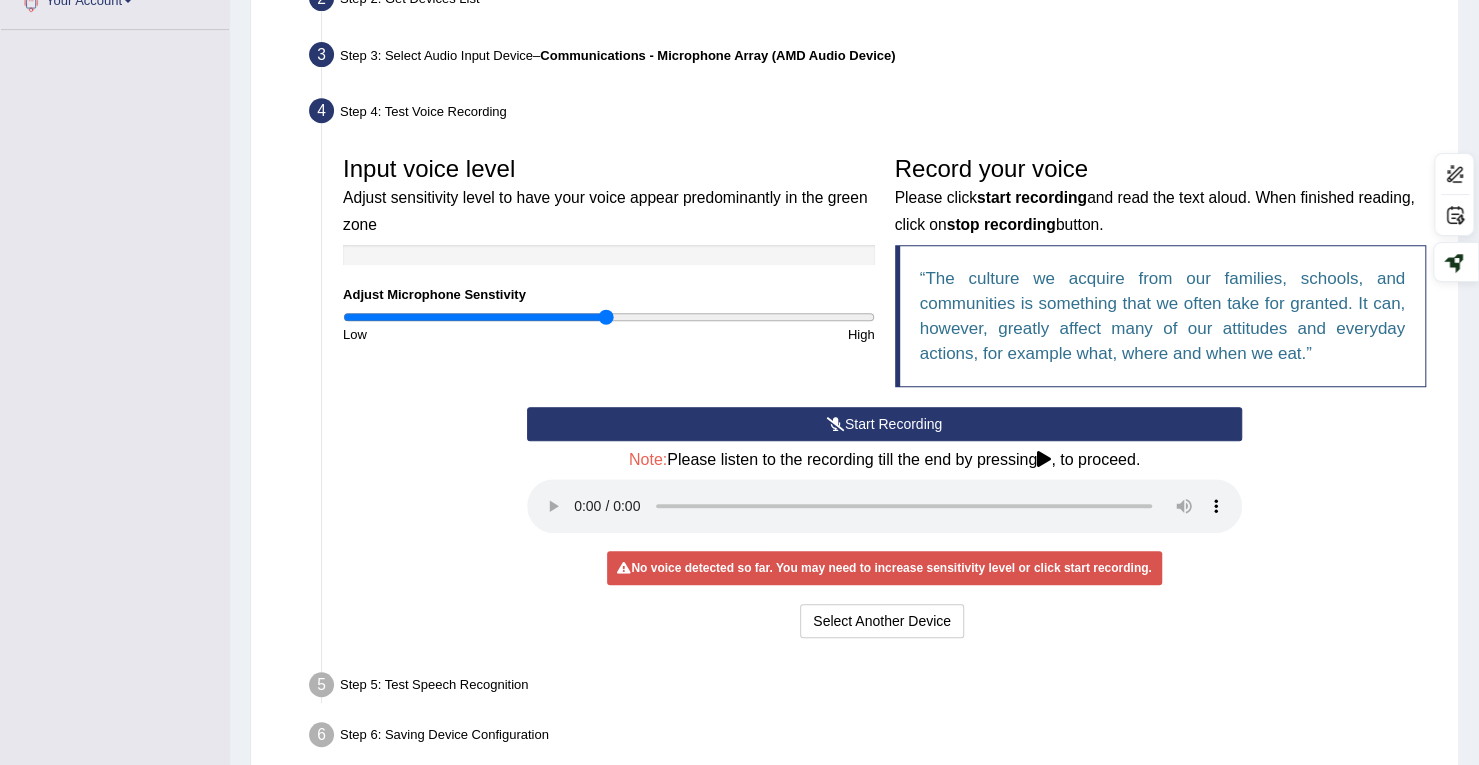 click at bounding box center (836, 424) 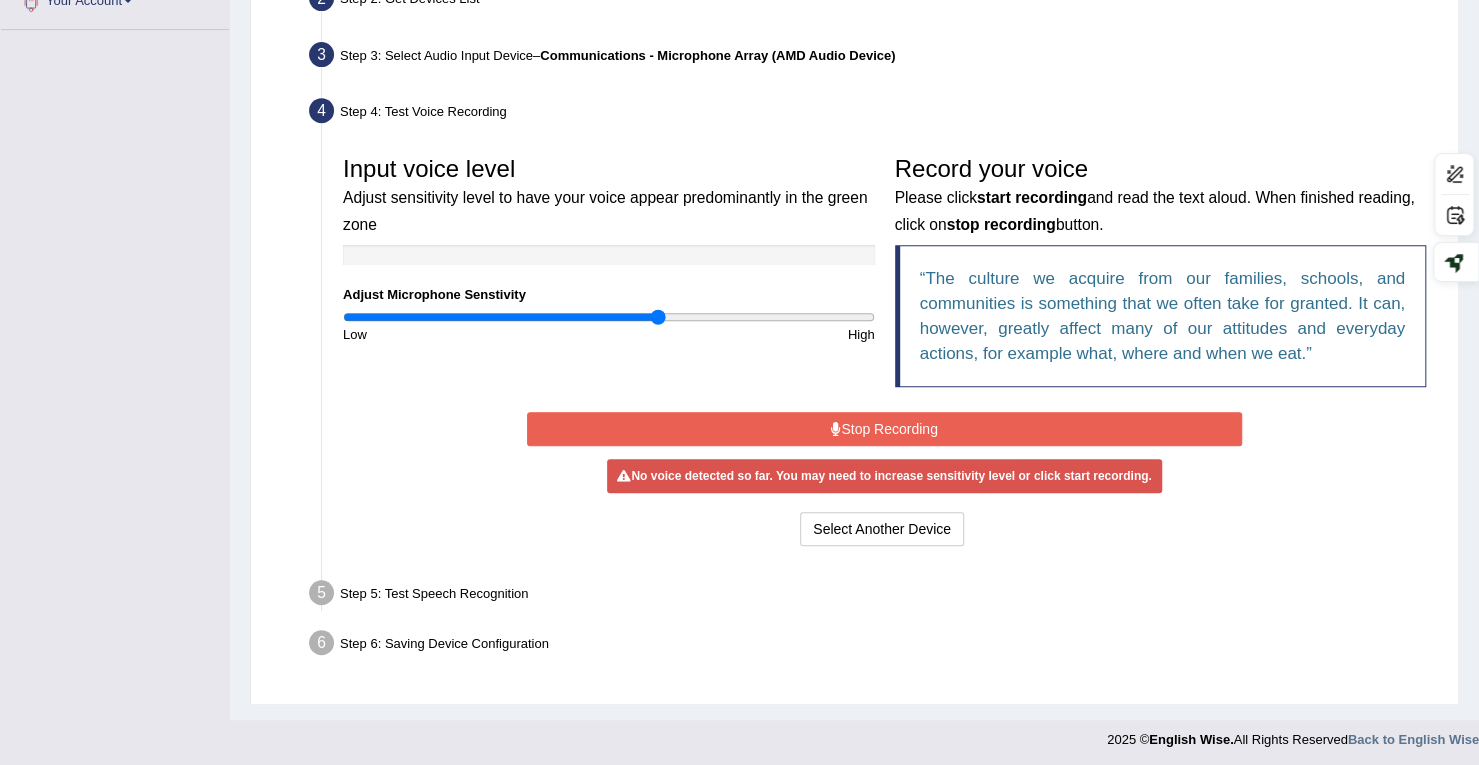 drag, startPoint x: 612, startPoint y: 319, endPoint x: 659, endPoint y: 330, distance: 48.270073 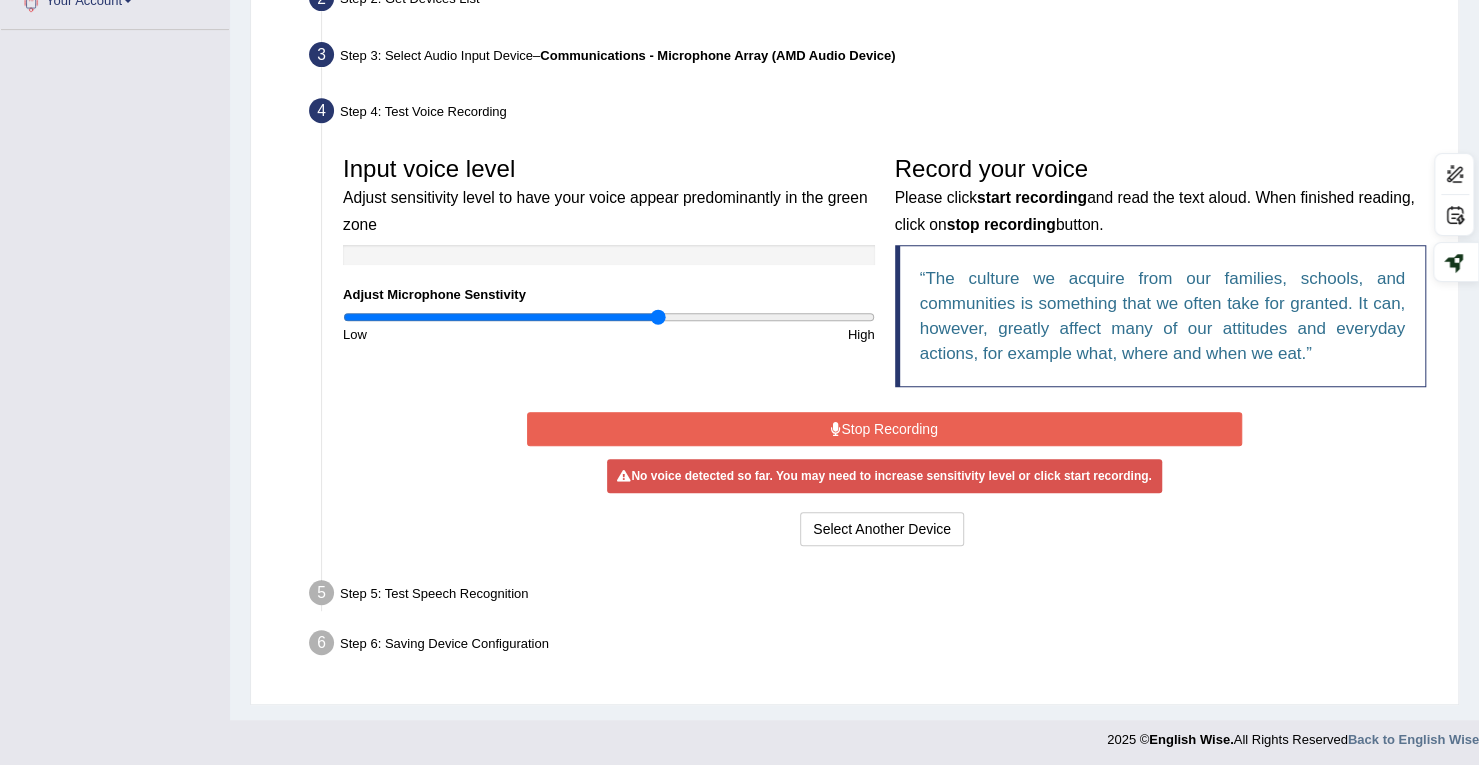 click at bounding box center [609, 317] 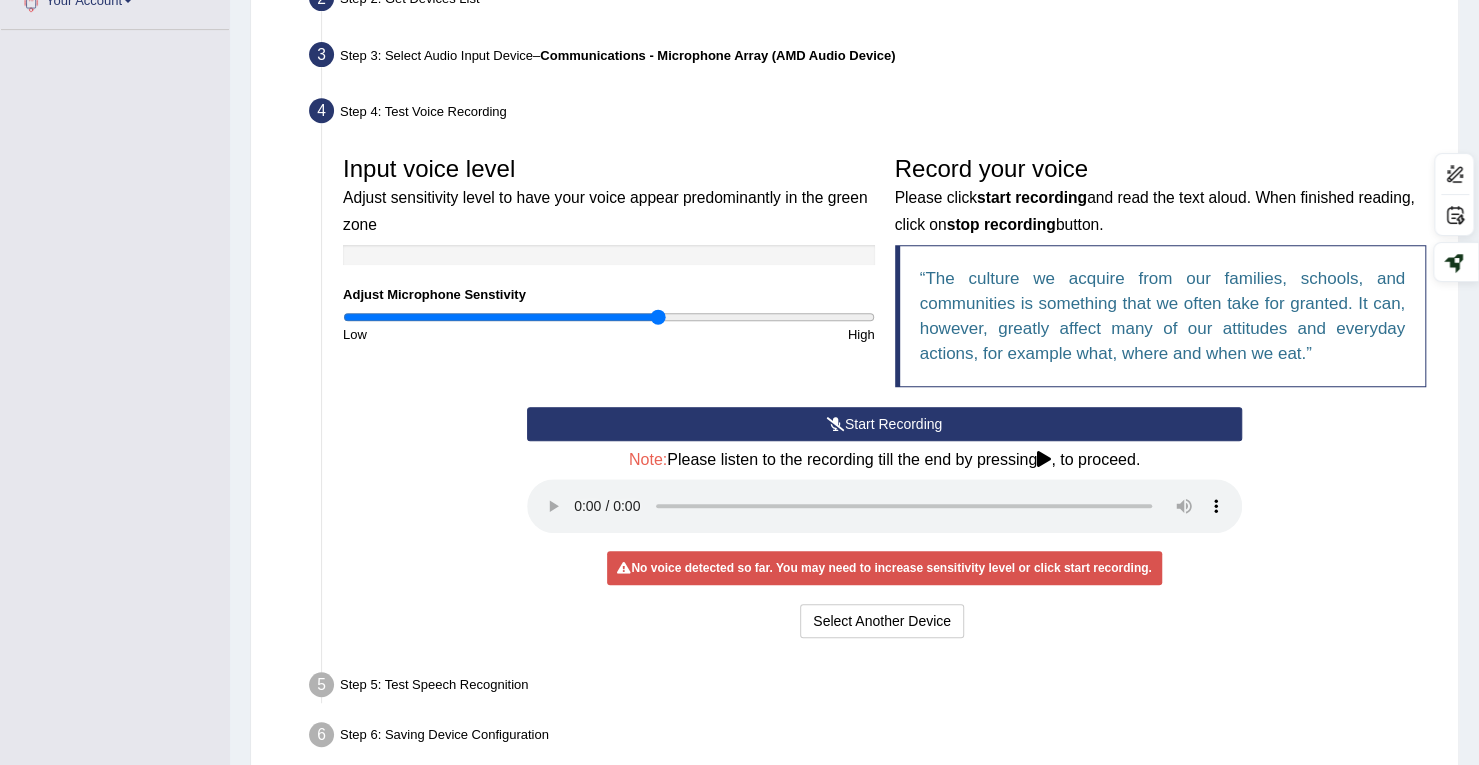 click on "Start Recording" at bounding box center [884, 424] 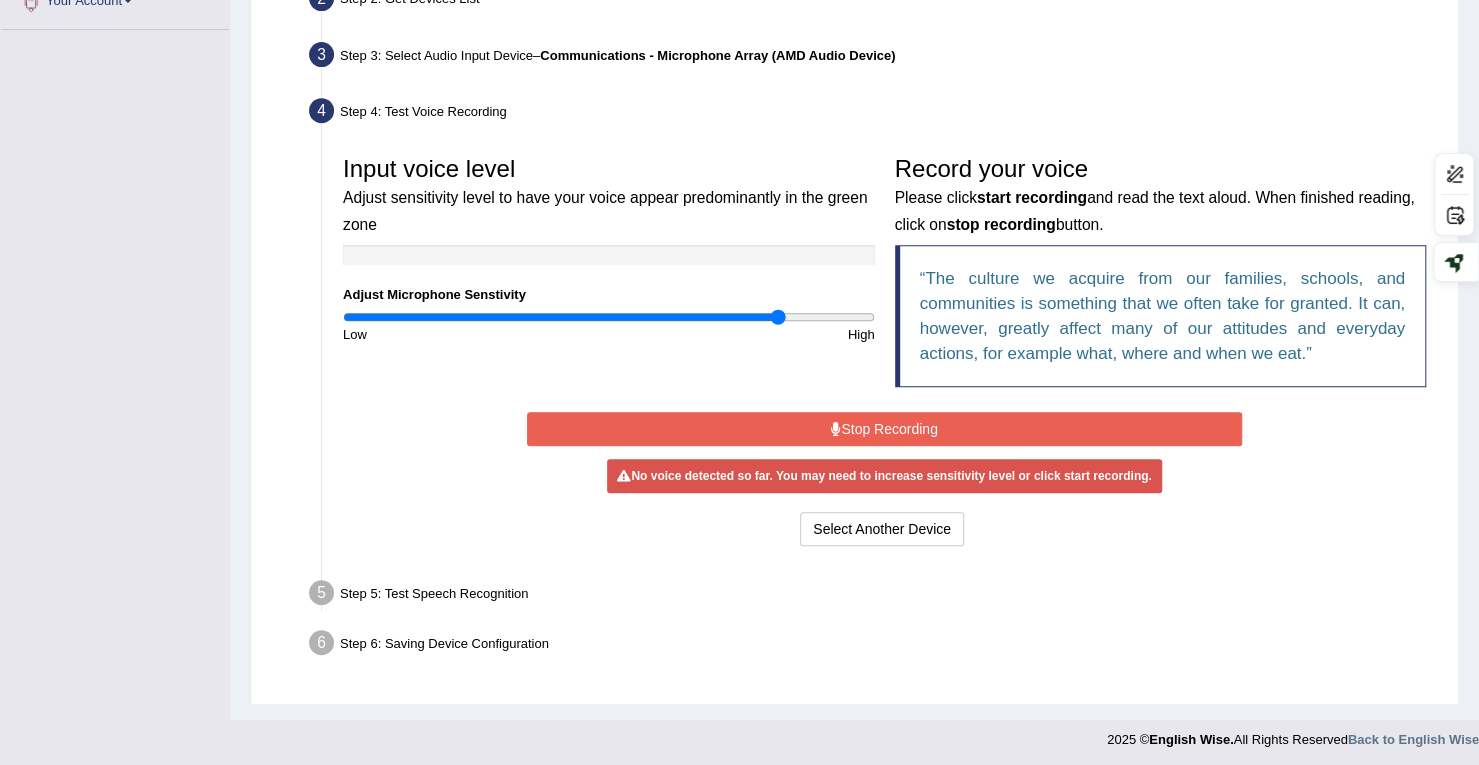 click at bounding box center (609, 317) 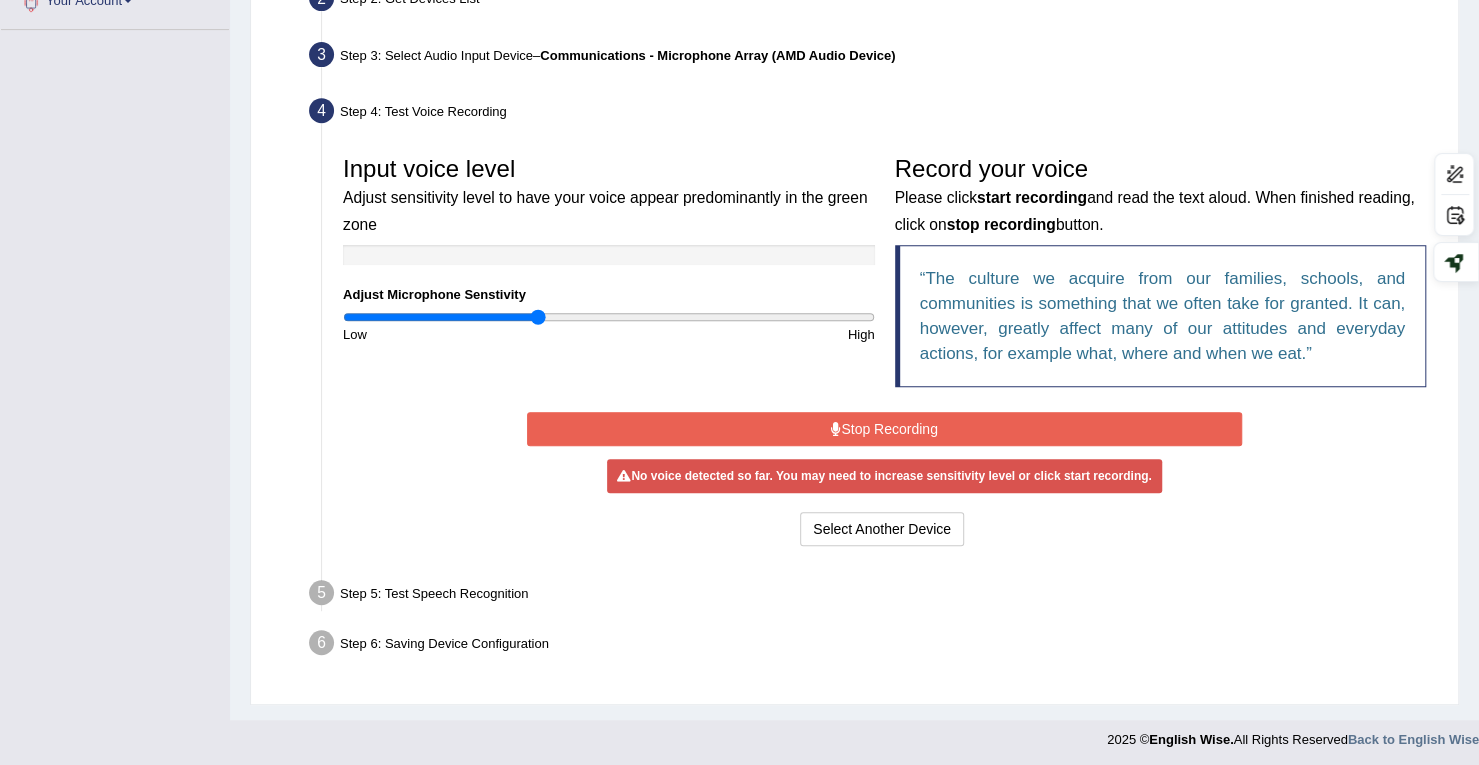 click at bounding box center (609, 317) 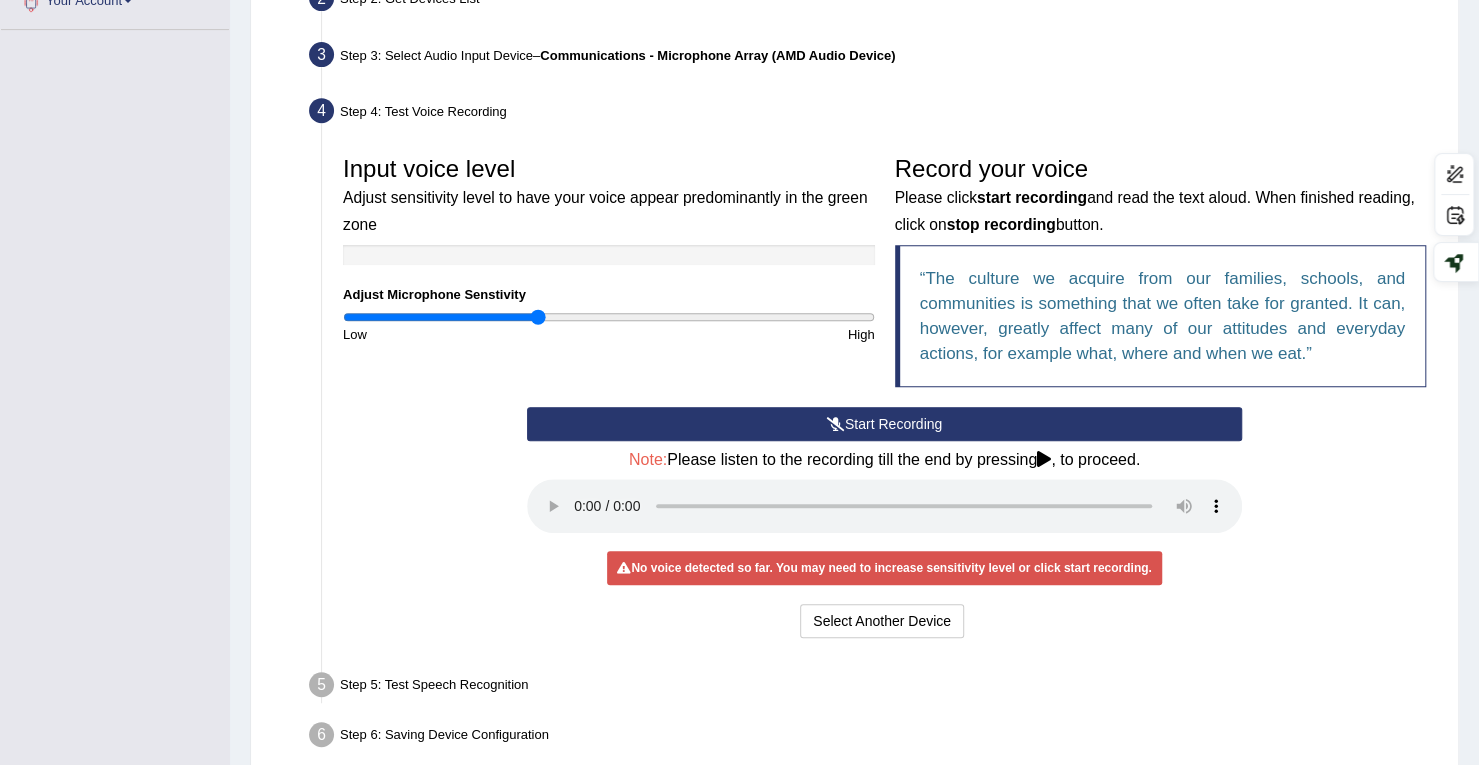 click on "Start Recording" at bounding box center (884, 424) 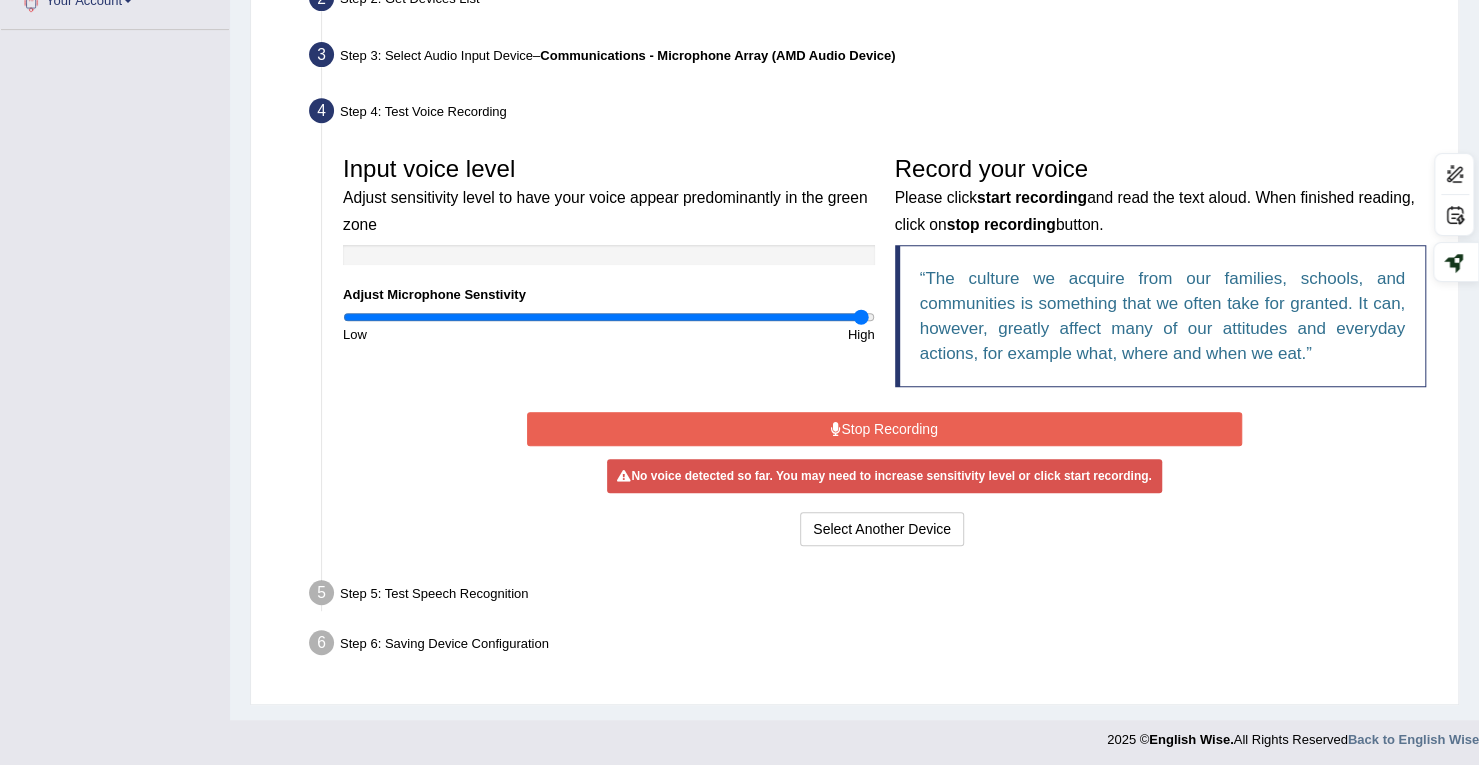 click at bounding box center (609, 317) 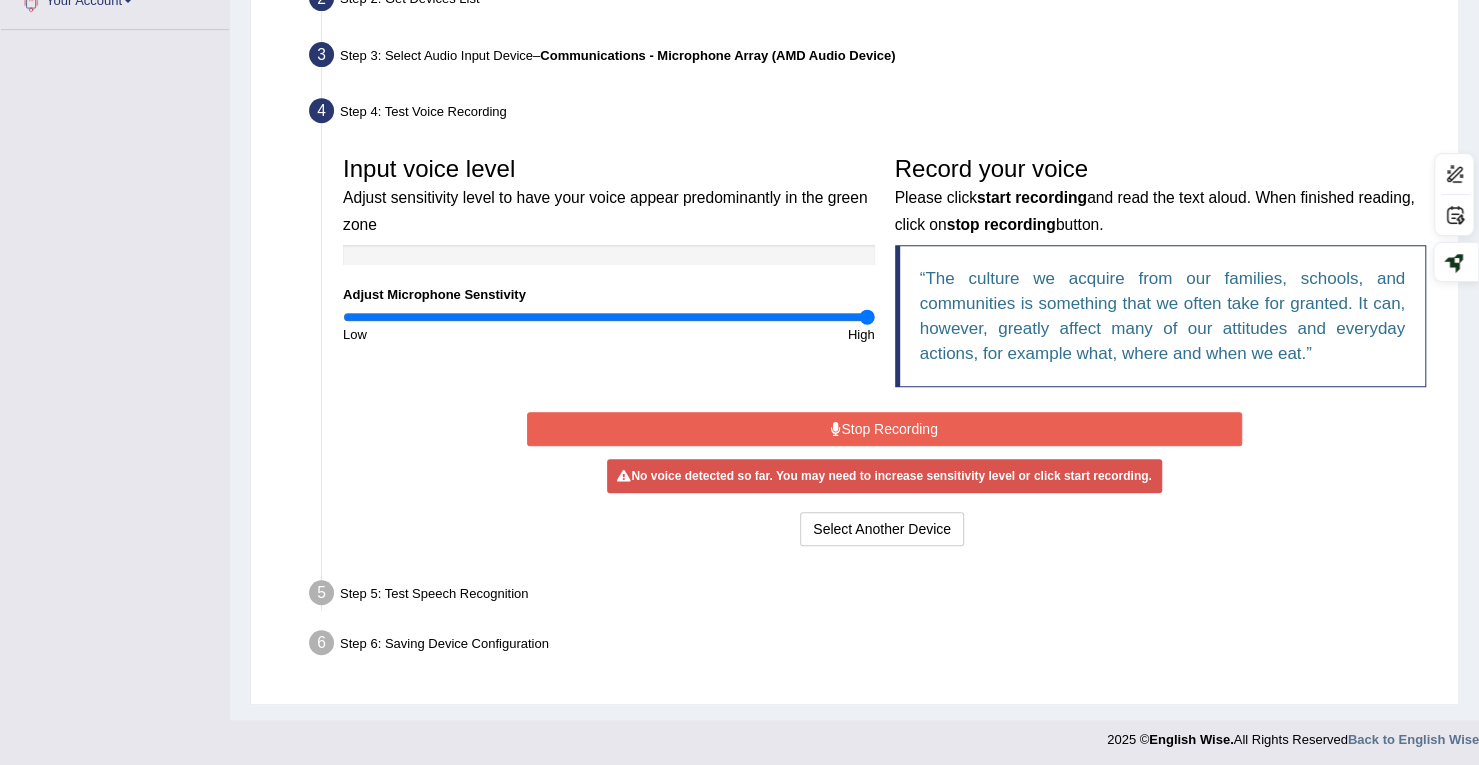 click at bounding box center (609, 317) 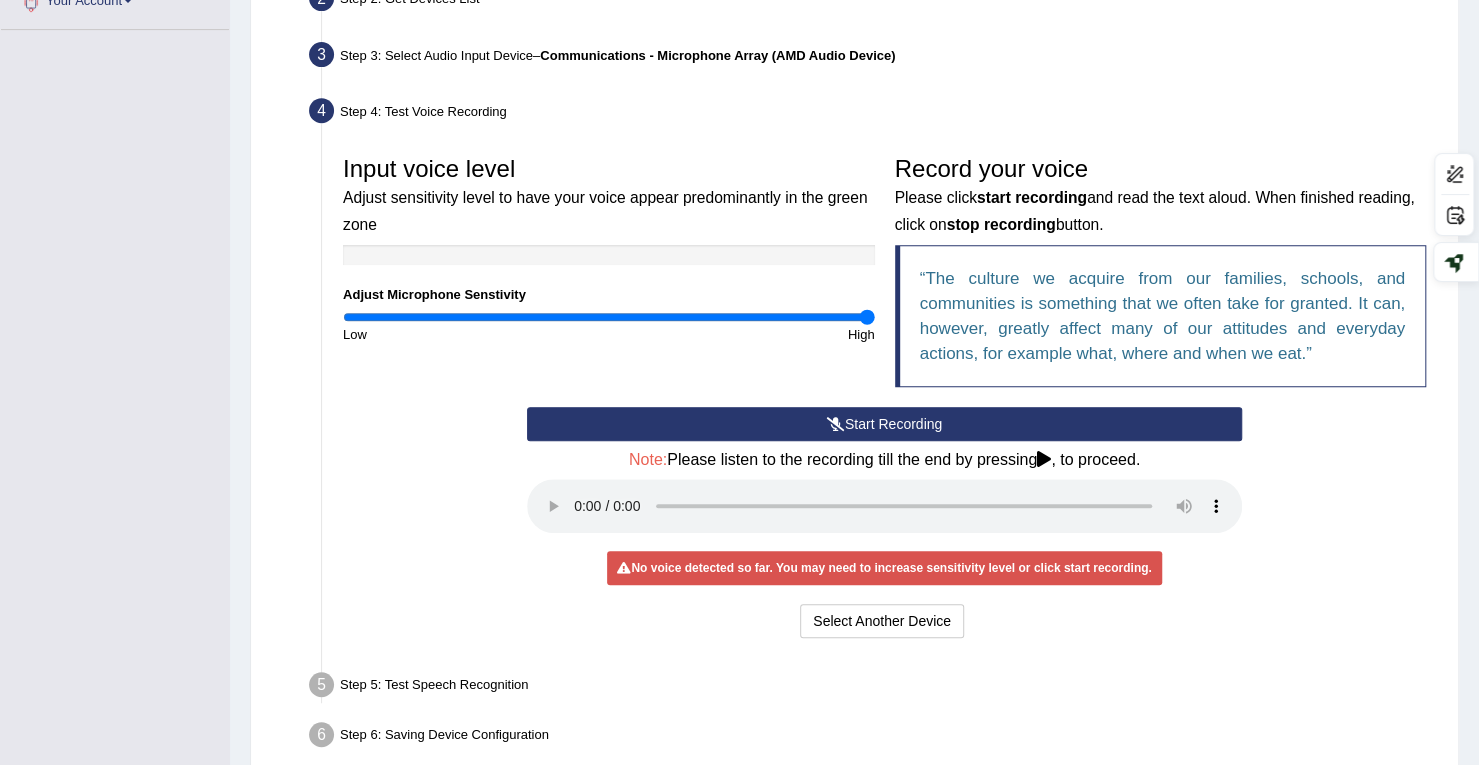 click on "Start Recording" at bounding box center [884, 424] 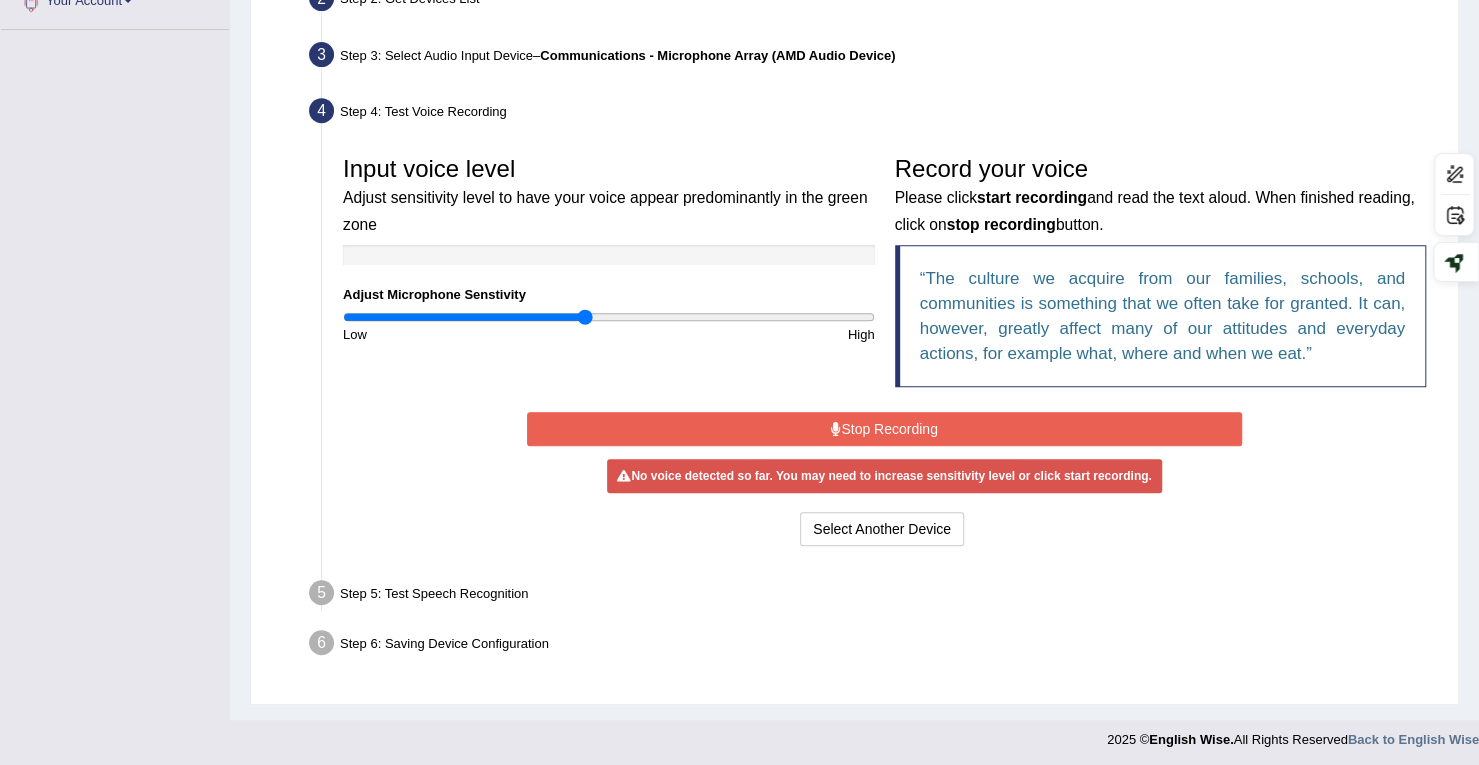 drag, startPoint x: 864, startPoint y: 317, endPoint x: 594, endPoint y: 303, distance: 270.36273 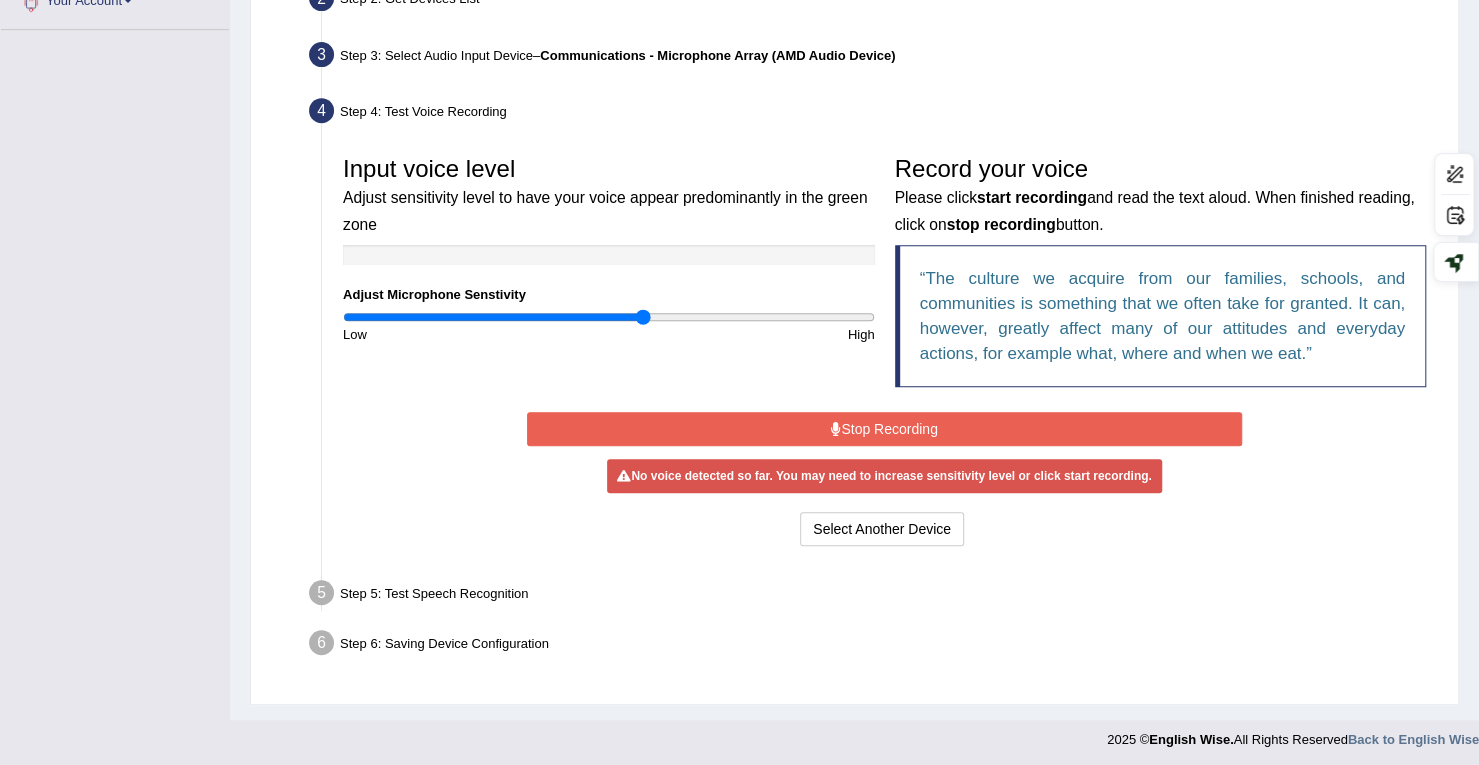 click at bounding box center (609, 317) 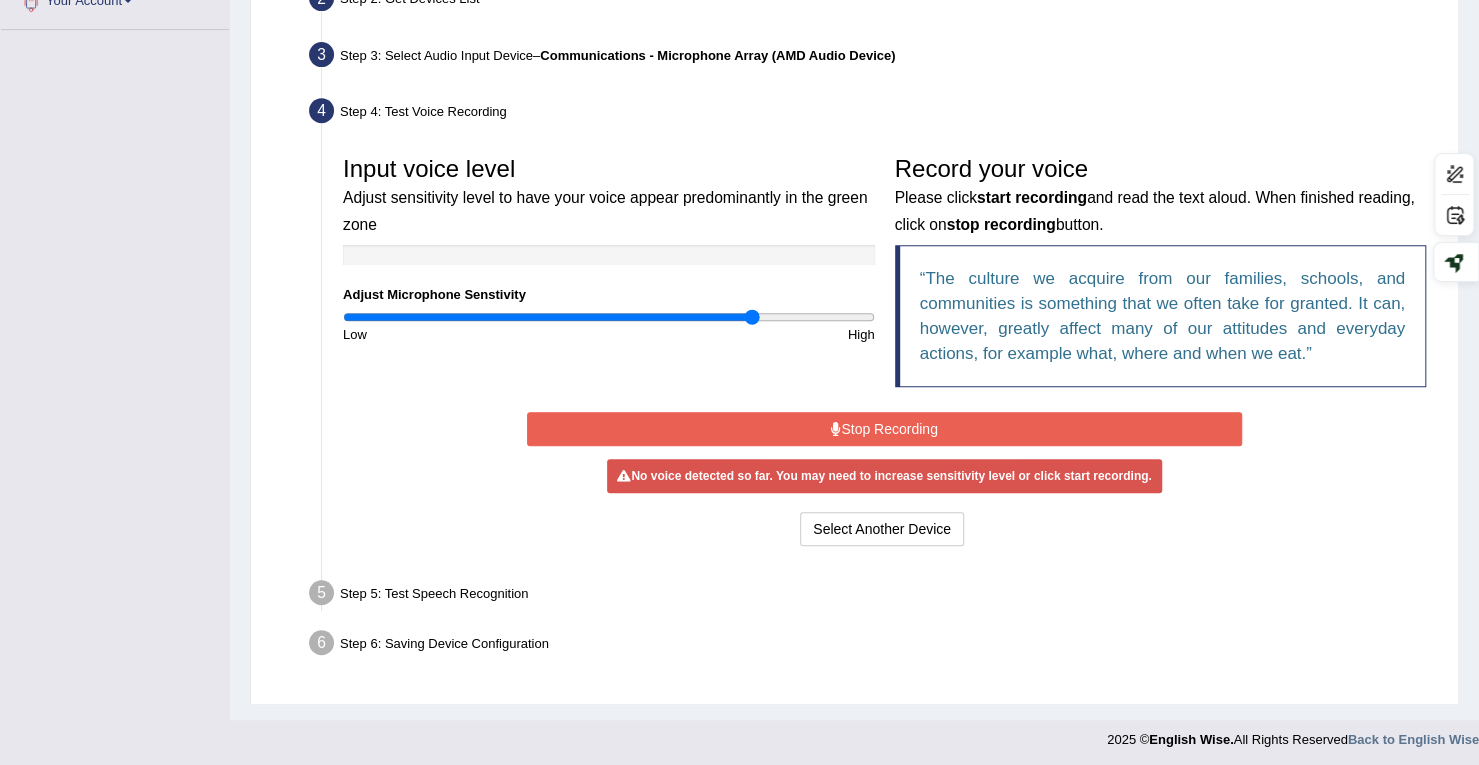 type on "1.56" 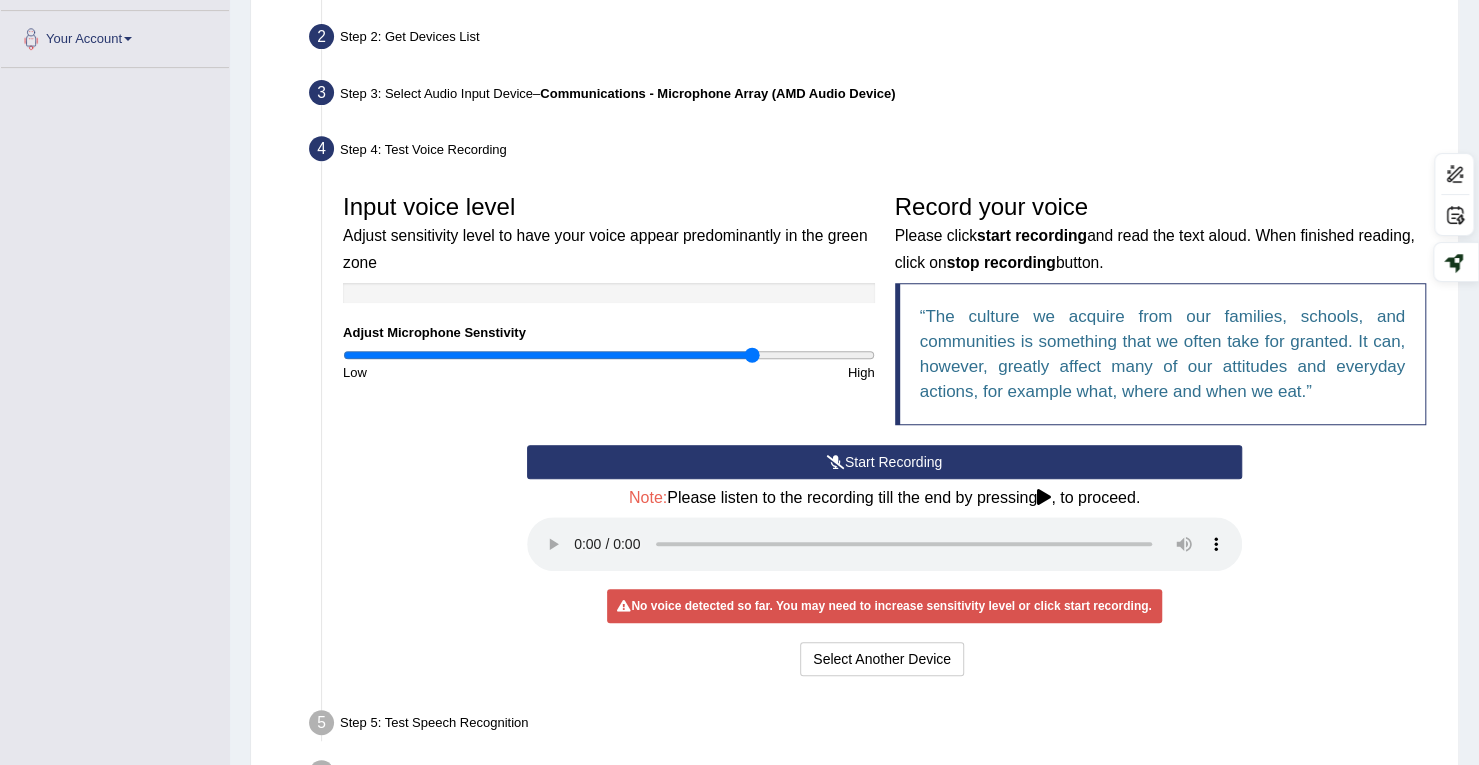 scroll, scrollTop: 560, scrollLeft: 0, axis: vertical 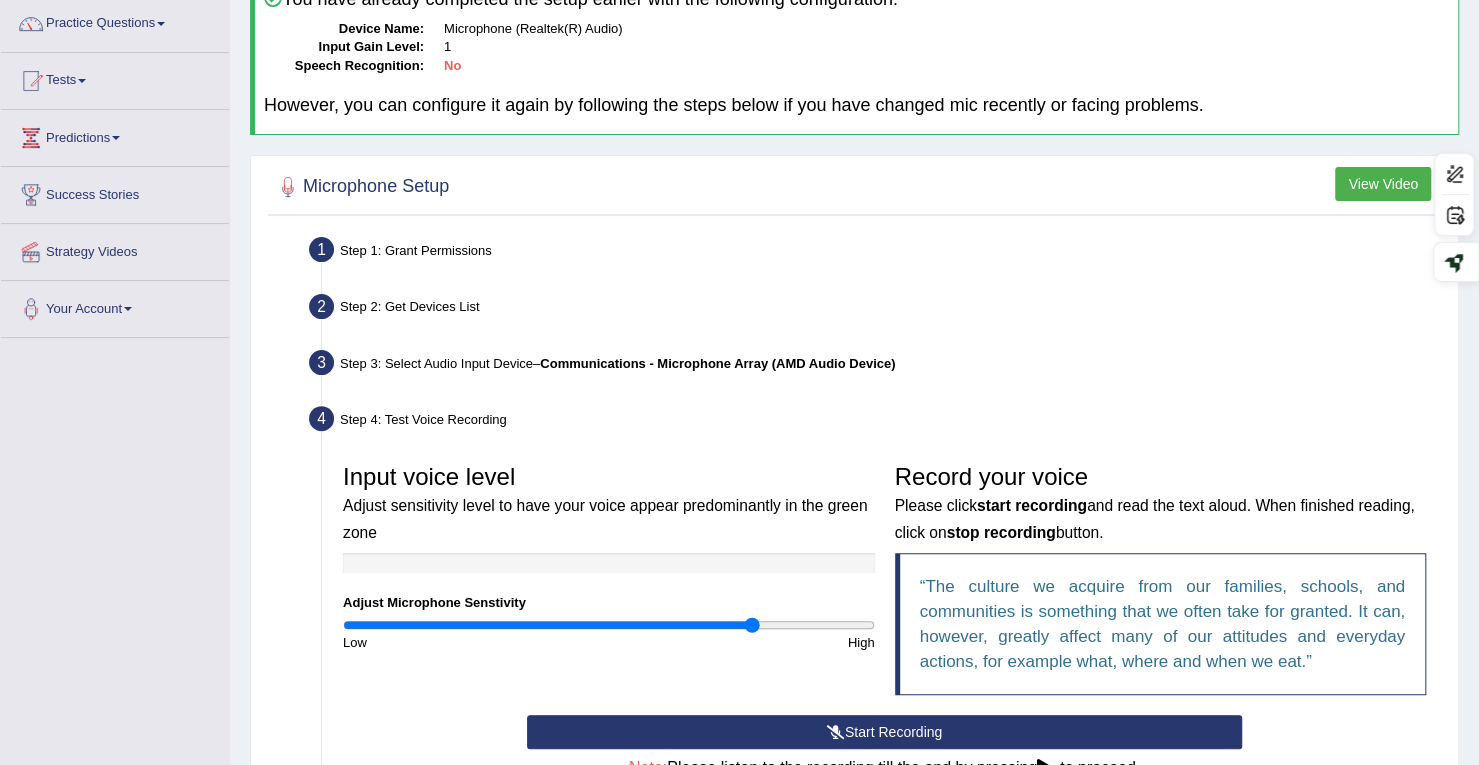 click on "Step 2: Get Devices List" at bounding box center [874, 310] 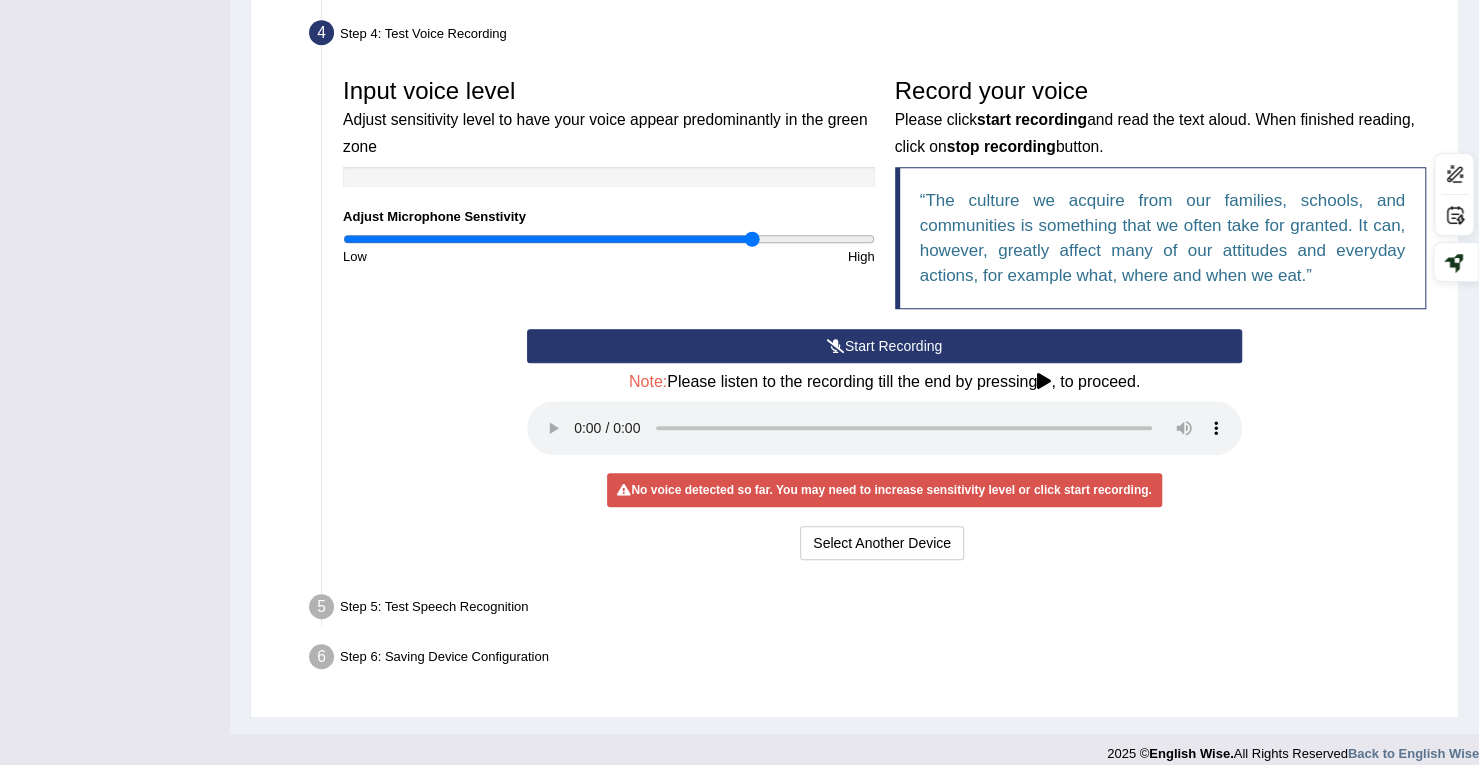 scroll, scrollTop: 560, scrollLeft: 0, axis: vertical 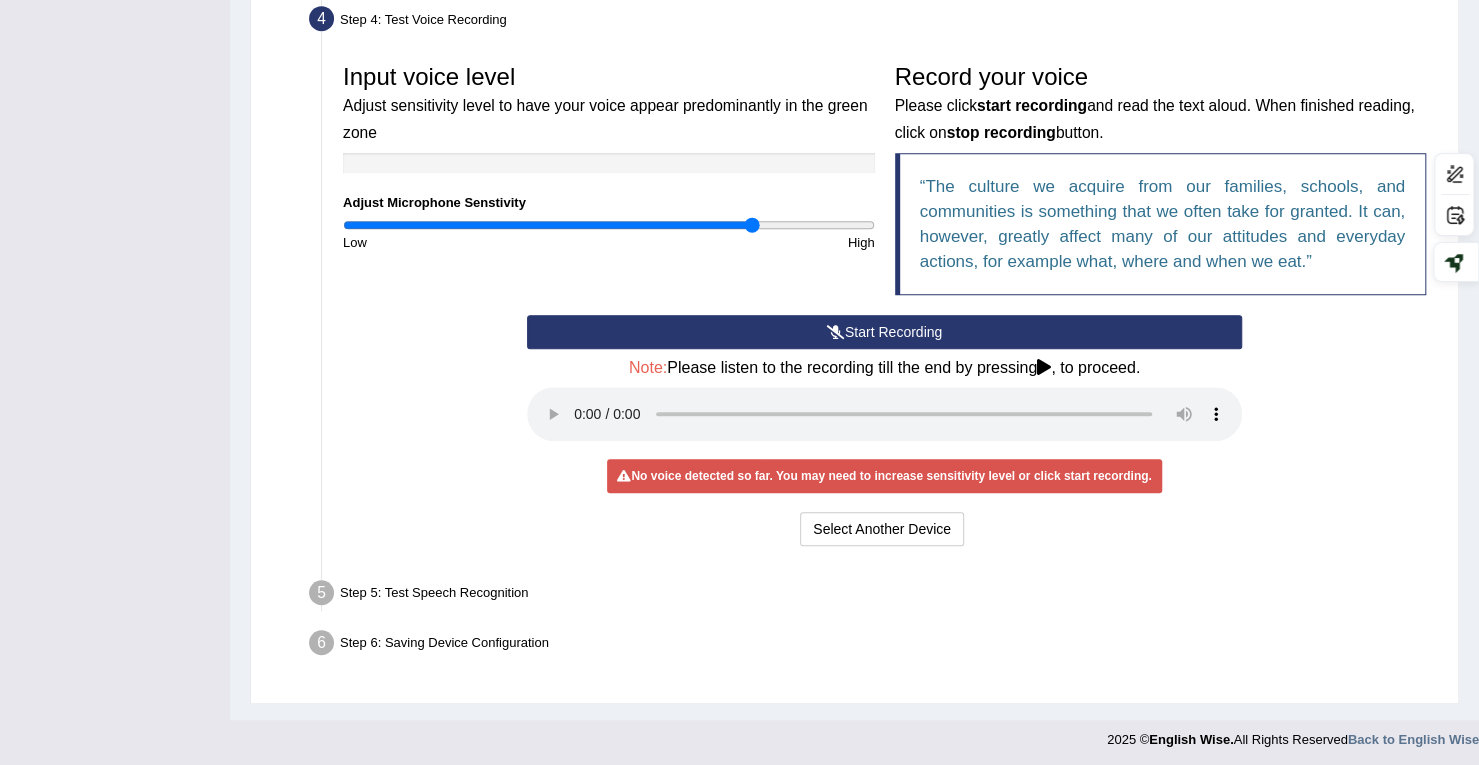click on "Step 5: Test Speech Recognition" at bounding box center (874, 596) 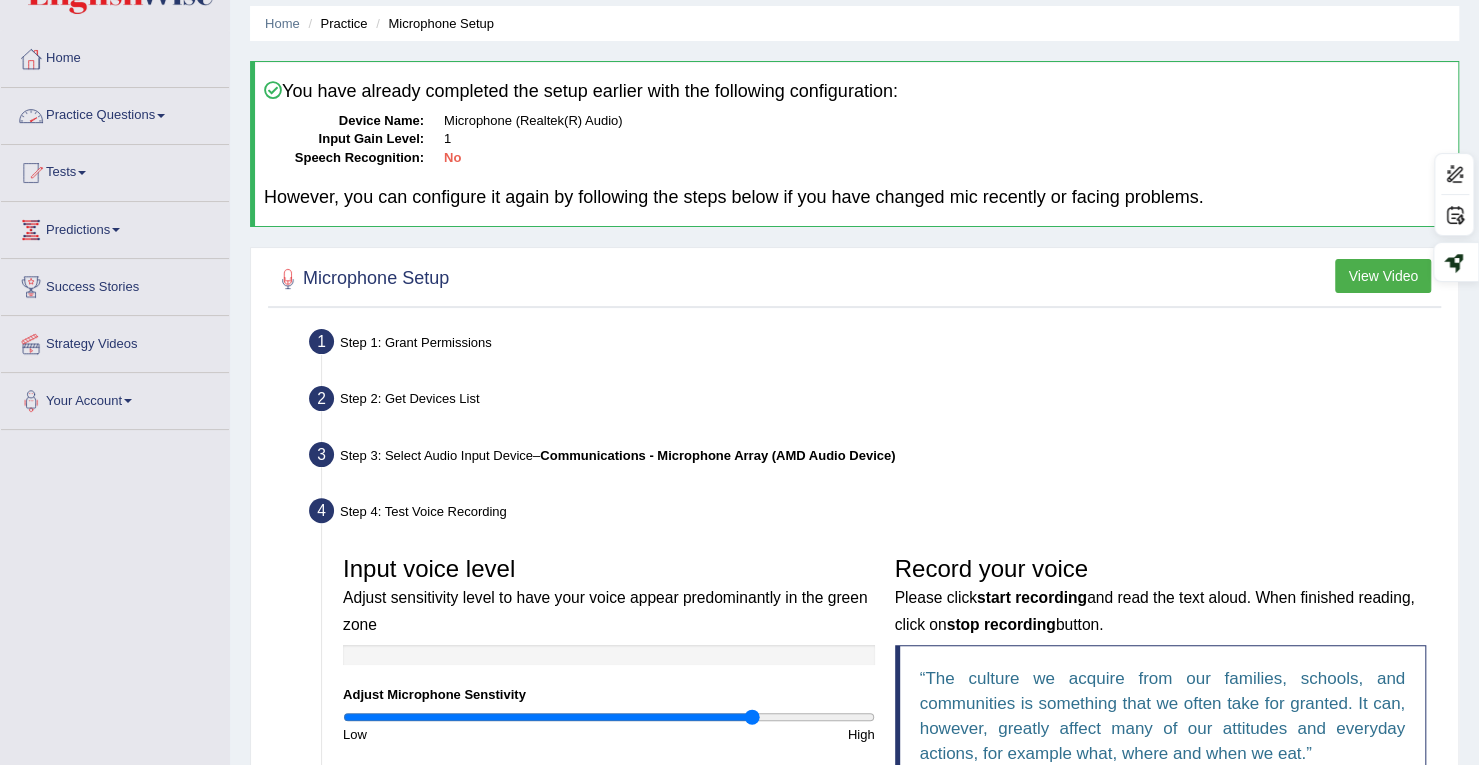 scroll, scrollTop: 0, scrollLeft: 0, axis: both 